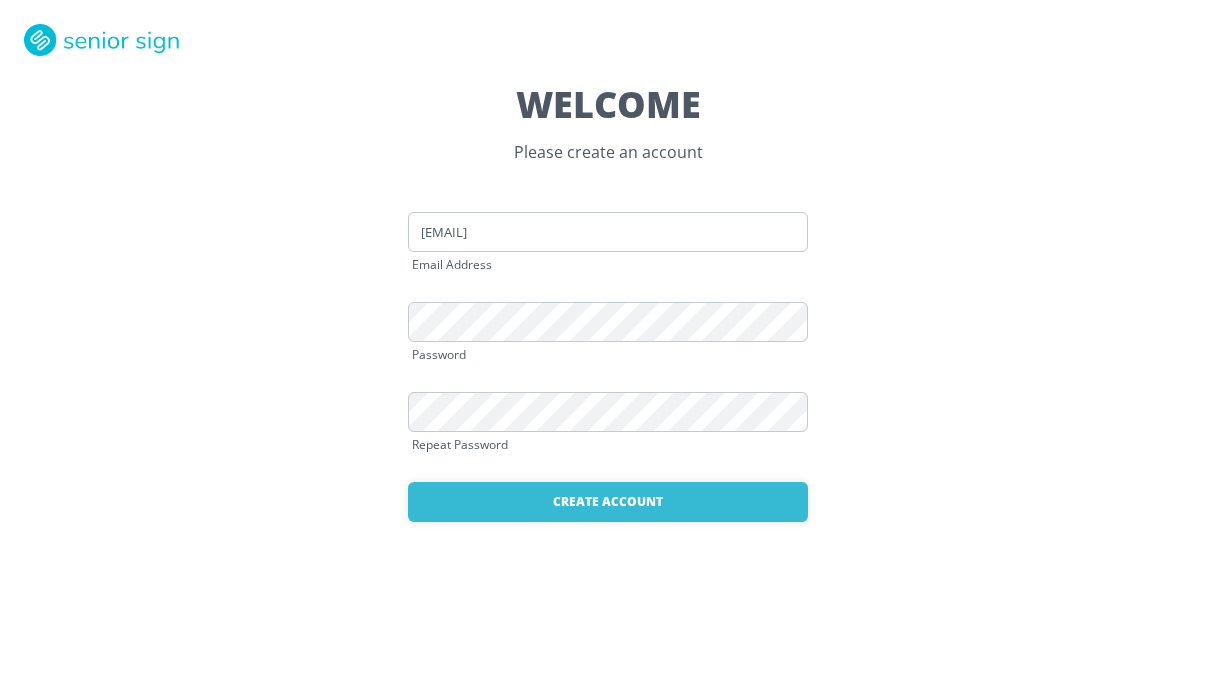 scroll, scrollTop: 0, scrollLeft: 0, axis: both 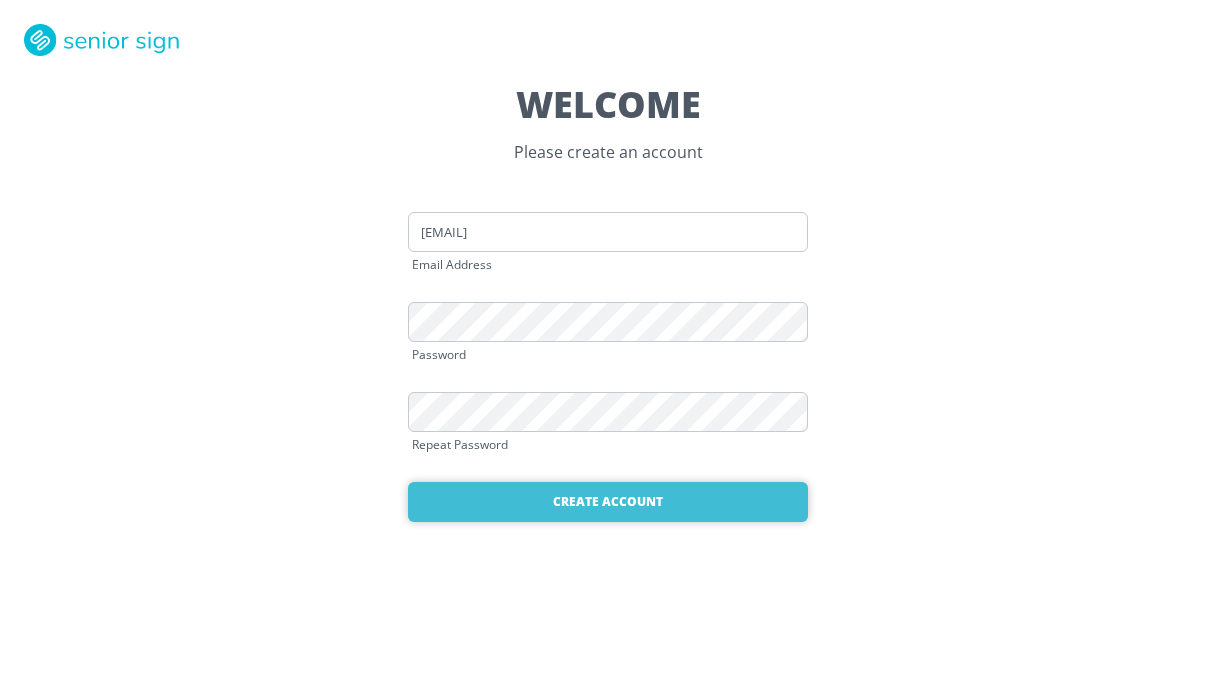 click on "Create Account" at bounding box center (608, 502) 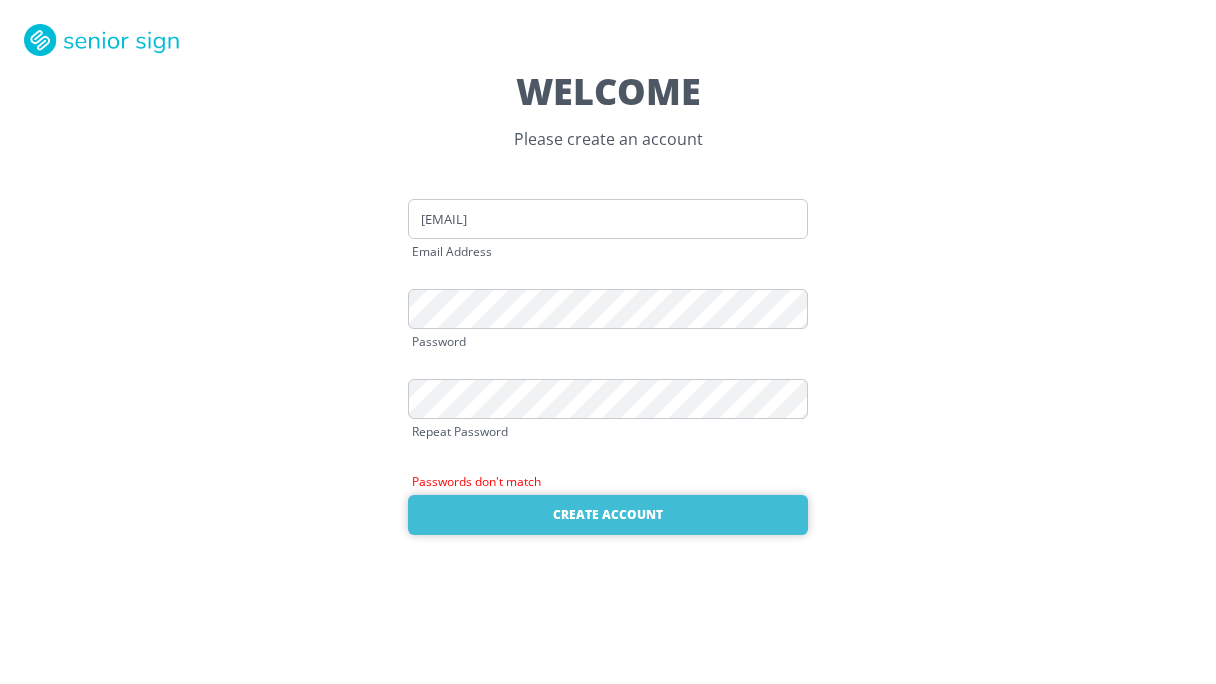click on "Create Account" at bounding box center (608, 515) 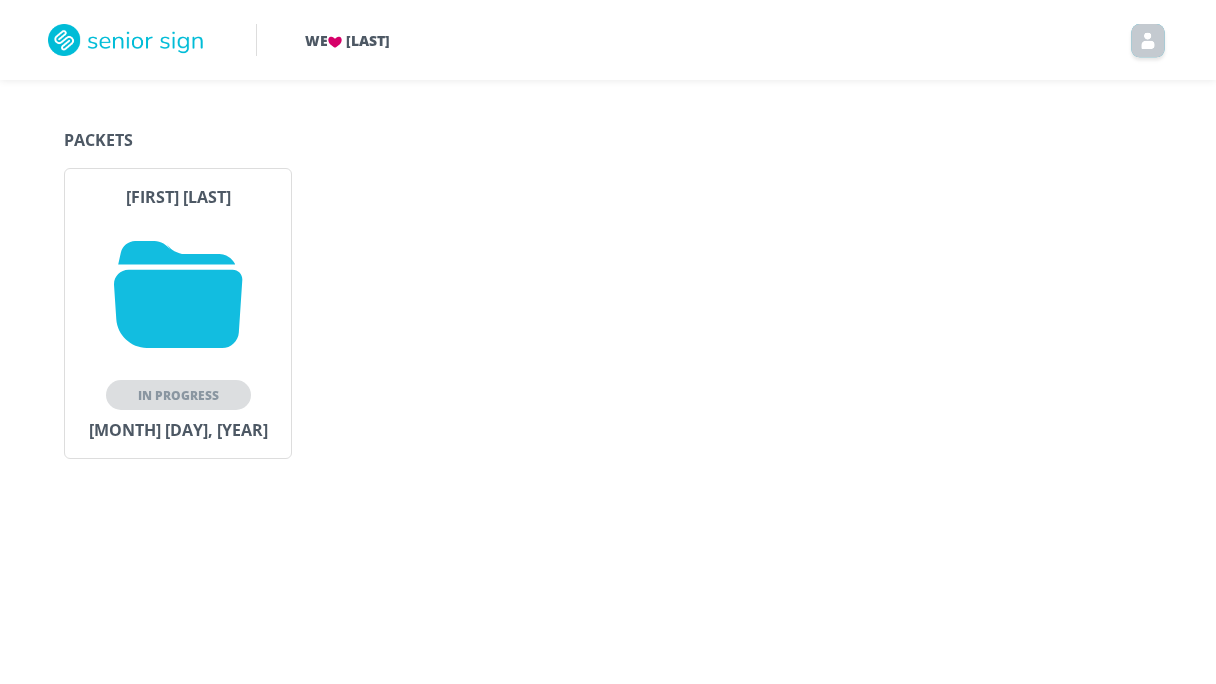 click at bounding box center [178, 294] 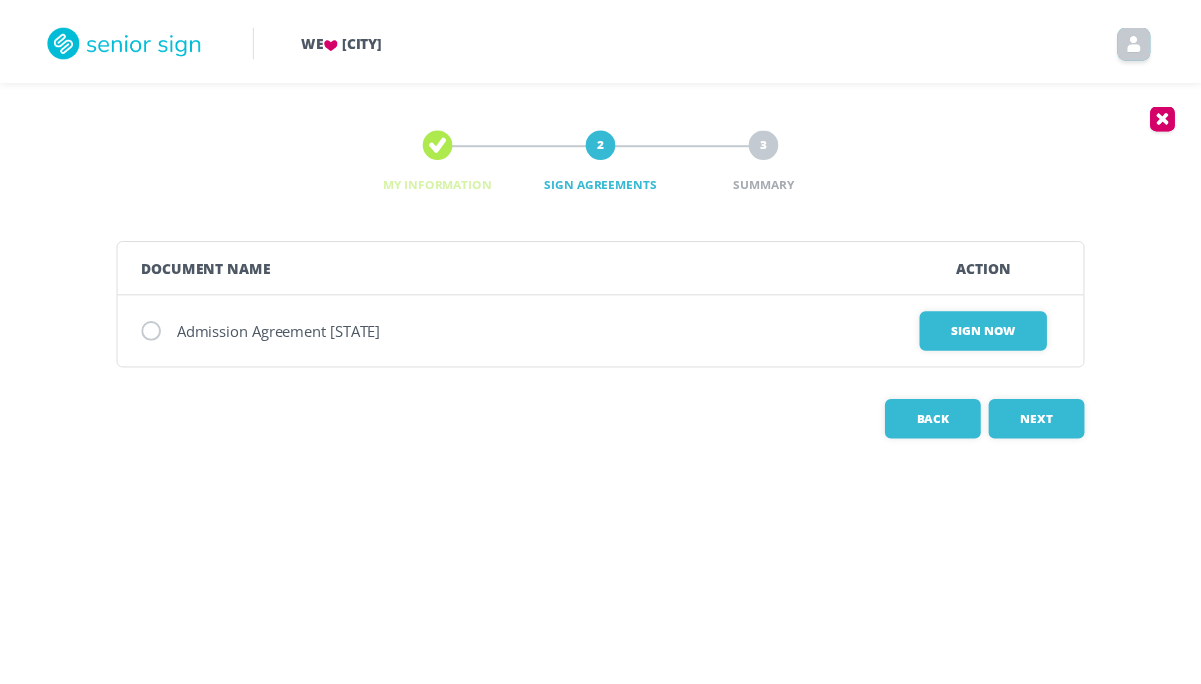 scroll, scrollTop: 0, scrollLeft: 0, axis: both 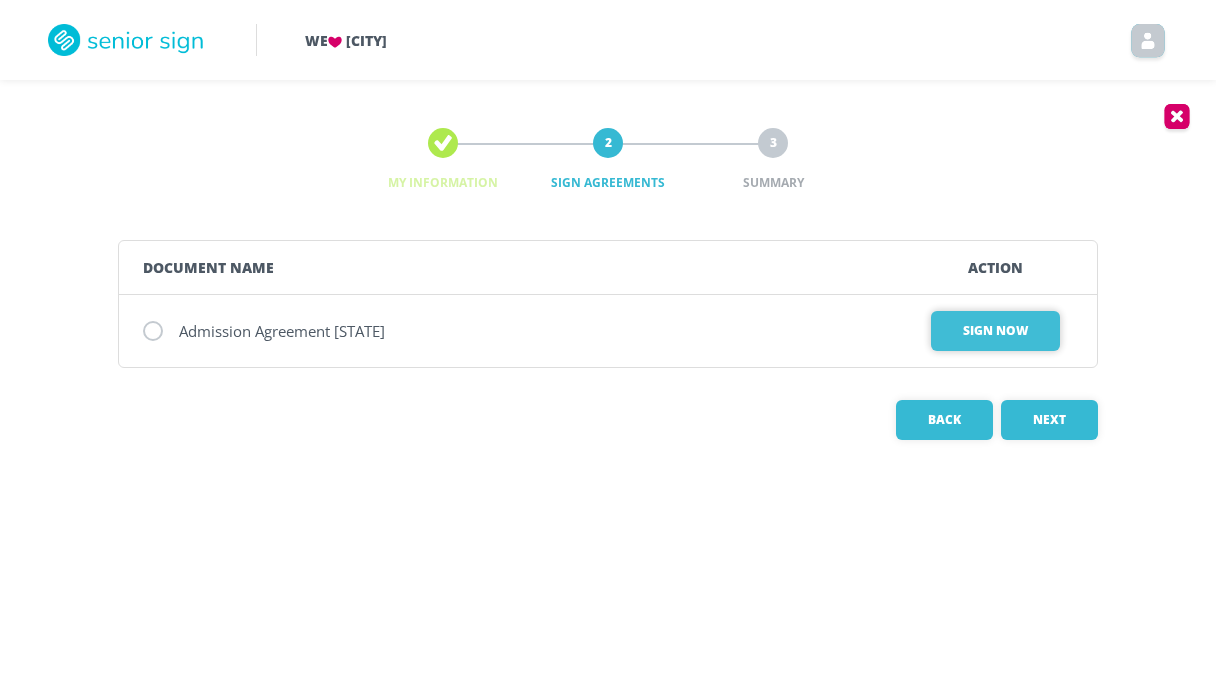 click on "Sign Now" at bounding box center (995, 331) 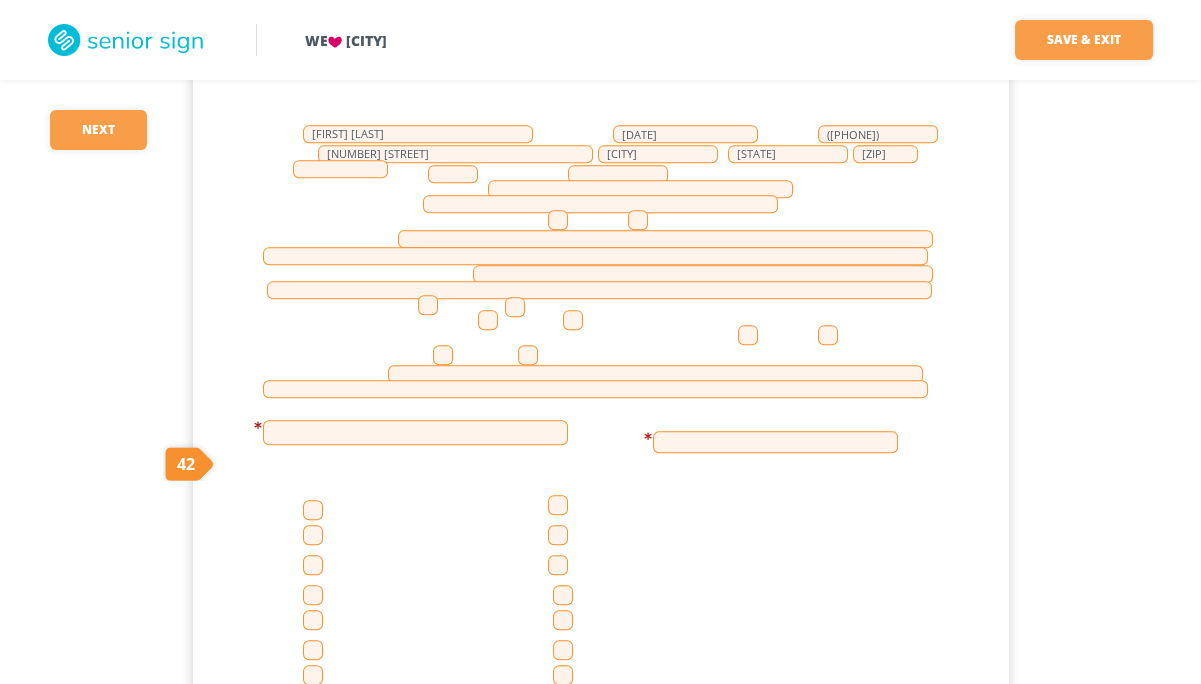 scroll, scrollTop: 1400, scrollLeft: 0, axis: vertical 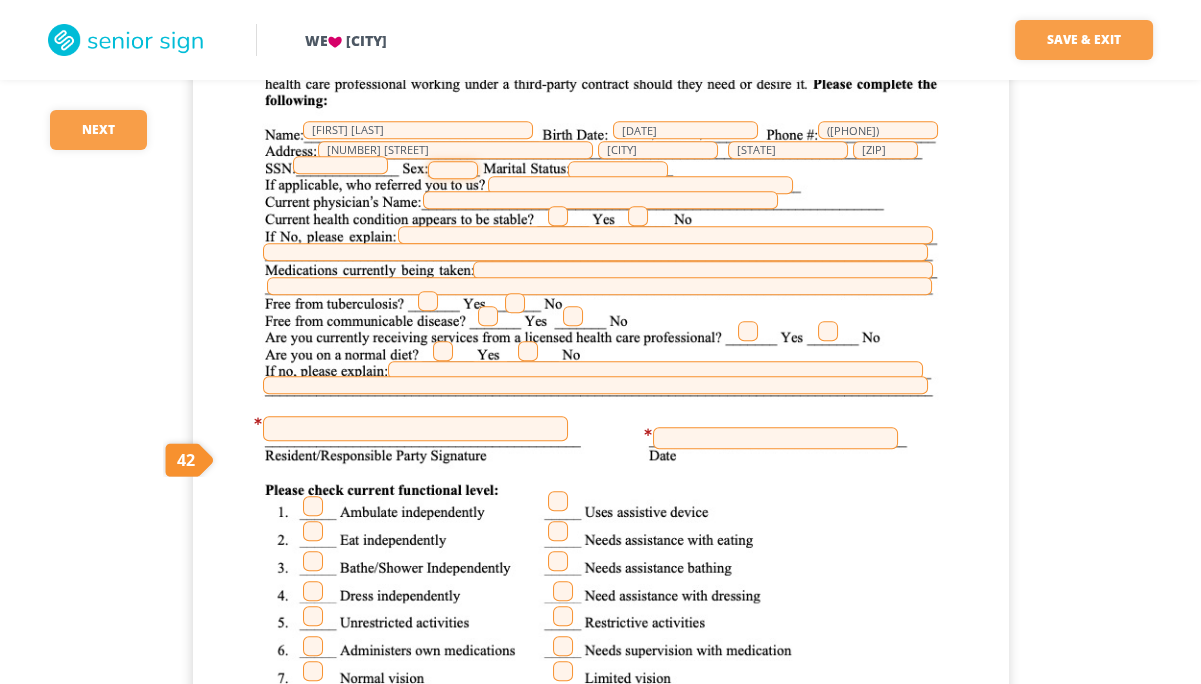 click at bounding box center (453, 170) 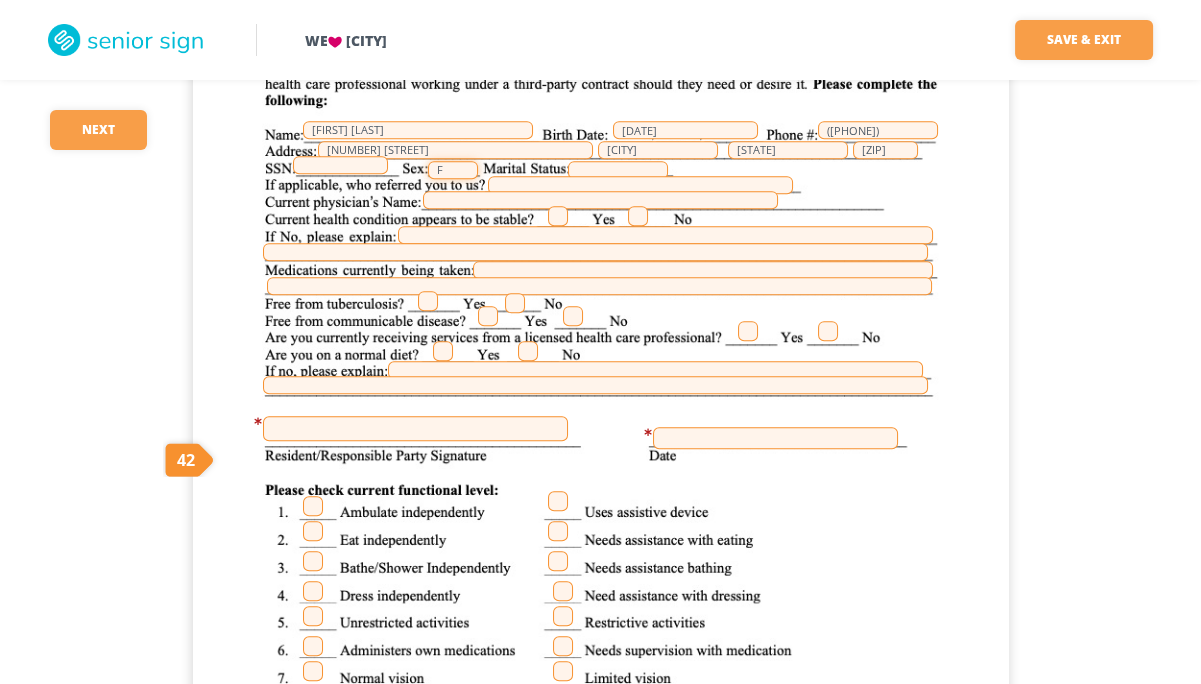 type on "F" 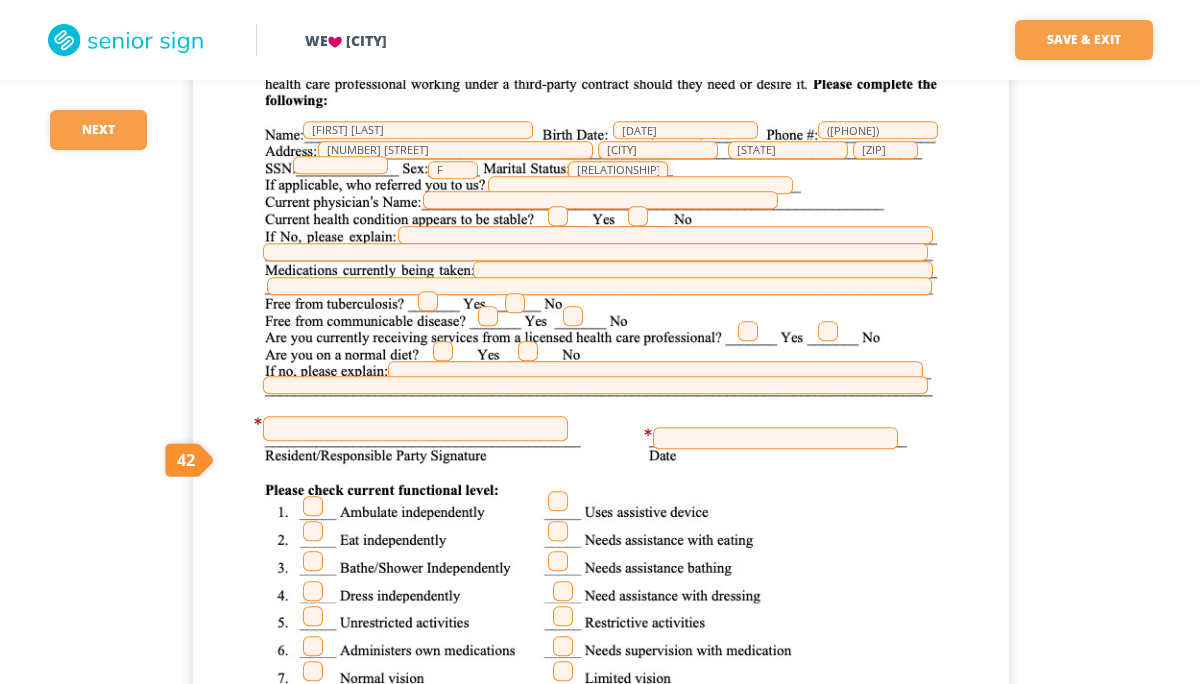 type on "[RELATIONSHIP]" 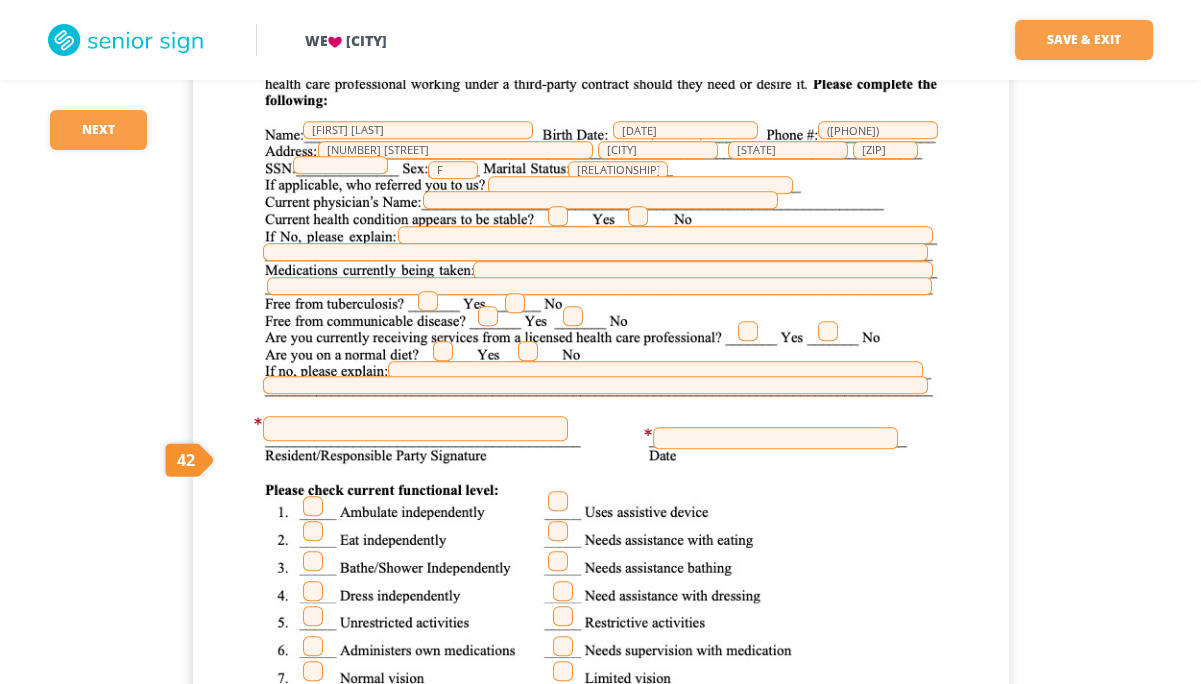 click at bounding box center (558, 216) 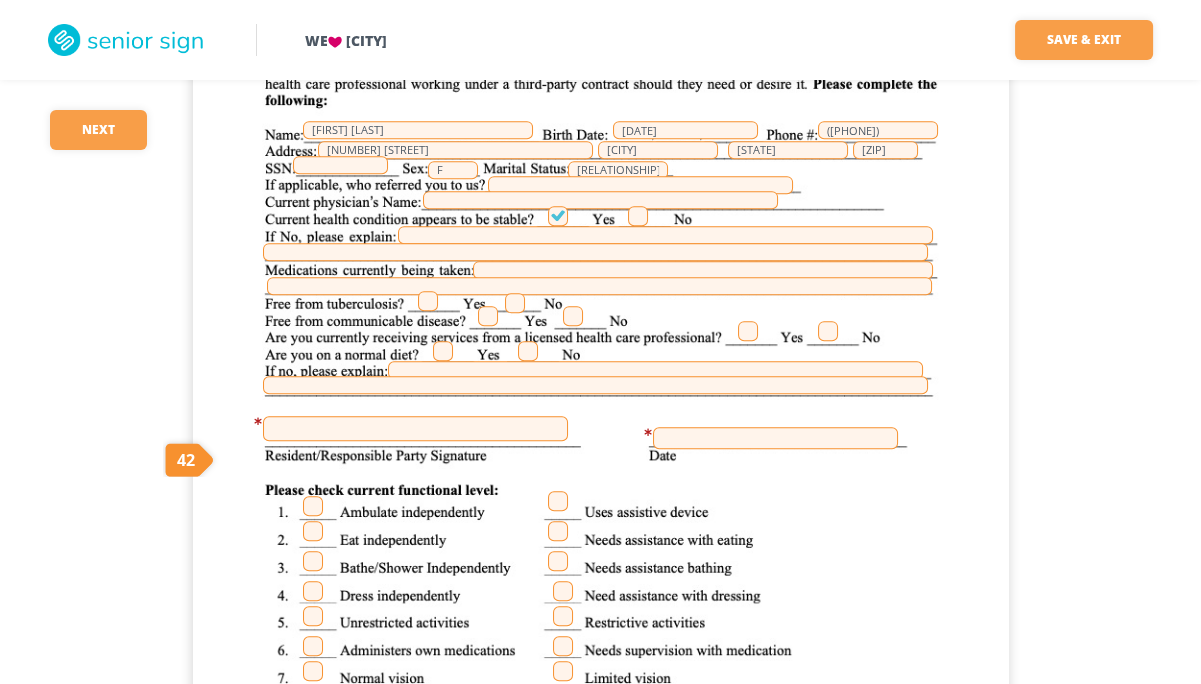 click at bounding box center [558, 216] 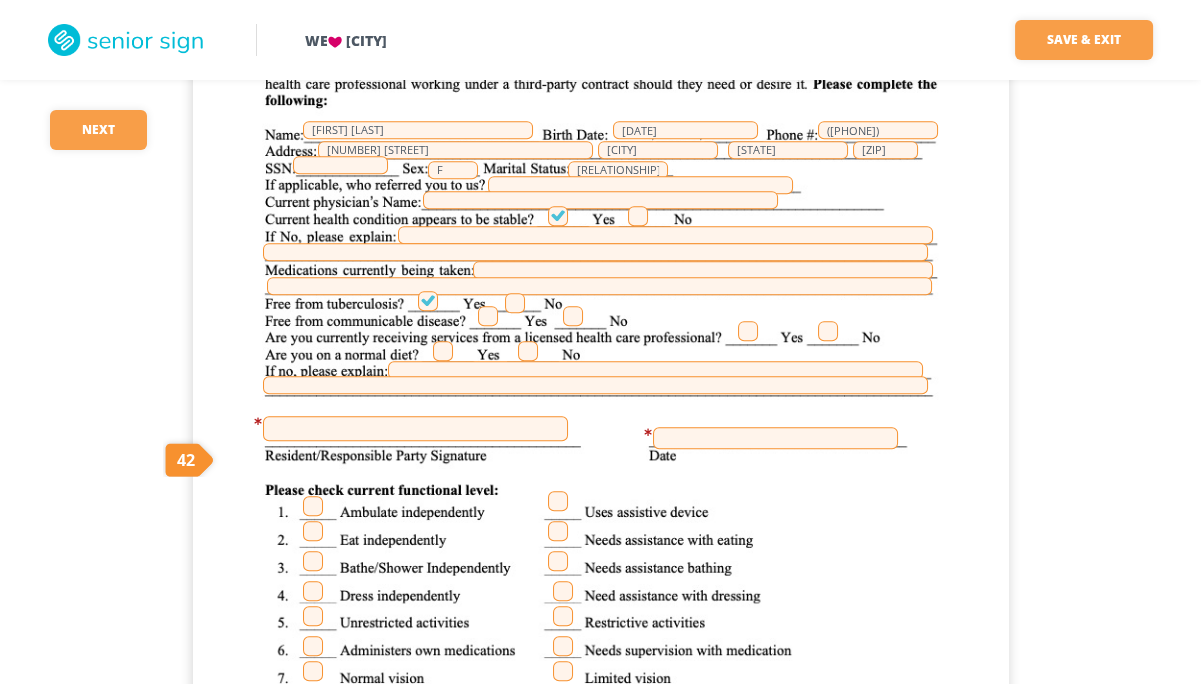 click at bounding box center (488, 316) 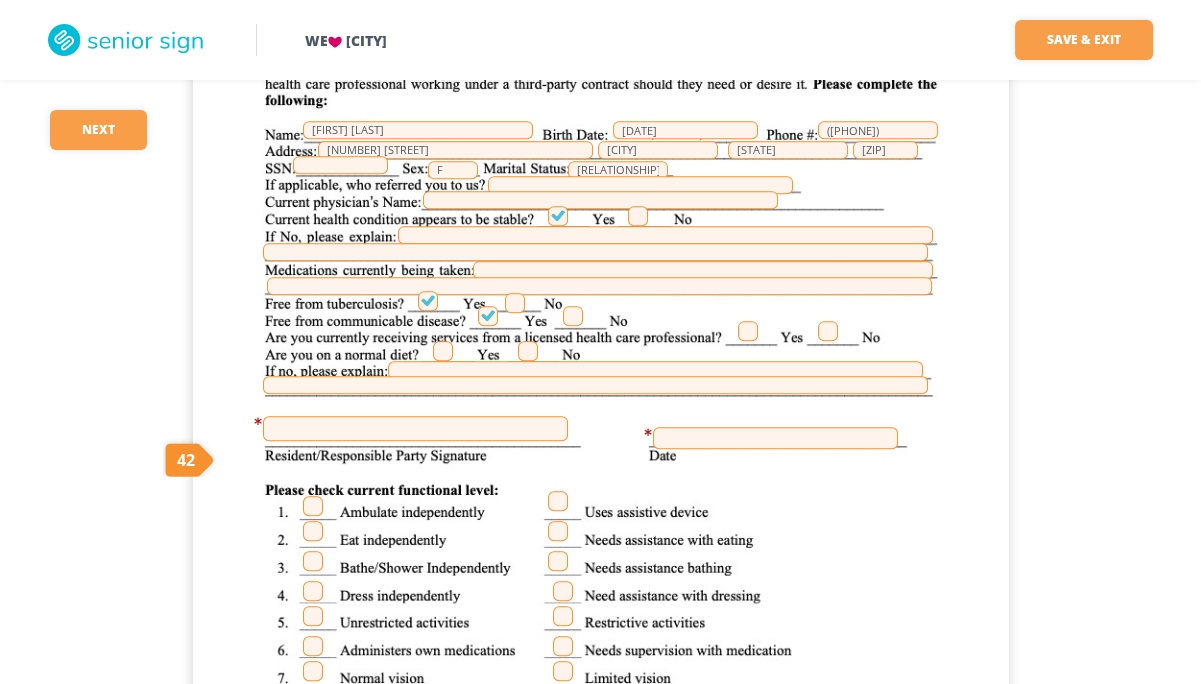 click on "[NAME] Kraft 06/15/1925 ([PHONE]) [NUMBER] [STREET] [CITY] [STATE] [ZIP] F Widow" at bounding box center (601, 344) 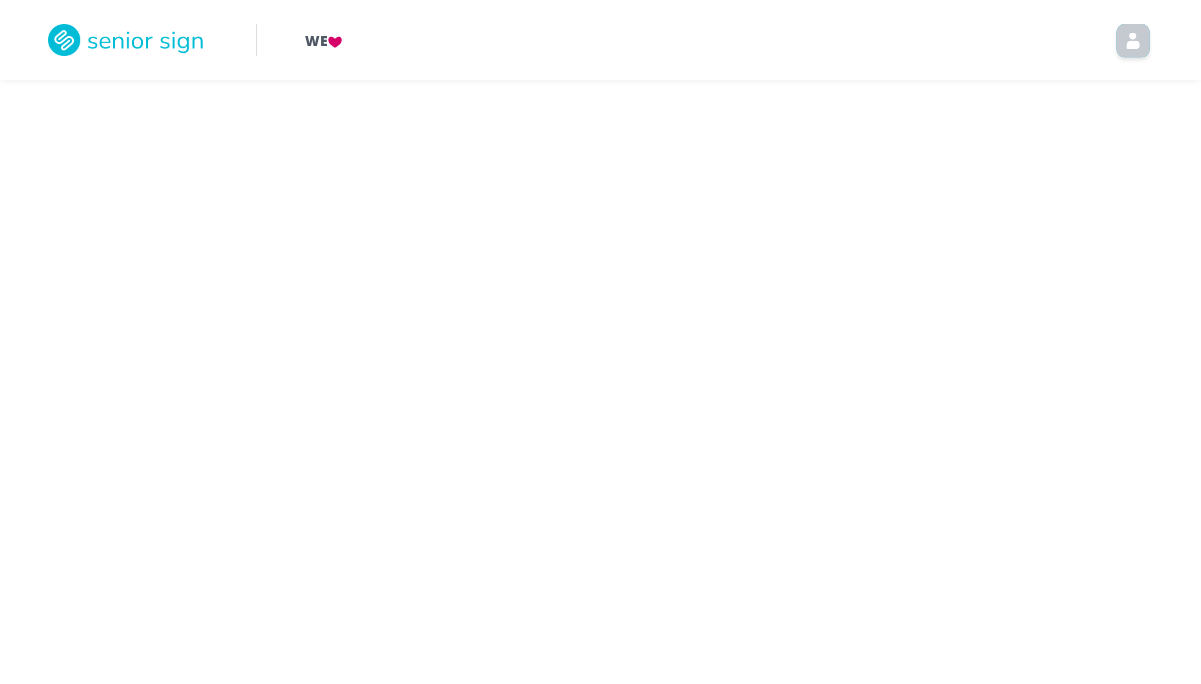 scroll, scrollTop: 0, scrollLeft: 0, axis: both 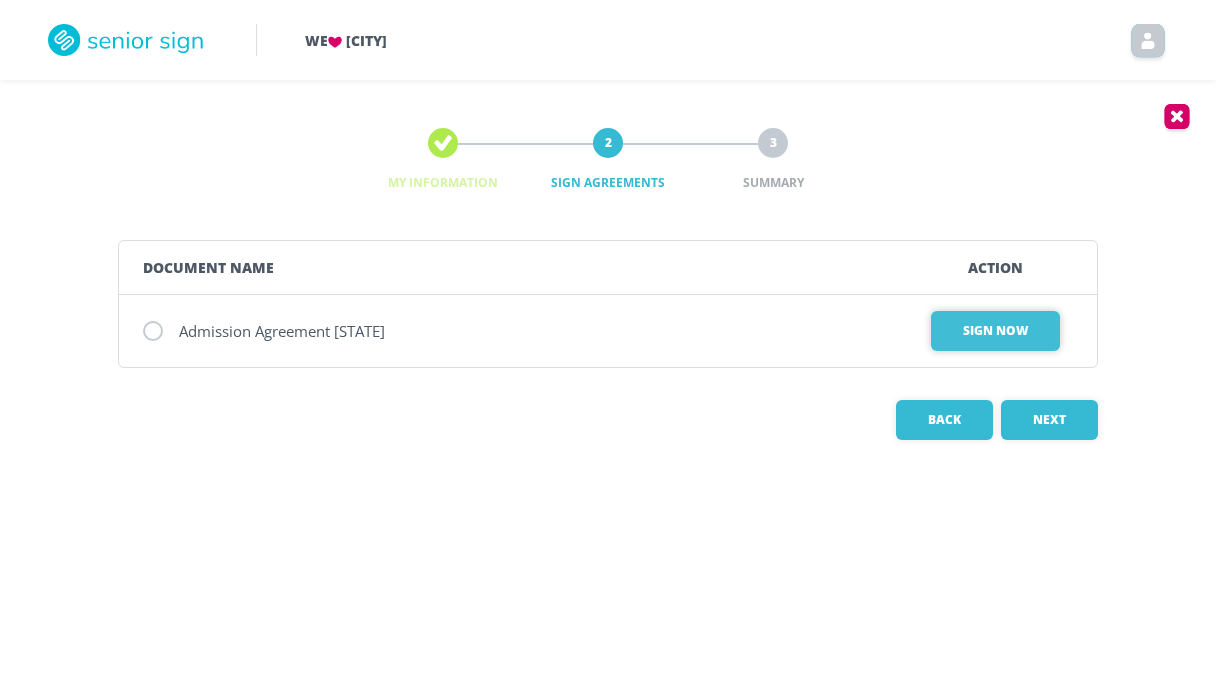 drag, startPoint x: 972, startPoint y: 325, endPoint x: 967, endPoint y: 315, distance: 11.18034 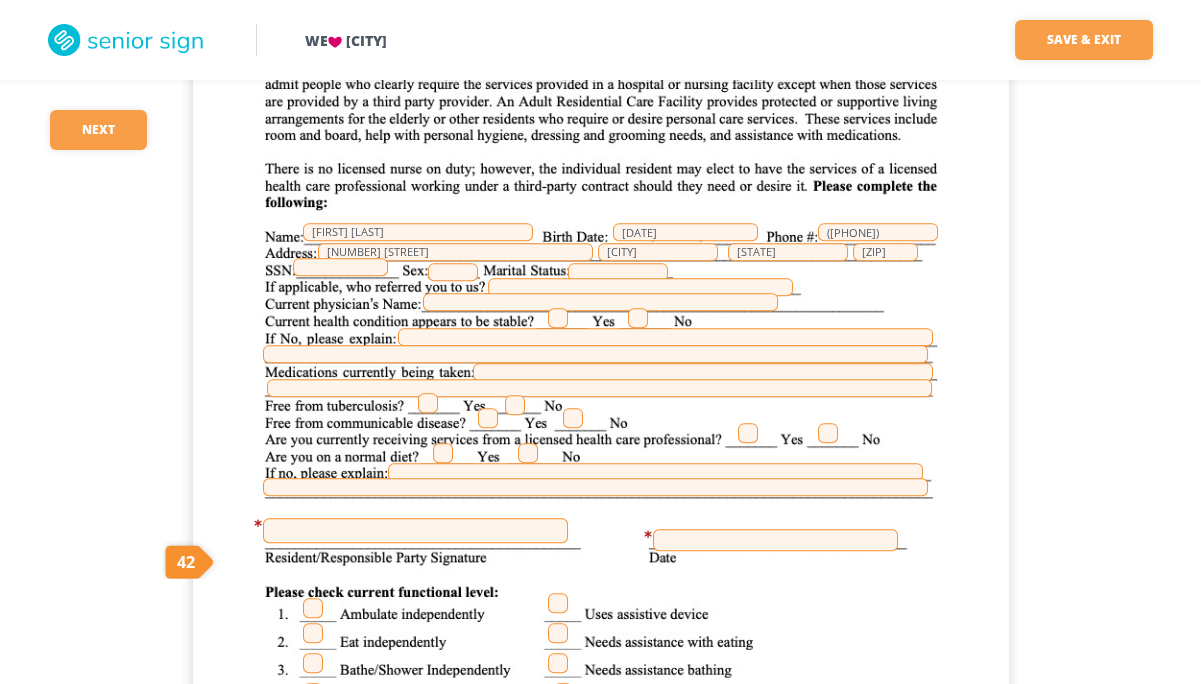 scroll, scrollTop: 1446, scrollLeft: 0, axis: vertical 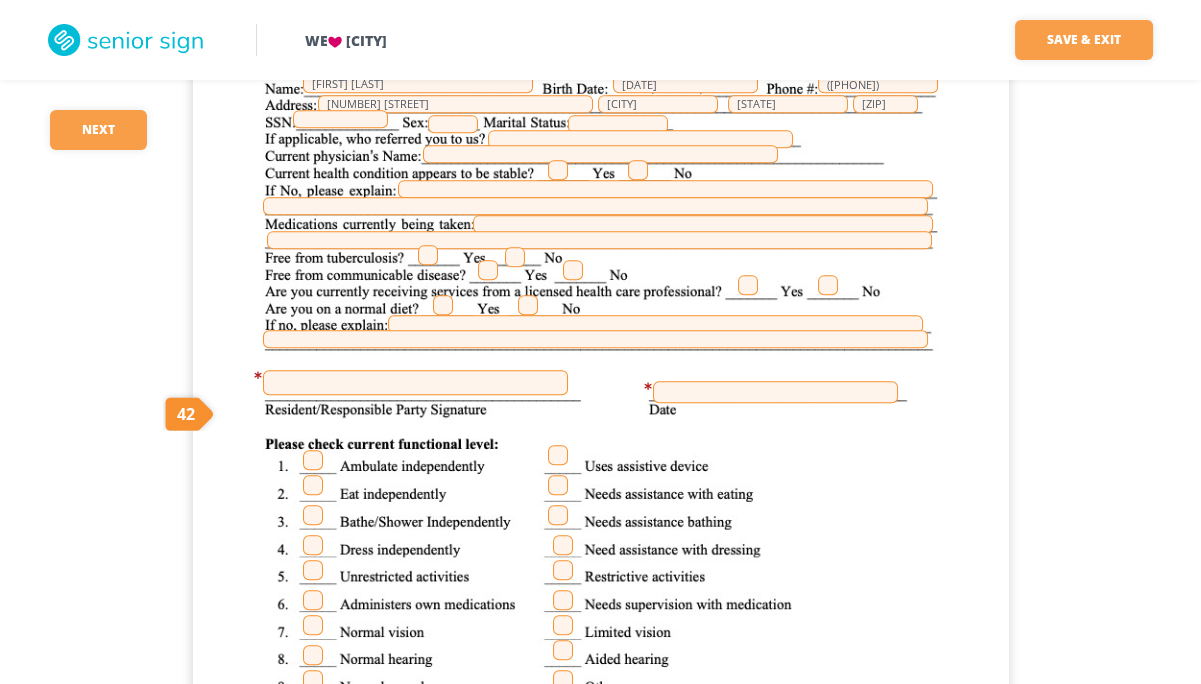 click on "[NAME] Kraft 06/15/1925 ([PHONE]) [NUMBER] [STREET] [CITY] [STATE]" at bounding box center (601, 298) 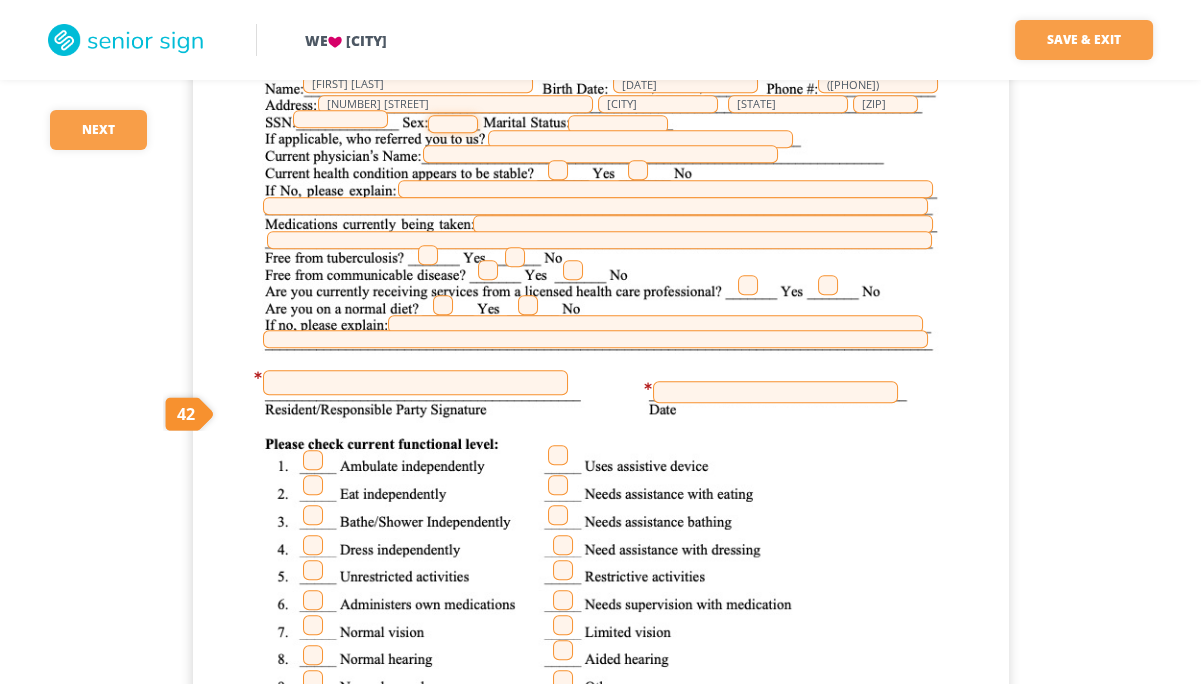 click at bounding box center (453, 124) 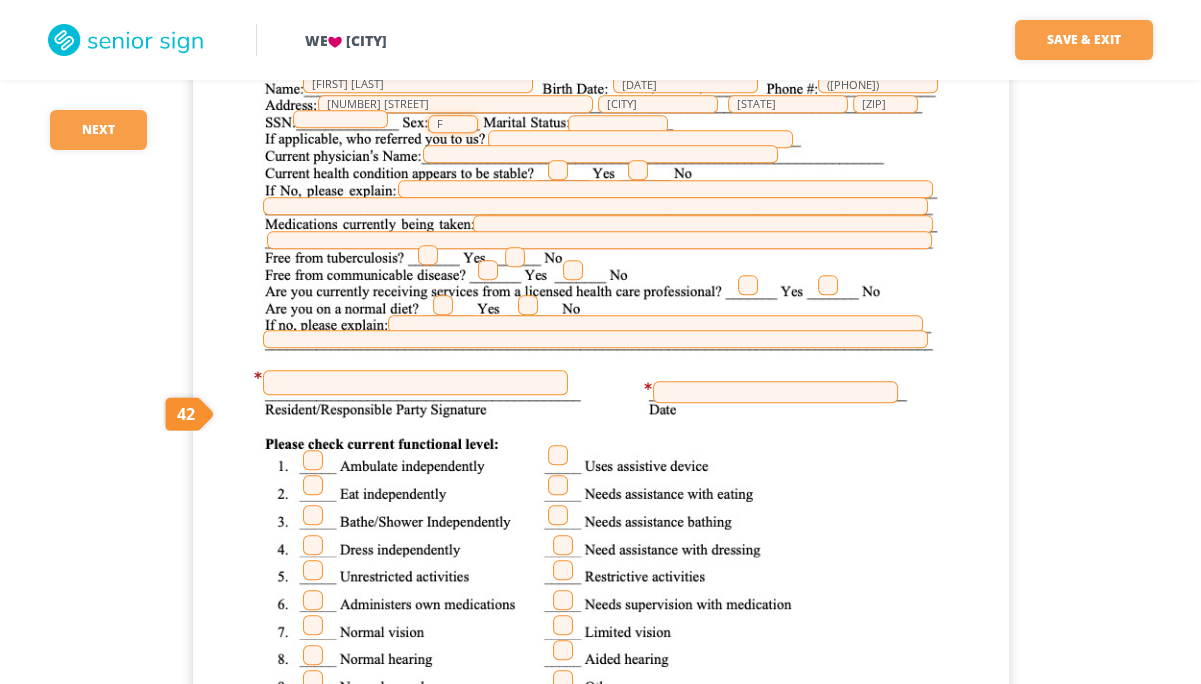 type on "F" 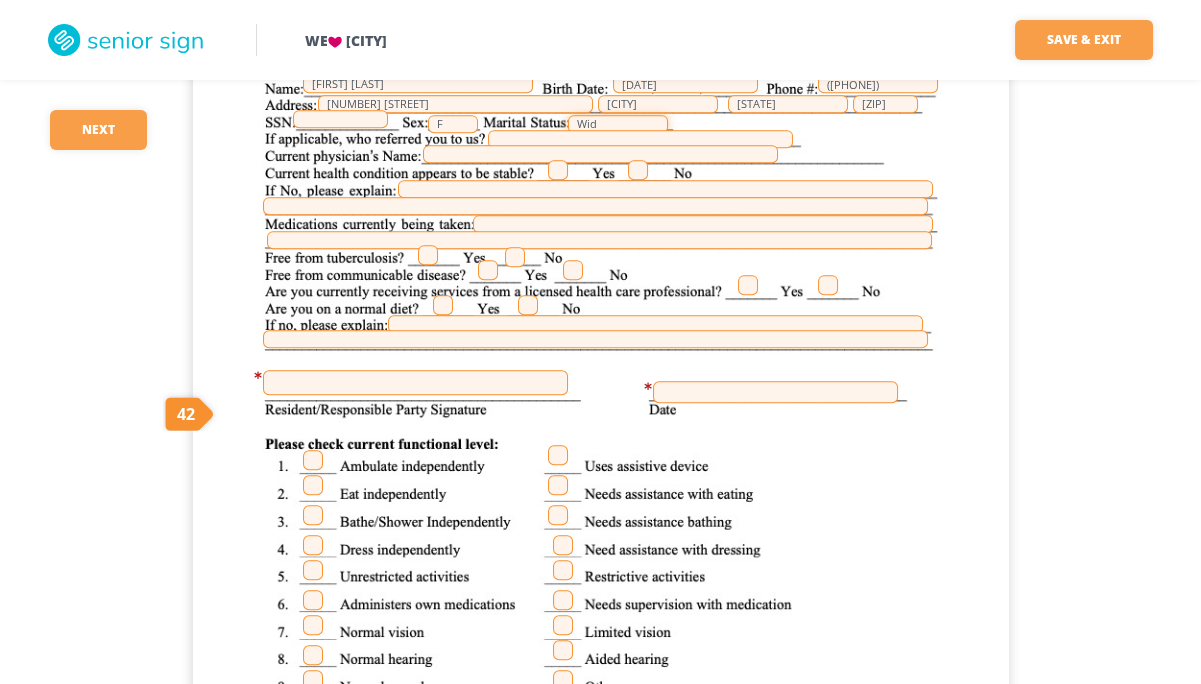 type on "[RELATIONSHIP]" 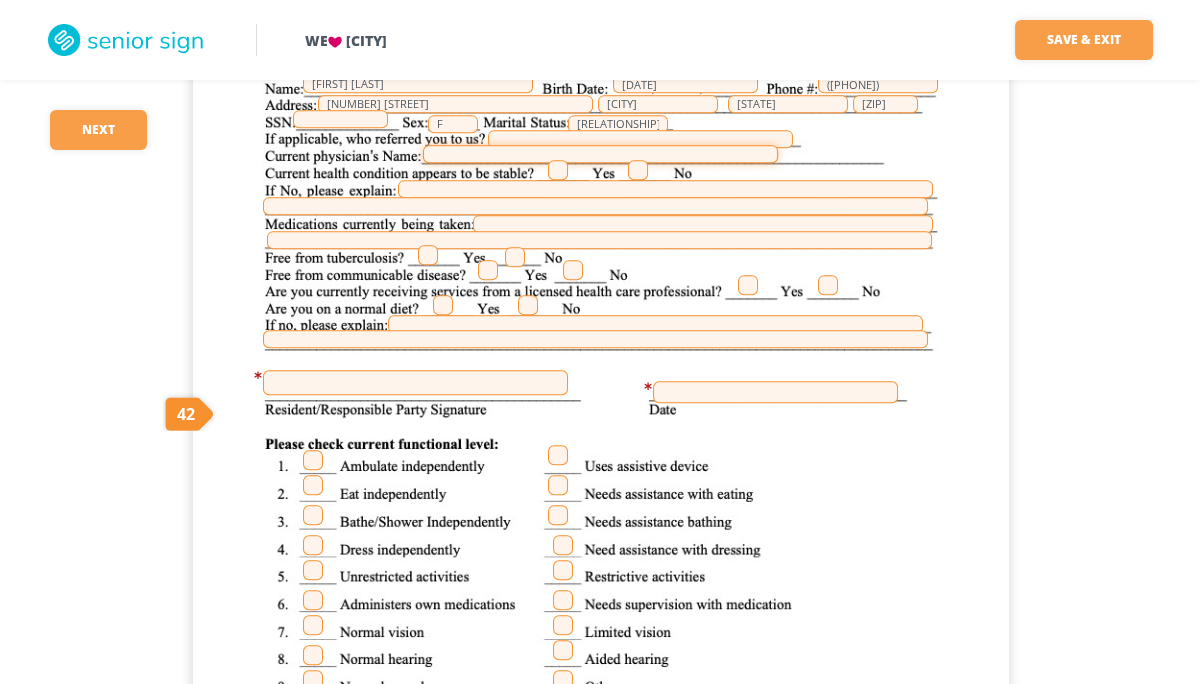 click at bounding box center [600, 154] 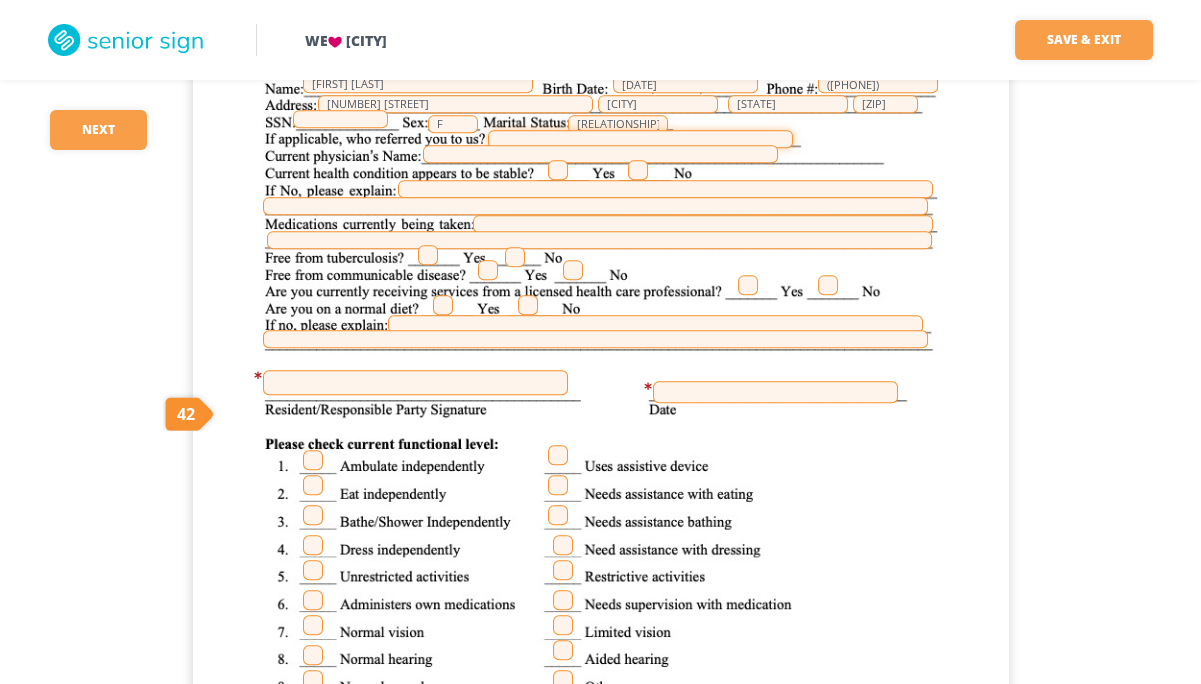 click at bounding box center (640, 139) 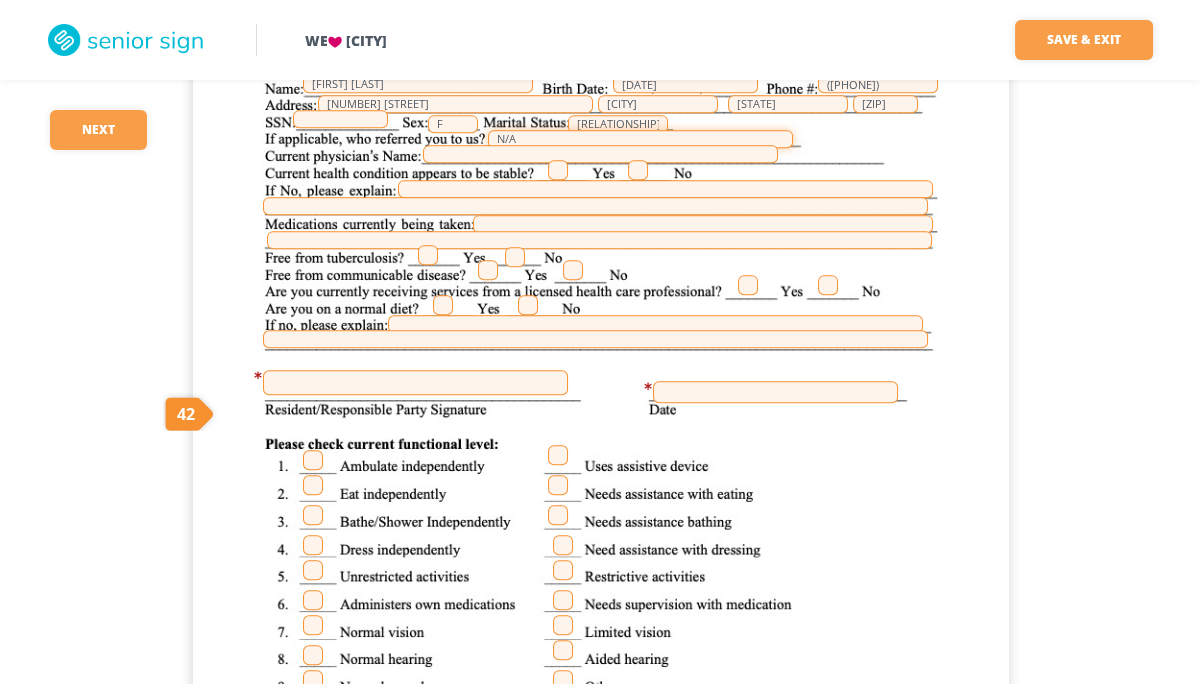 type on "N/A" 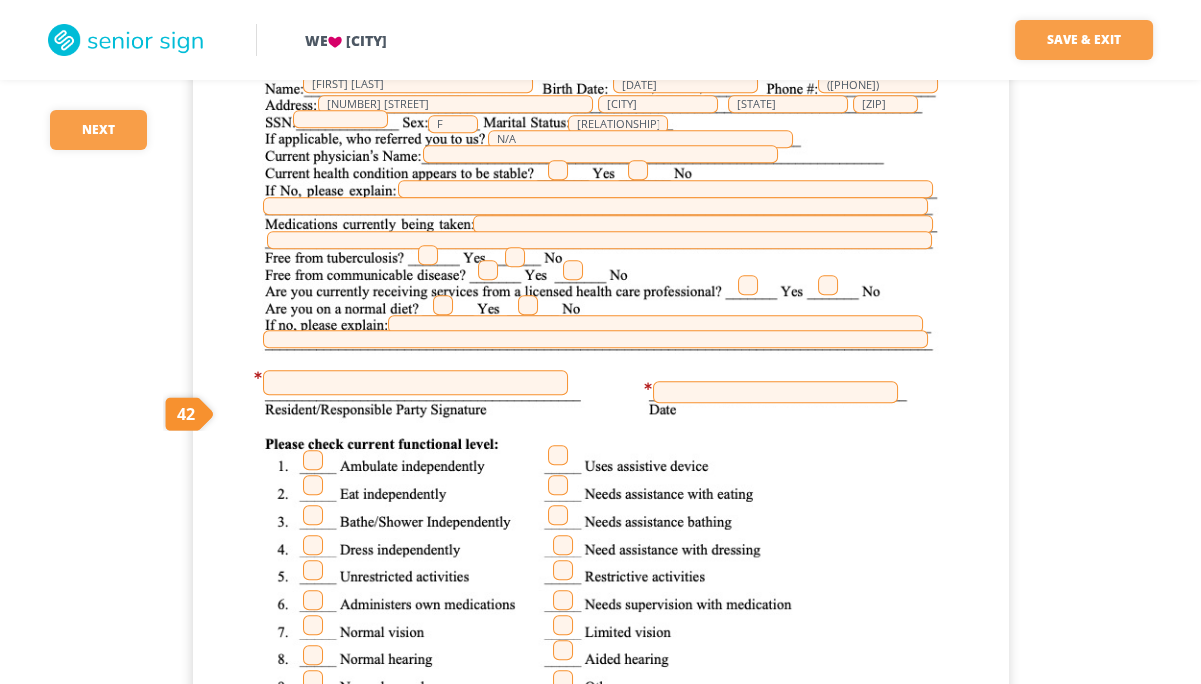 click on "[NAME] Kraft 06/15/1925 ([PHONE]) [NUMBER] [STREET] [CITY] [STATE]" at bounding box center [601, 298] 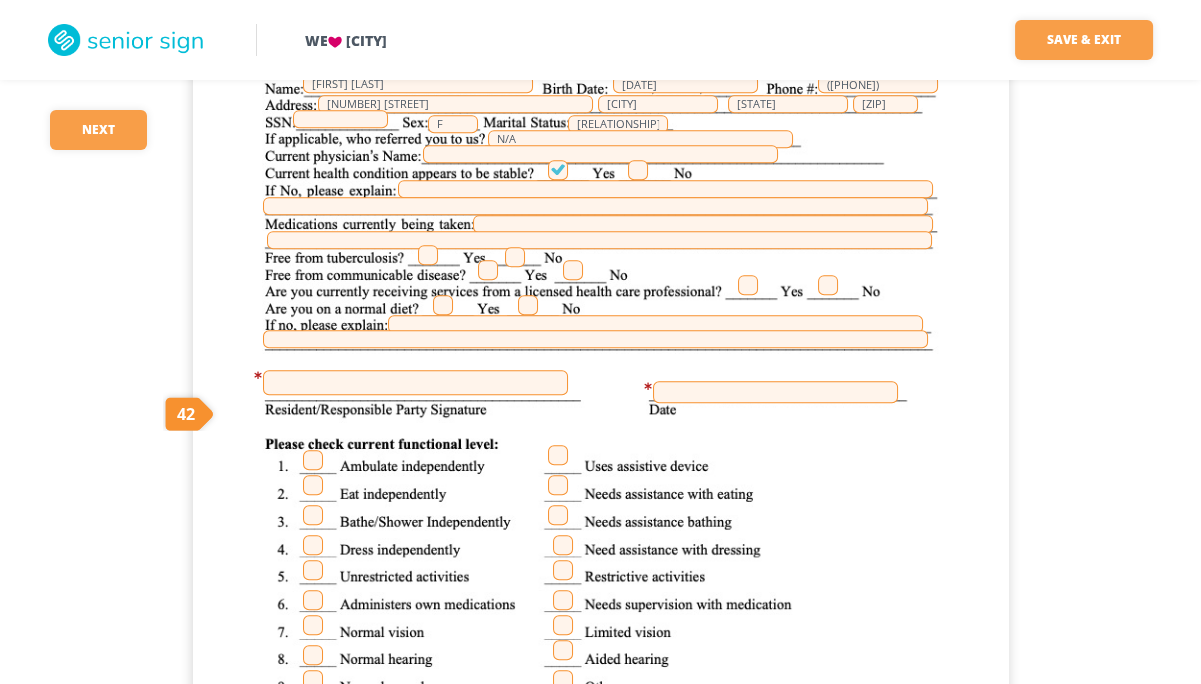click at bounding box center [428, 255] 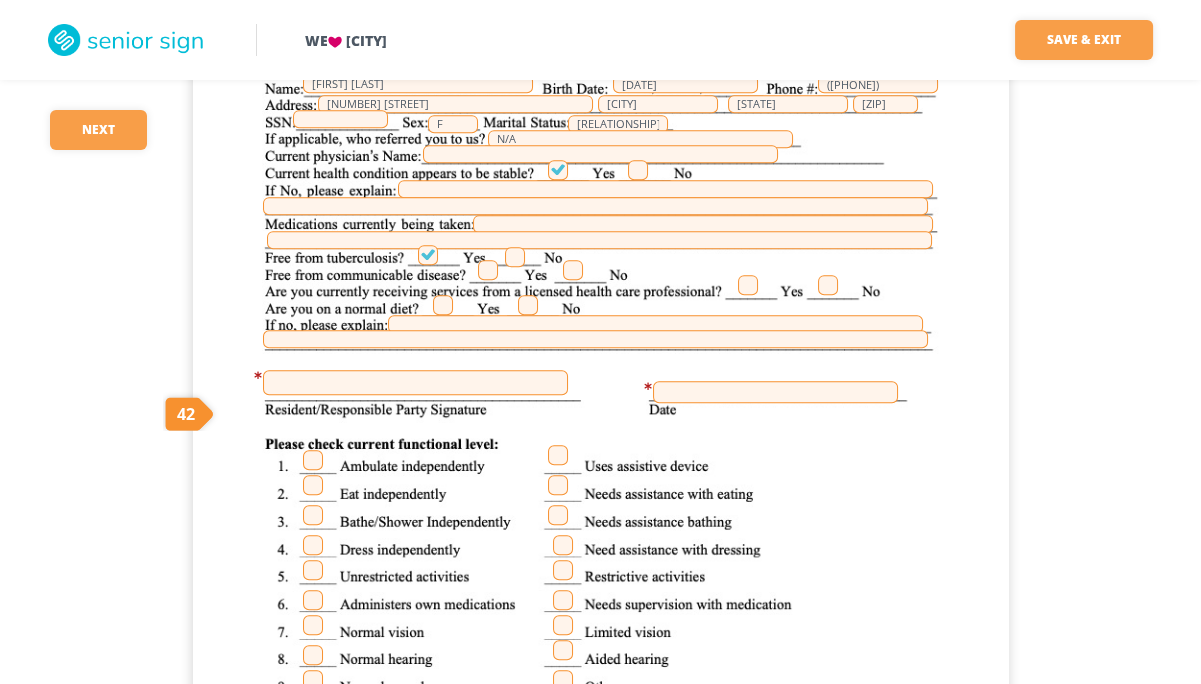 click at bounding box center [488, 270] 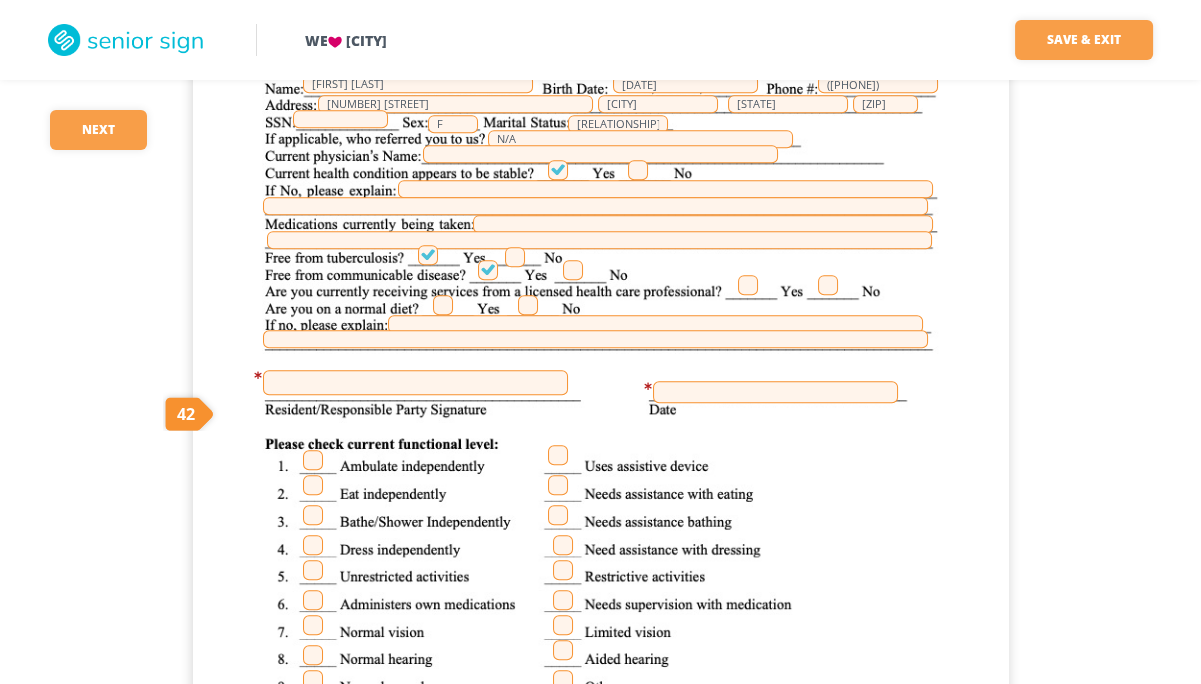 click at bounding box center (748, 285) 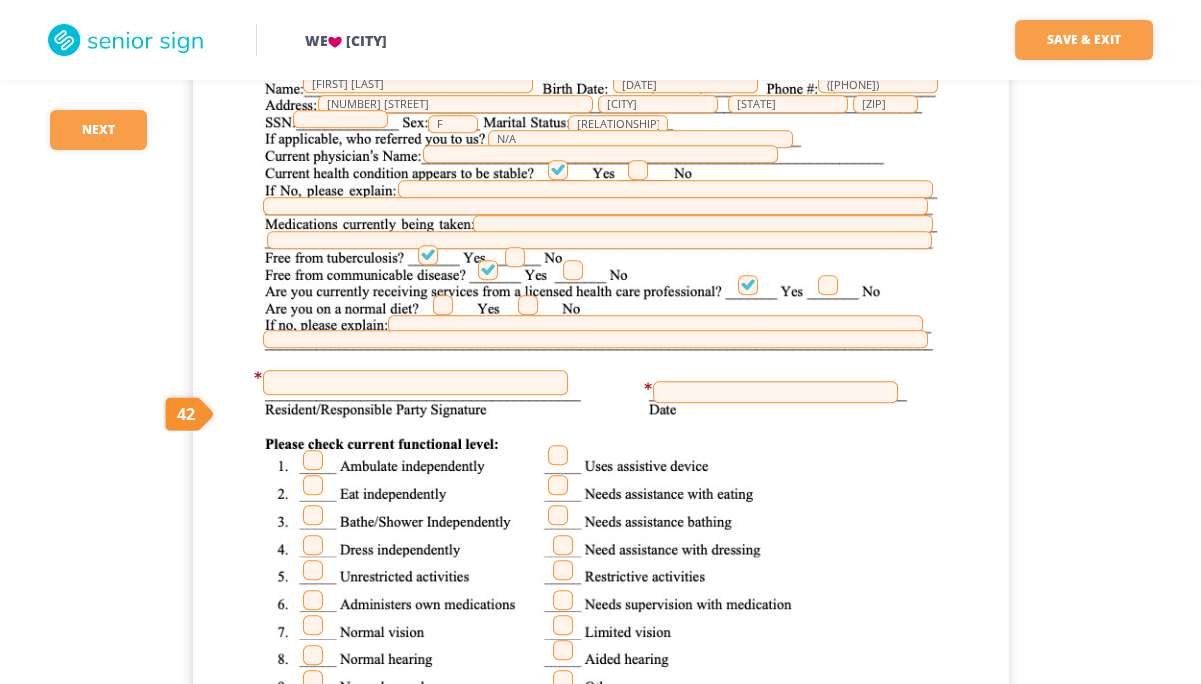 click at bounding box center (443, 305) 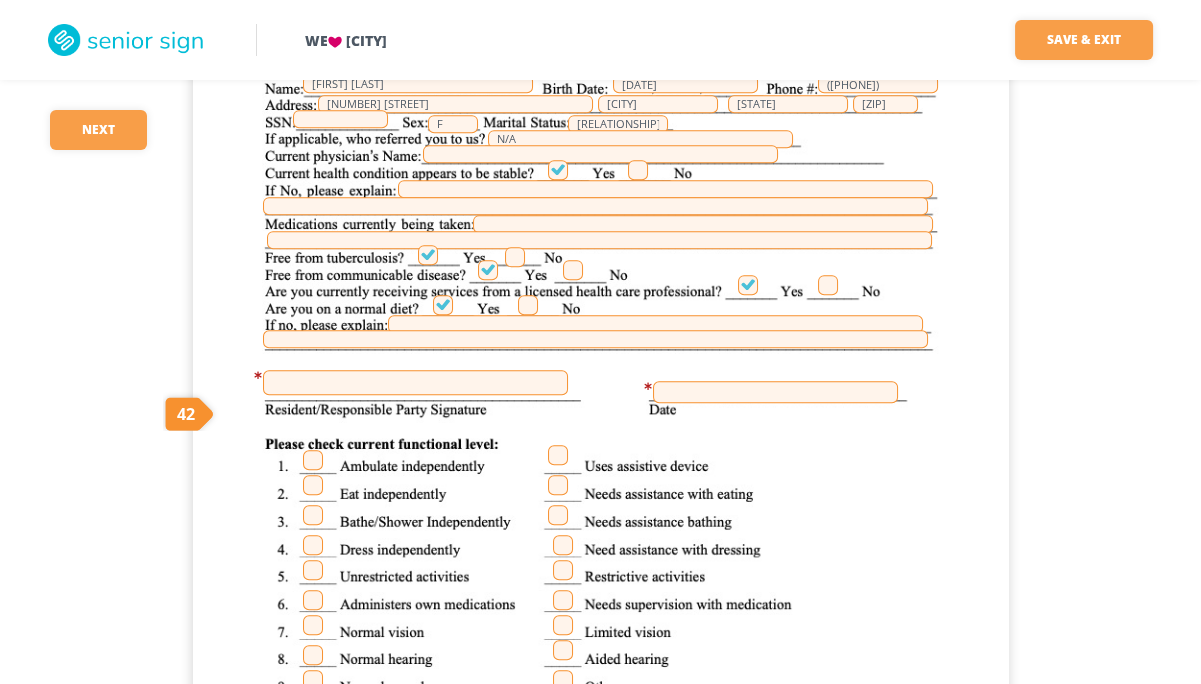 click at bounding box center [415, 382] 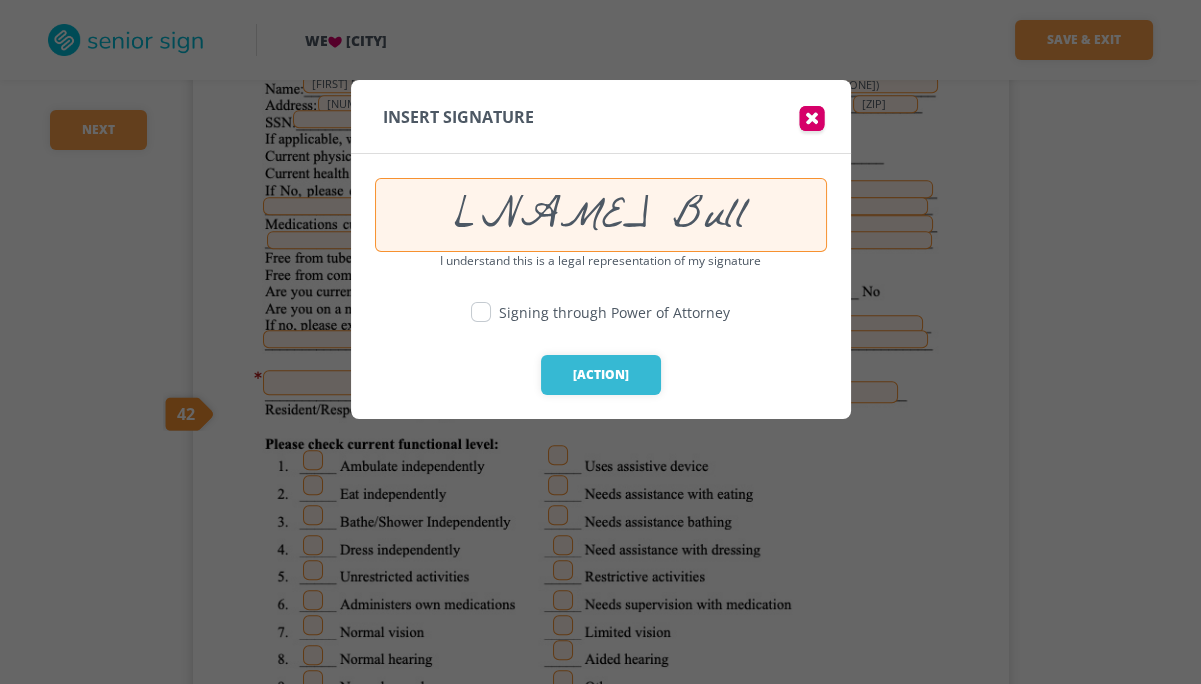type on "[NAME] Bull" 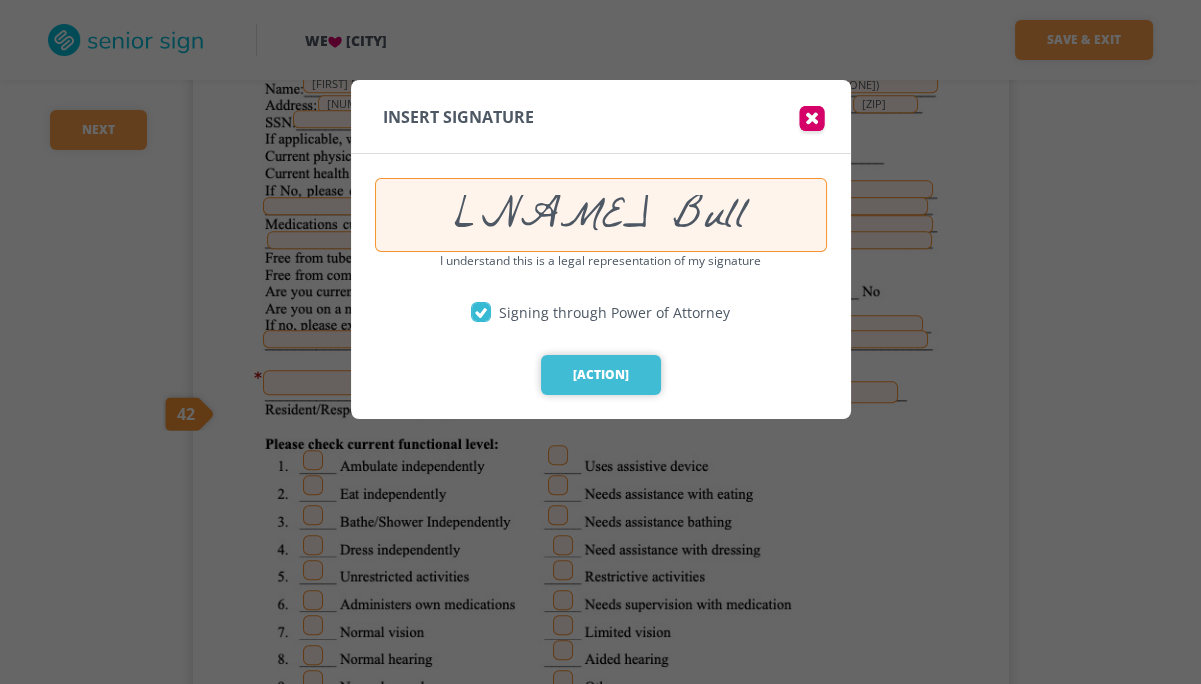click on "[ACTION]" at bounding box center [601, 375] 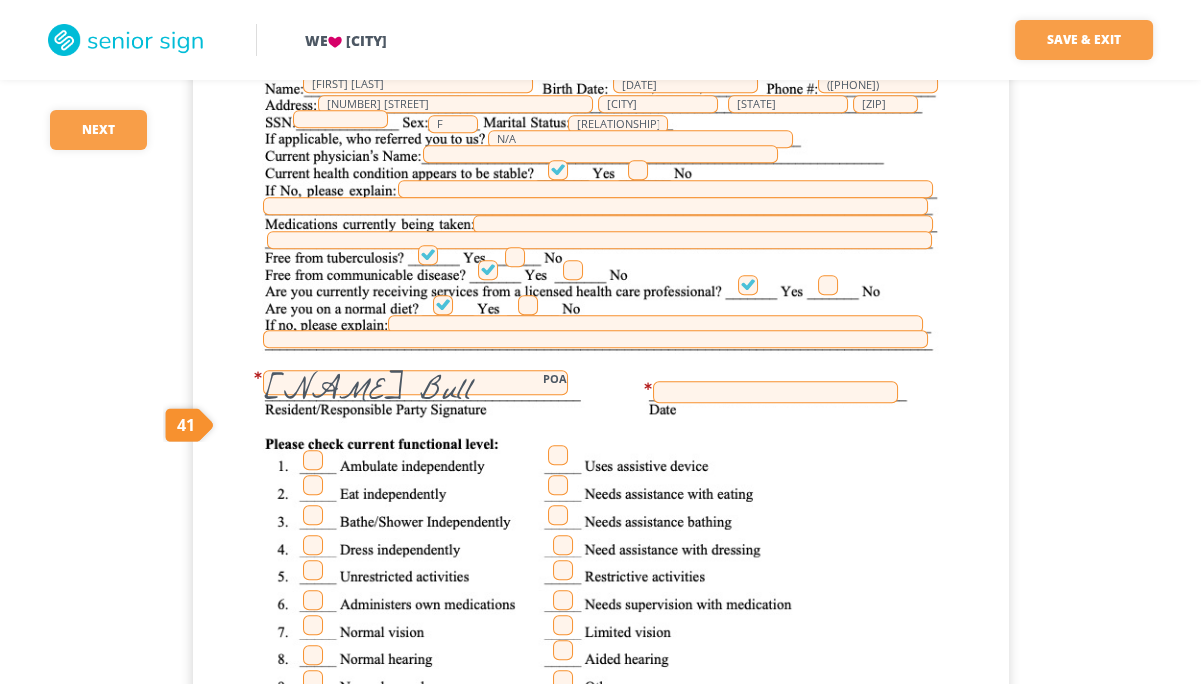 click at bounding box center (775, 392) 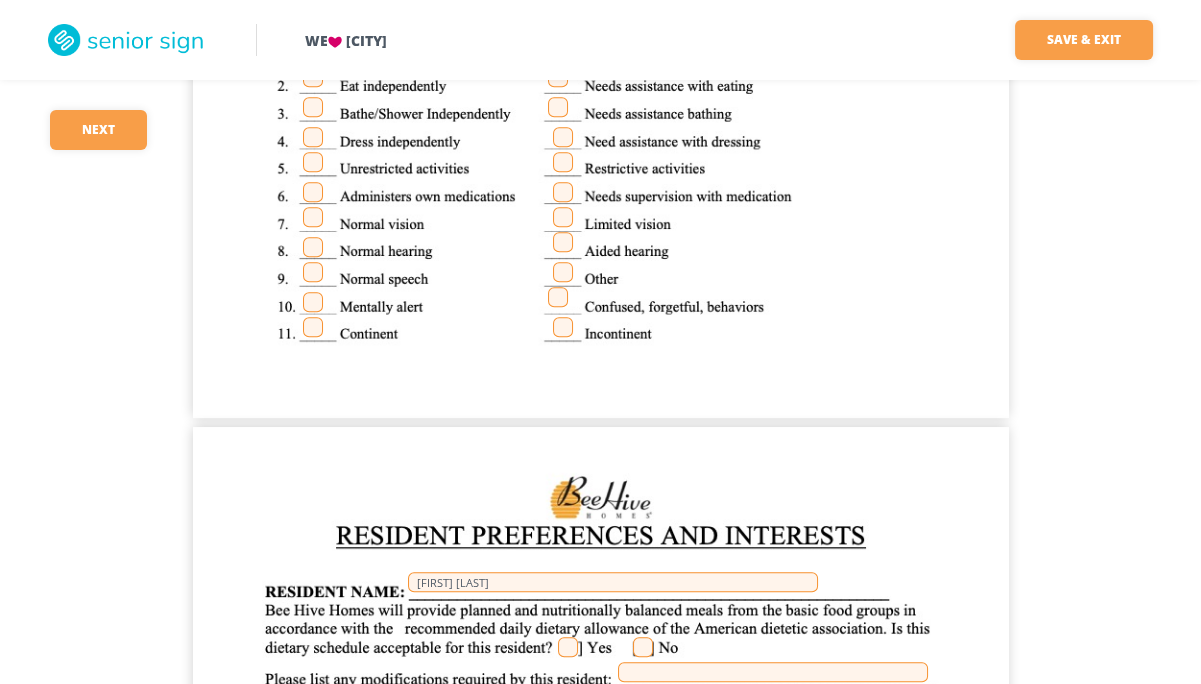 scroll, scrollTop: 1588, scrollLeft: 0, axis: vertical 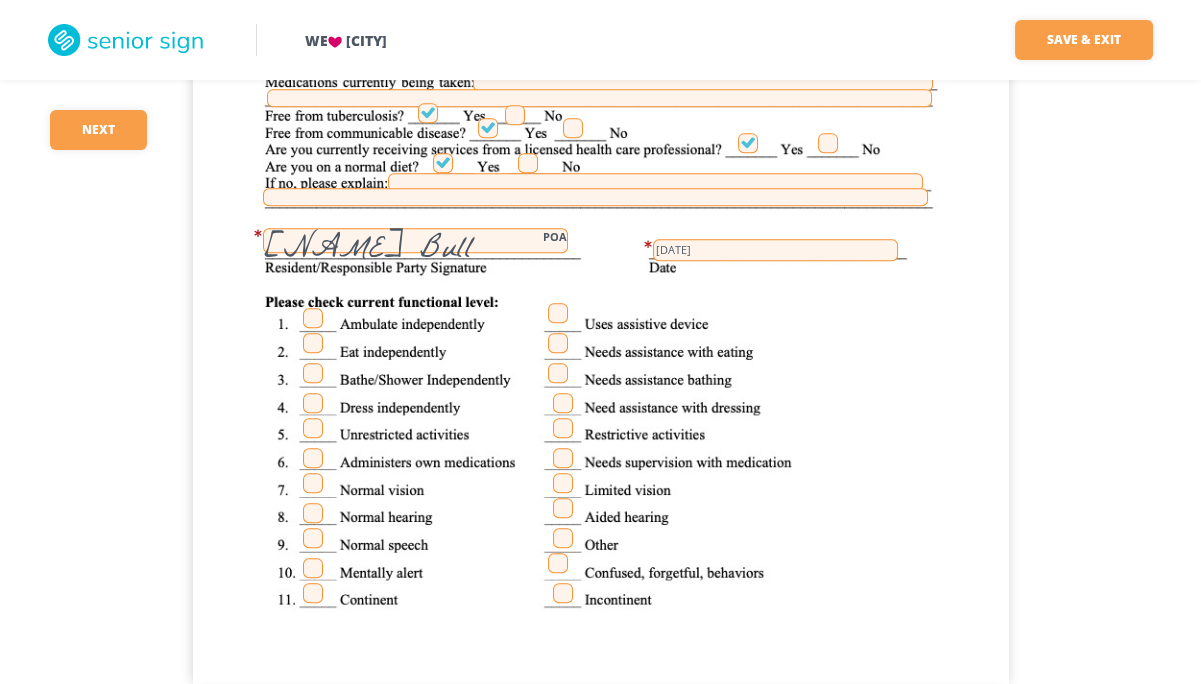 click at bounding box center (313, 343) 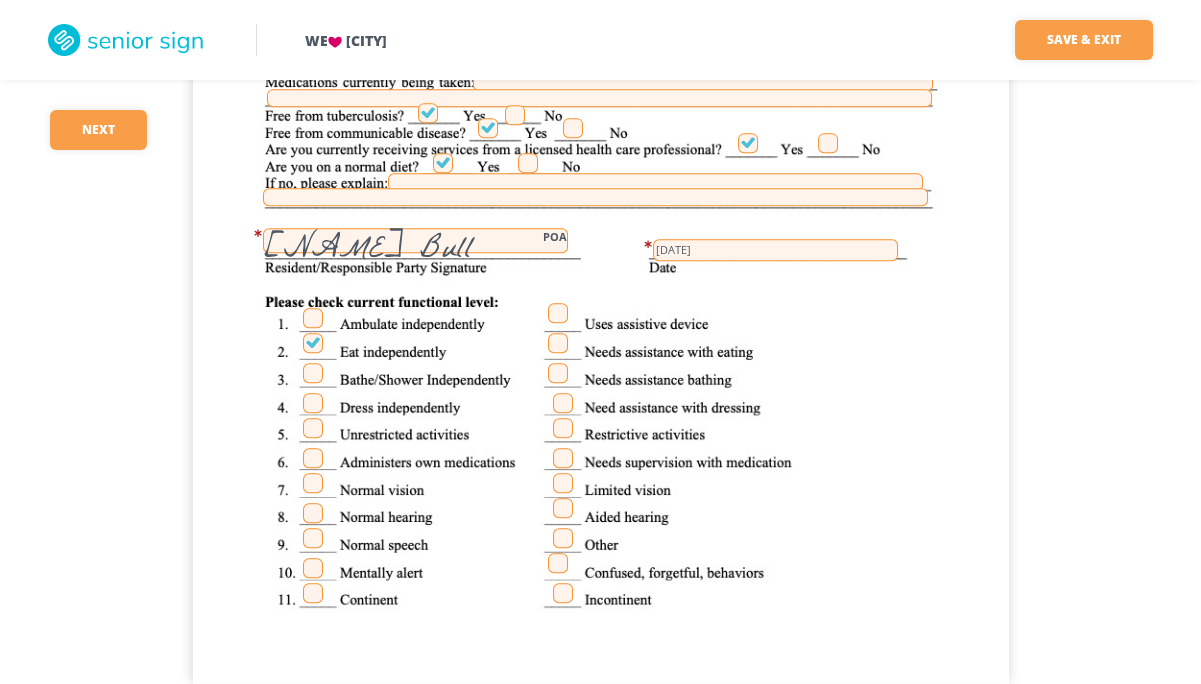 click at bounding box center (313, 403) 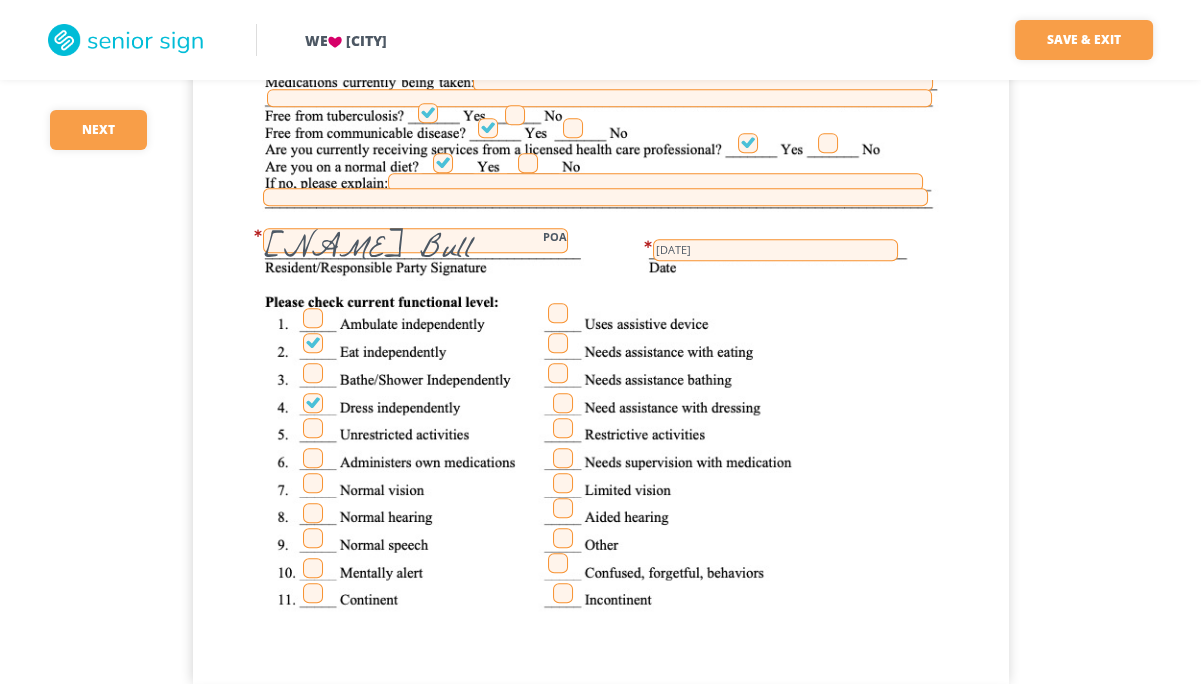 click at bounding box center [313, 538] 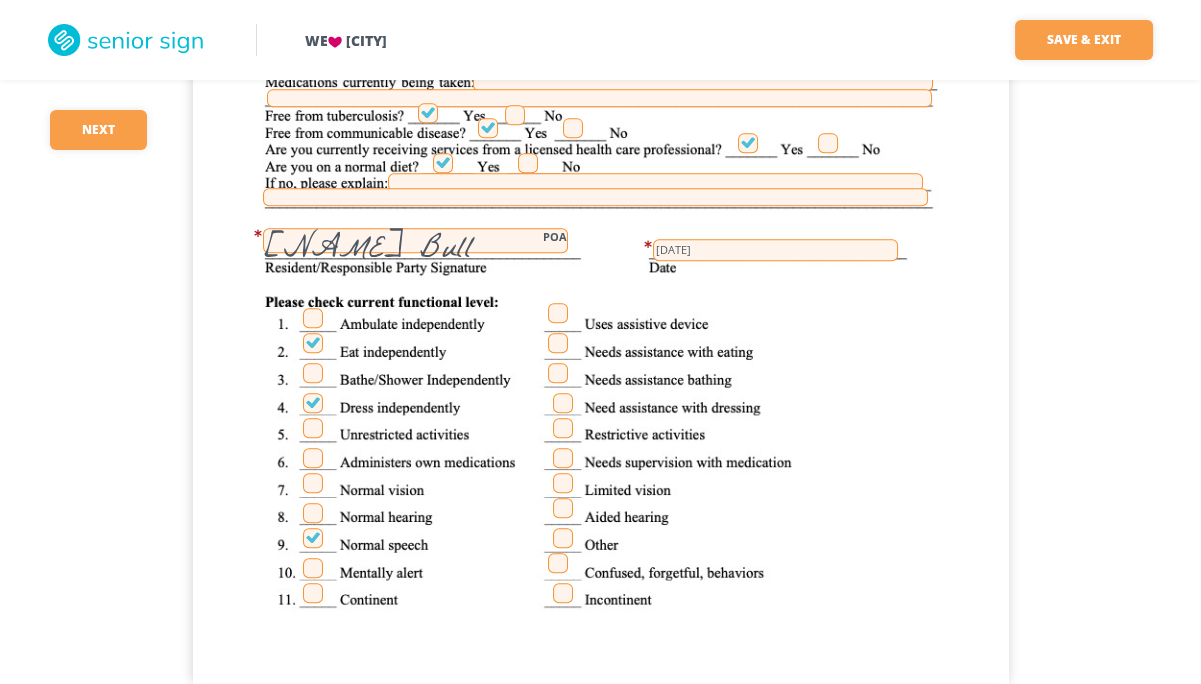 click at bounding box center [313, 568] 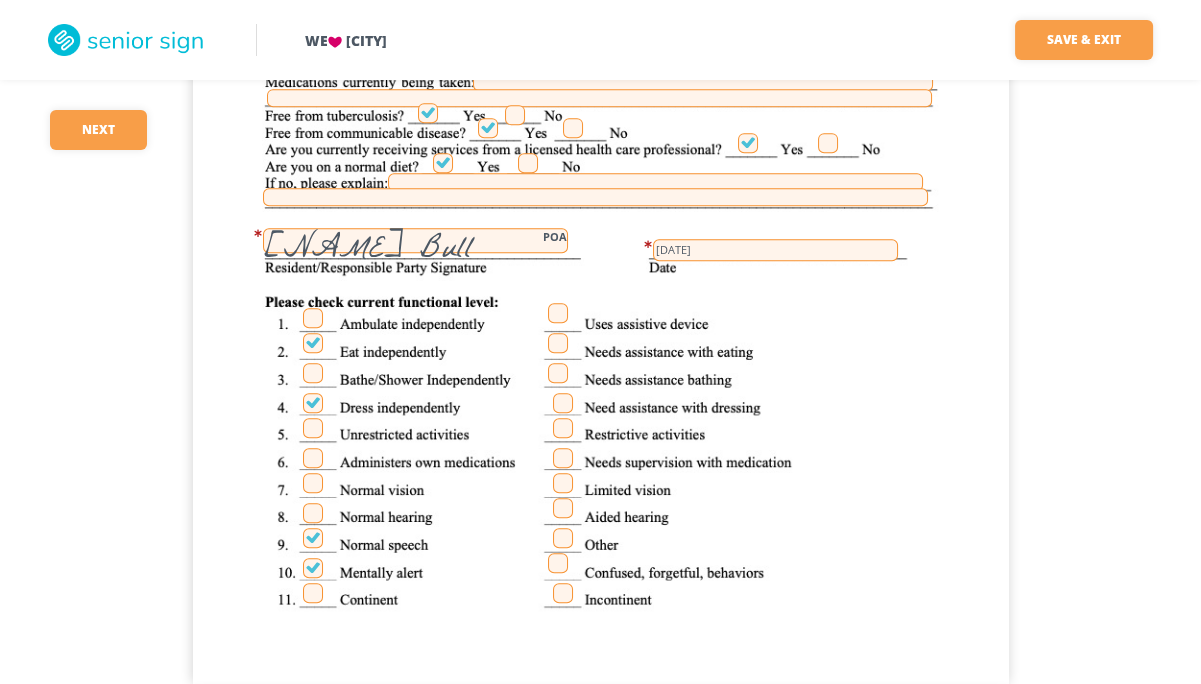 click at bounding box center (313, 593) 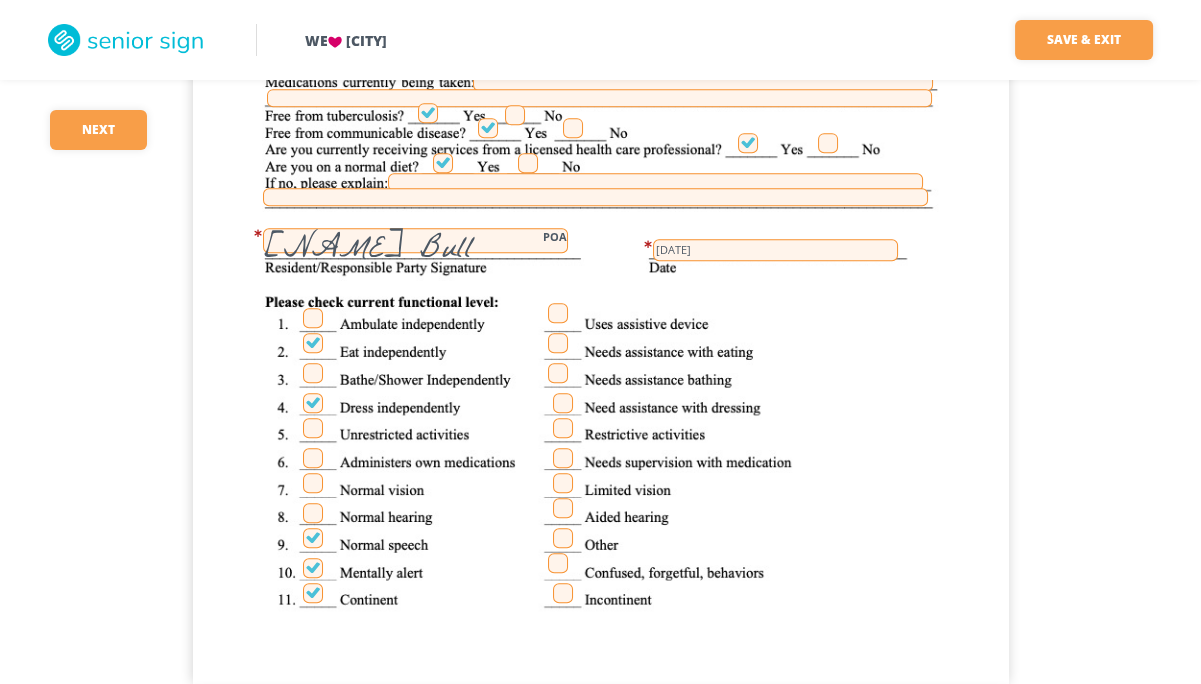 click at bounding box center (558, 313) 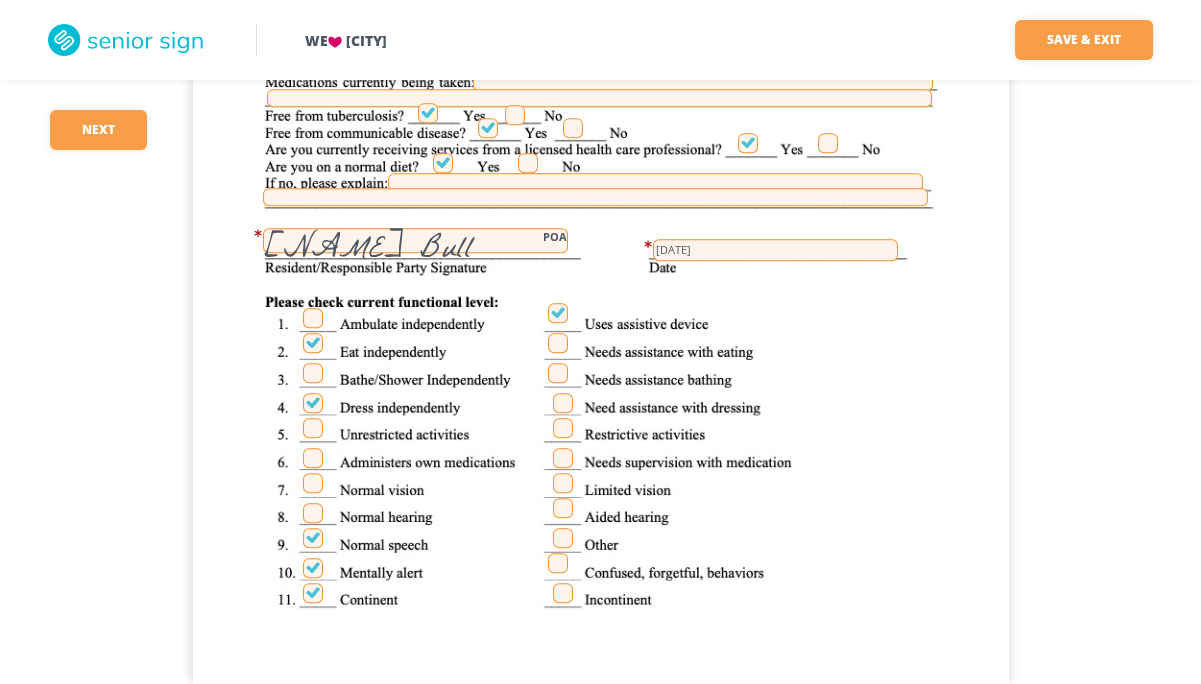 click at bounding box center (558, 373) 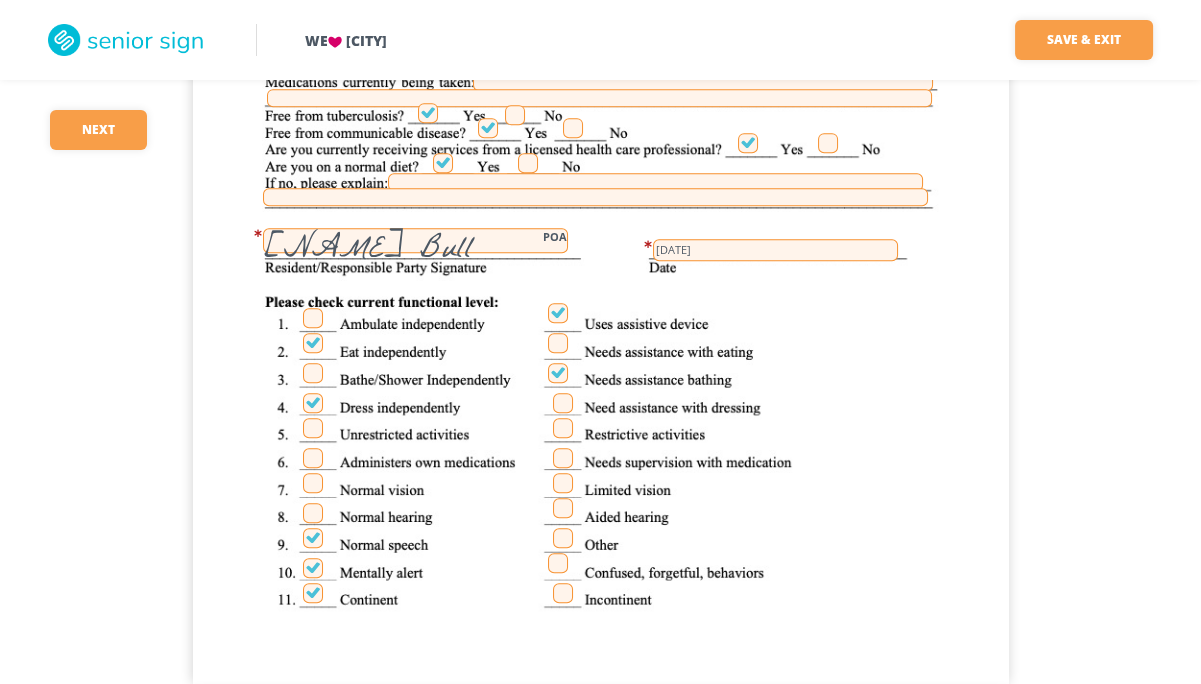 click at bounding box center [563, 458] 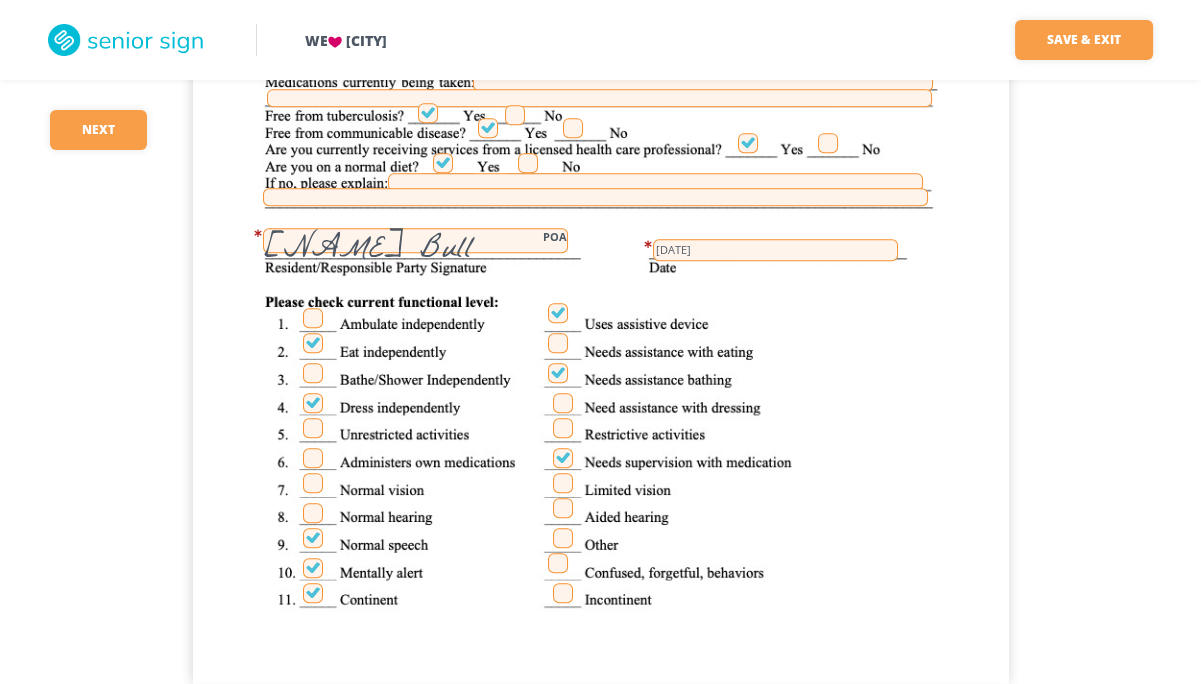 click at bounding box center [563, 483] 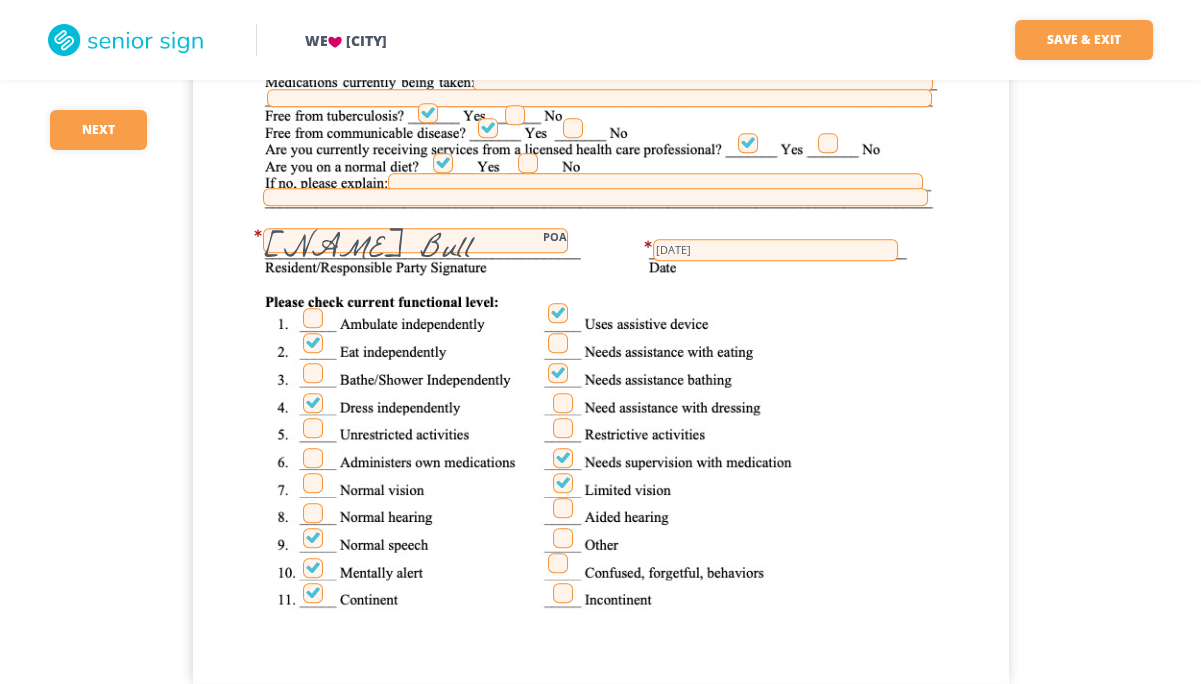 click at bounding box center (563, 508) 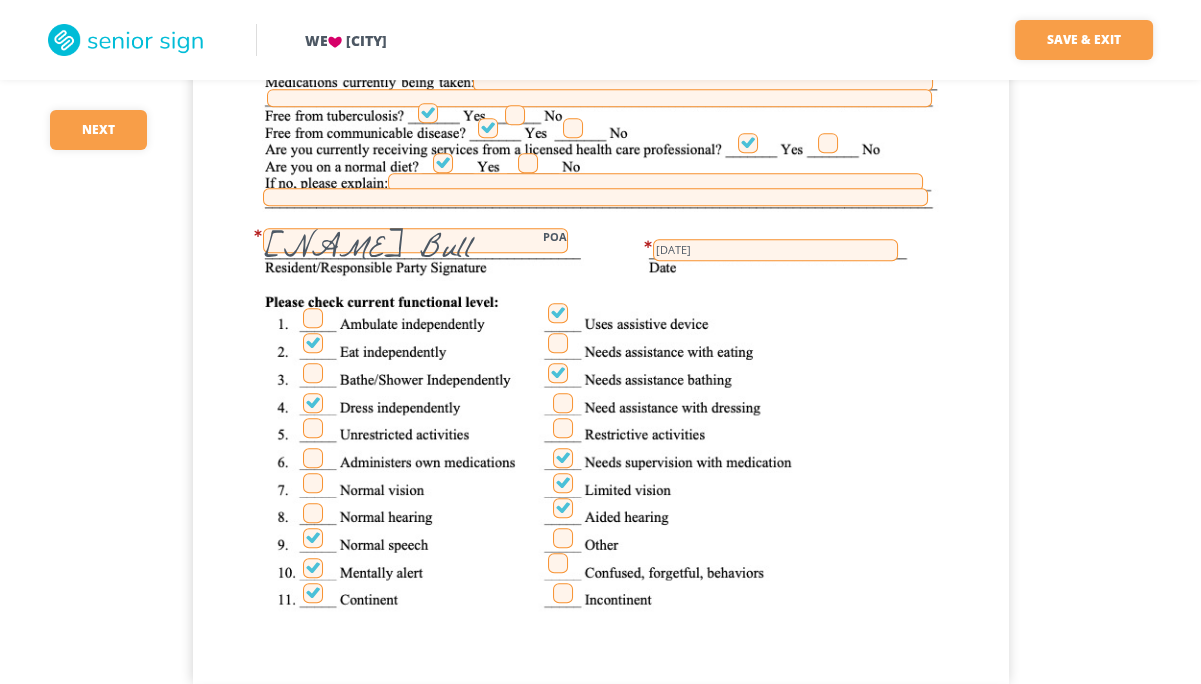 click at bounding box center (563, 428) 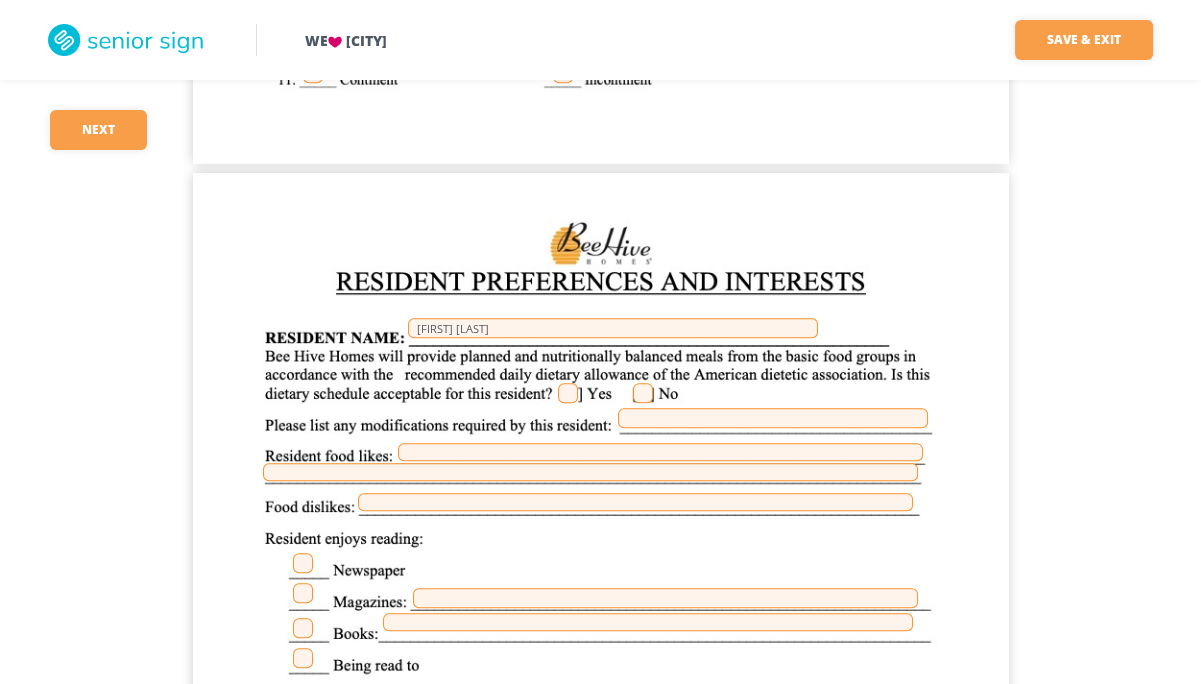 scroll, scrollTop: 2147, scrollLeft: 0, axis: vertical 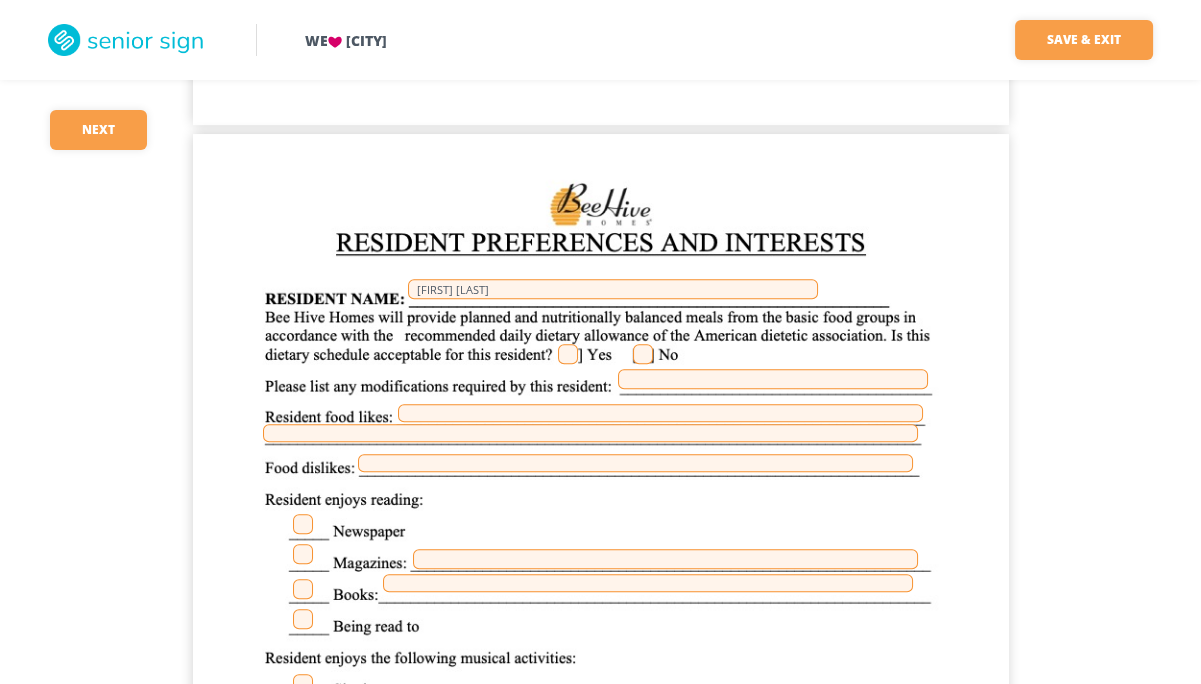 click at bounding box center (568, 354) 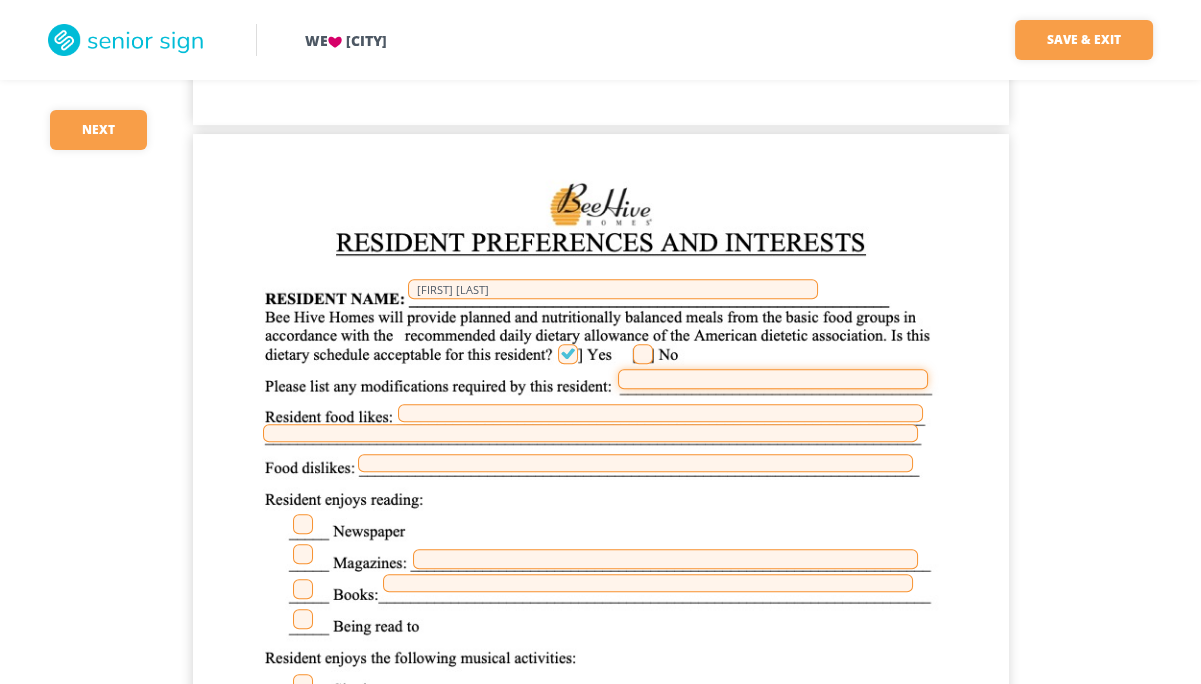 click at bounding box center [773, 379] 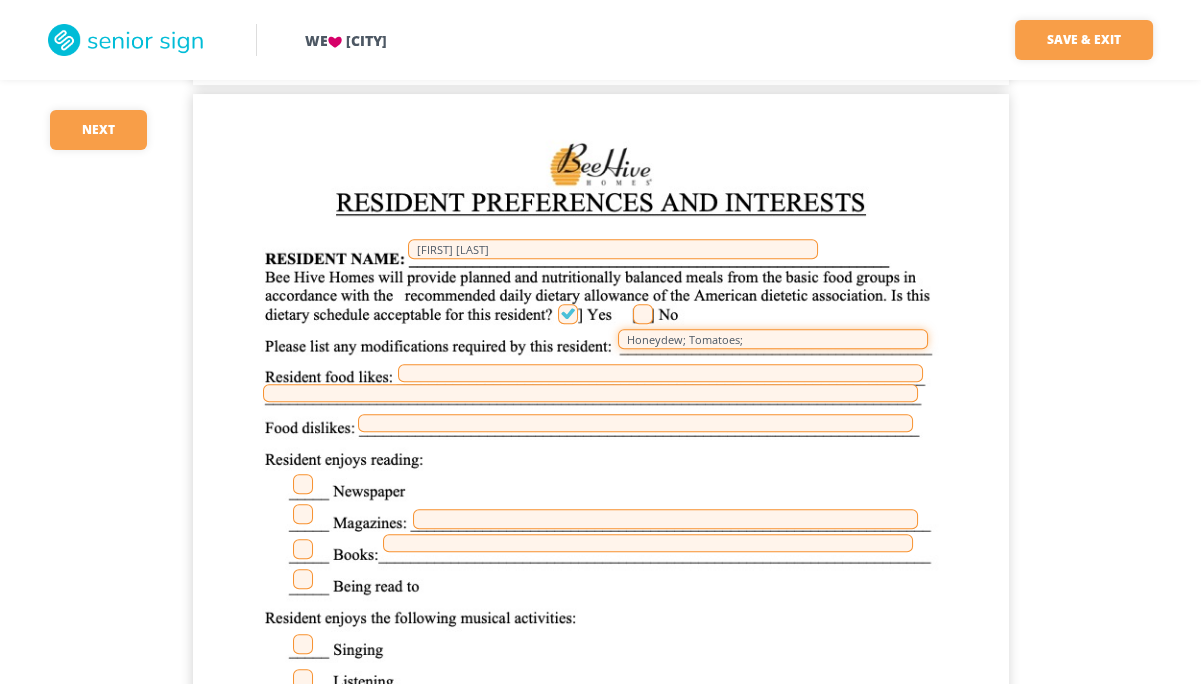 scroll, scrollTop: 2361, scrollLeft: 0, axis: vertical 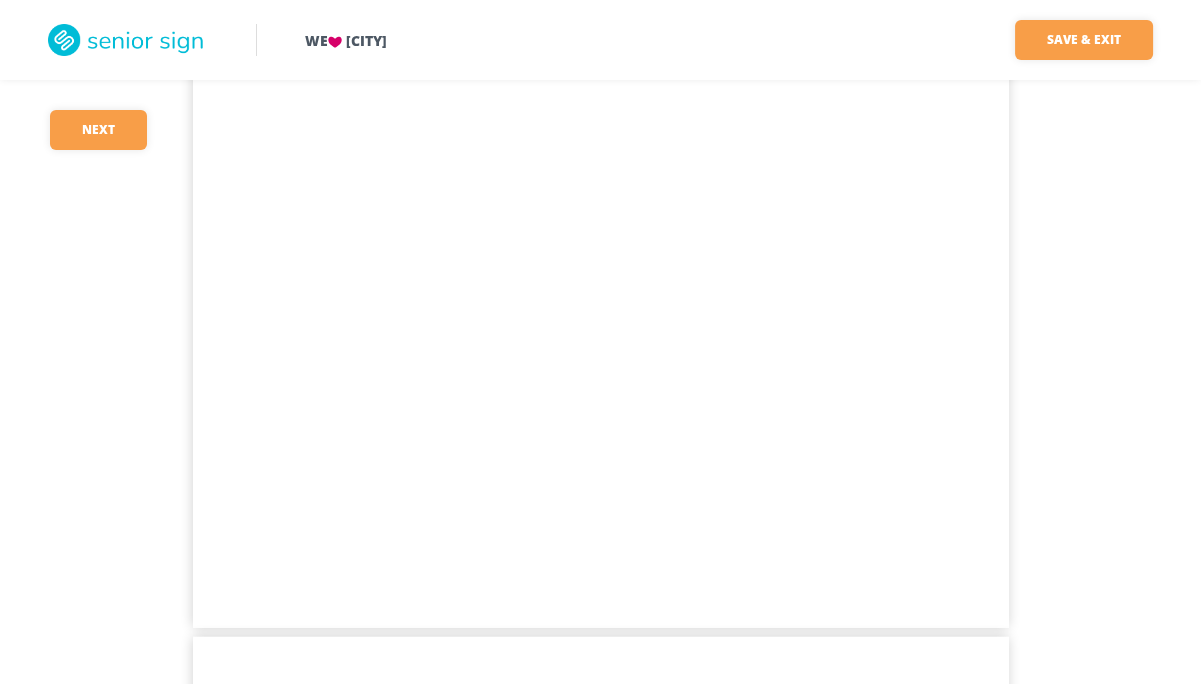 type on "[FOOD]; [FOOD]; no [FOOD]" 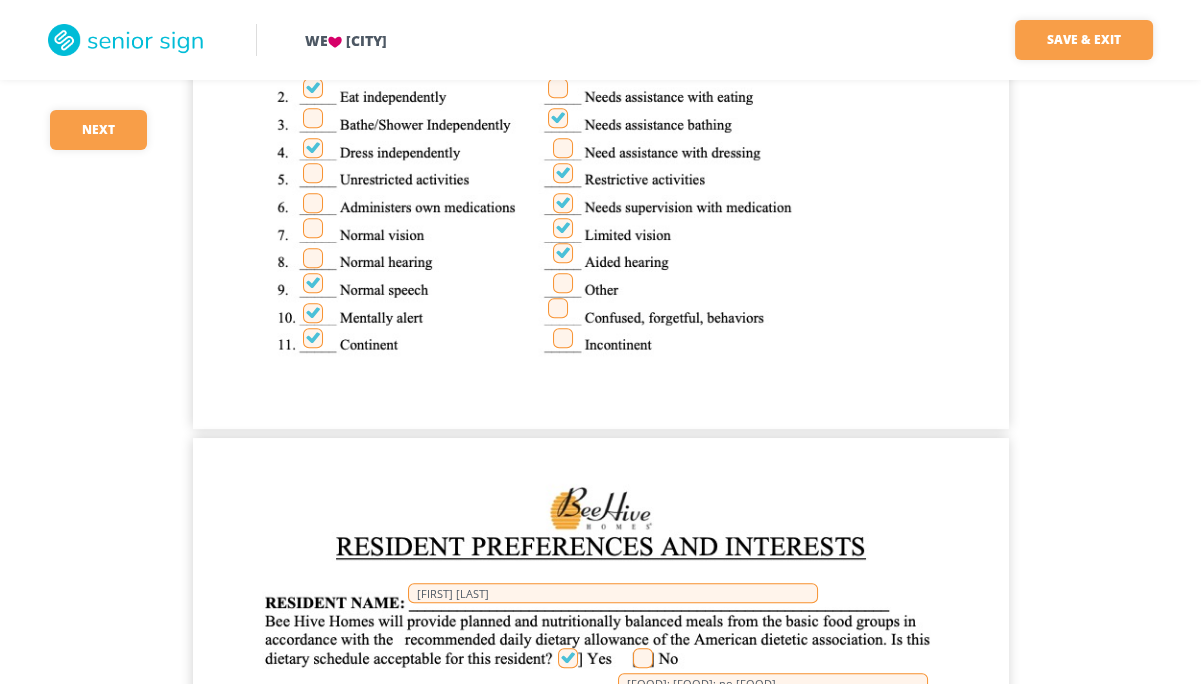 scroll, scrollTop: 1457, scrollLeft: 0, axis: vertical 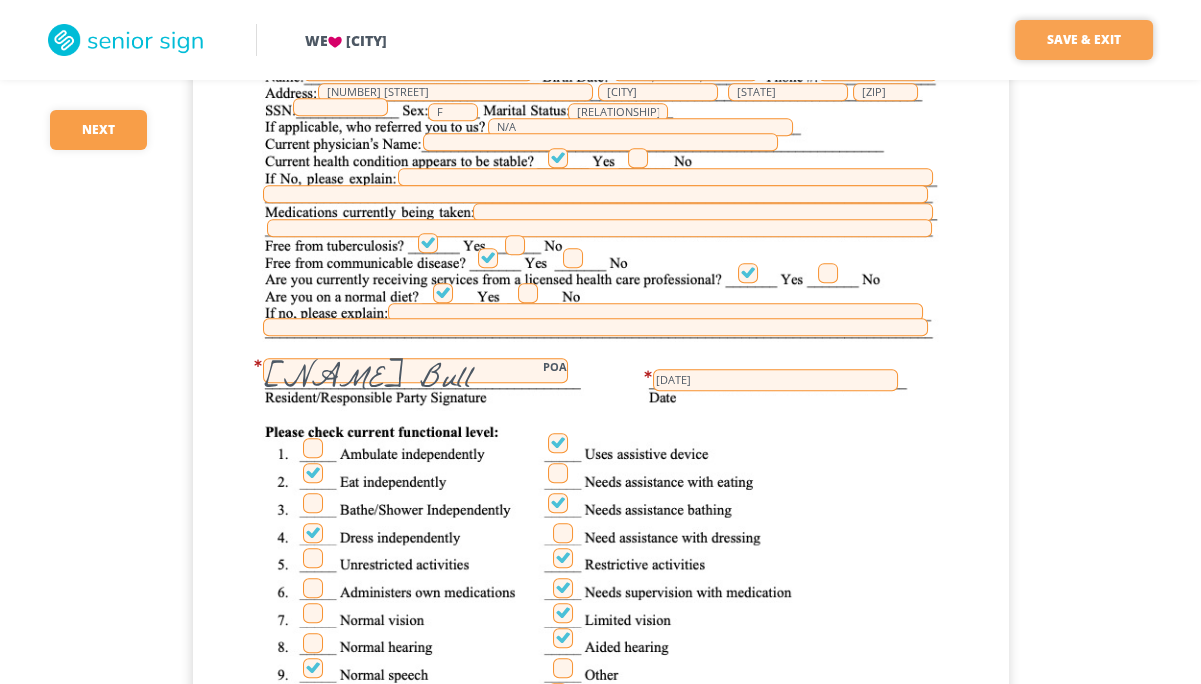 click on "Save & Exit" at bounding box center [1084, 40] 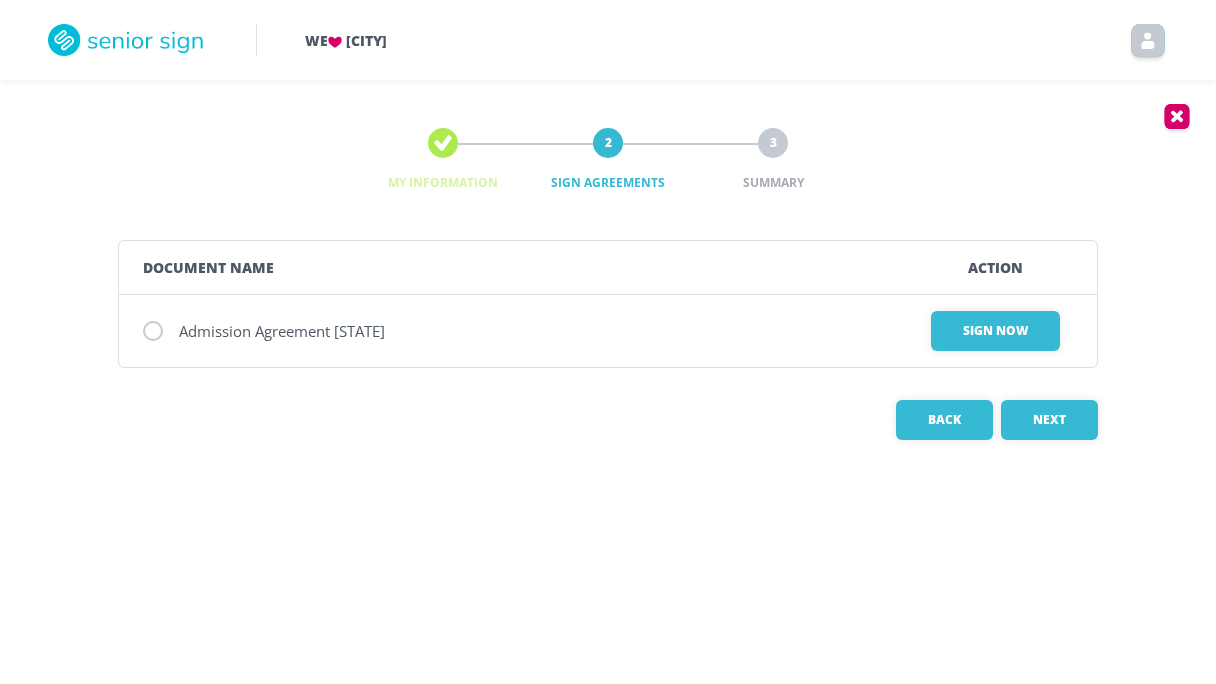 click at bounding box center (153, 331) 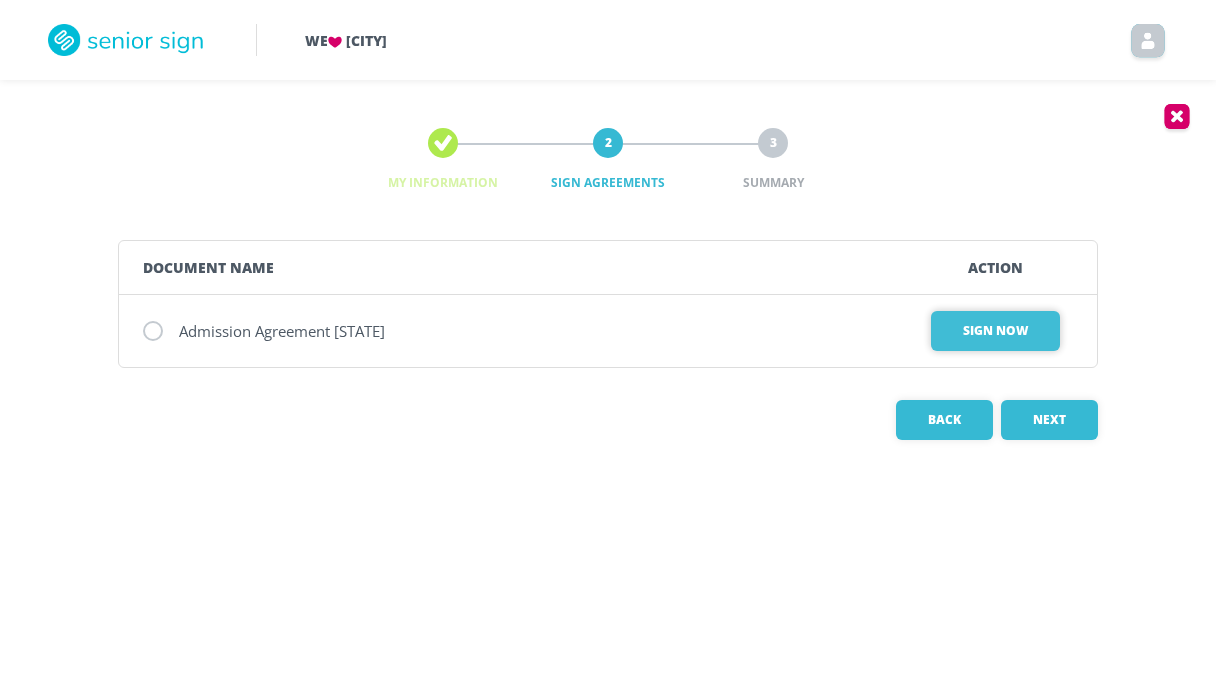 click on "Sign Now" at bounding box center (995, 331) 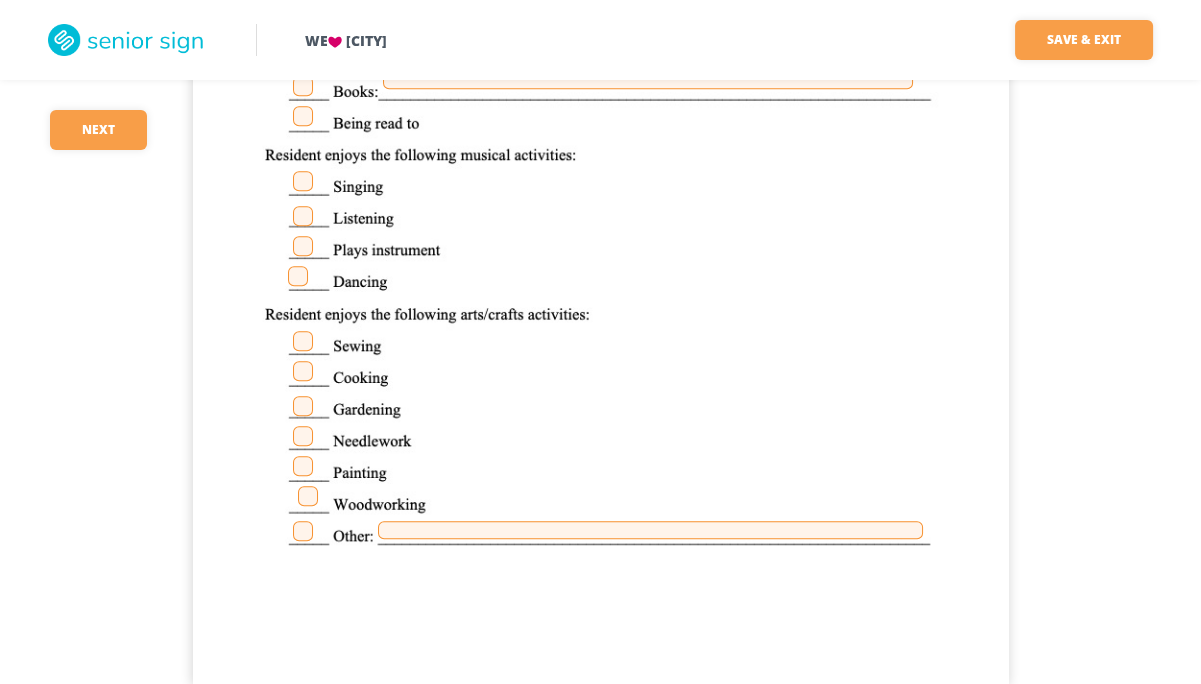 scroll, scrollTop: 2680, scrollLeft: 0, axis: vertical 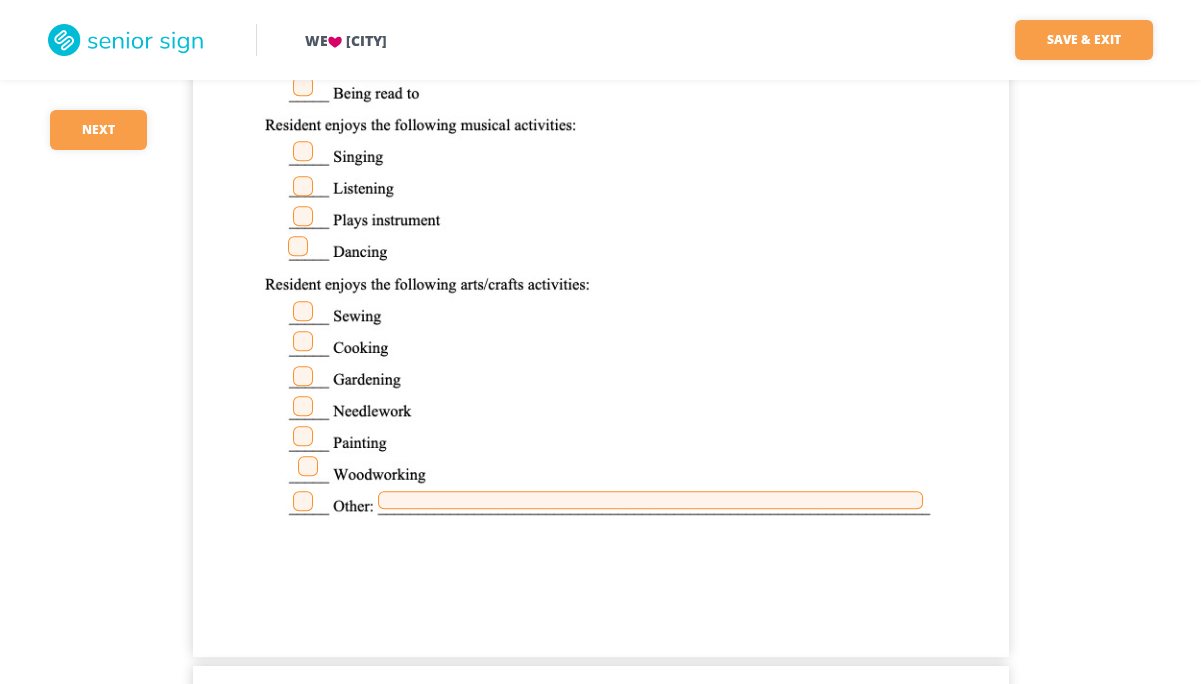 click at bounding box center [303, 436] 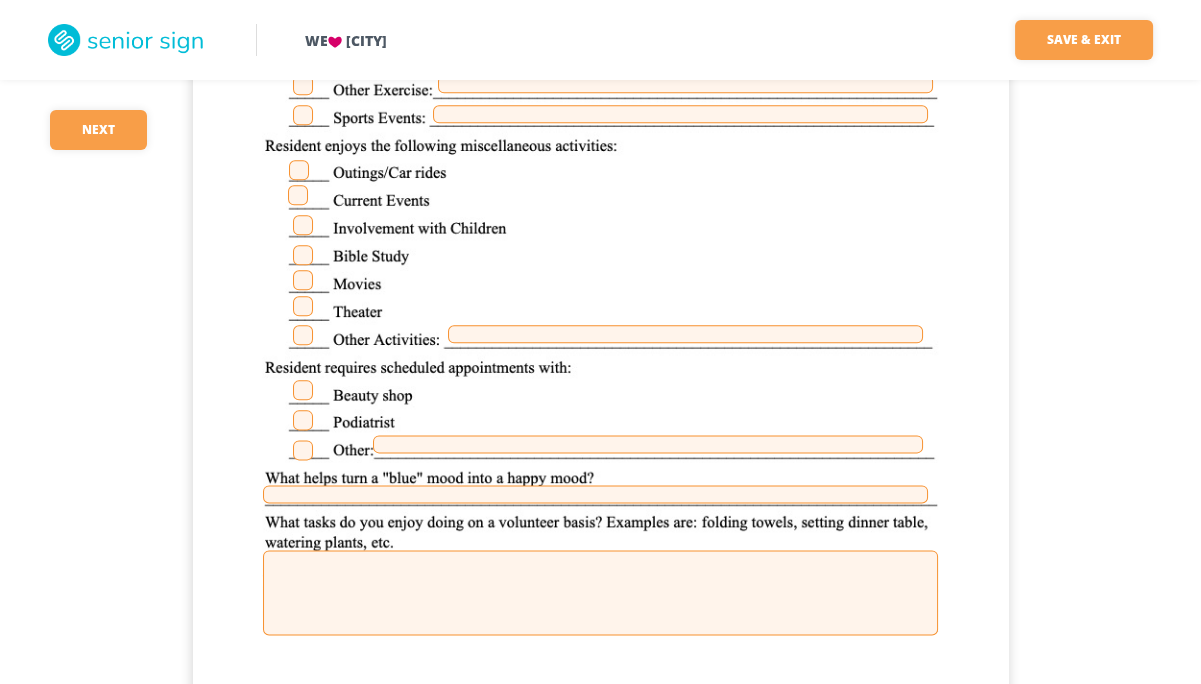 scroll, scrollTop: 3640, scrollLeft: 0, axis: vertical 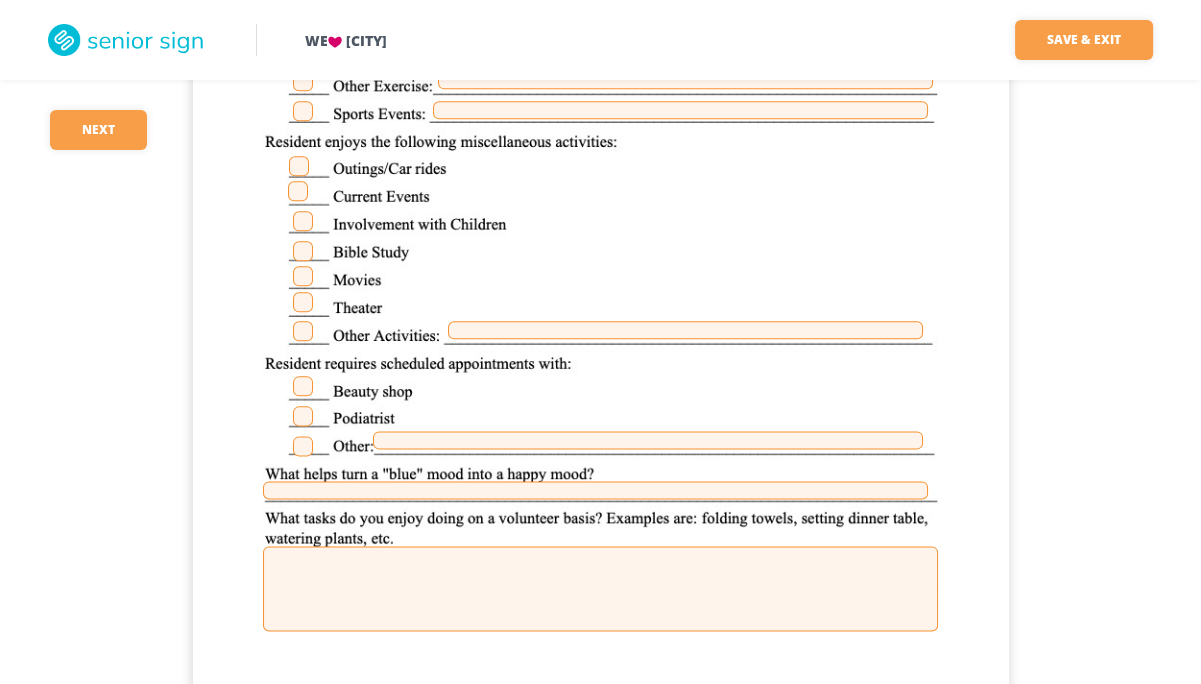 click at bounding box center [303, 386] 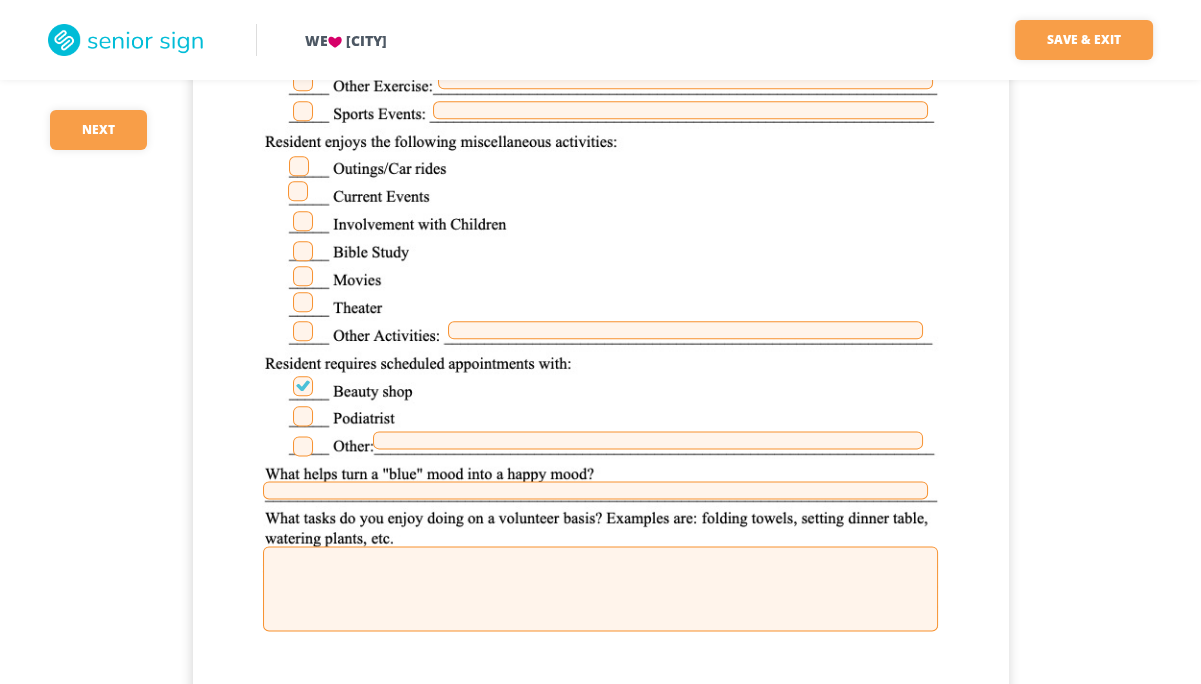 click at bounding box center [303, 416] 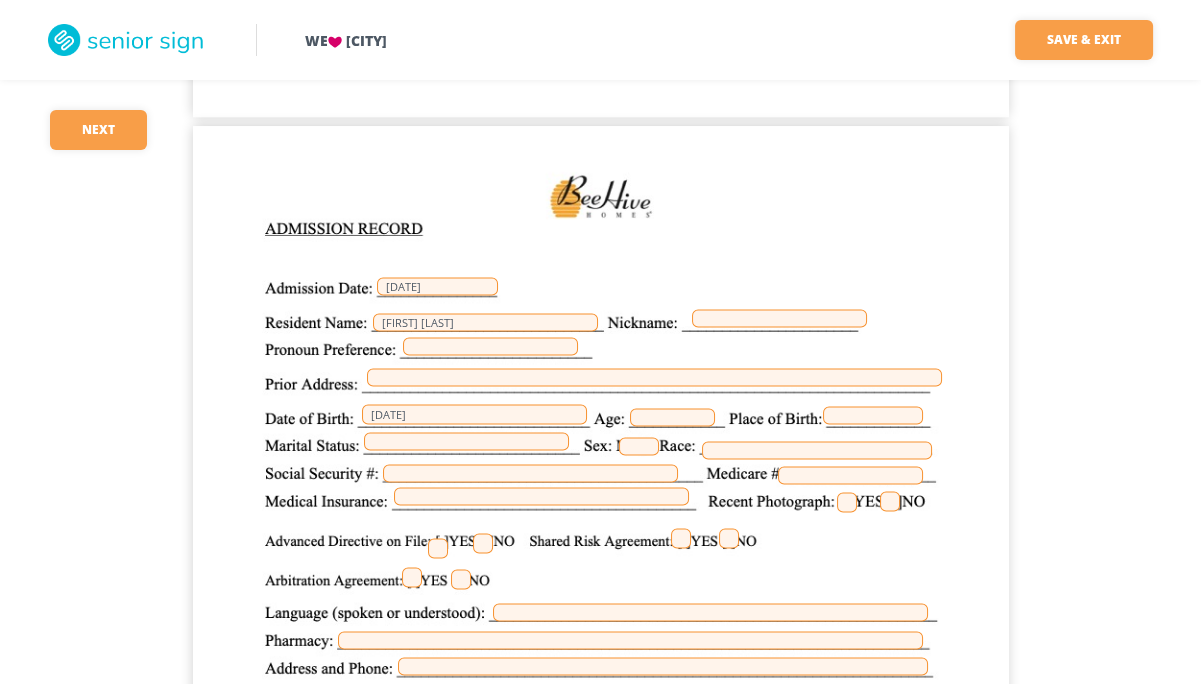 scroll, scrollTop: 4320, scrollLeft: 0, axis: vertical 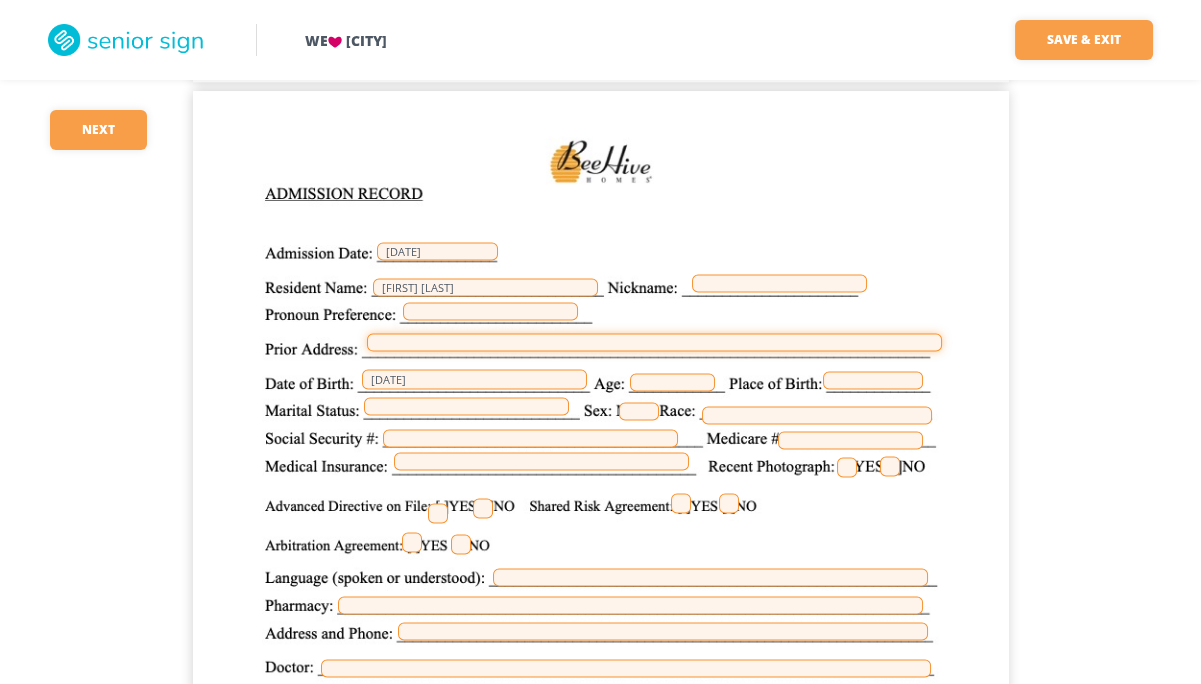 click at bounding box center [654, 342] 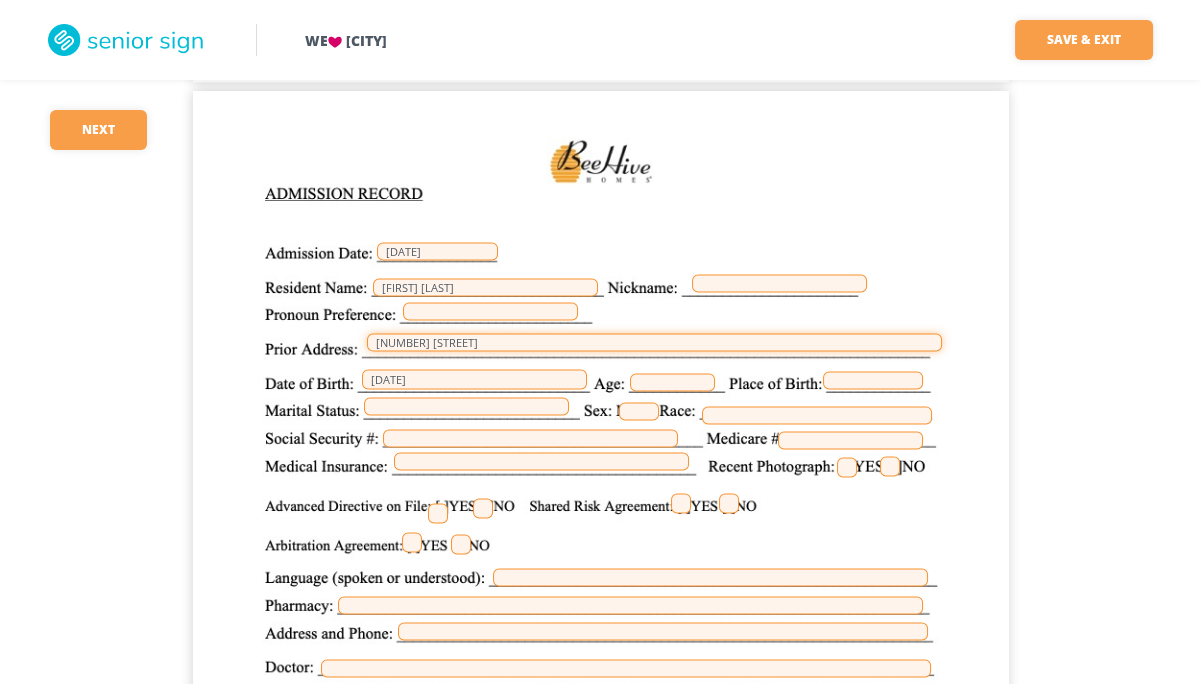 type on "[NUMBER] [STREET]" 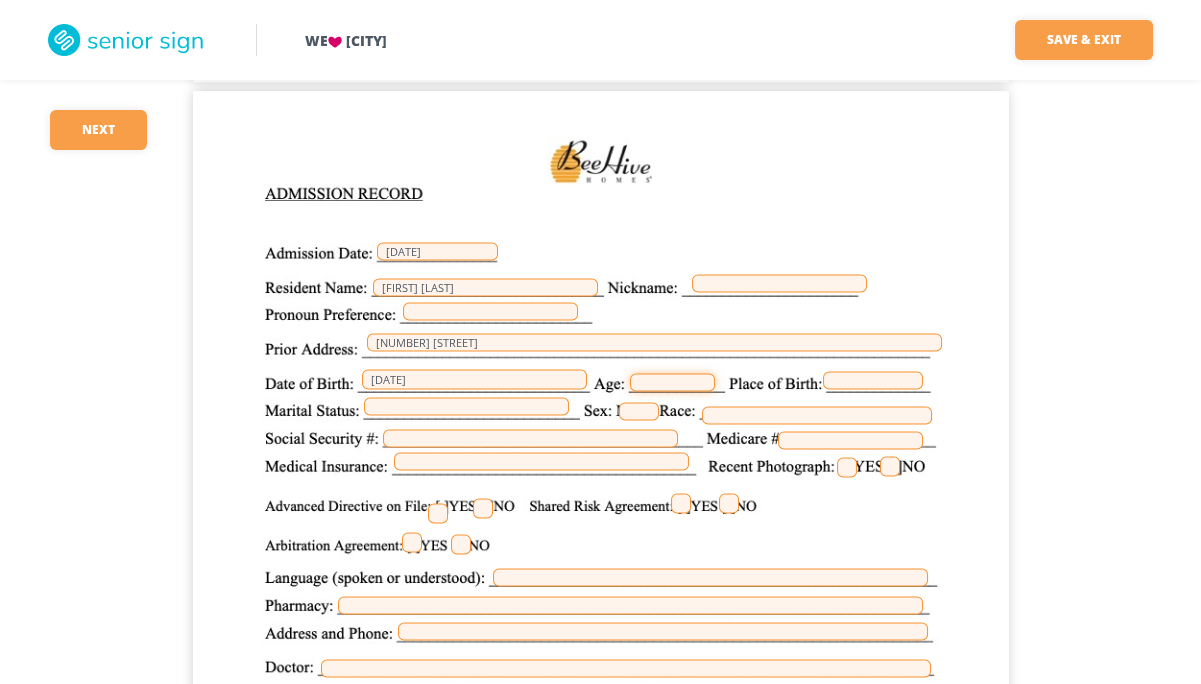 click at bounding box center (672, 382) 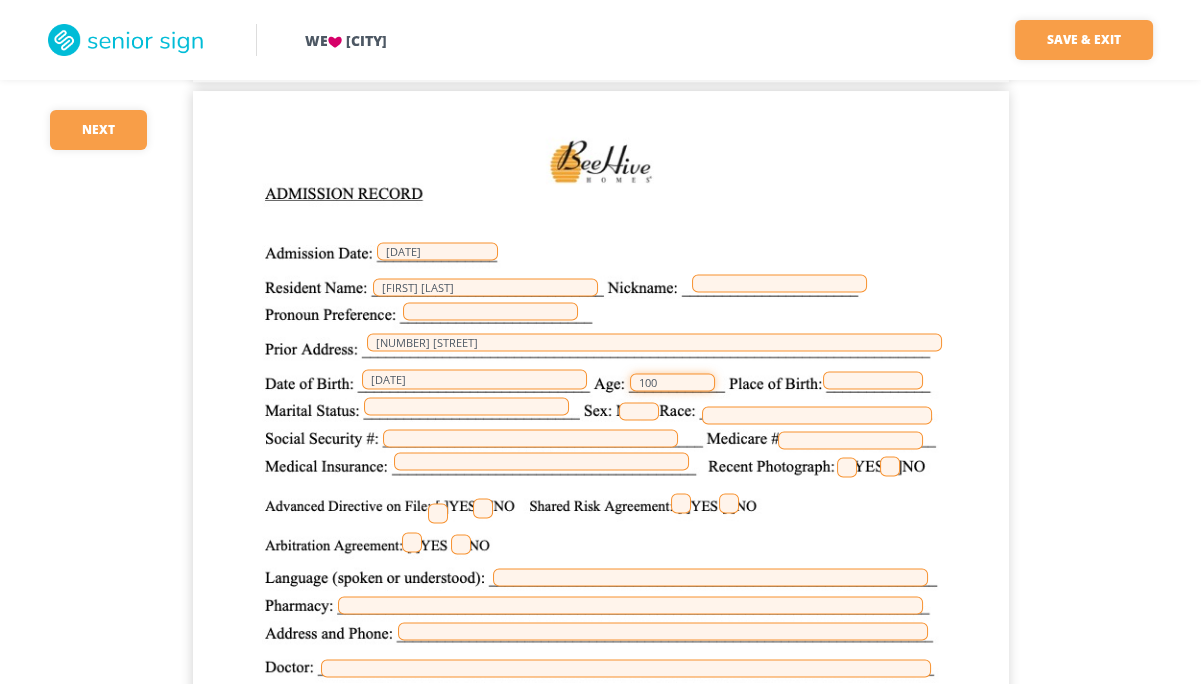 type on "100" 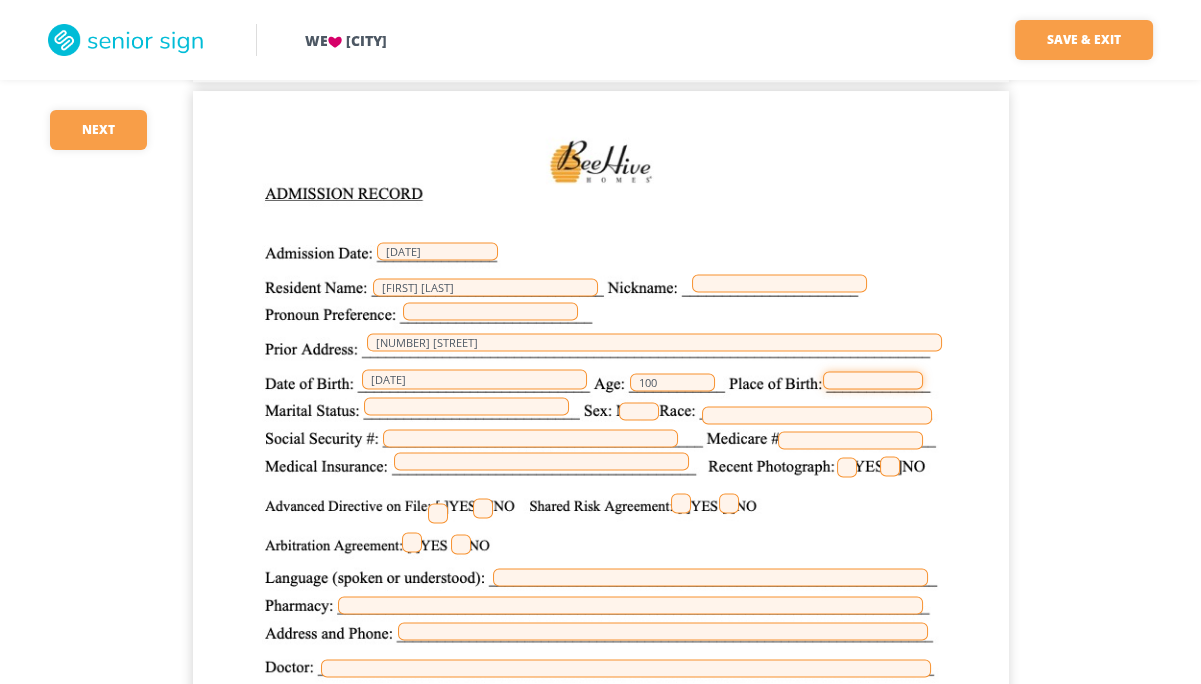click at bounding box center [873, 380] 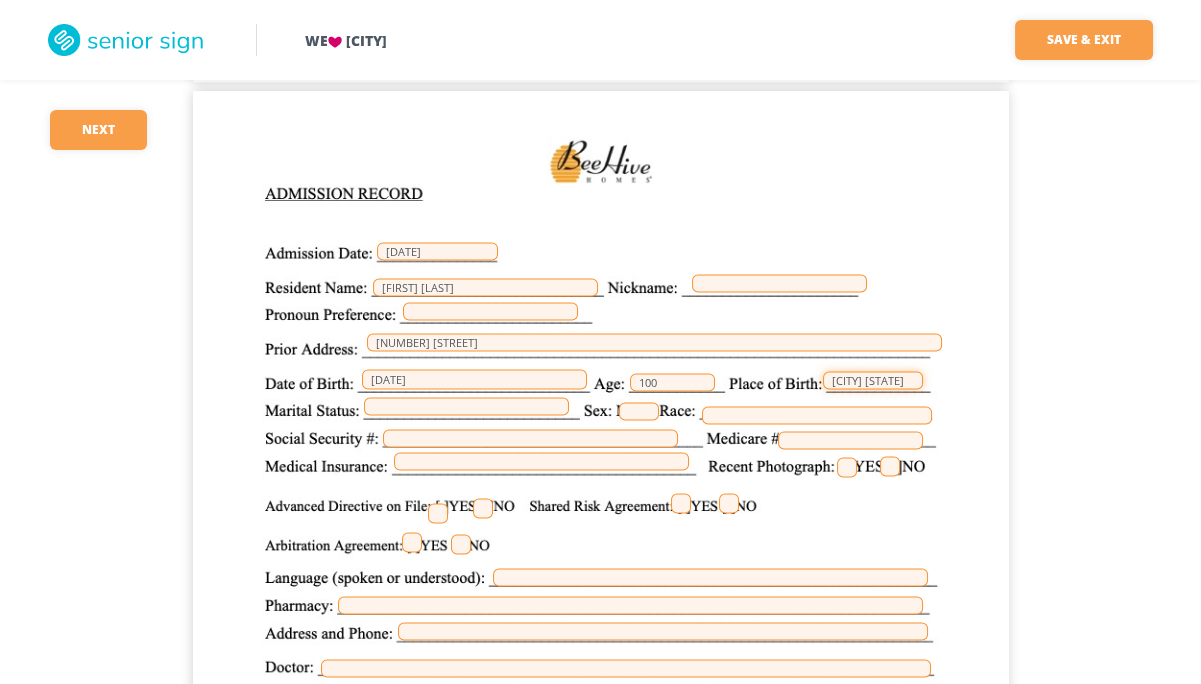 type on "[CITY] [STATE]" 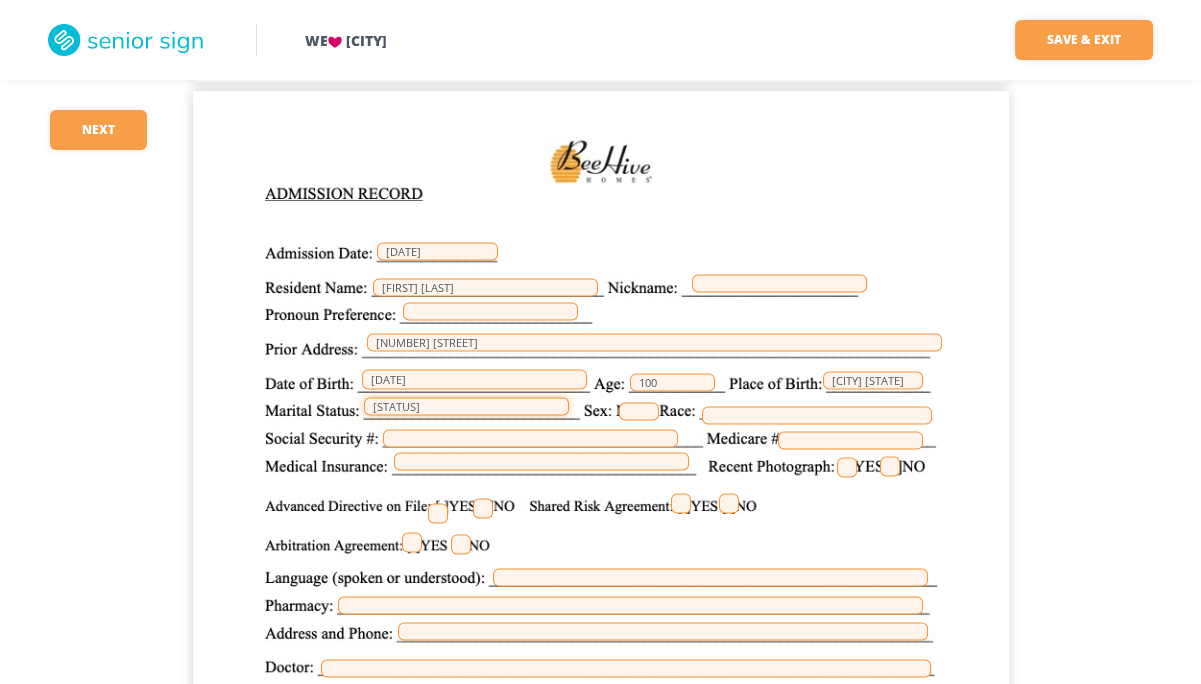 type on "[STATUS]" 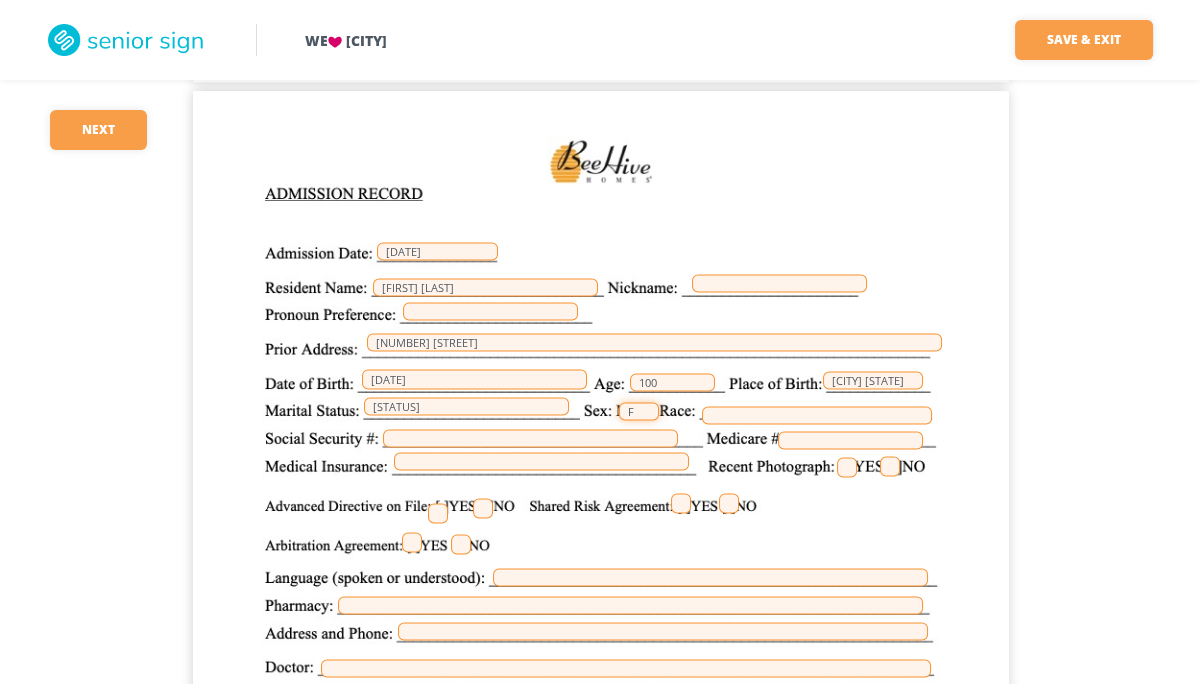 type on "F" 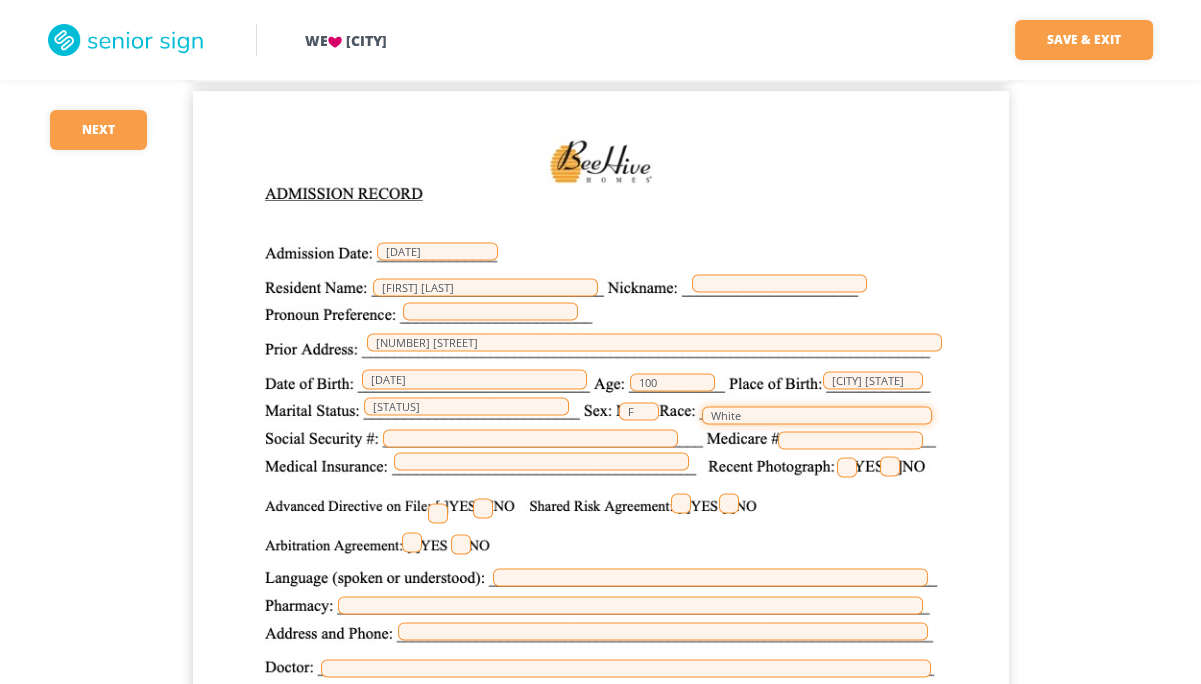 type on "White" 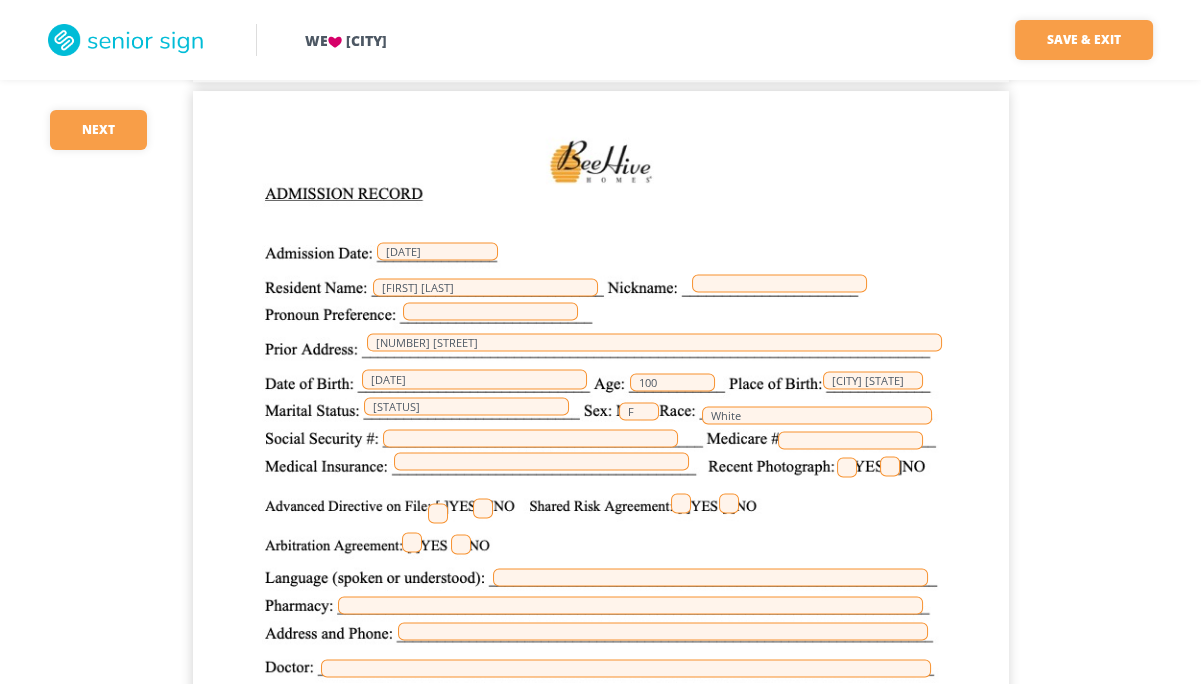click at bounding box center [890, 466] 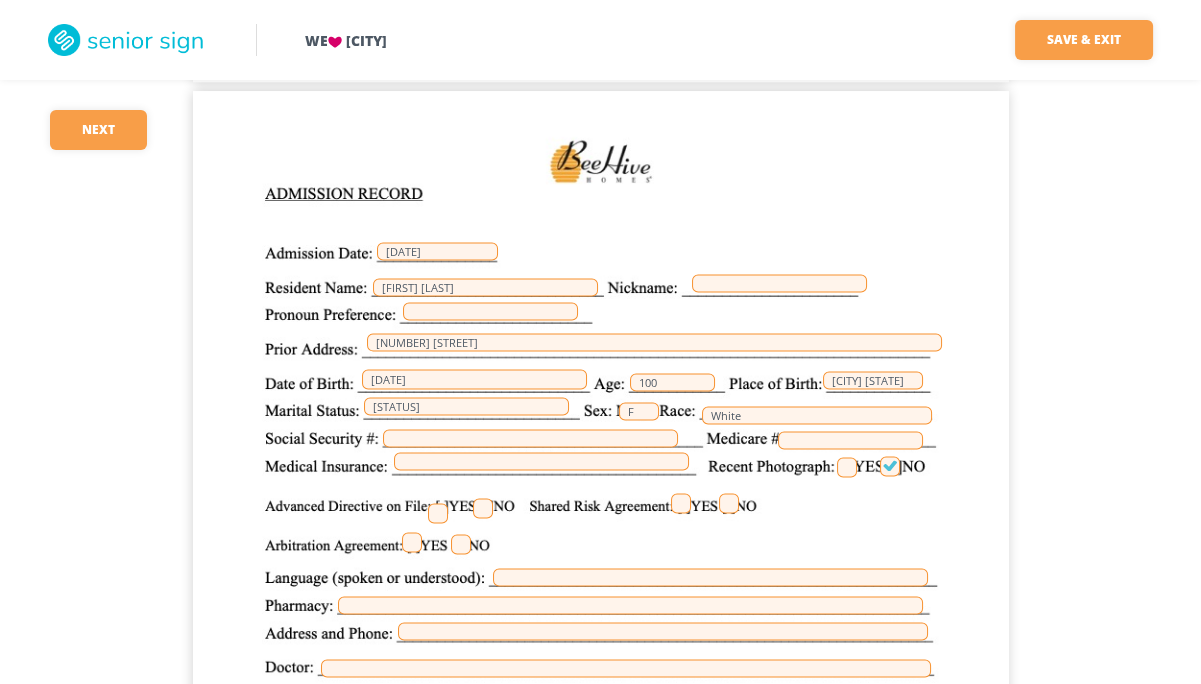 click at bounding box center (438, 513) 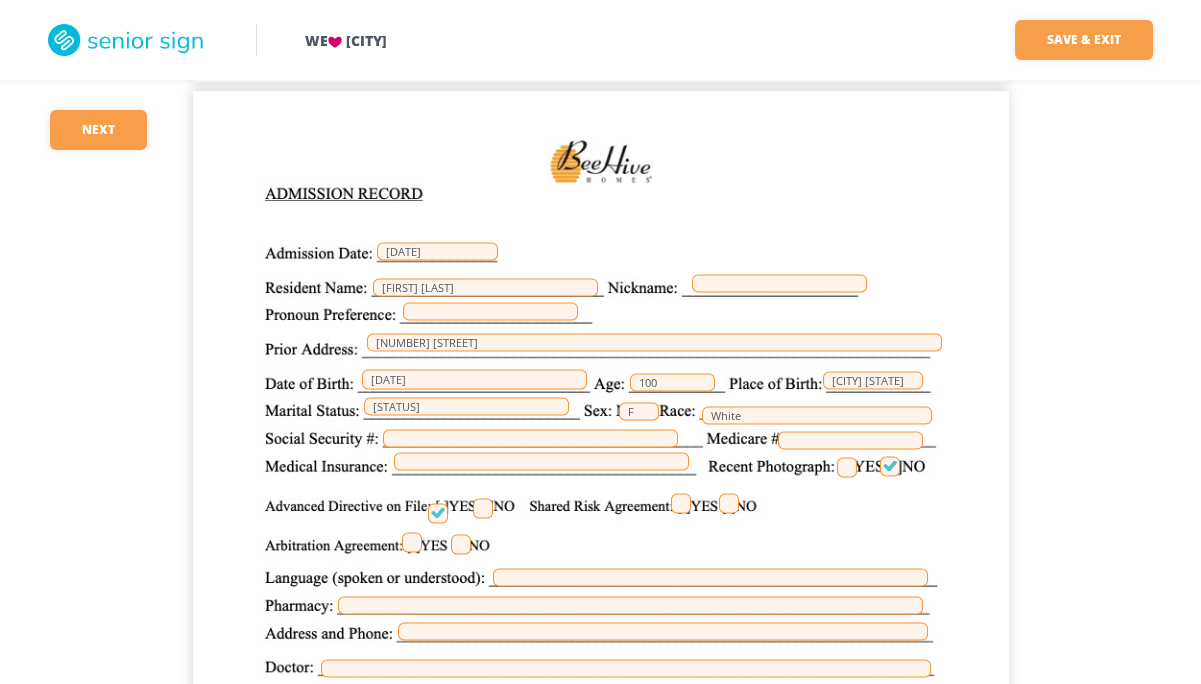 click at bounding box center [461, 544] 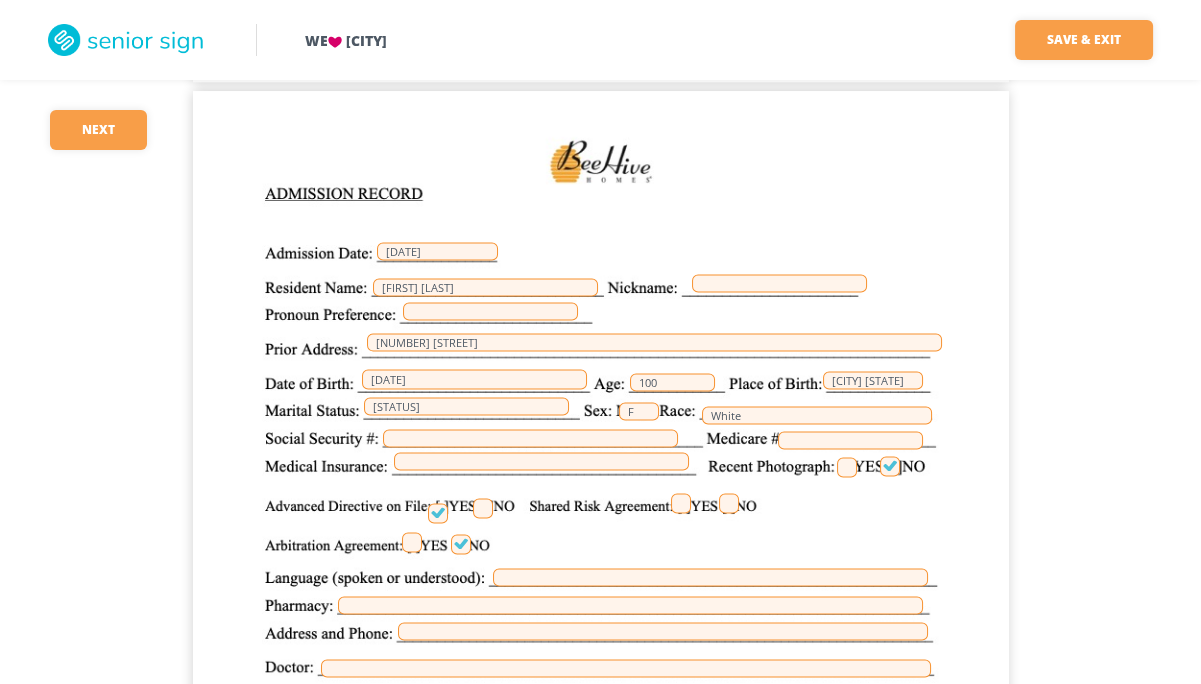 click at bounding box center [729, 503] 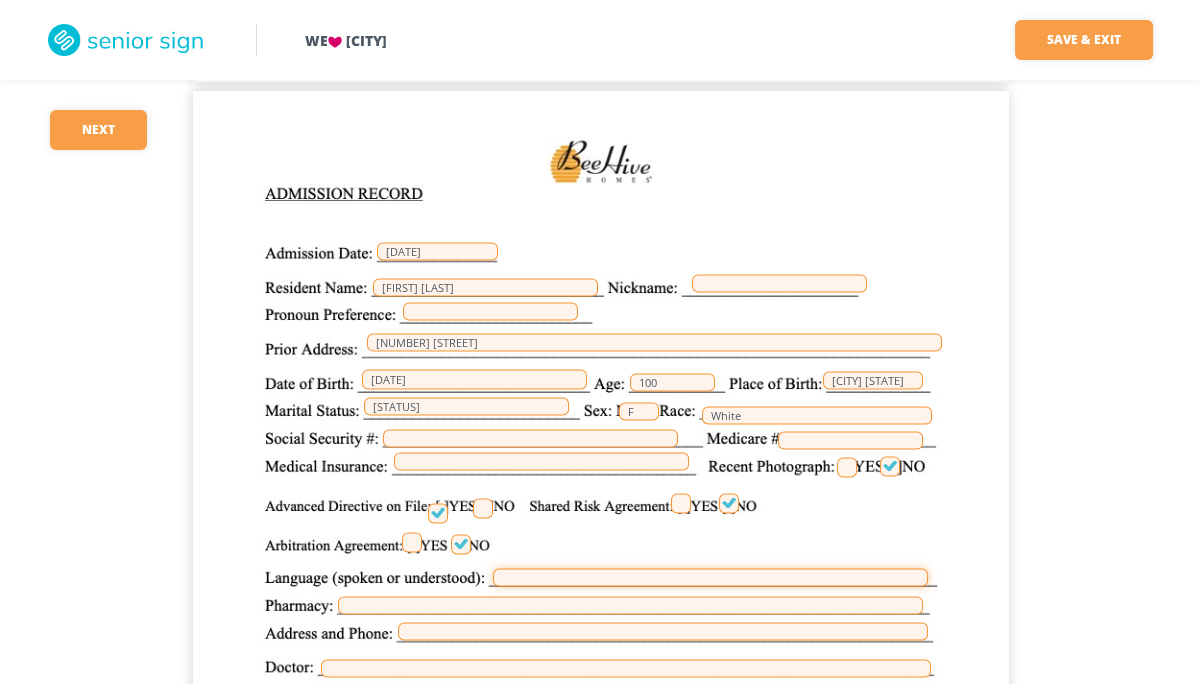 click at bounding box center (710, 577) 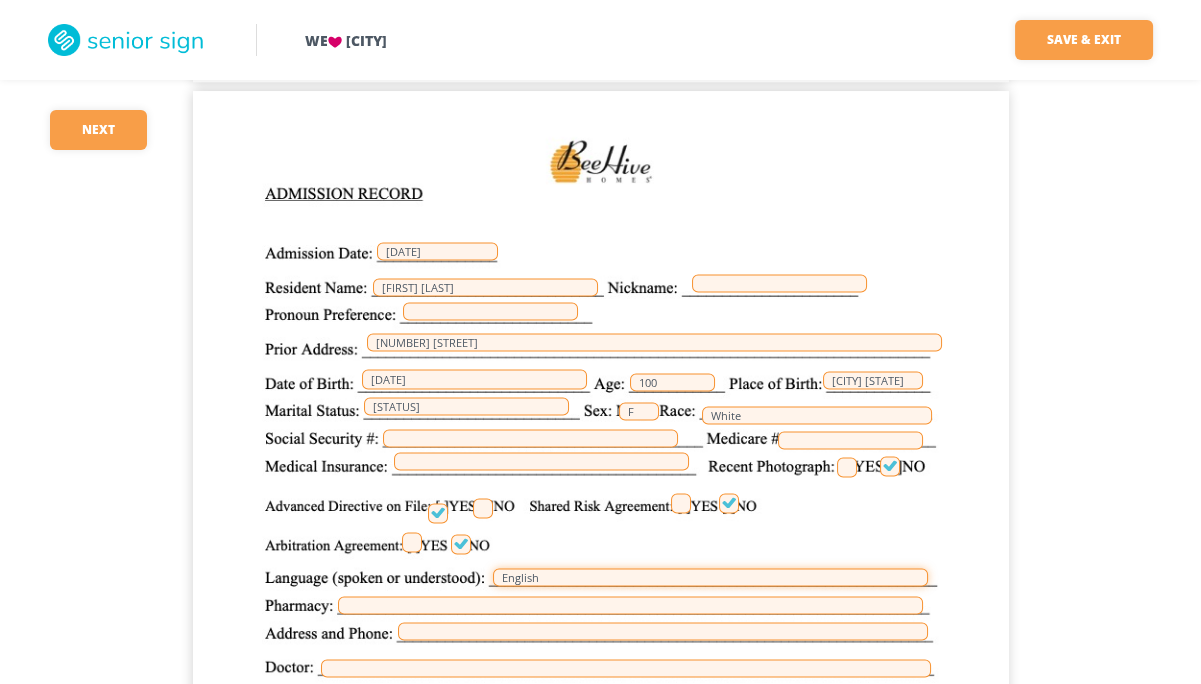 type on "English" 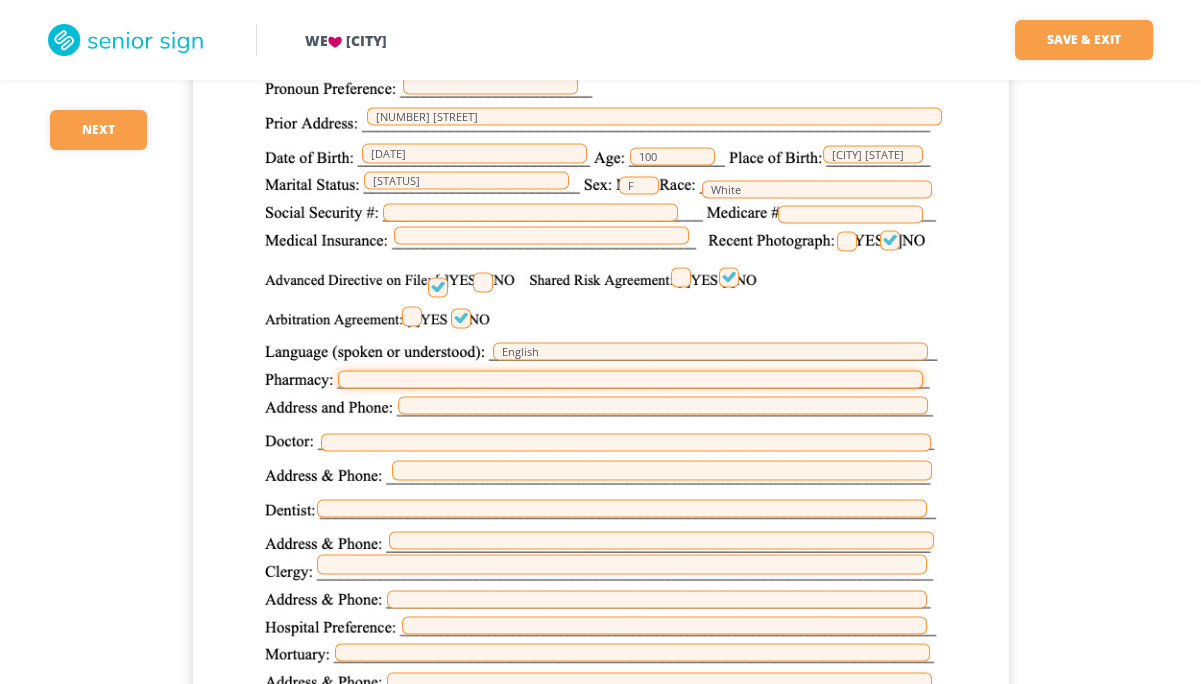 scroll, scrollTop: 4640, scrollLeft: 0, axis: vertical 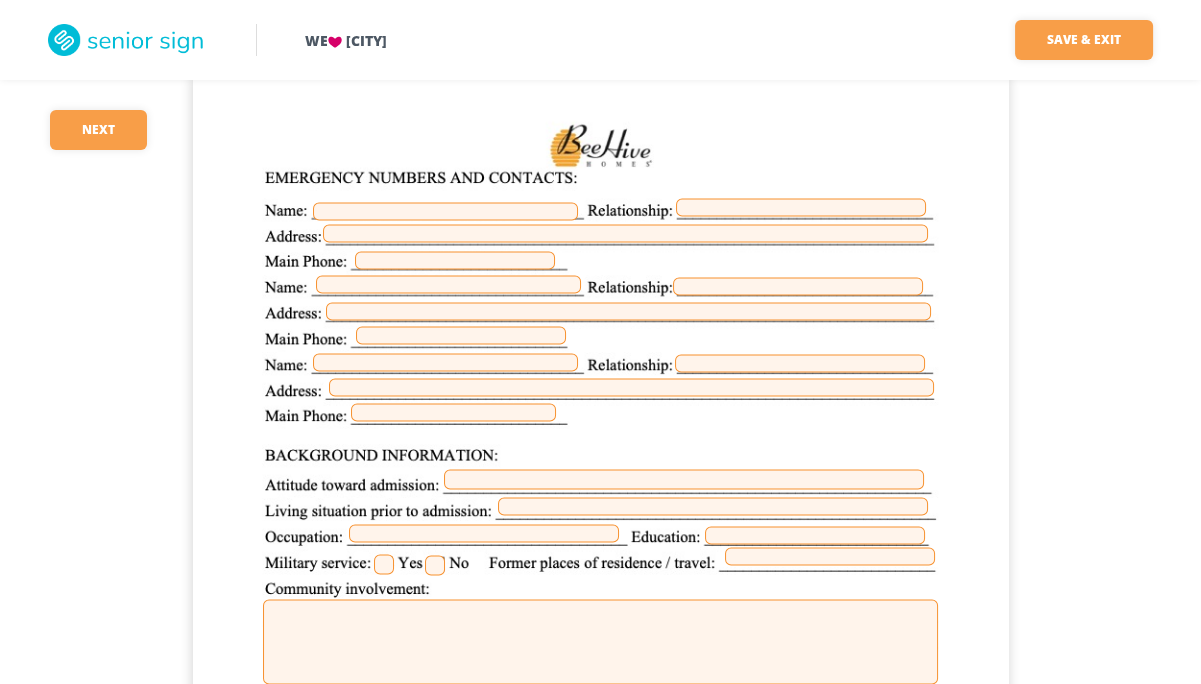 type on "Costco" 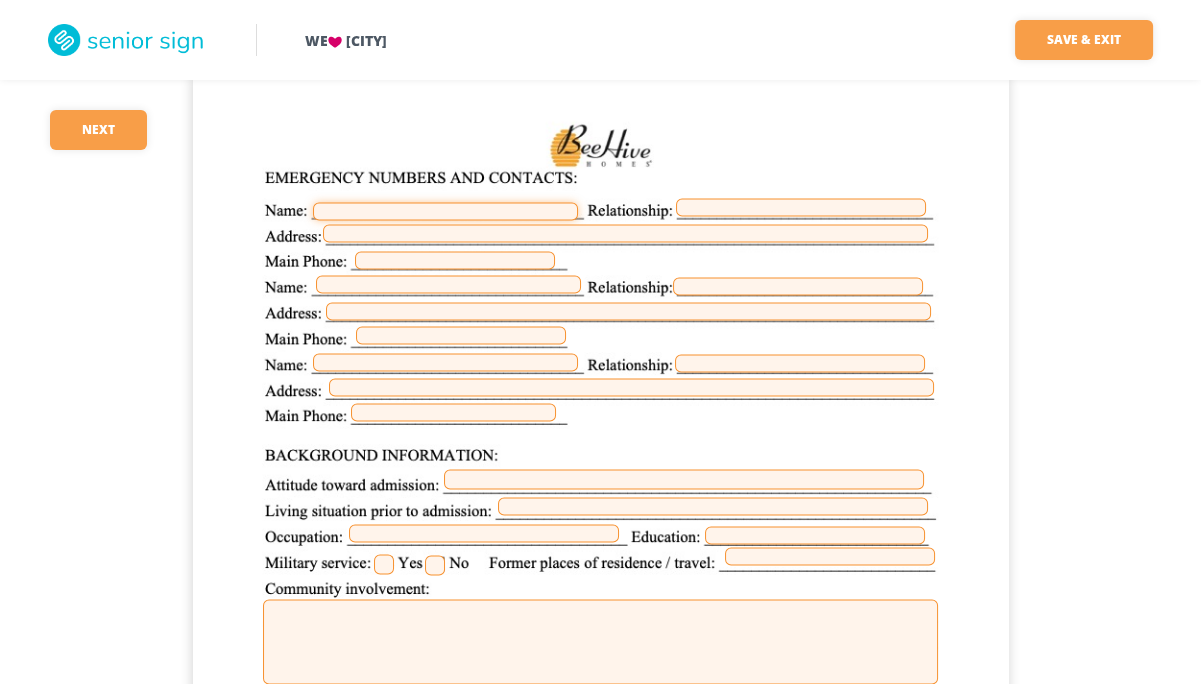 click at bounding box center (445, 211) 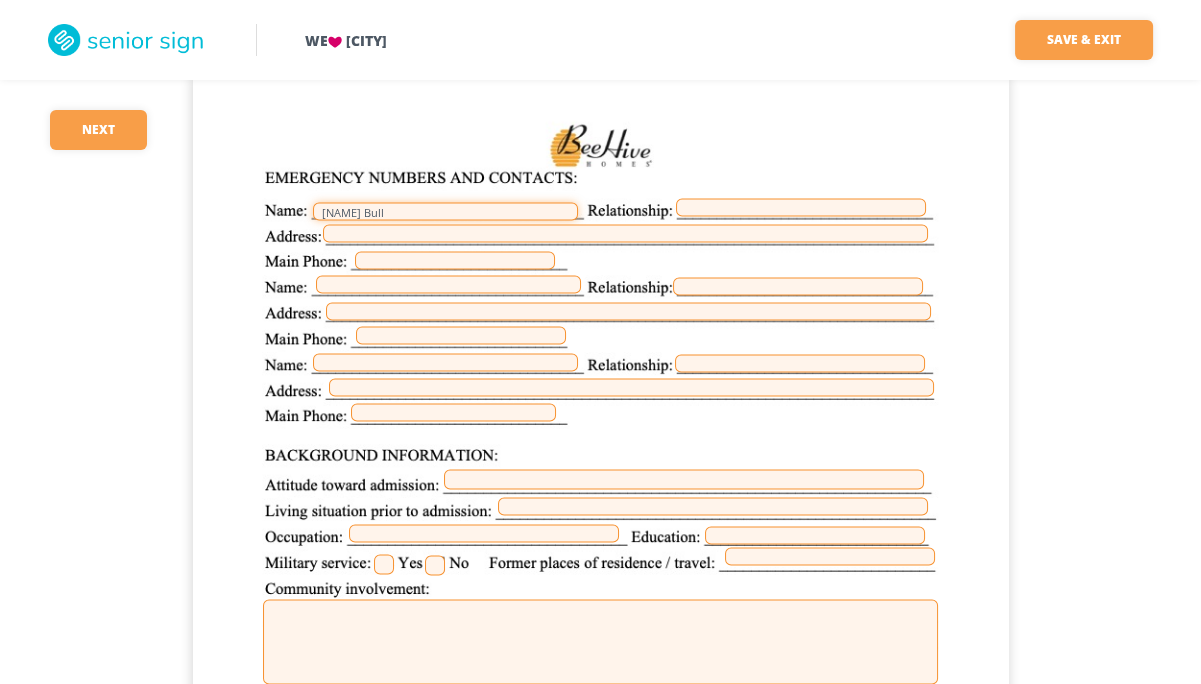 type on "[NAME] Bull" 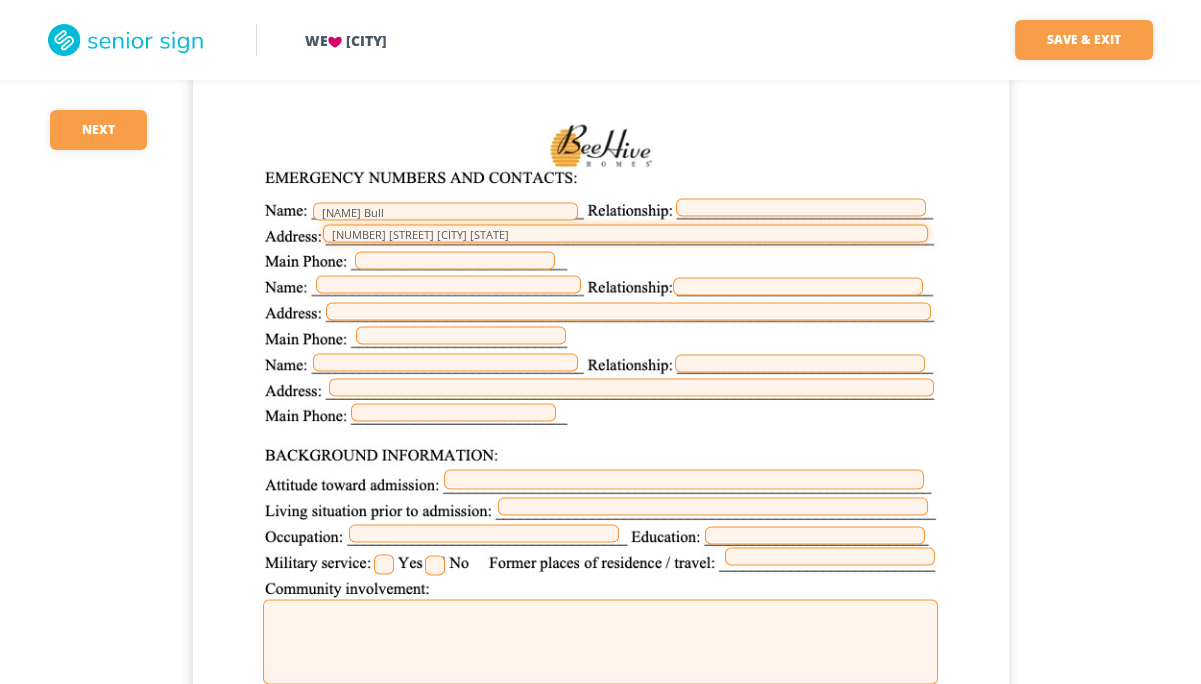 type on "[NUMBER] [STREET] [CITY] [STATE]" 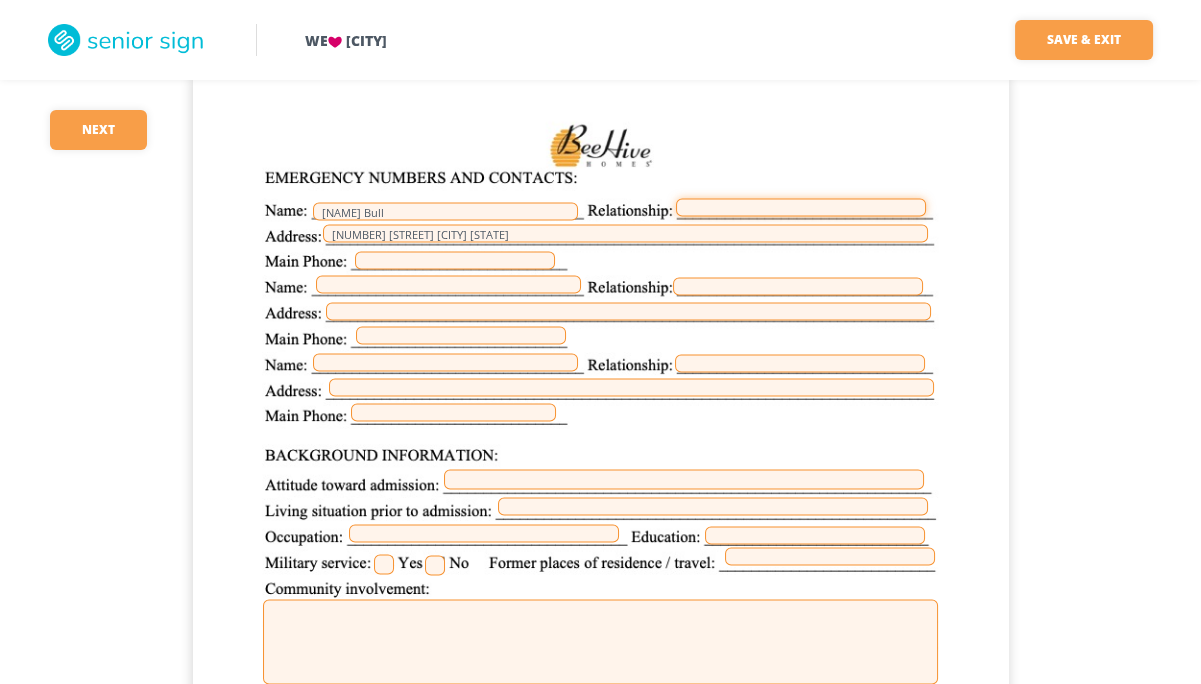 click at bounding box center (801, 207) 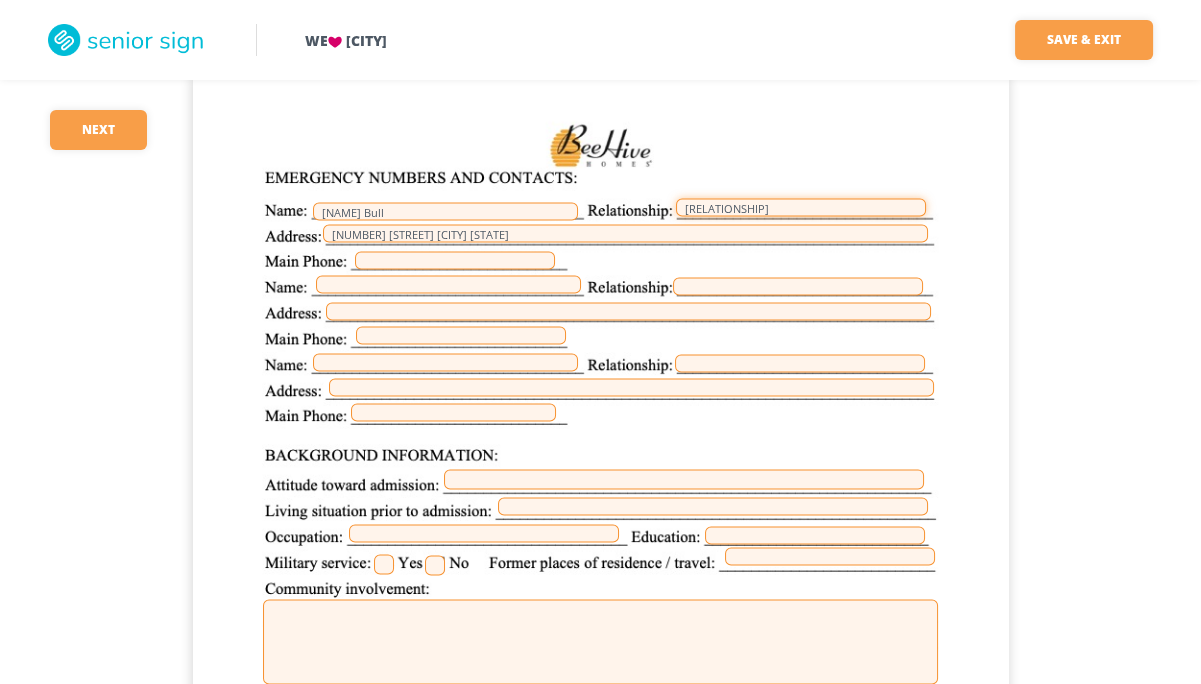 type on "[RELATIONSHIP]" 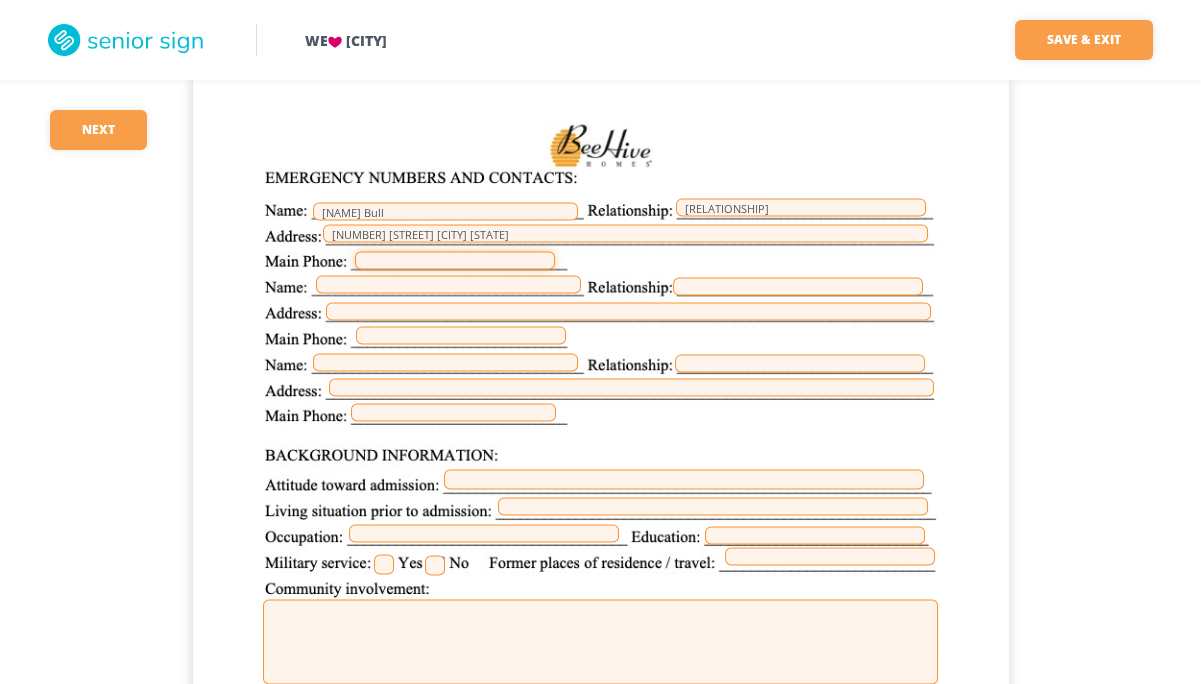 click at bounding box center (455, 260) 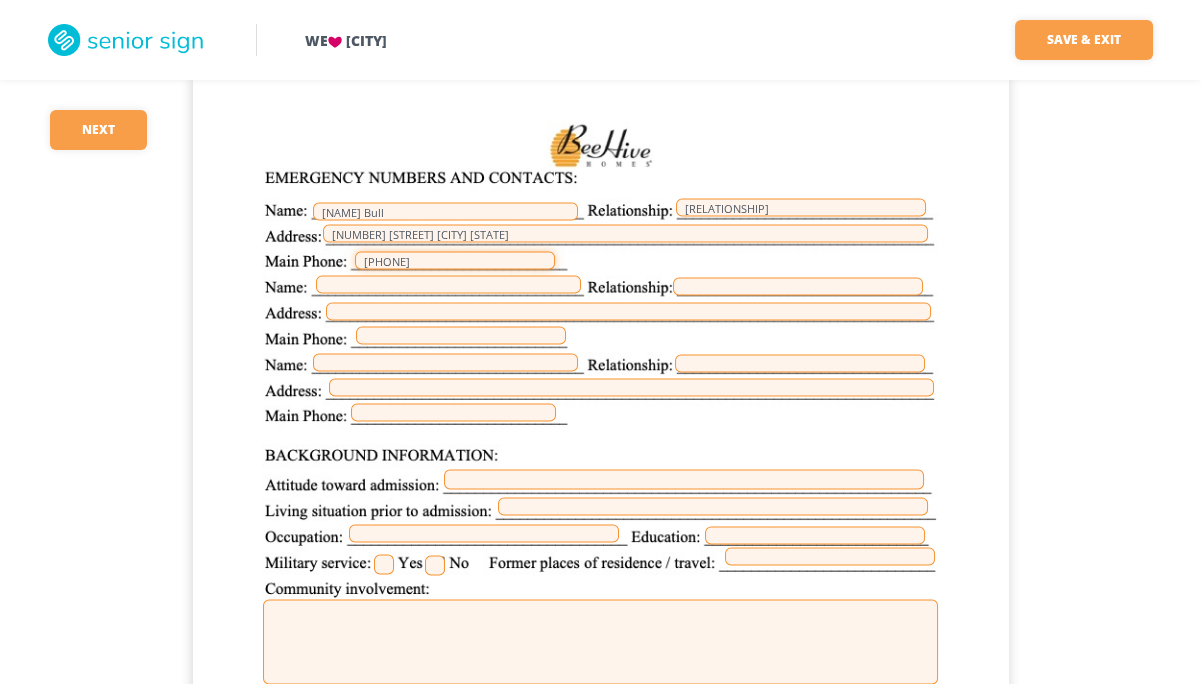 type on "[PHONE]" 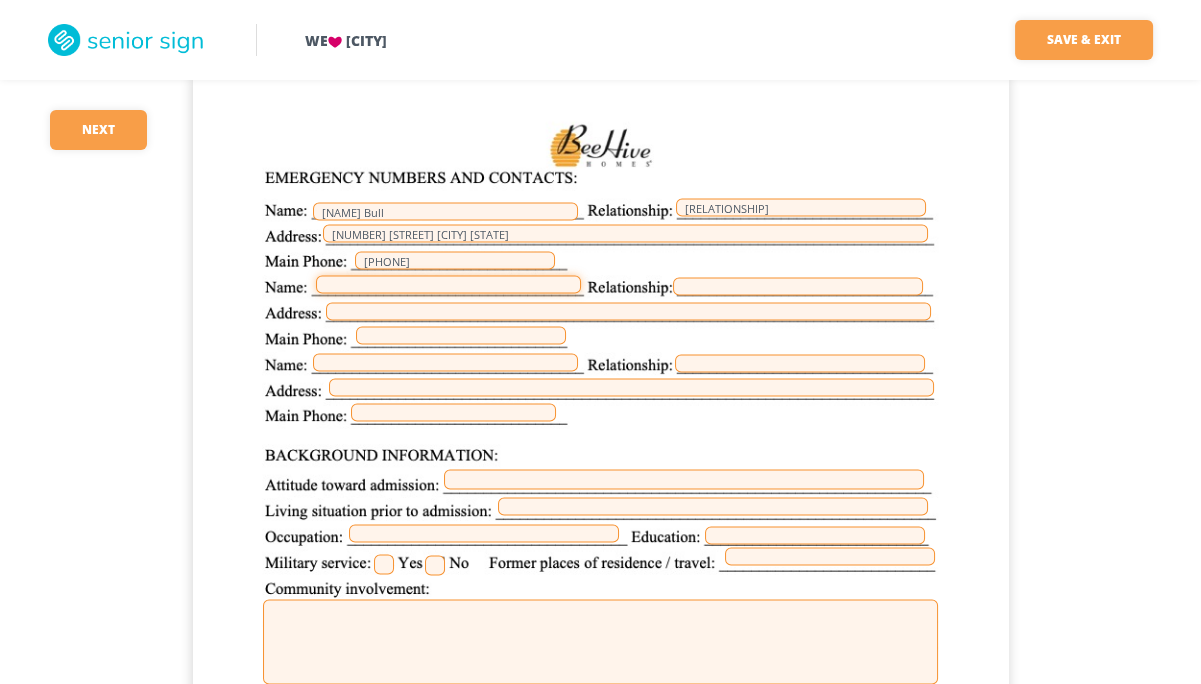 click at bounding box center (448, 284) 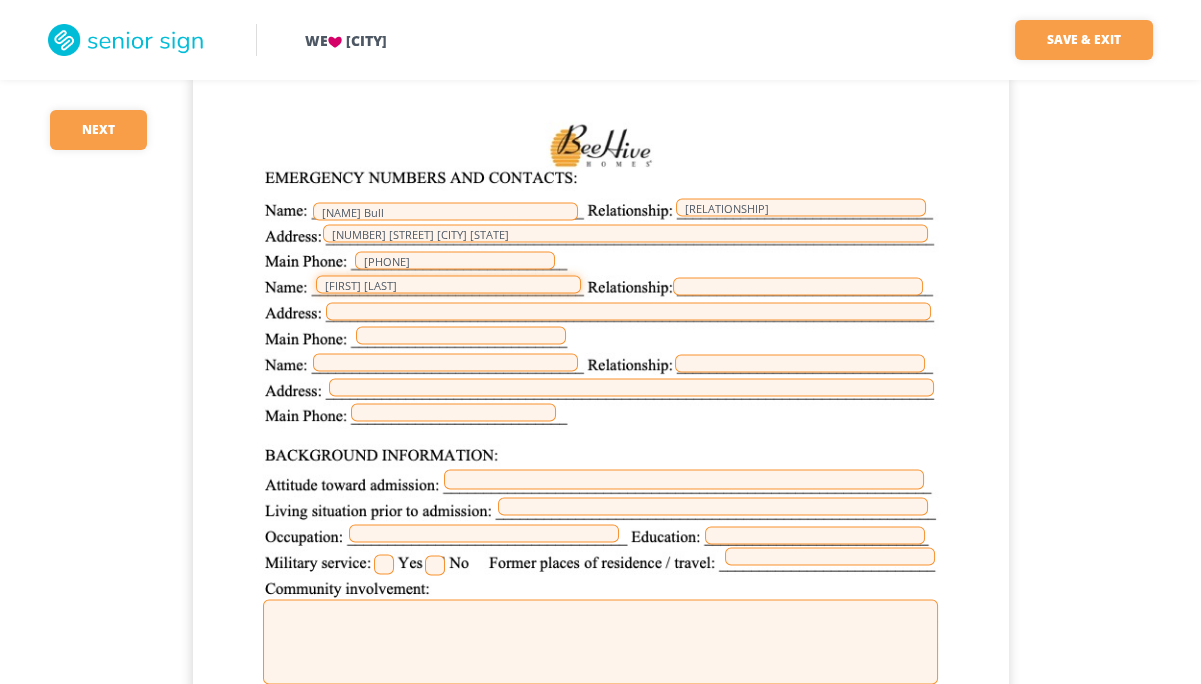 type on "[FIRST] [LAST]" 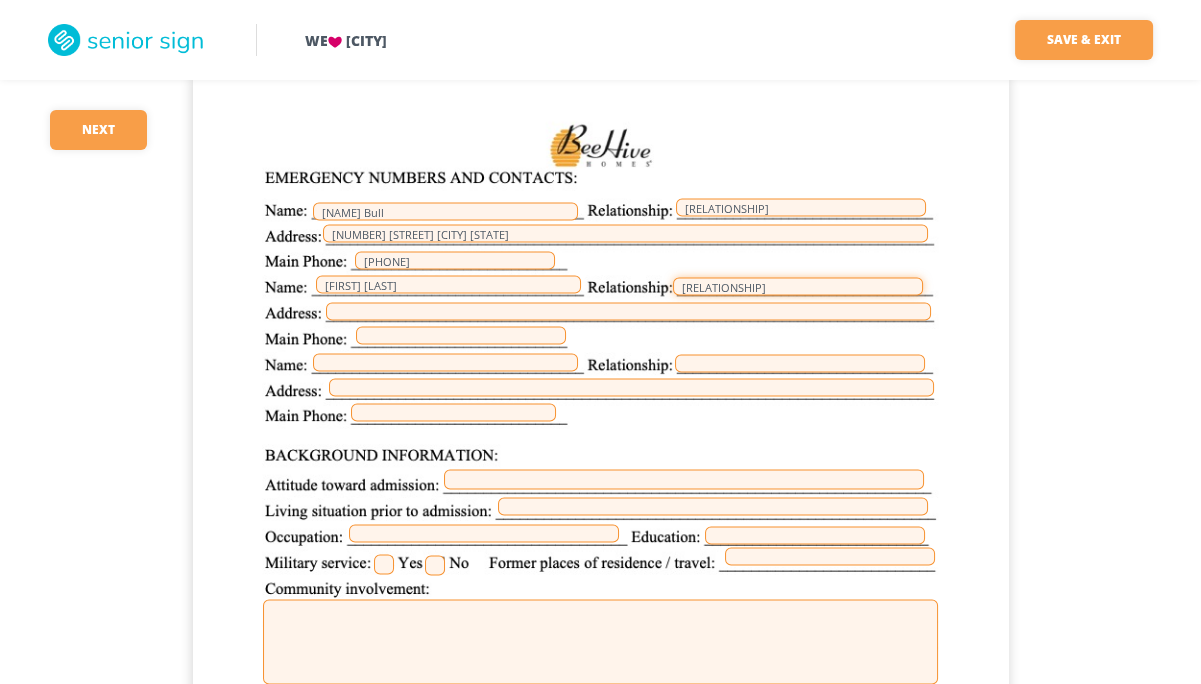type on "[RELATIONSHIP]" 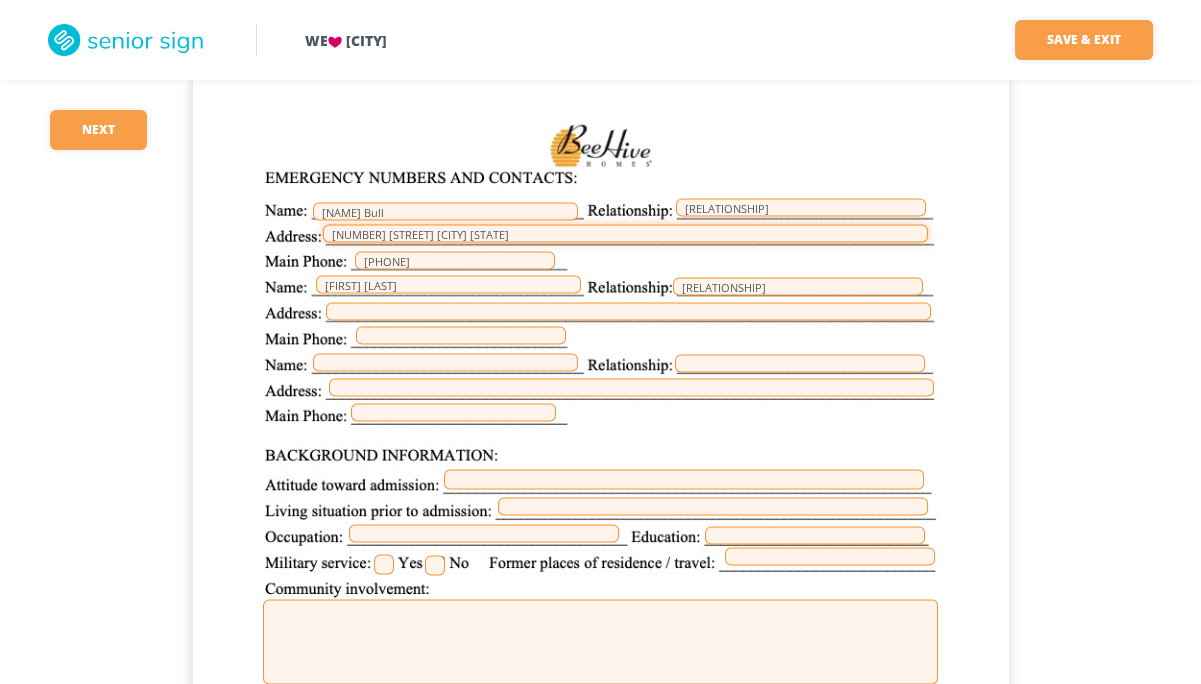 click on "[NUMBER] [STREET] [CITY] [STATE]" at bounding box center (625, 233) 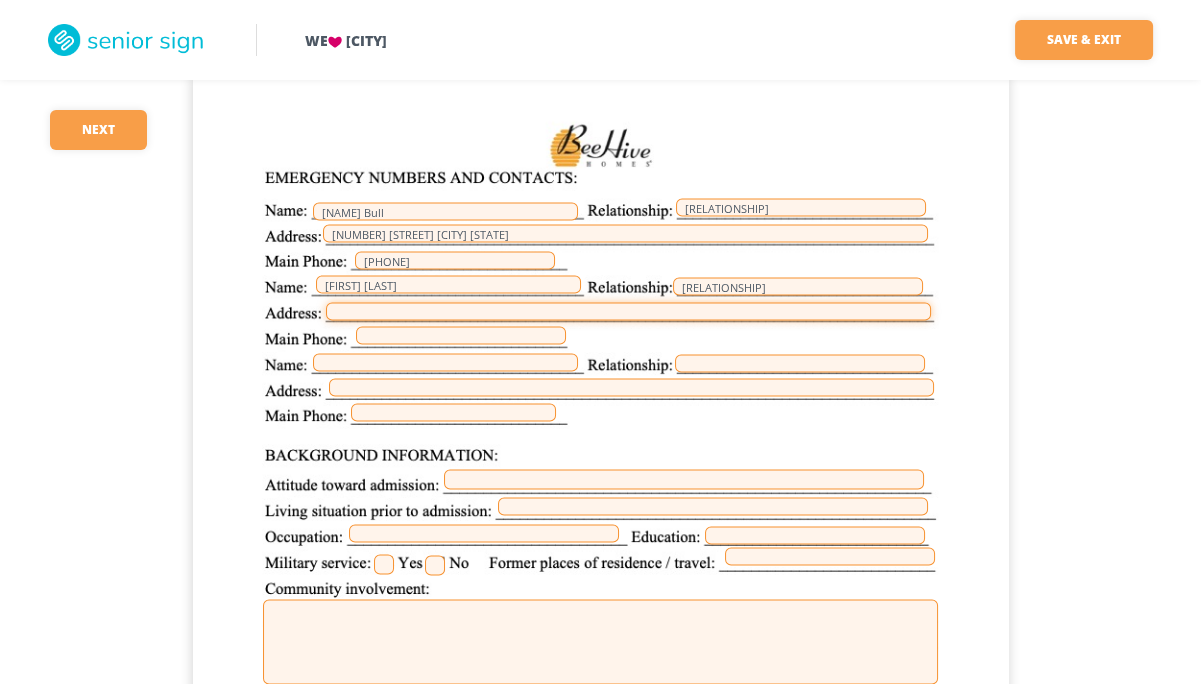 click at bounding box center (628, 311) 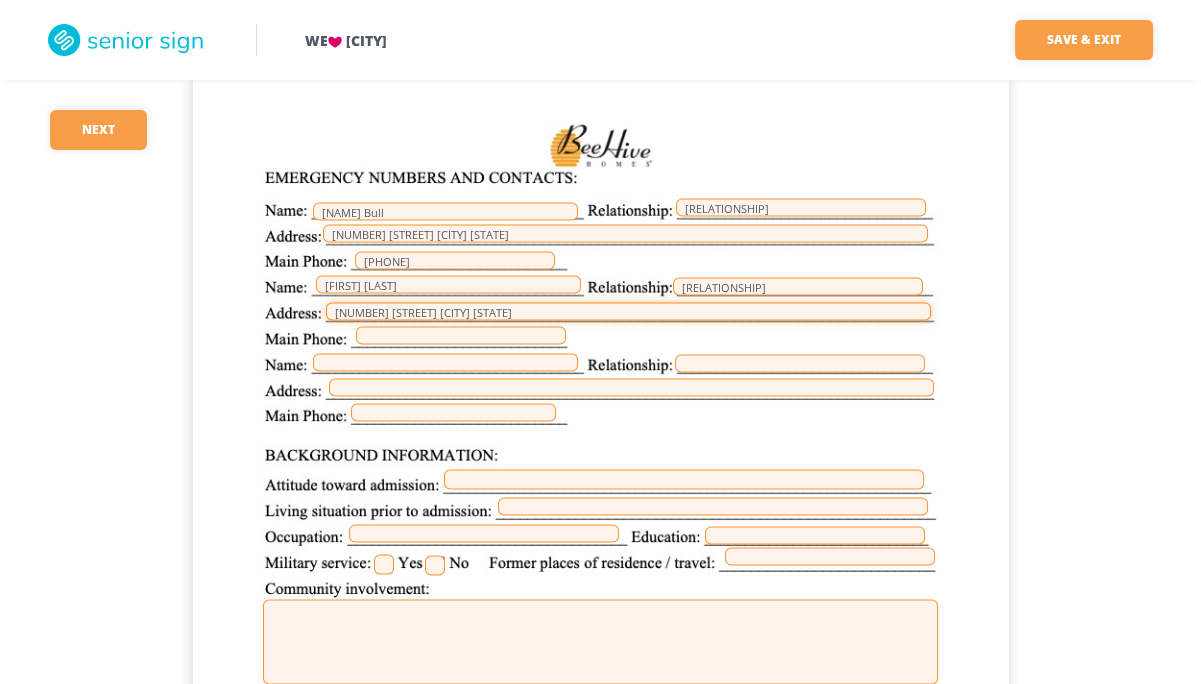 type on "[NUMBER] [STREET] [CITY] [STATE]" 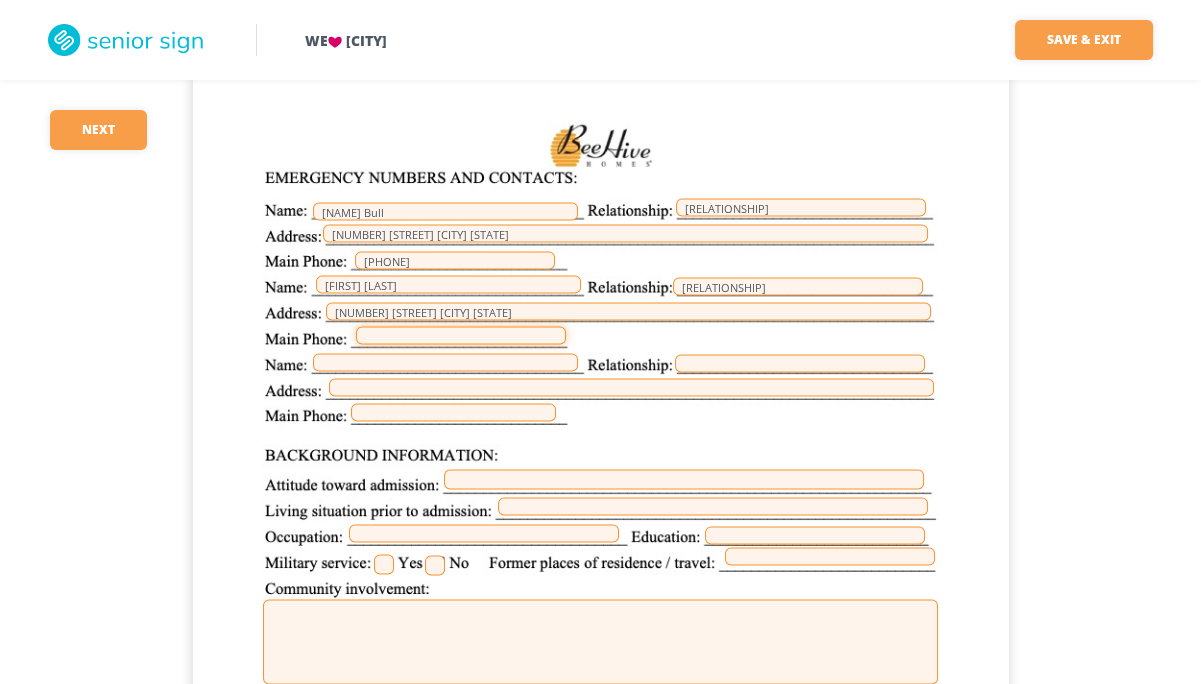 click at bounding box center [461, 335] 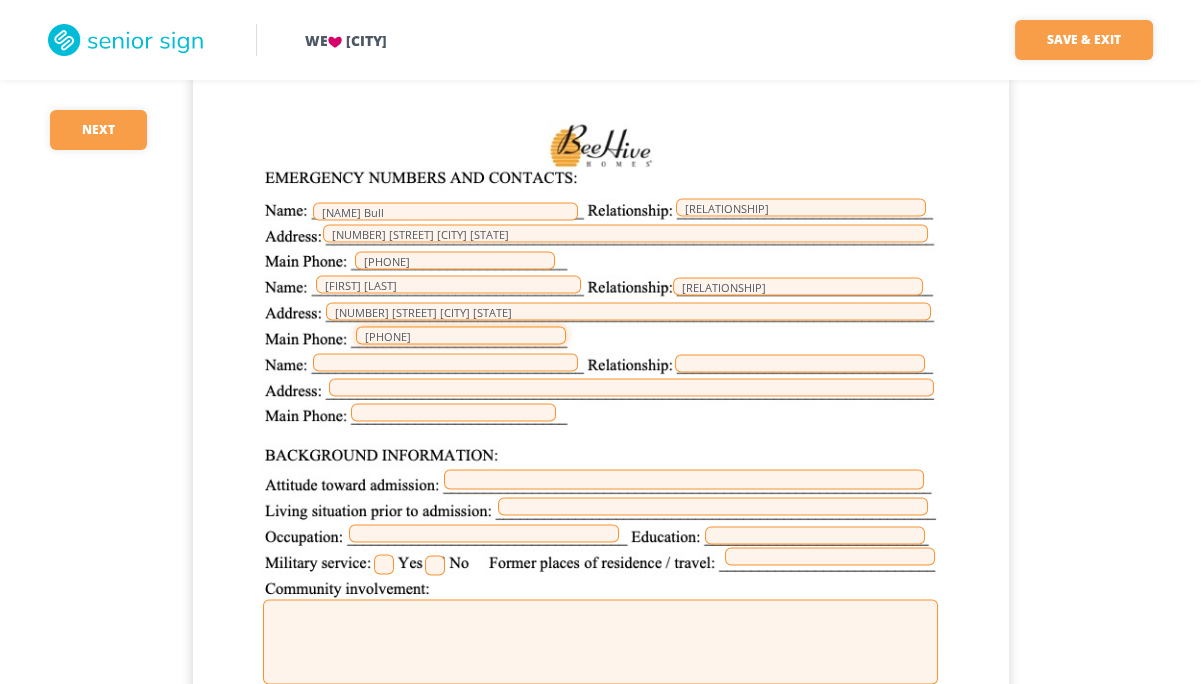 type on "[PHONE]" 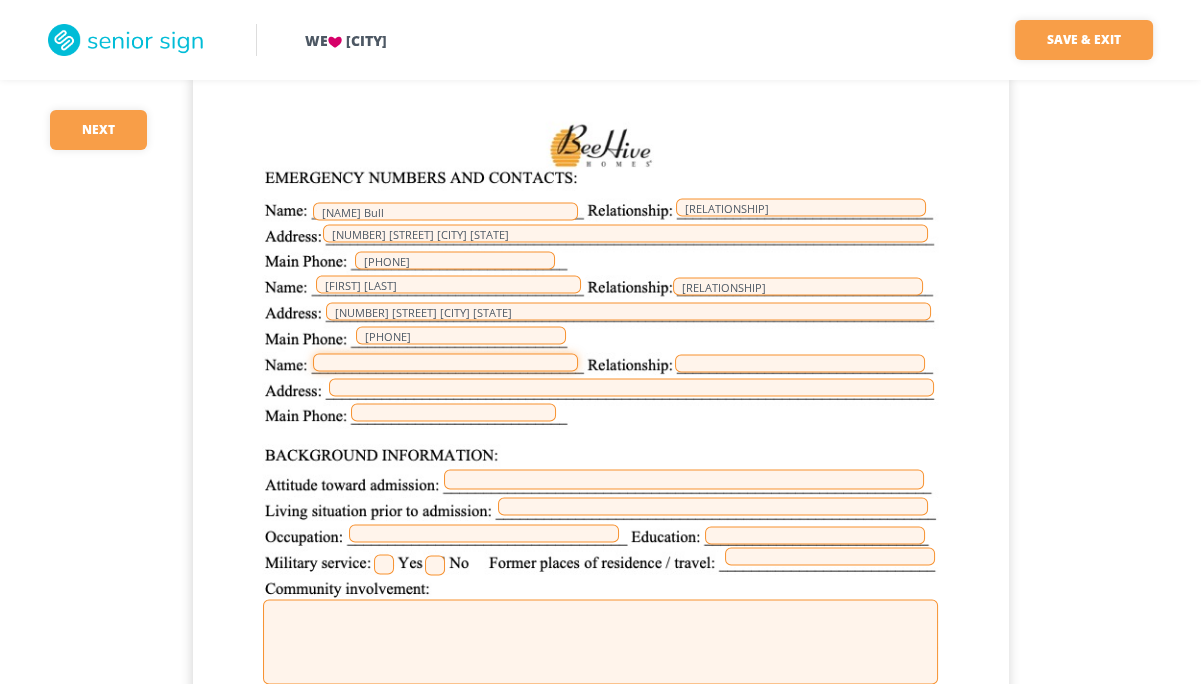 click at bounding box center [445, 362] 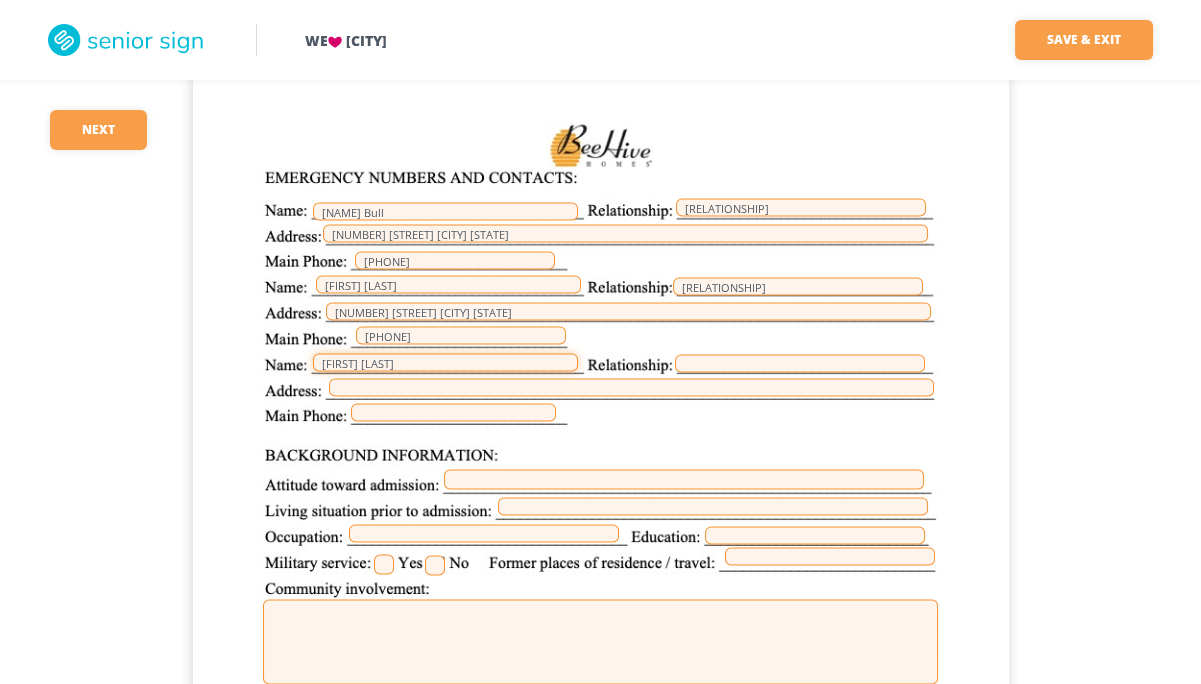 type on "[FIRST] [LAST]" 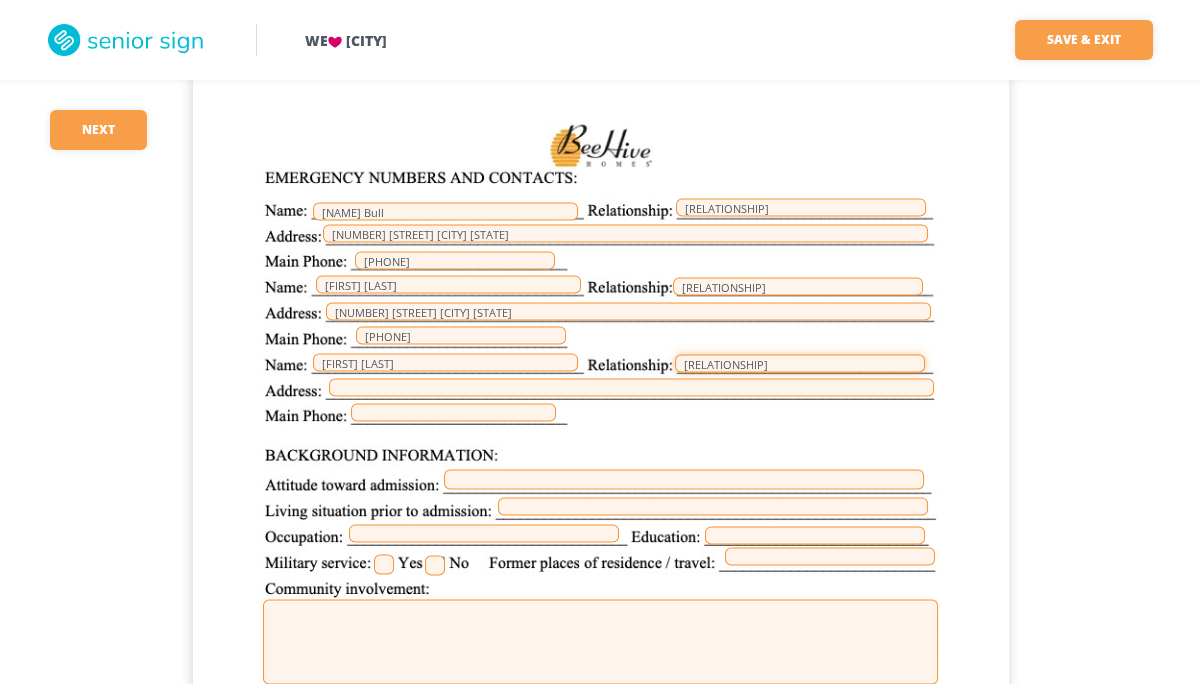 type on "[RELATIONSHIP]" 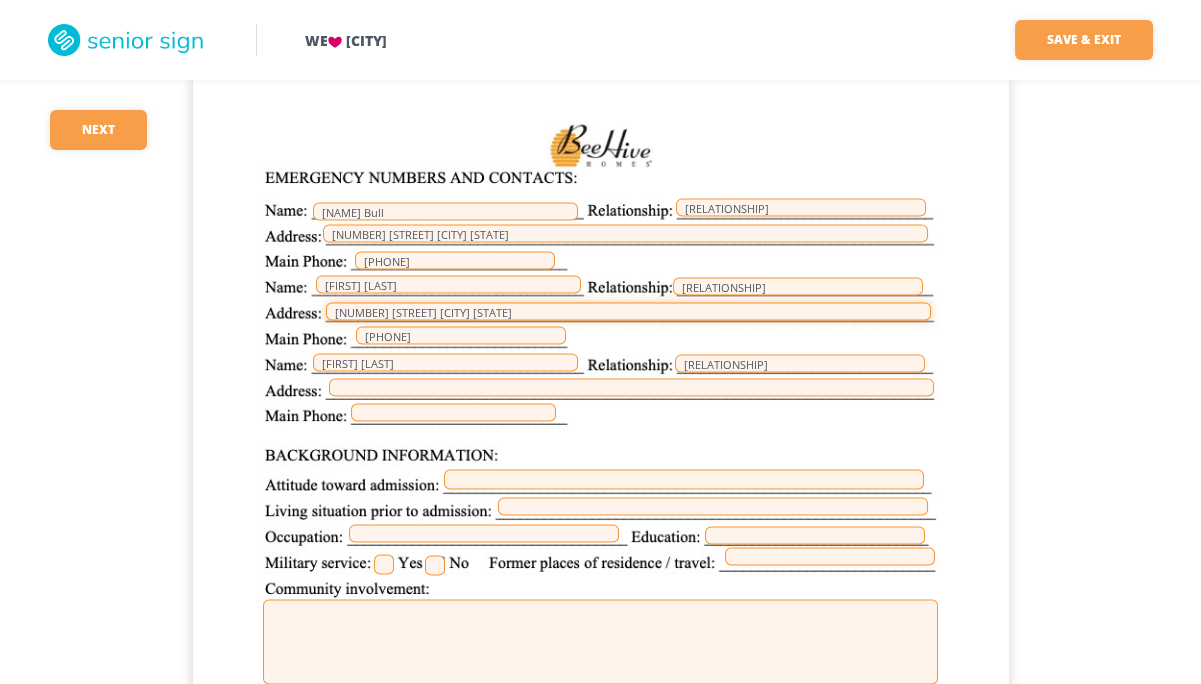 click on "[NUMBER] [STREET] [CITY] [STATE]" at bounding box center (628, 311) 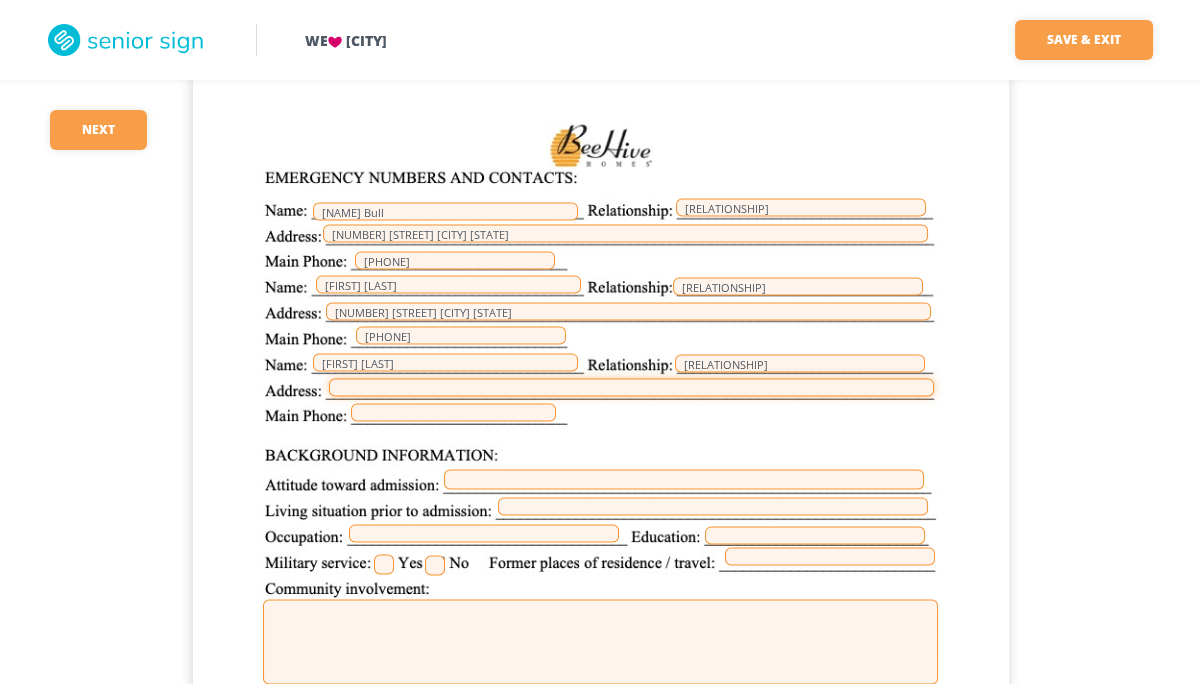 click at bounding box center (631, 387) 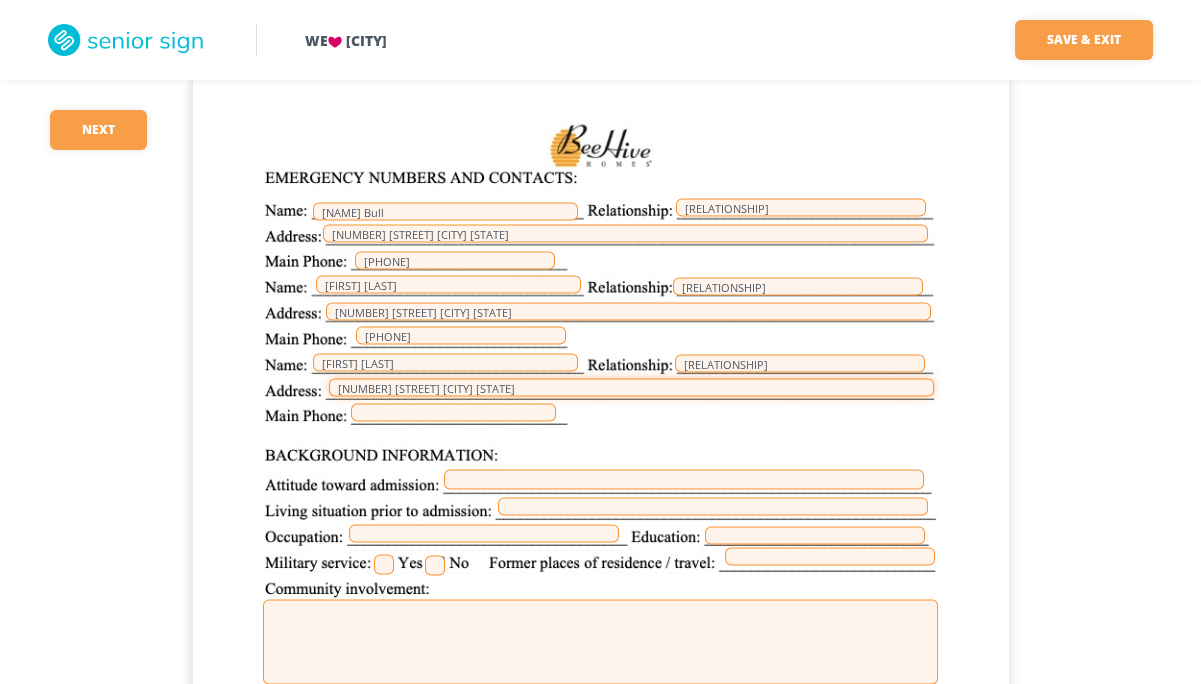 type on "[NUMBER] [STREET] [CITY] [STATE]" 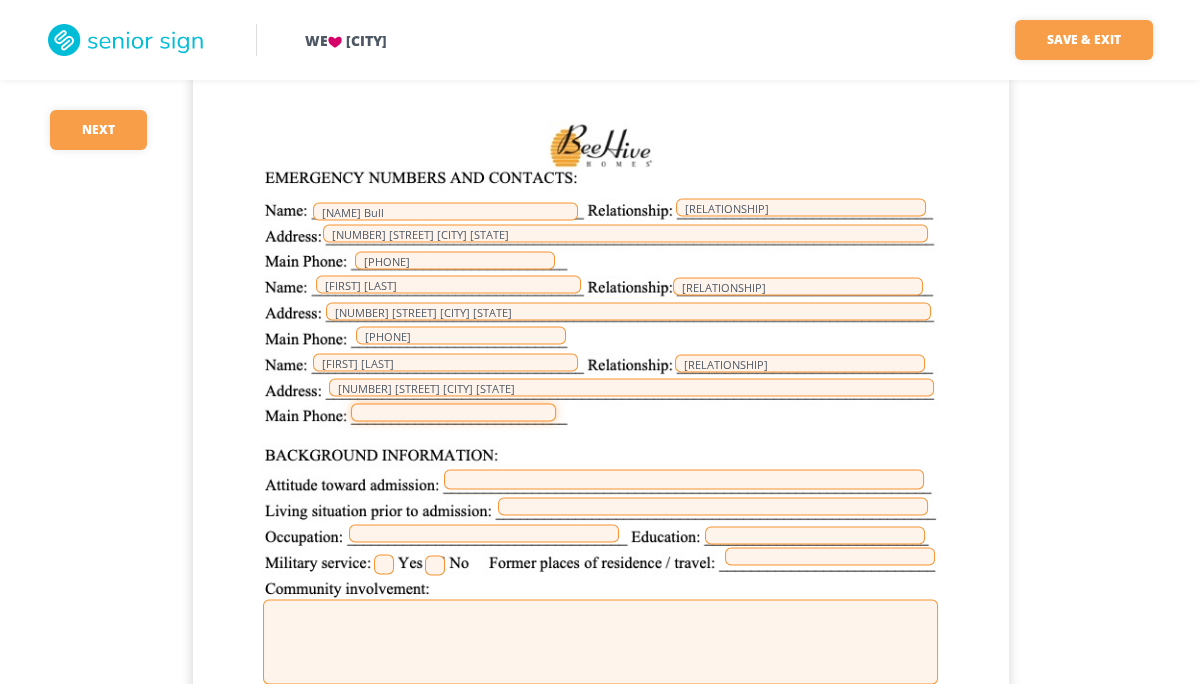 click at bounding box center (453, 412) 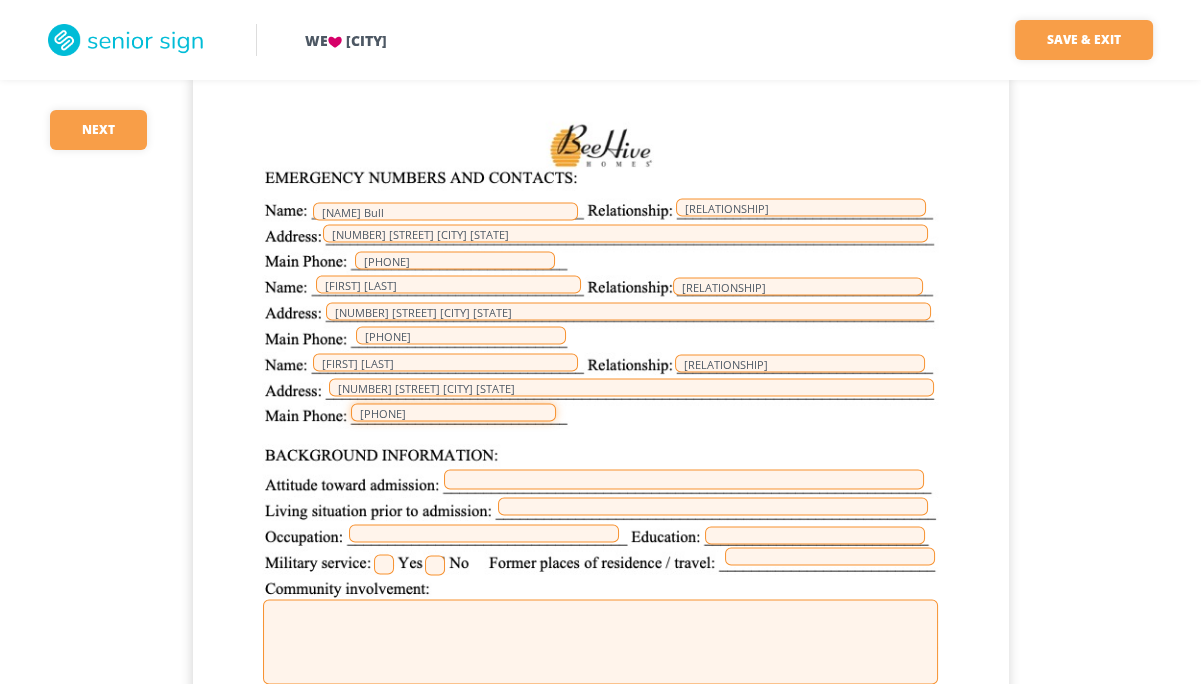 type on "[PHONE]" 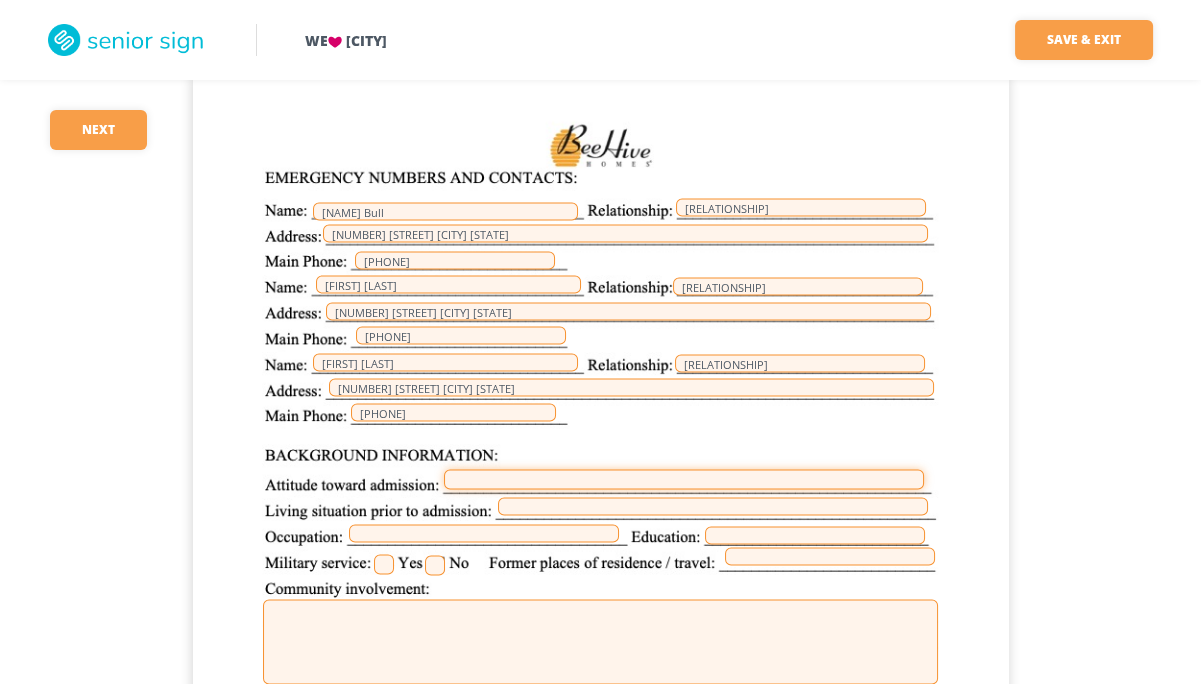 click at bounding box center (684, 479) 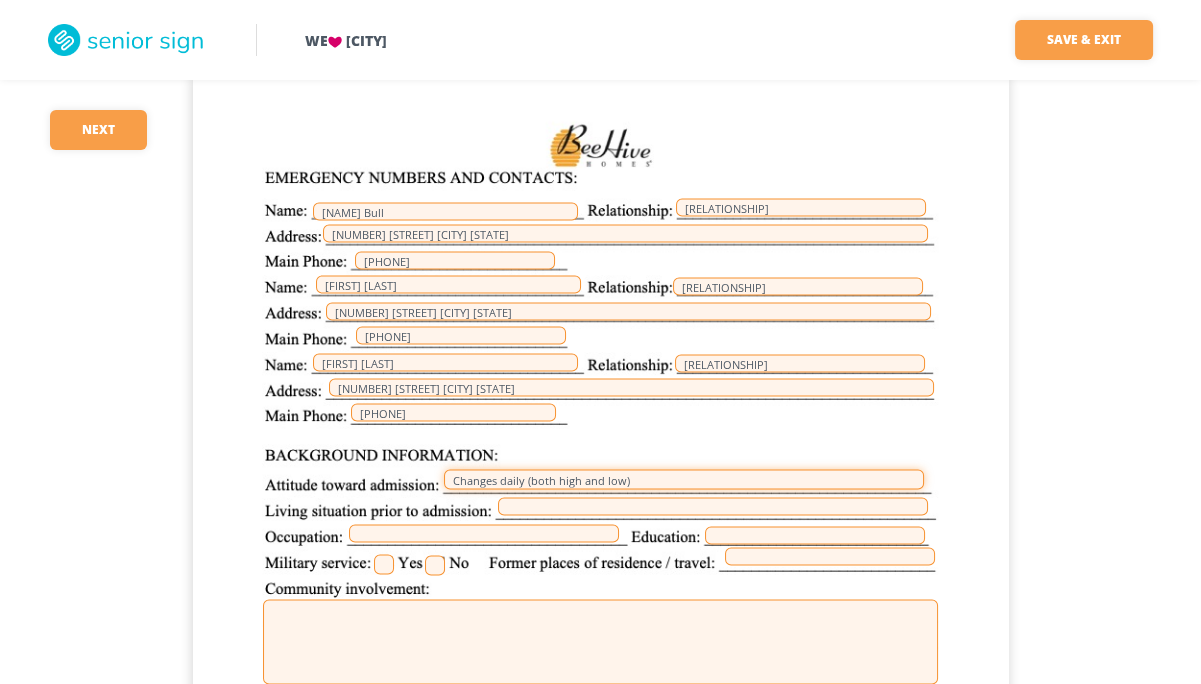 type on "Changes daily (both high and low)" 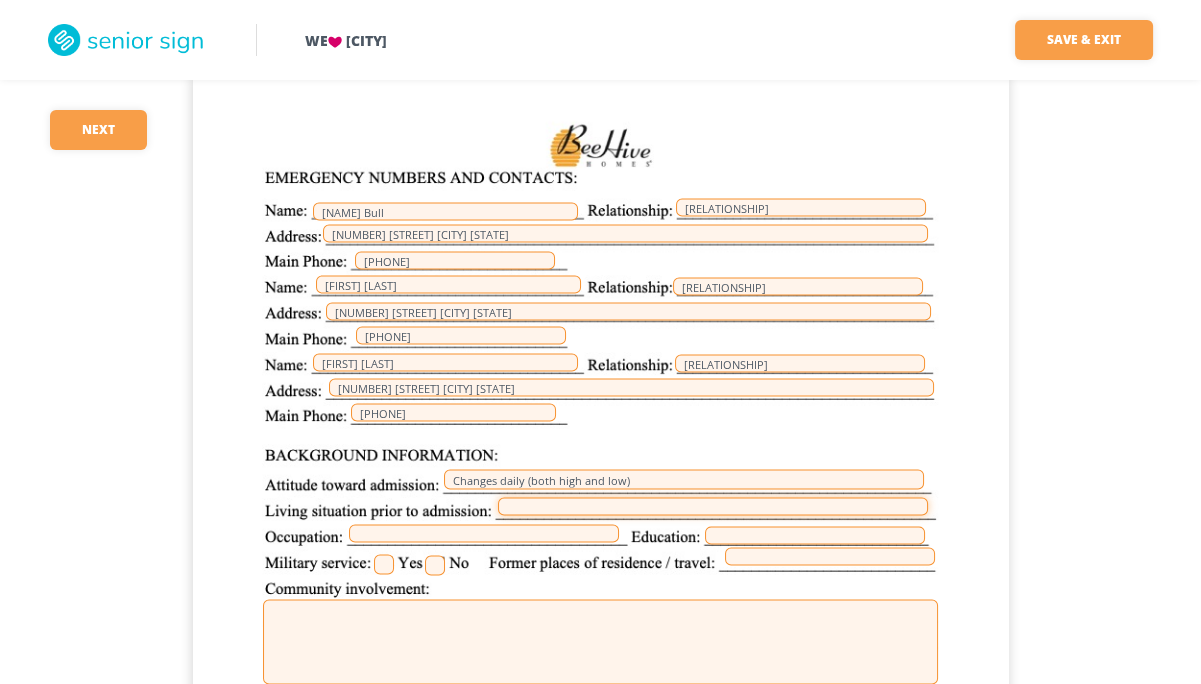 click at bounding box center (713, 506) 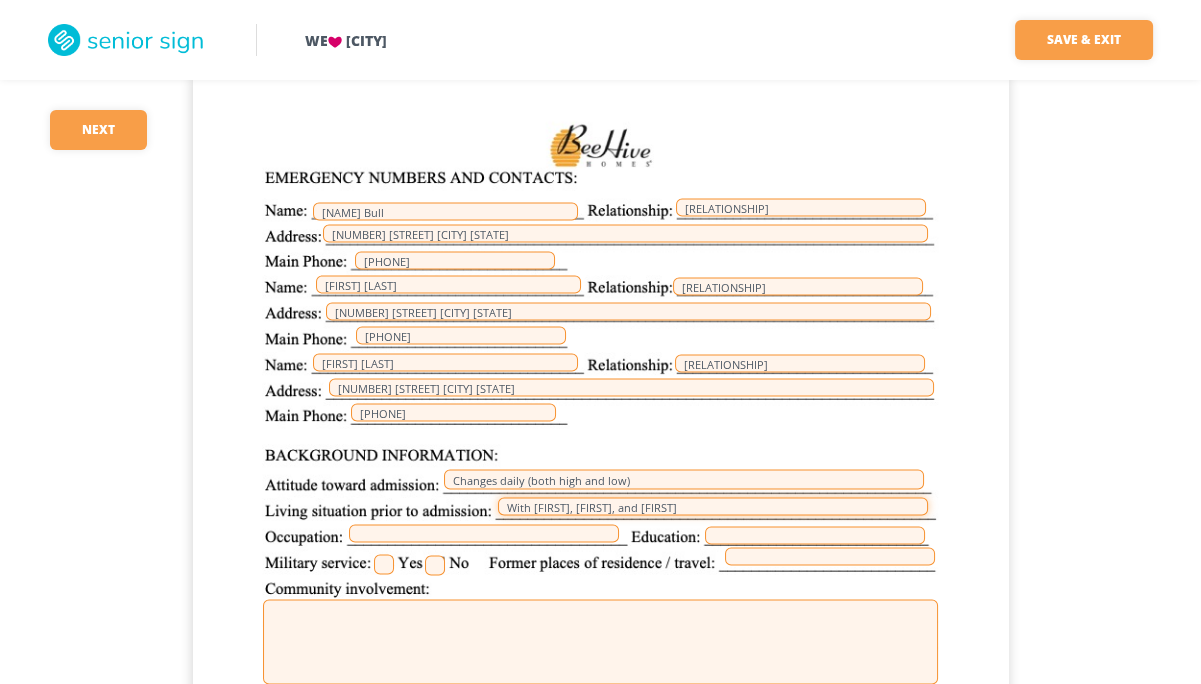 type on "With [FIRST], [FIRST], and [FIRST]" 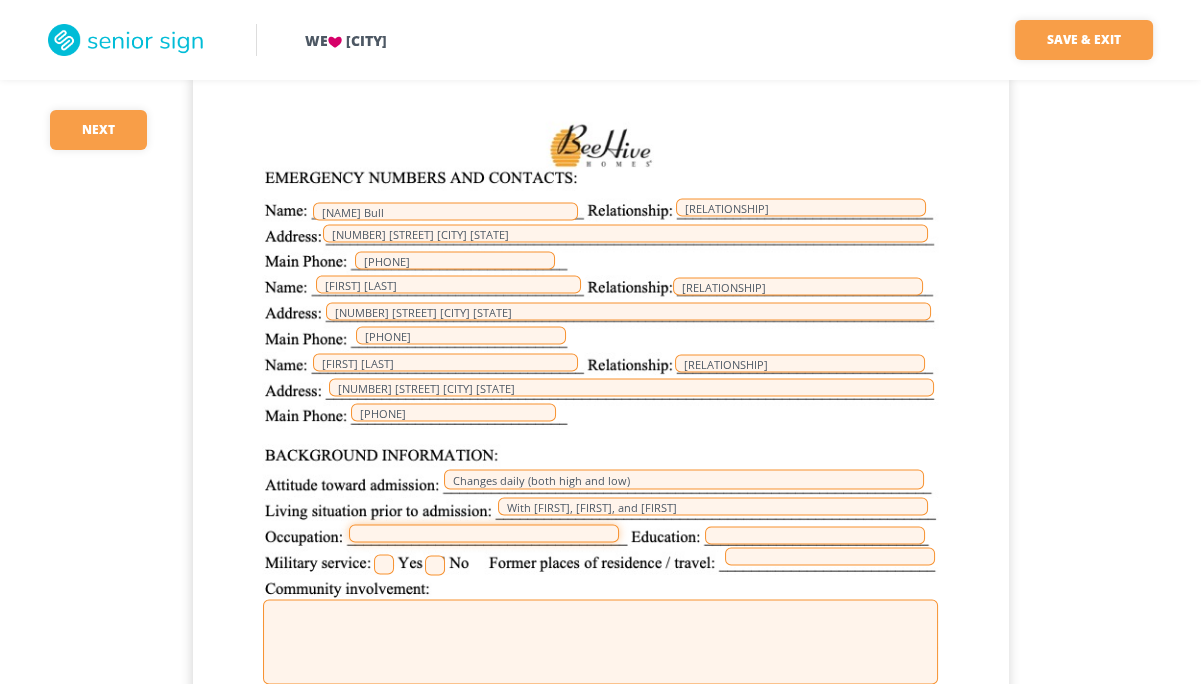 click at bounding box center (484, 533) 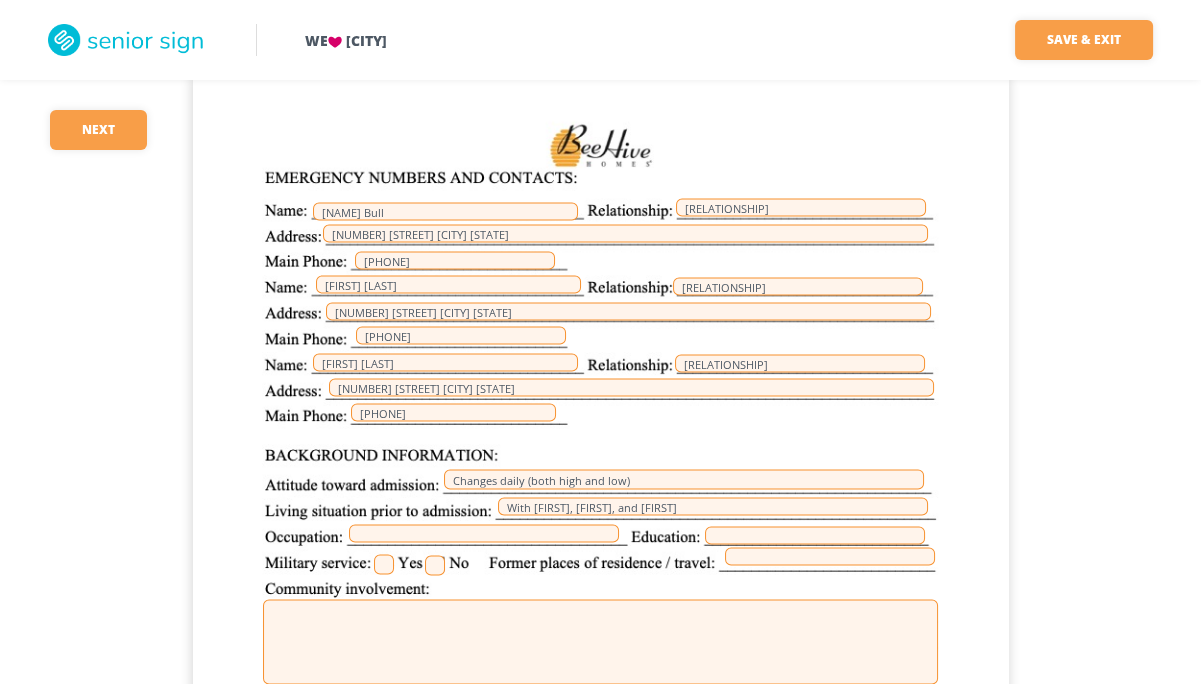 click at bounding box center (435, 565) 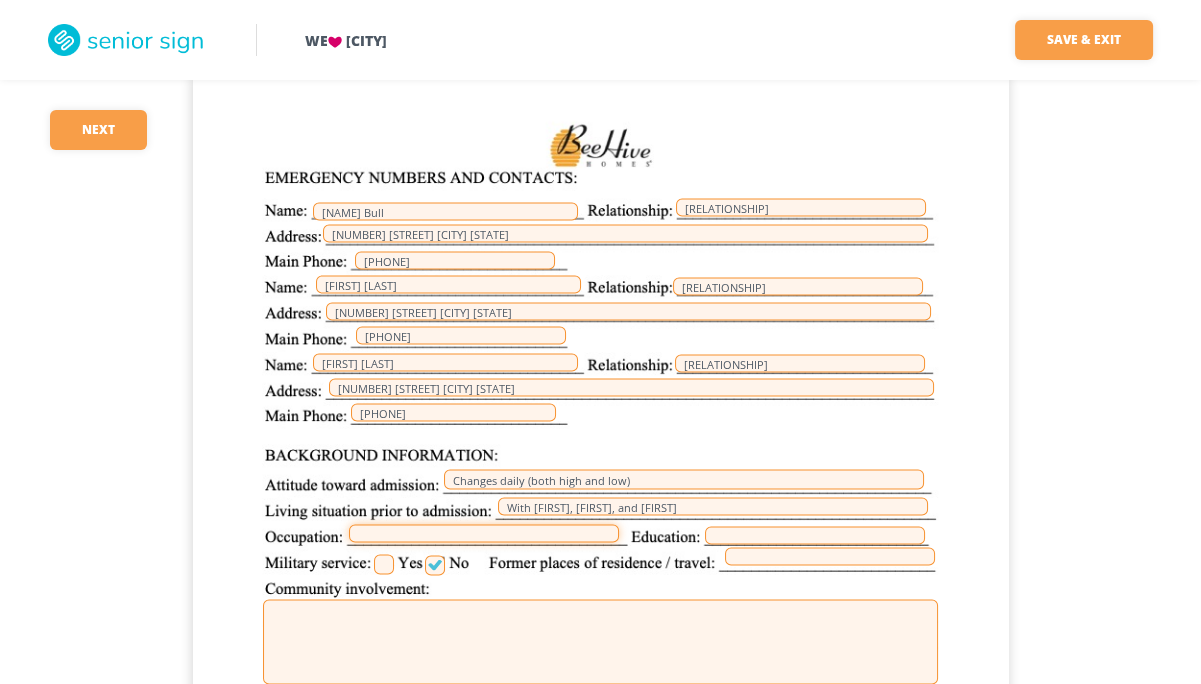 click at bounding box center (484, 533) 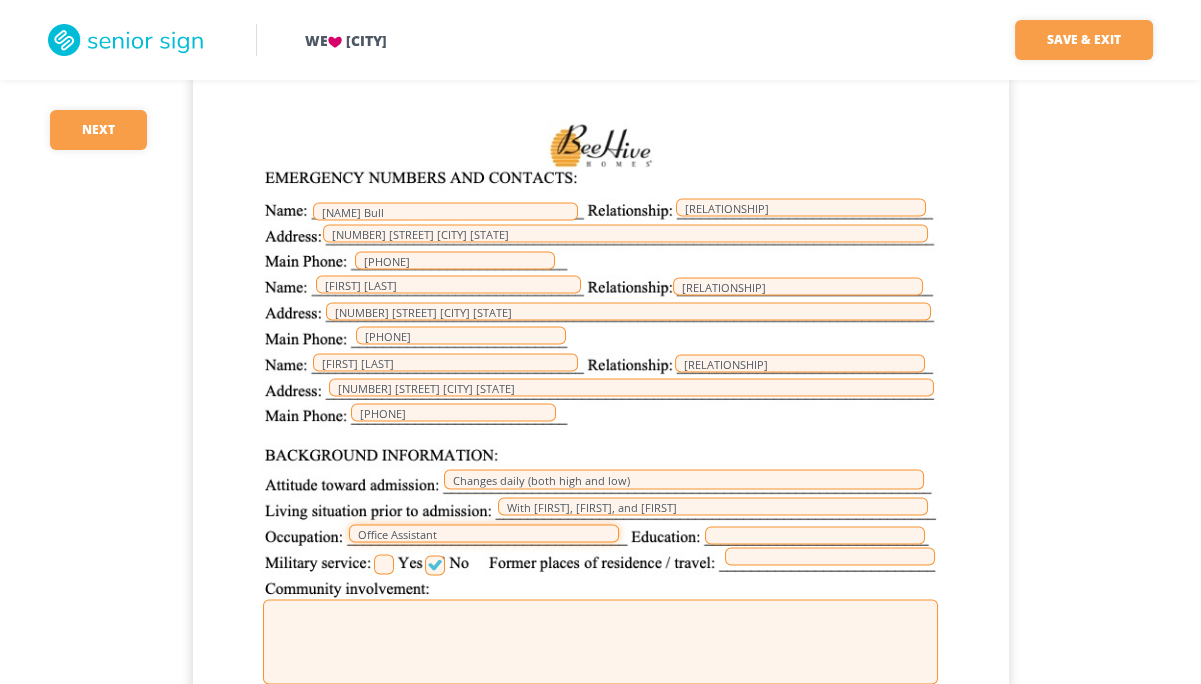 type on "Office Assistant" 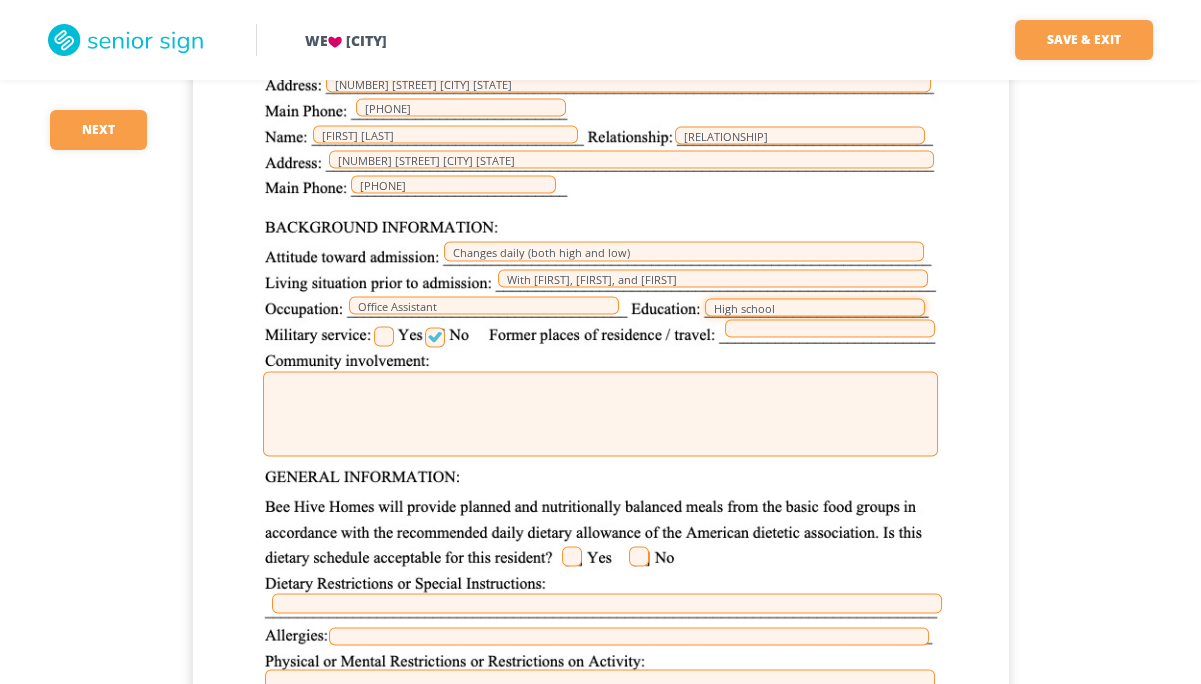 scroll, scrollTop: 5668, scrollLeft: 0, axis: vertical 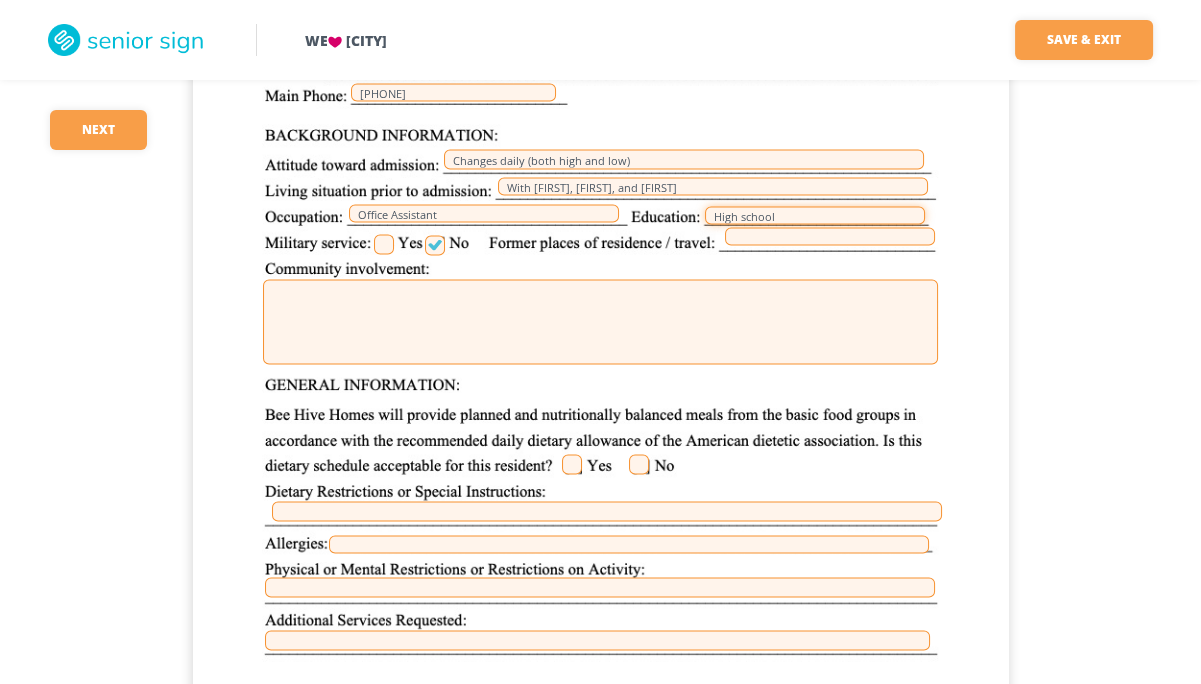 type on "High school" 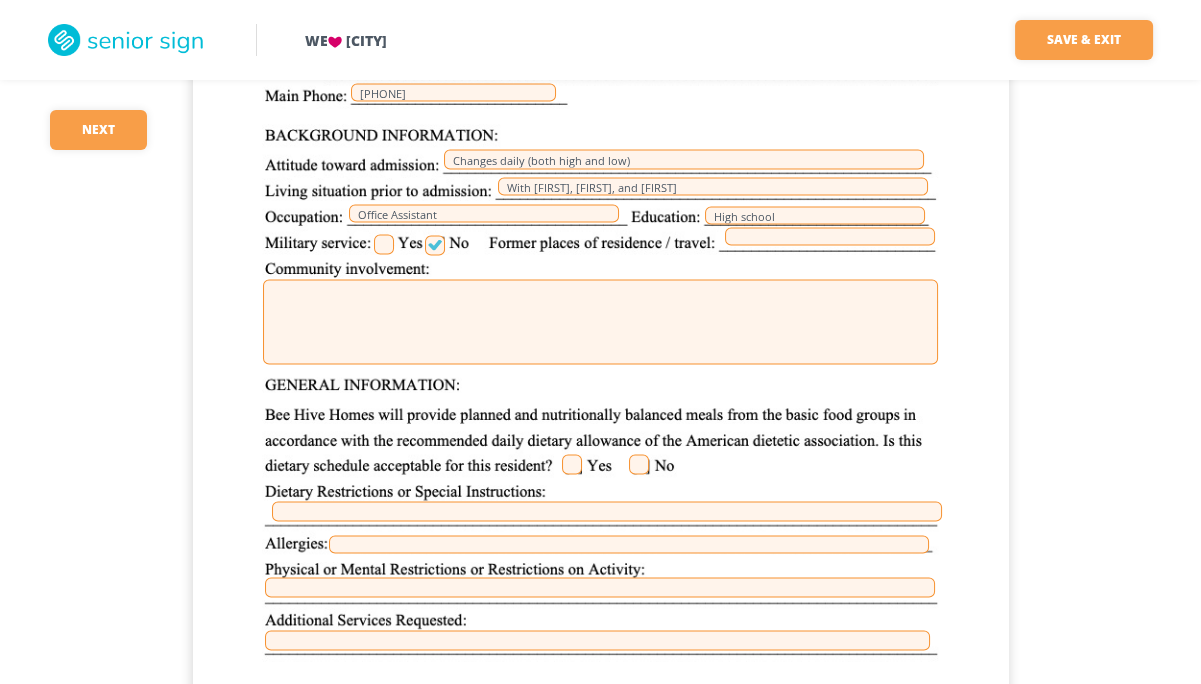 click at bounding box center [572, 465] 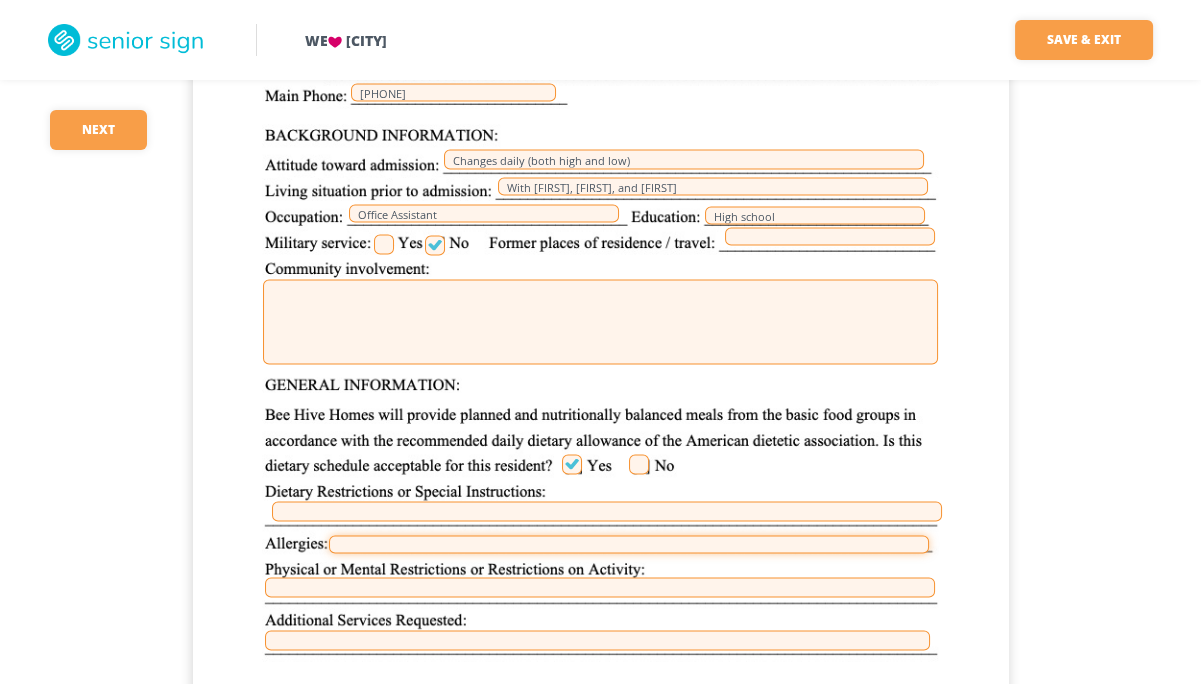 click at bounding box center [629, 545] 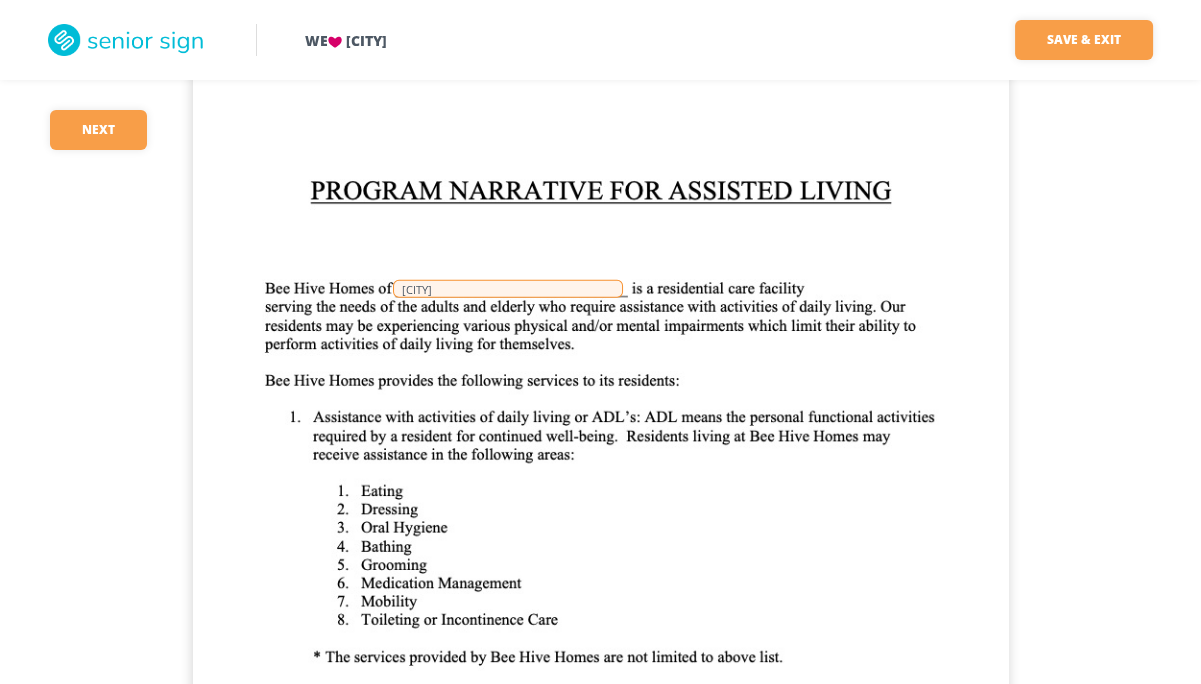 scroll, scrollTop: 7588, scrollLeft: 0, axis: vertical 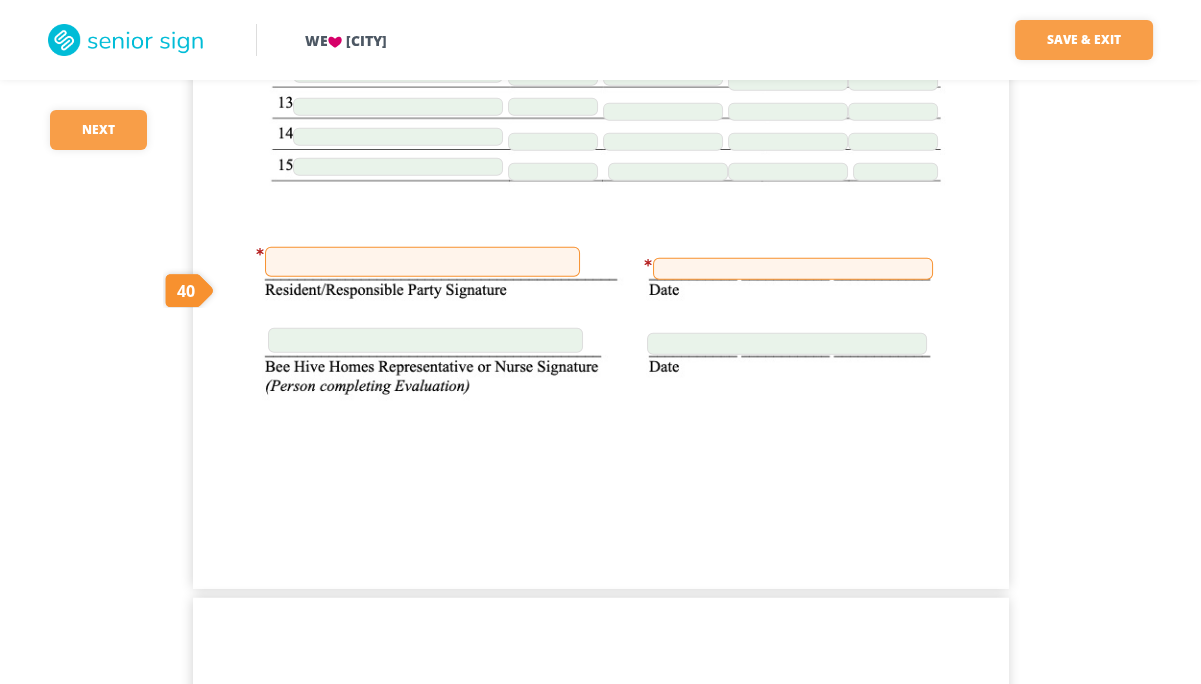 click at bounding box center (422, 262) 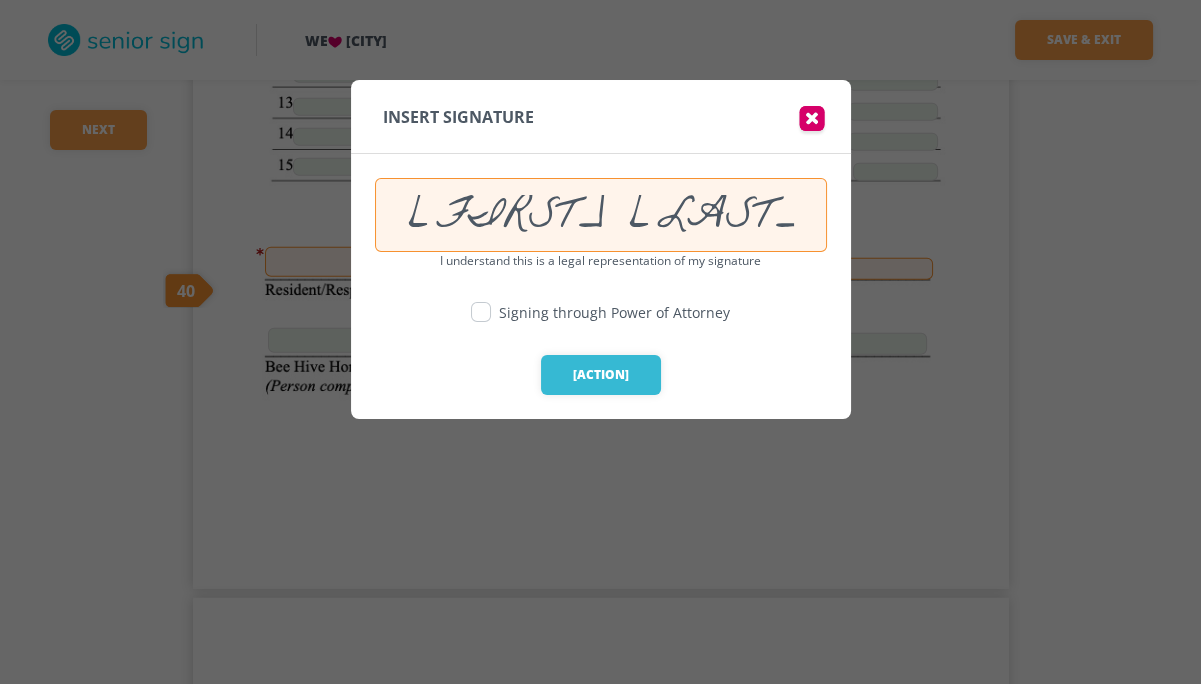 click at bounding box center [481, 312] 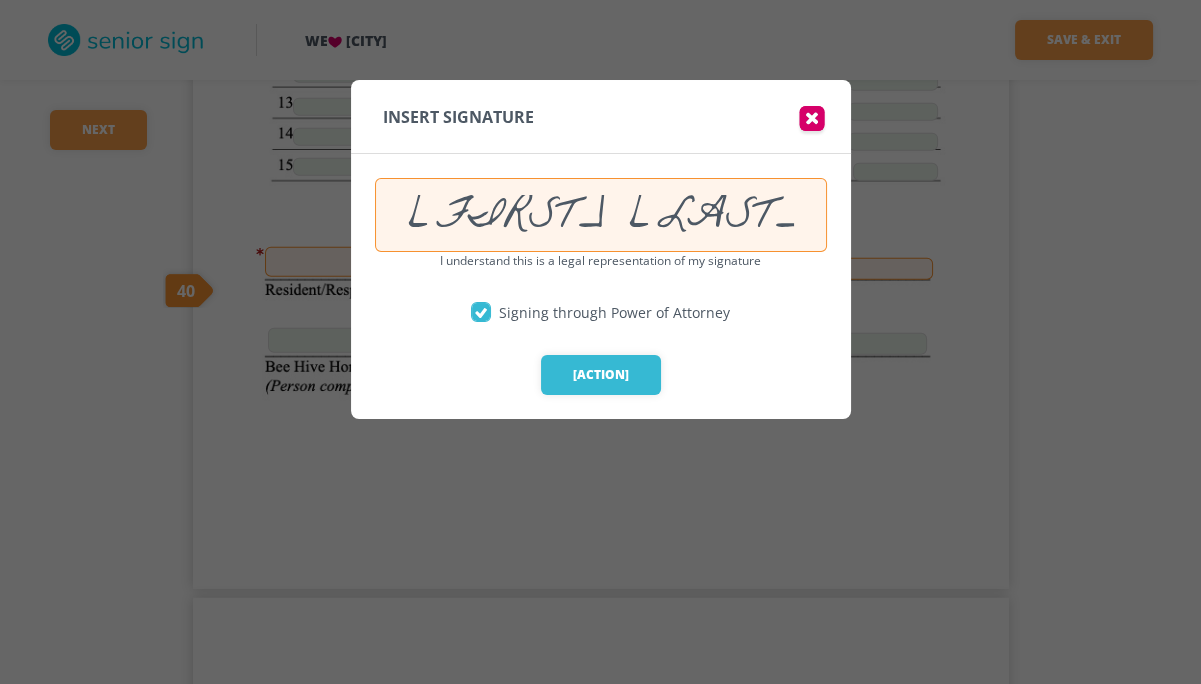 scroll, scrollTop: 16, scrollLeft: 0, axis: vertical 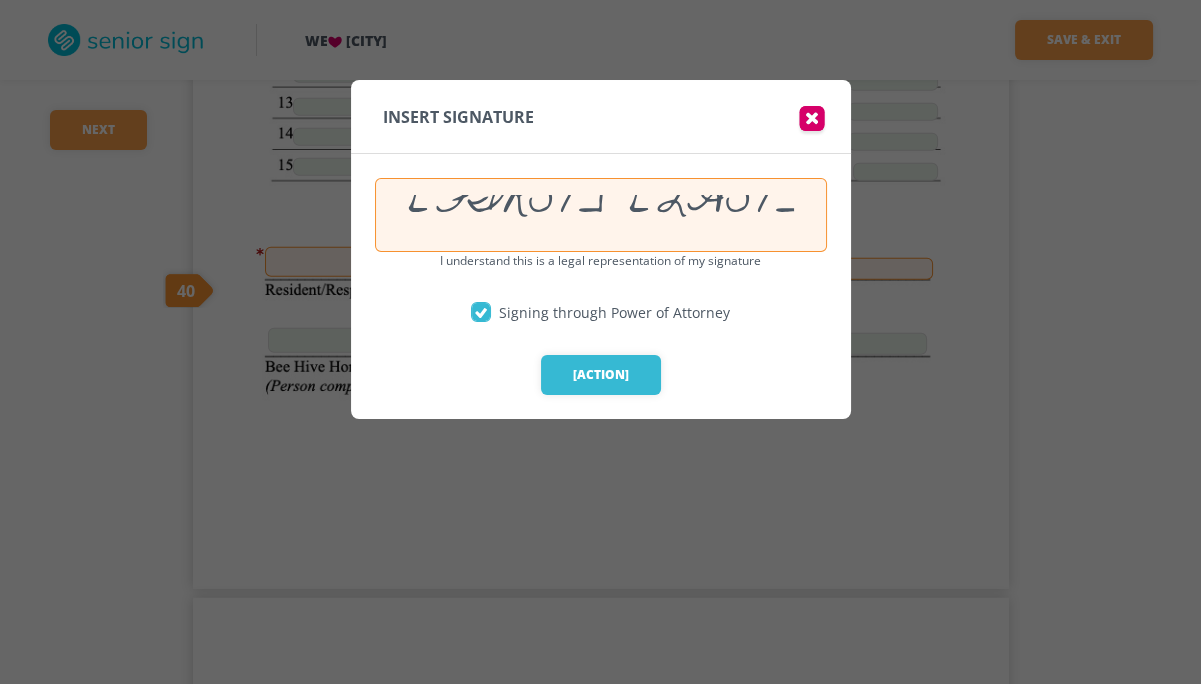 drag, startPoint x: 703, startPoint y: 225, endPoint x: 388, endPoint y: 271, distance: 318.341 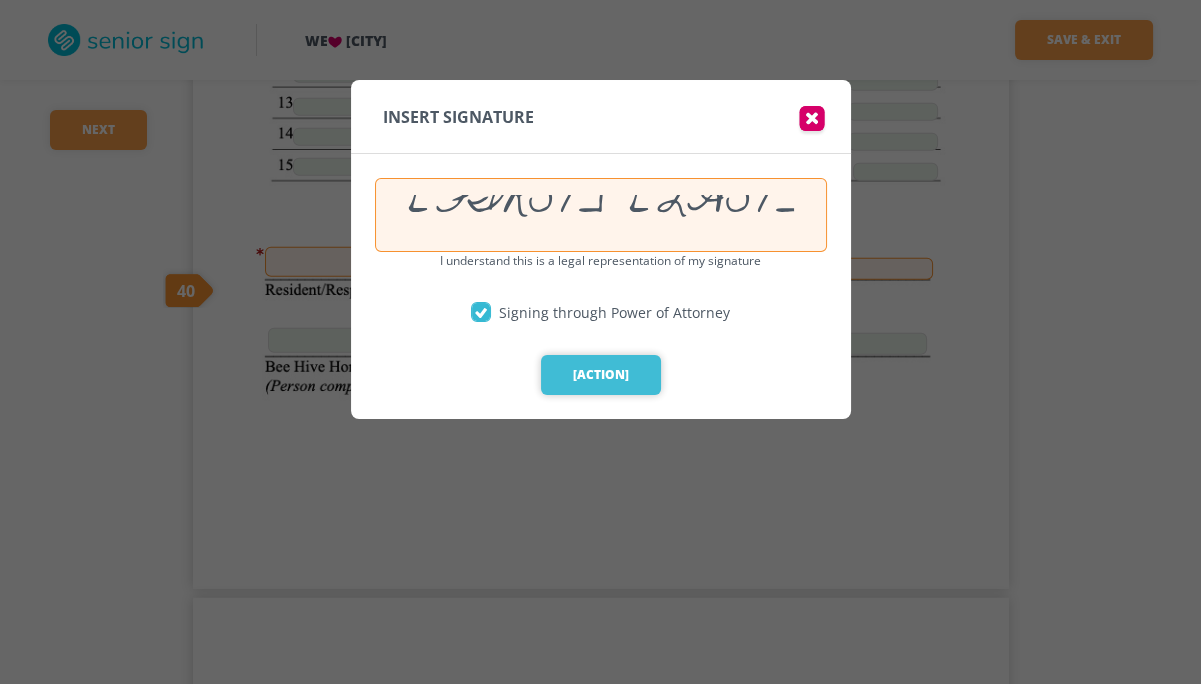 type on "[FIRST] [LAST]" 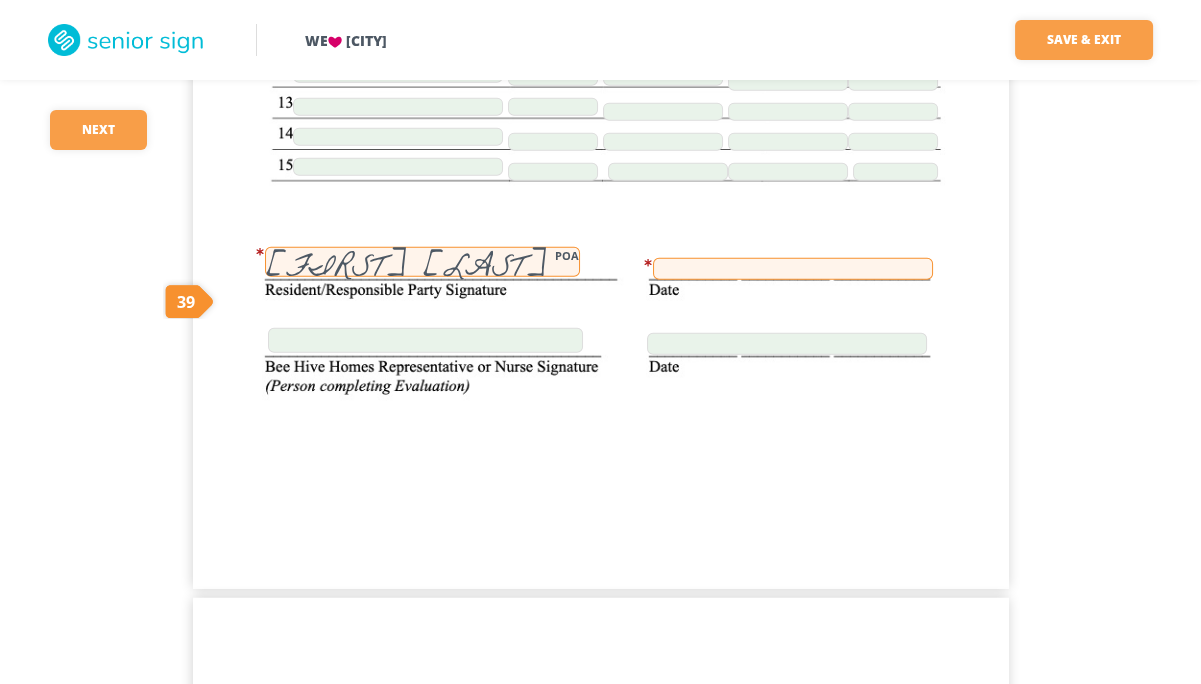 click on "[FIRST] [LAST]   POA" at bounding box center [422, 262] 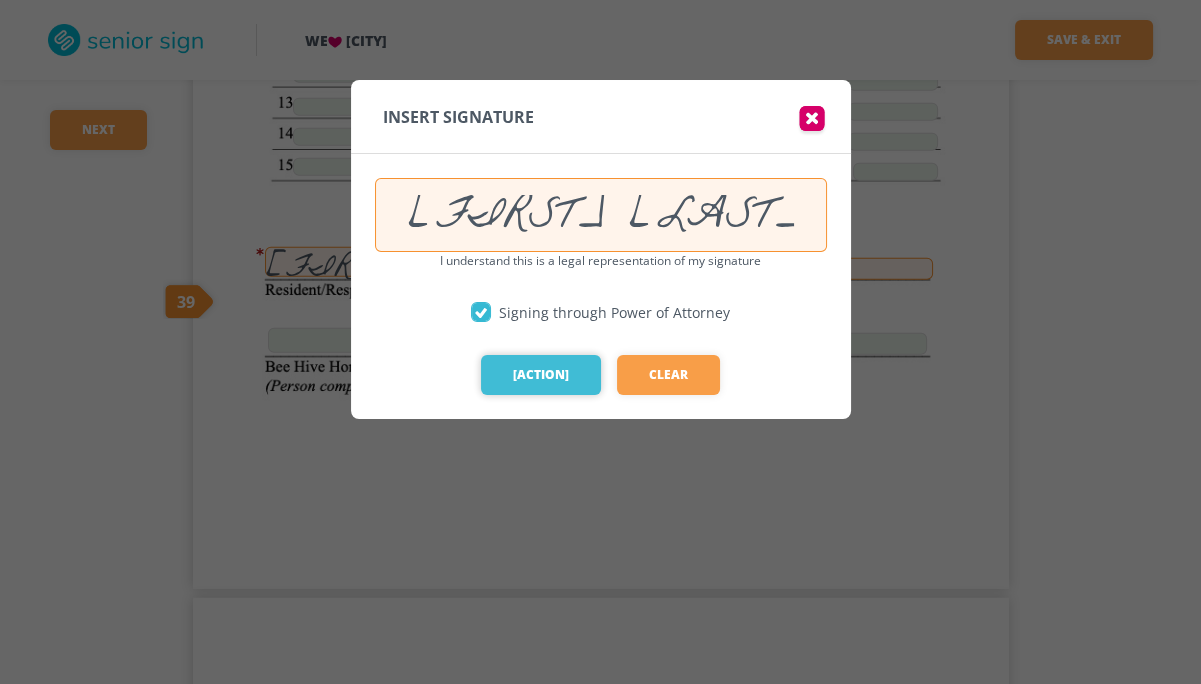 click on "[ACTION]" at bounding box center (541, 375) 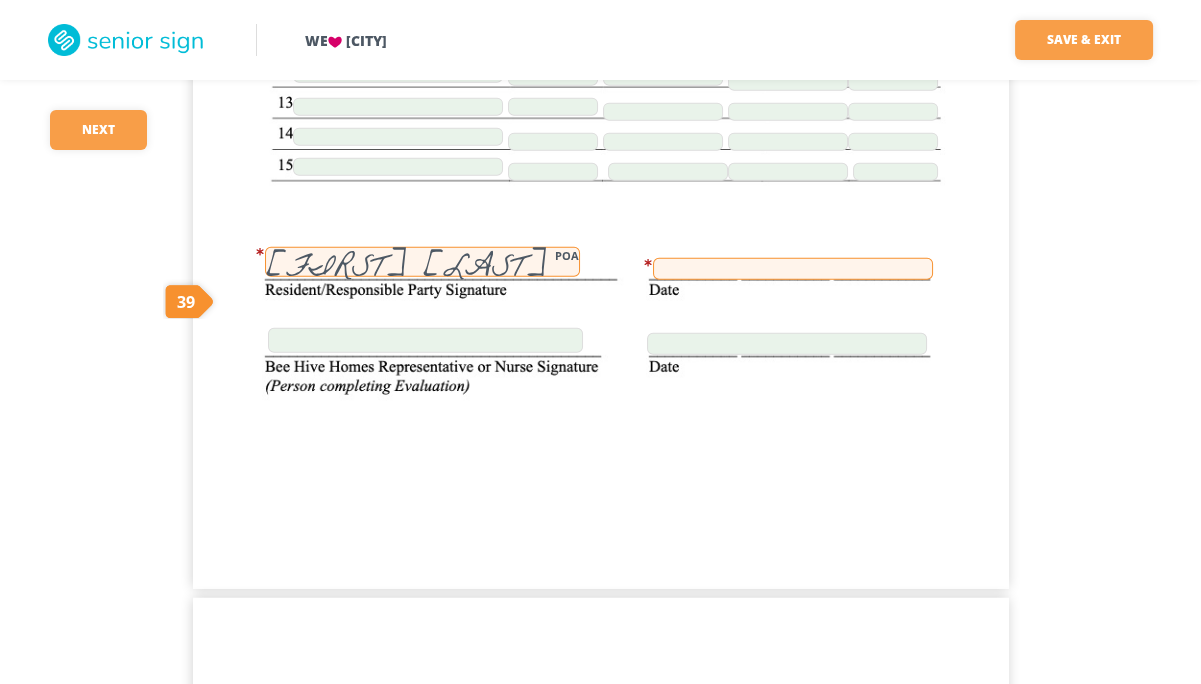 click on "[FIRST] [LAST]   POA" at bounding box center [422, 262] 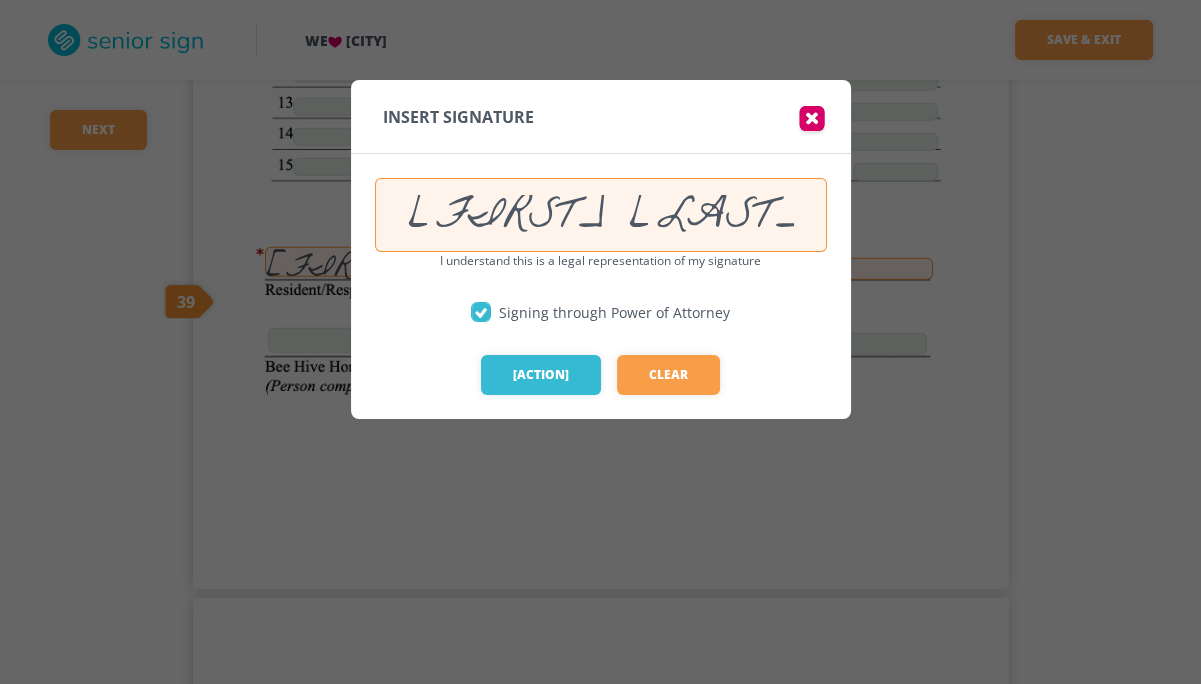 click on "[FIRST] [LAST]" at bounding box center (601, 215) 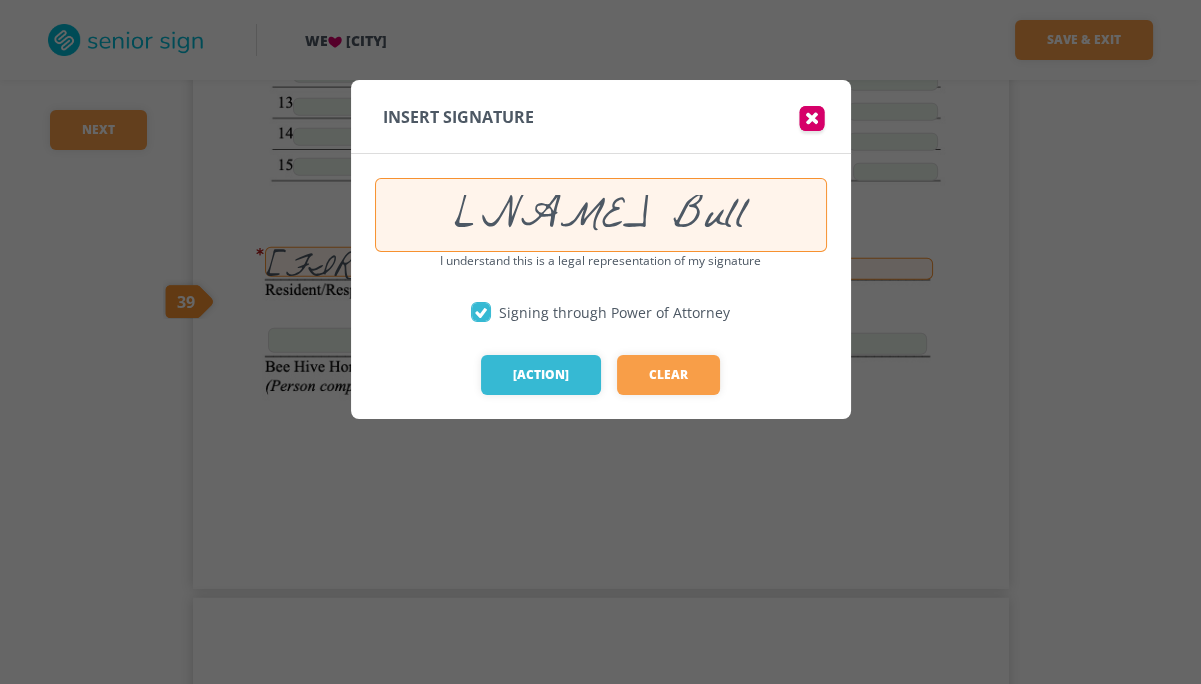 type on "[NAME] Bull" 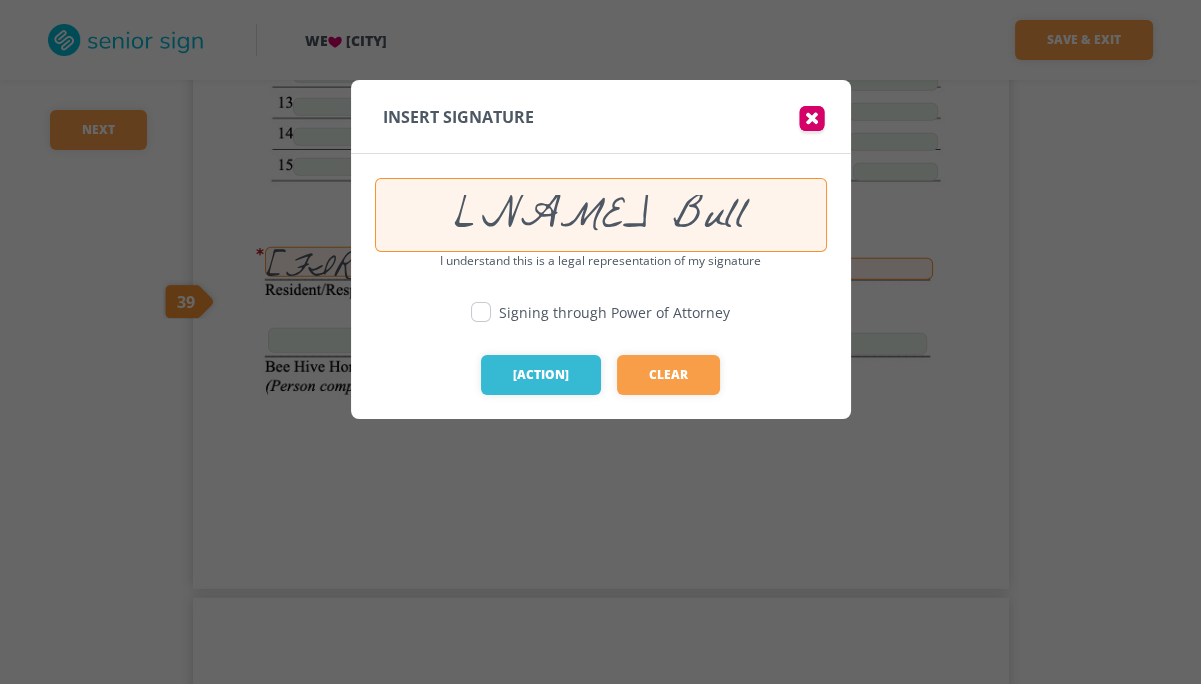 click at bounding box center [481, 312] 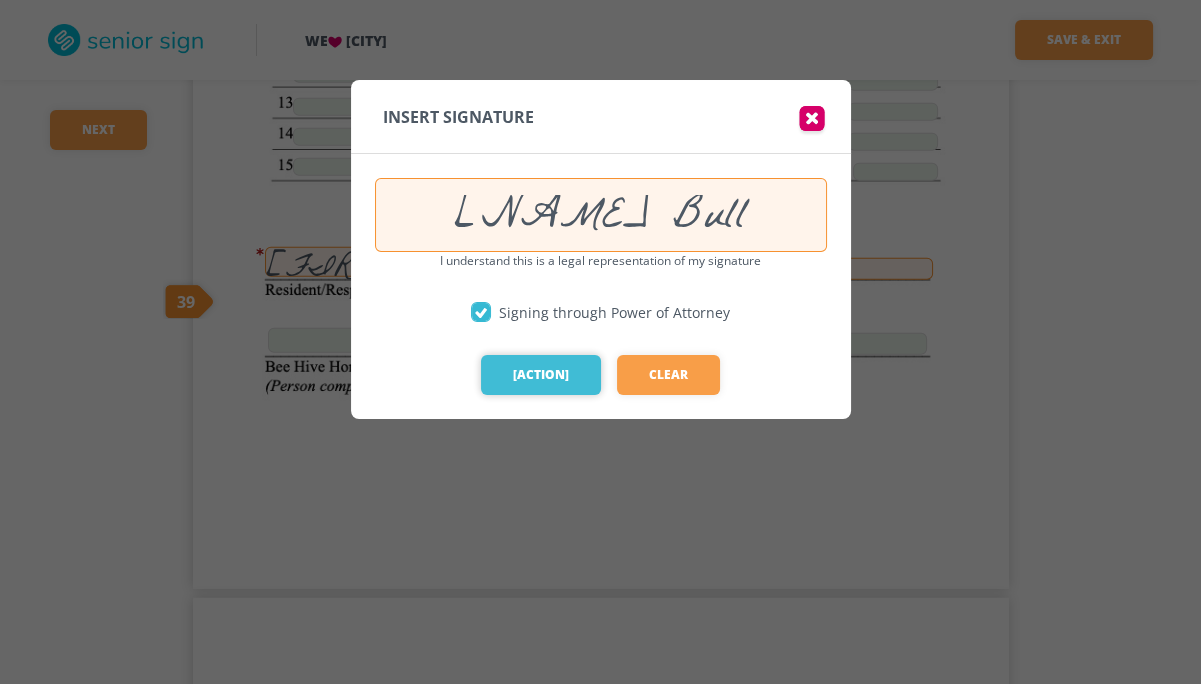 click on "[ACTION]" at bounding box center (541, 375) 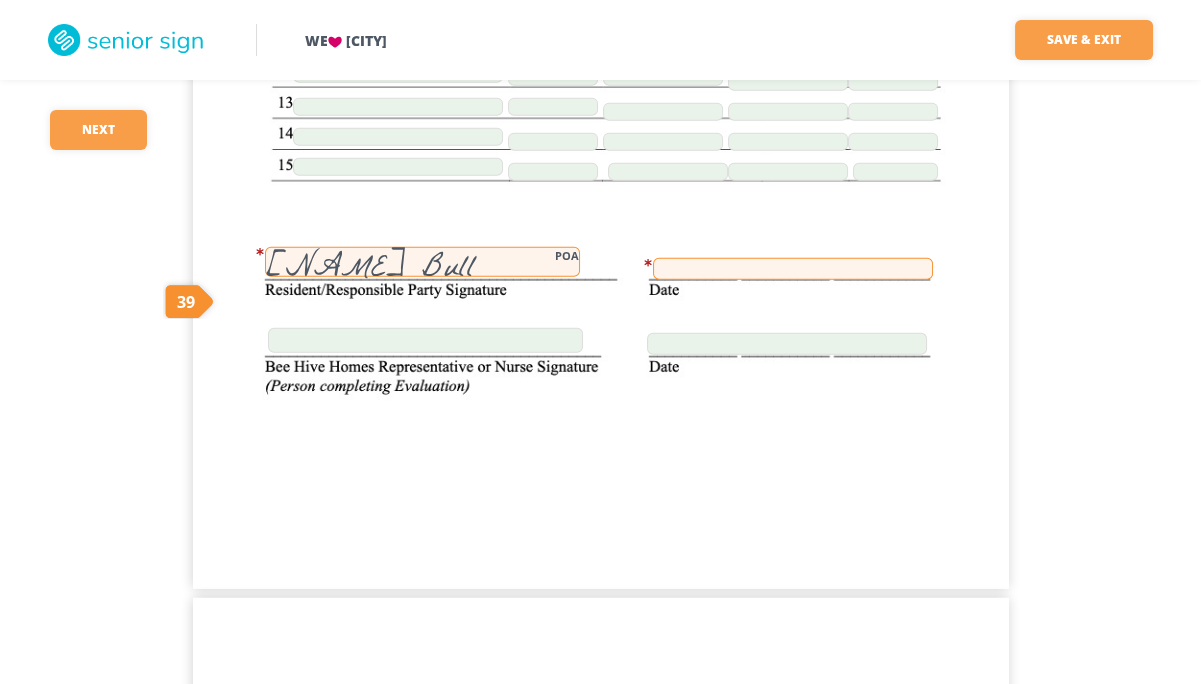 click at bounding box center [793, 269] 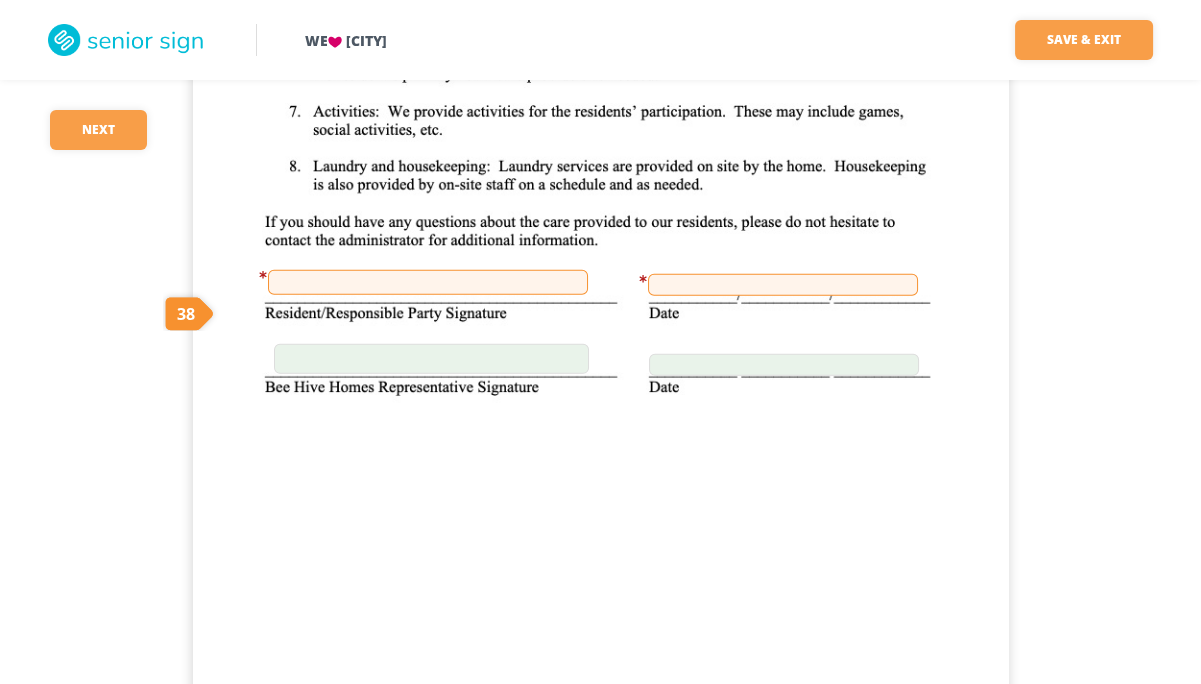 scroll, scrollTop: 8808, scrollLeft: 0, axis: vertical 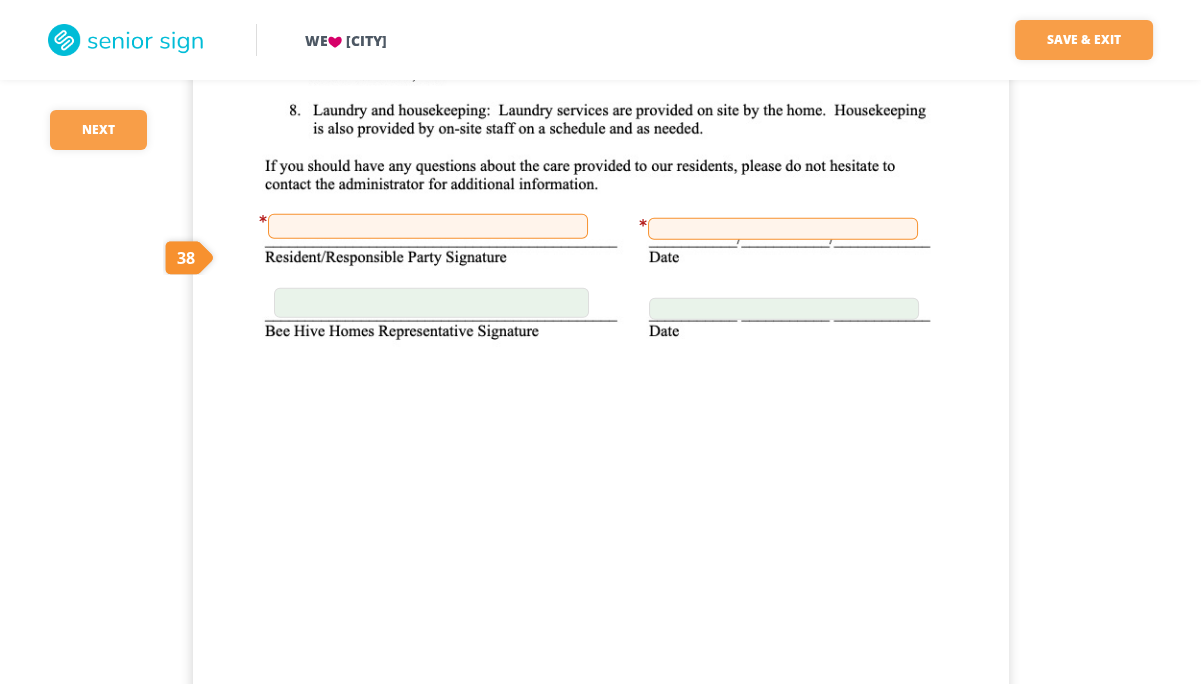 click at bounding box center (428, 226) 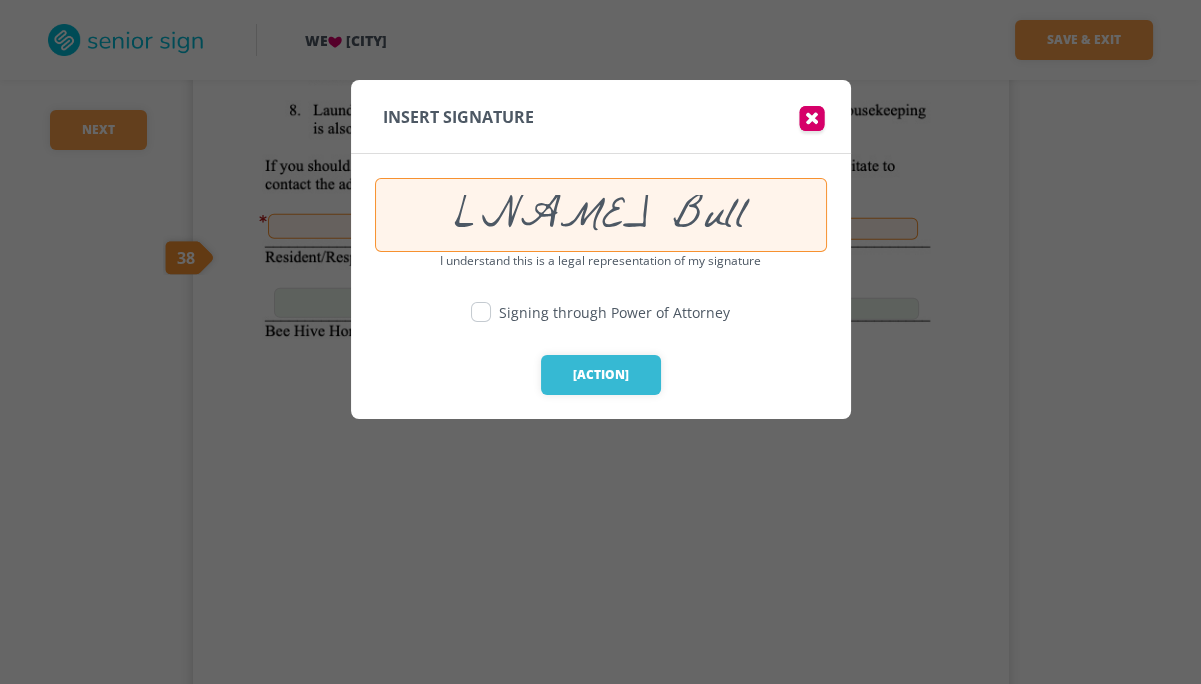type on "[NAME] Bull" 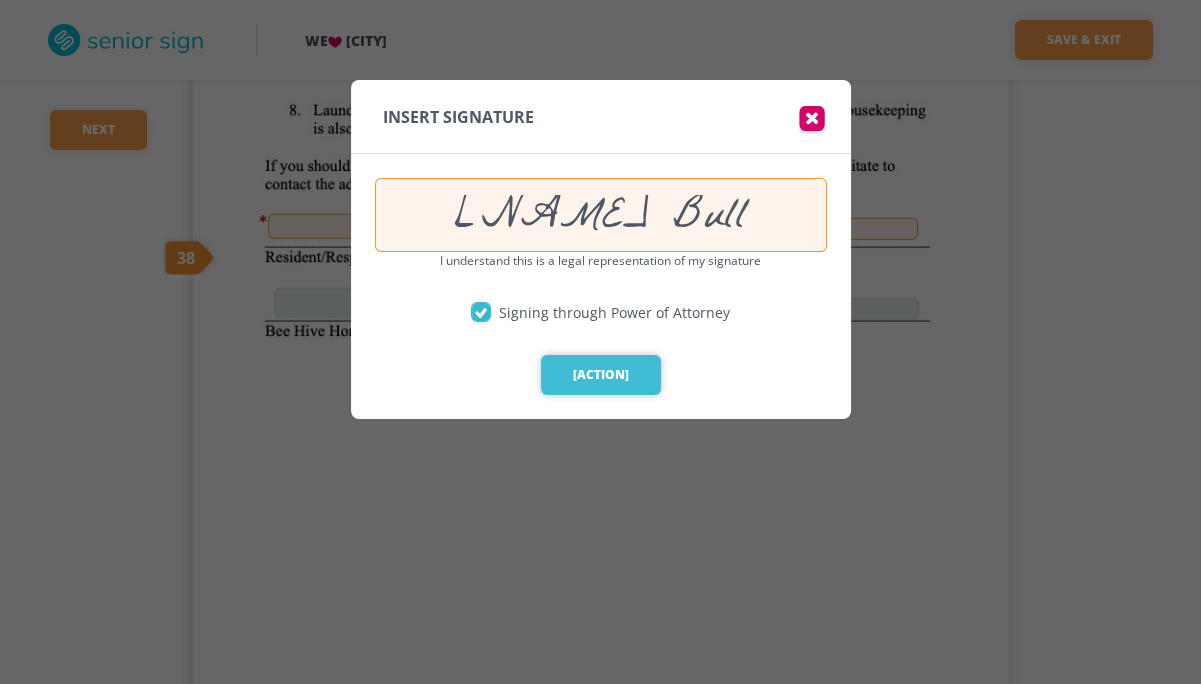 click on "[ACTION]" at bounding box center (601, 375) 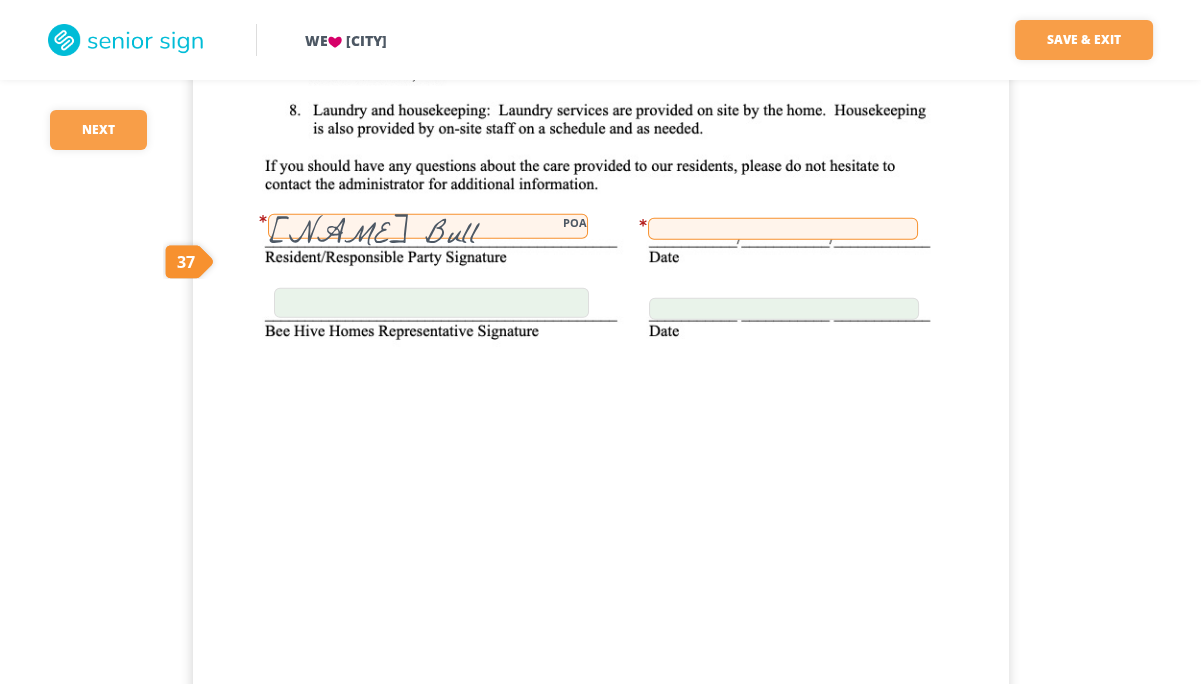 click at bounding box center [783, 229] 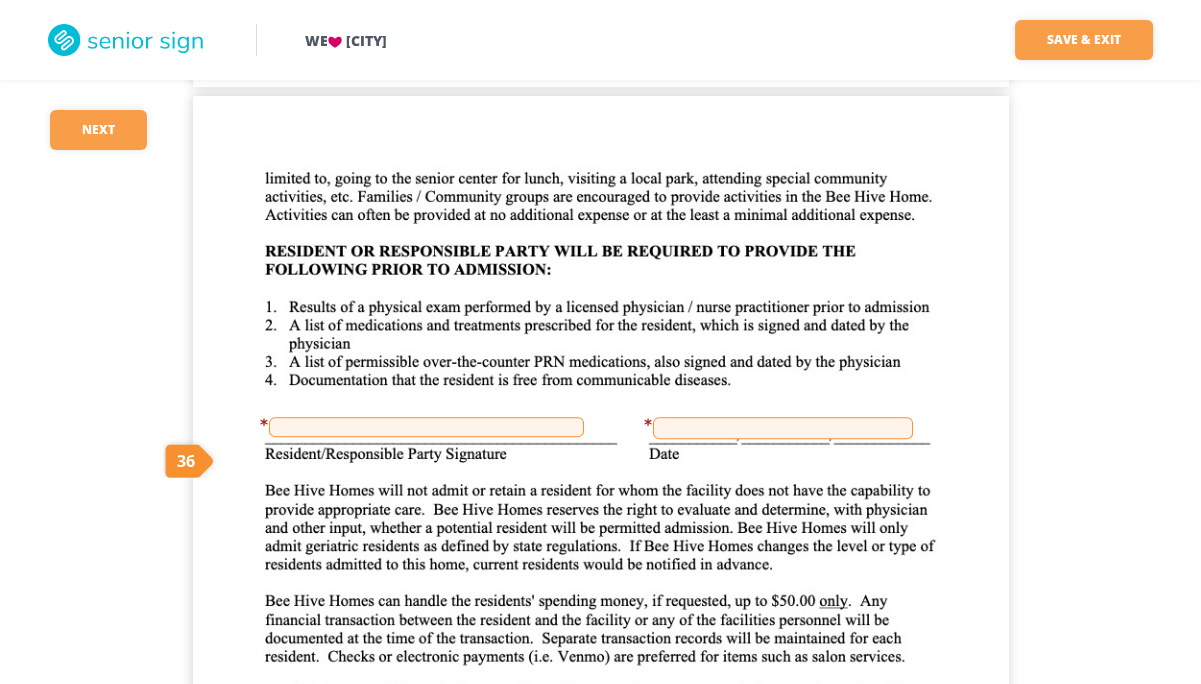 scroll, scrollTop: 11850, scrollLeft: 0, axis: vertical 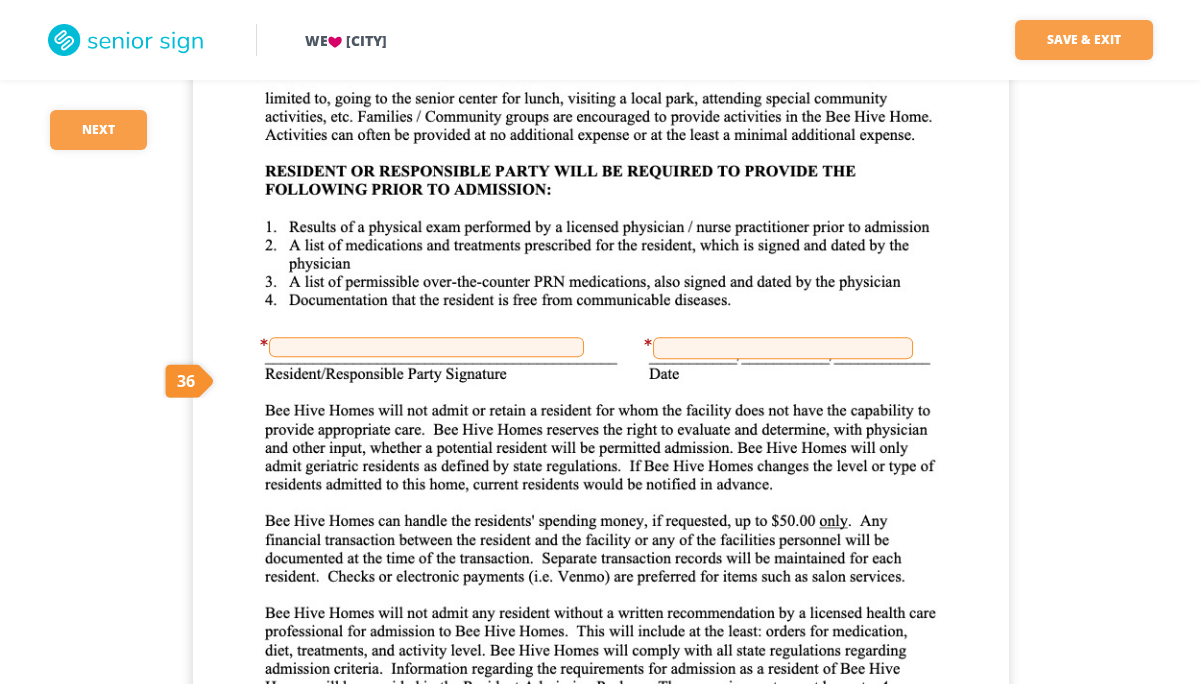 drag, startPoint x: 428, startPoint y: 347, endPoint x: 447, endPoint y: 351, distance: 19.416489 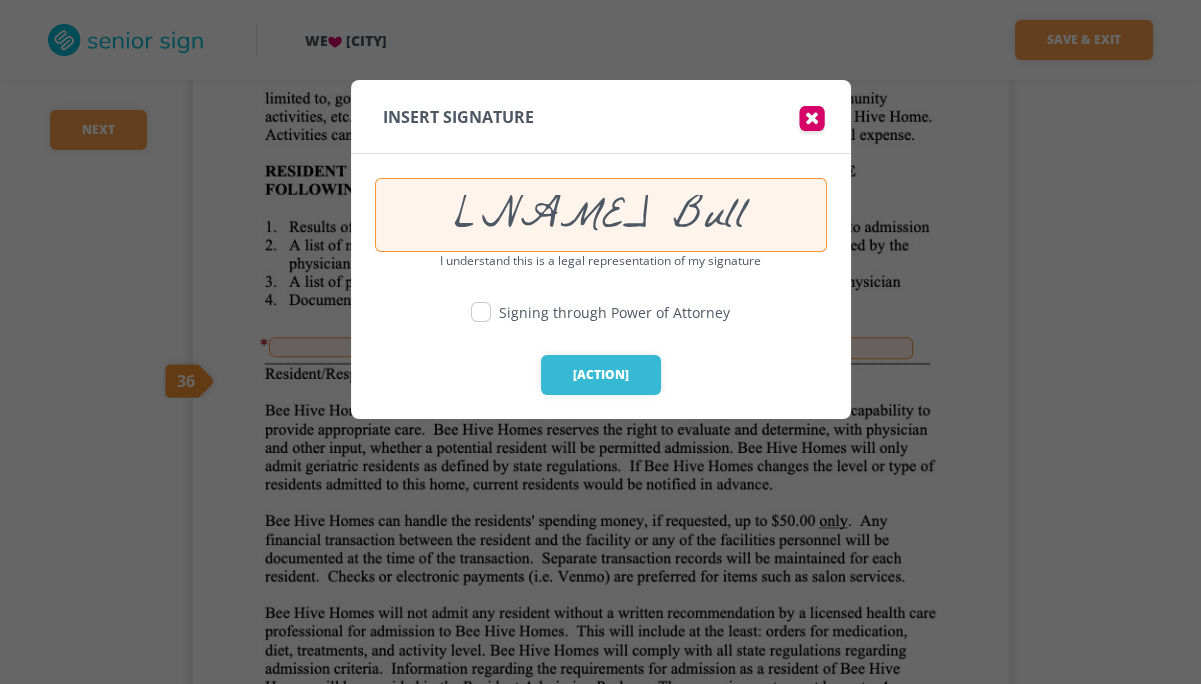 type on "[NAME] Bull" 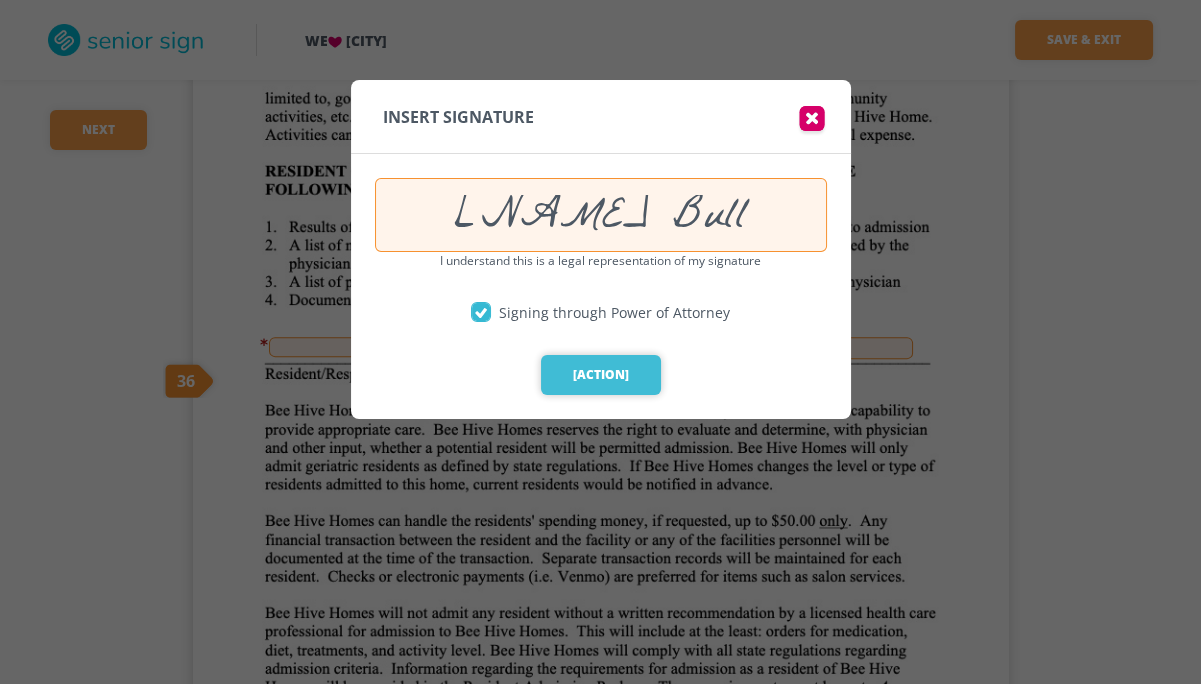 click on "[ACTION]" at bounding box center [601, 375] 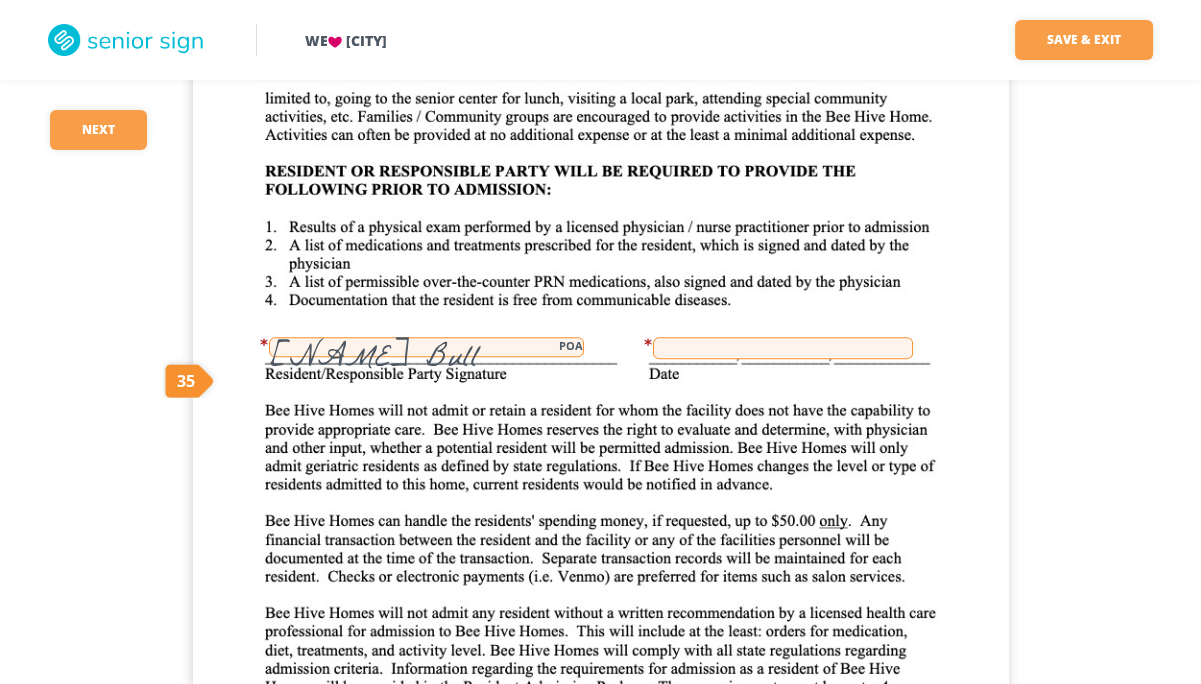 click at bounding box center (783, 348) 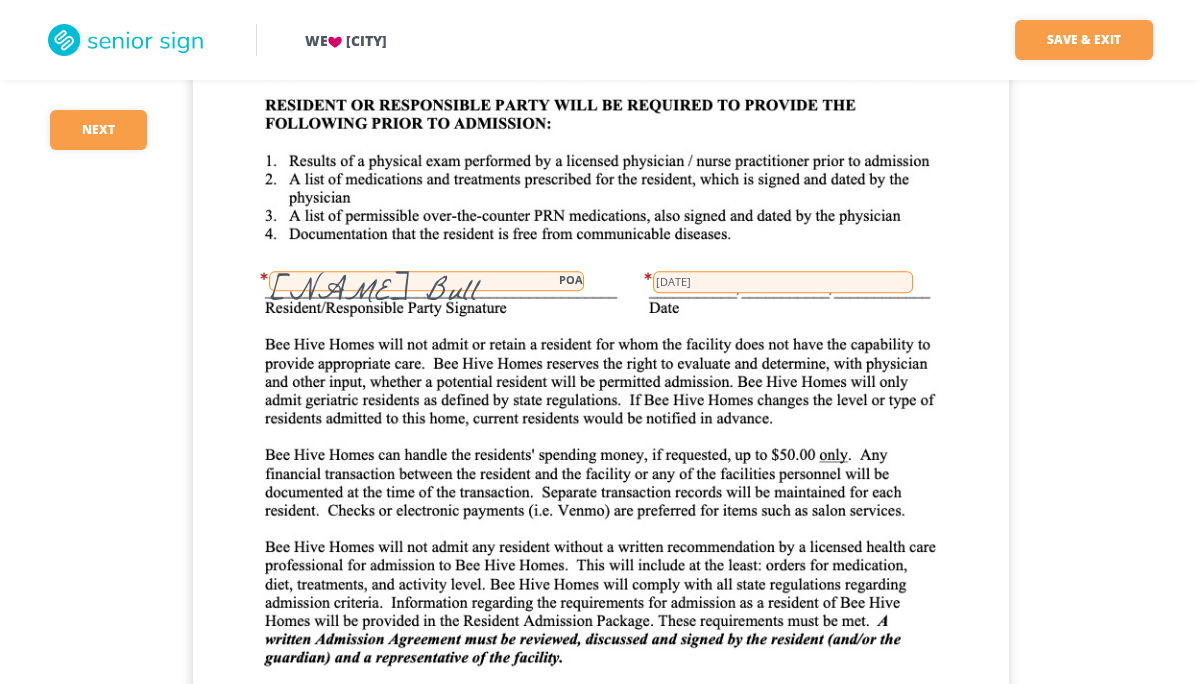 scroll, scrollTop: 11836, scrollLeft: 0, axis: vertical 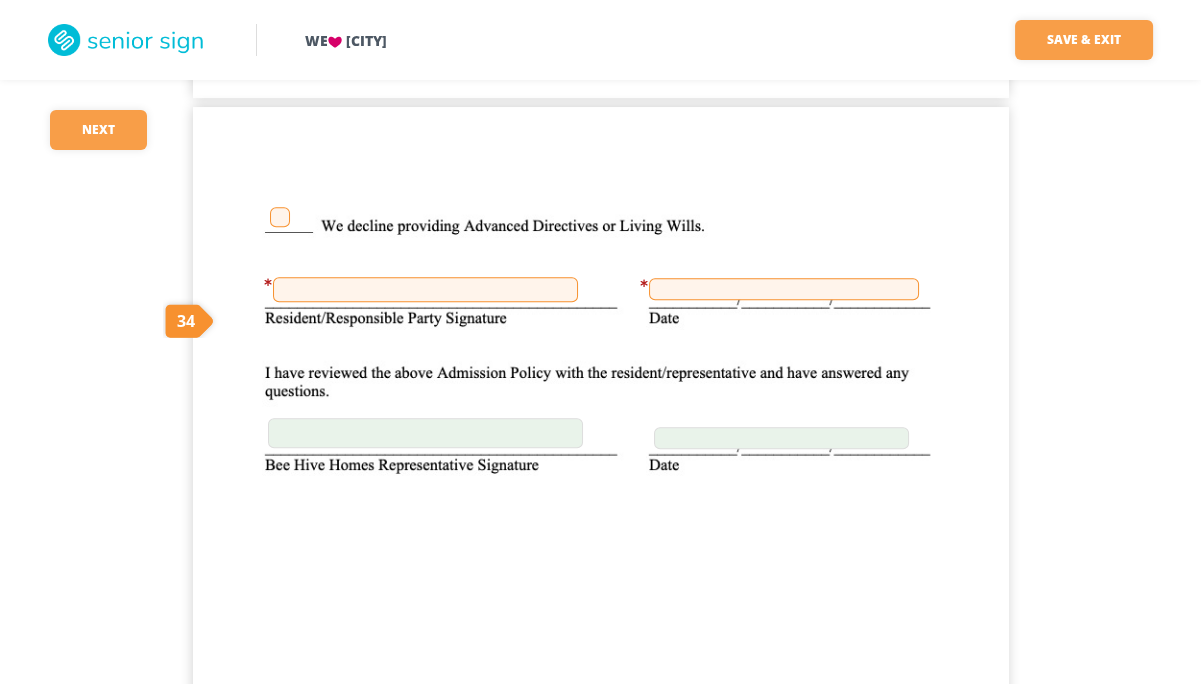 click at bounding box center [425, 289] 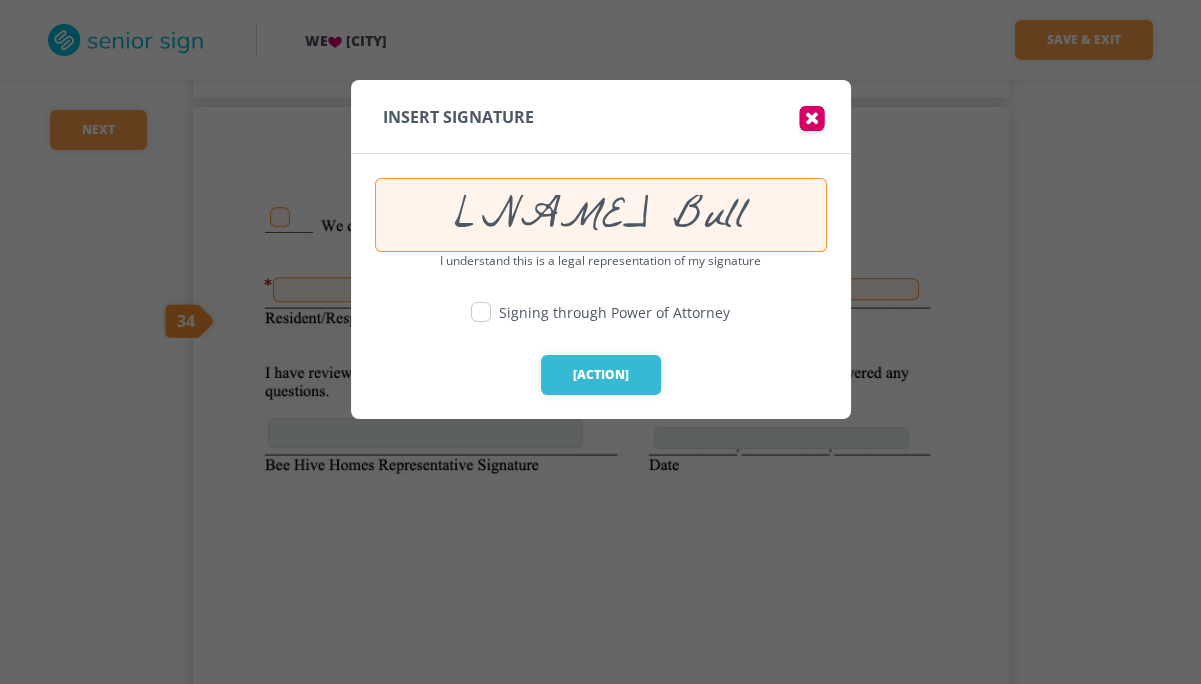 type on "[NAME] Bull" 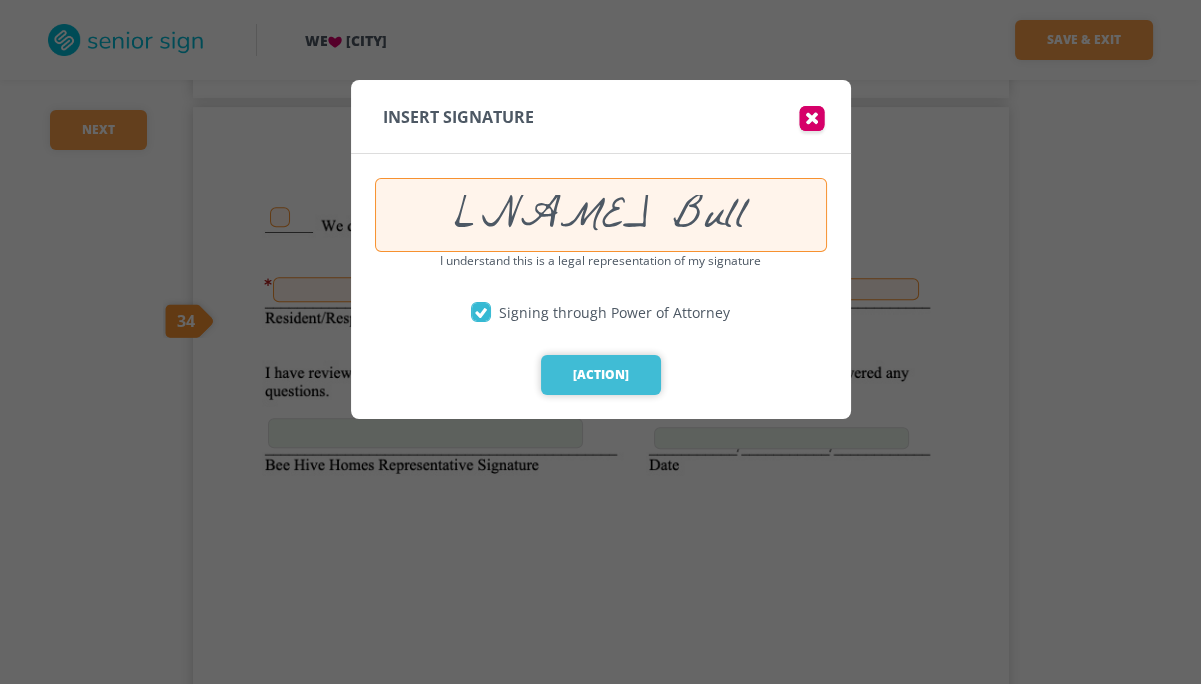 click on "[ACTION]" at bounding box center [601, 375] 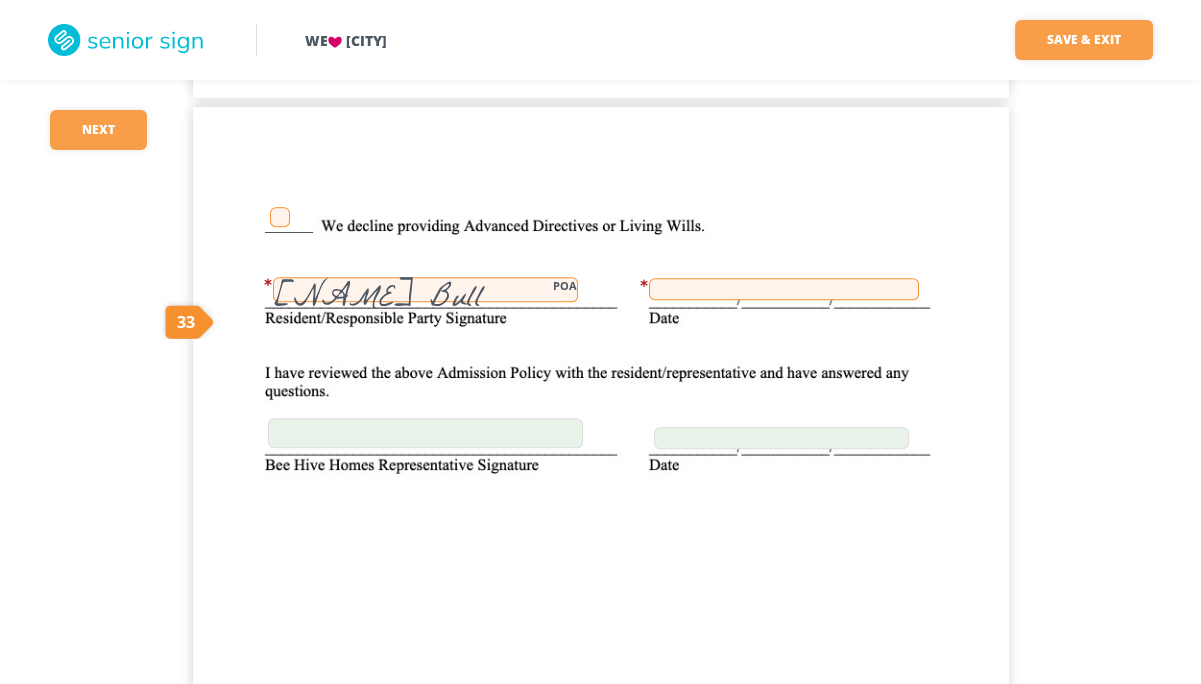 click at bounding box center [784, 289] 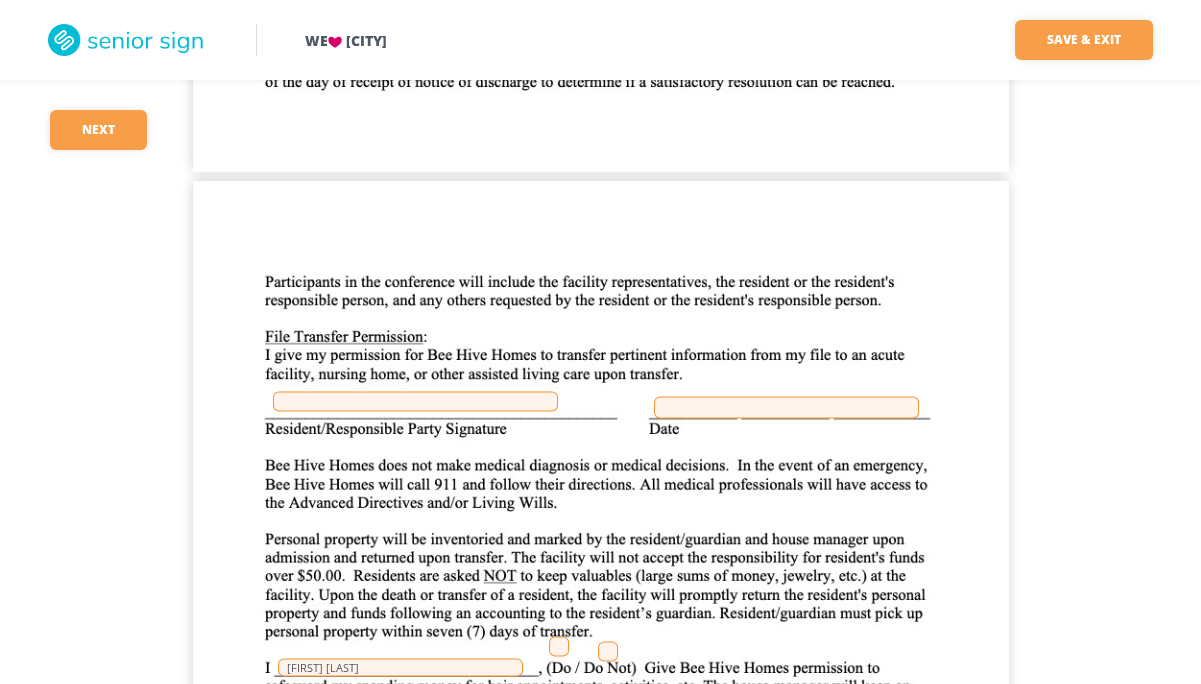 scroll, scrollTop: 14972, scrollLeft: 0, axis: vertical 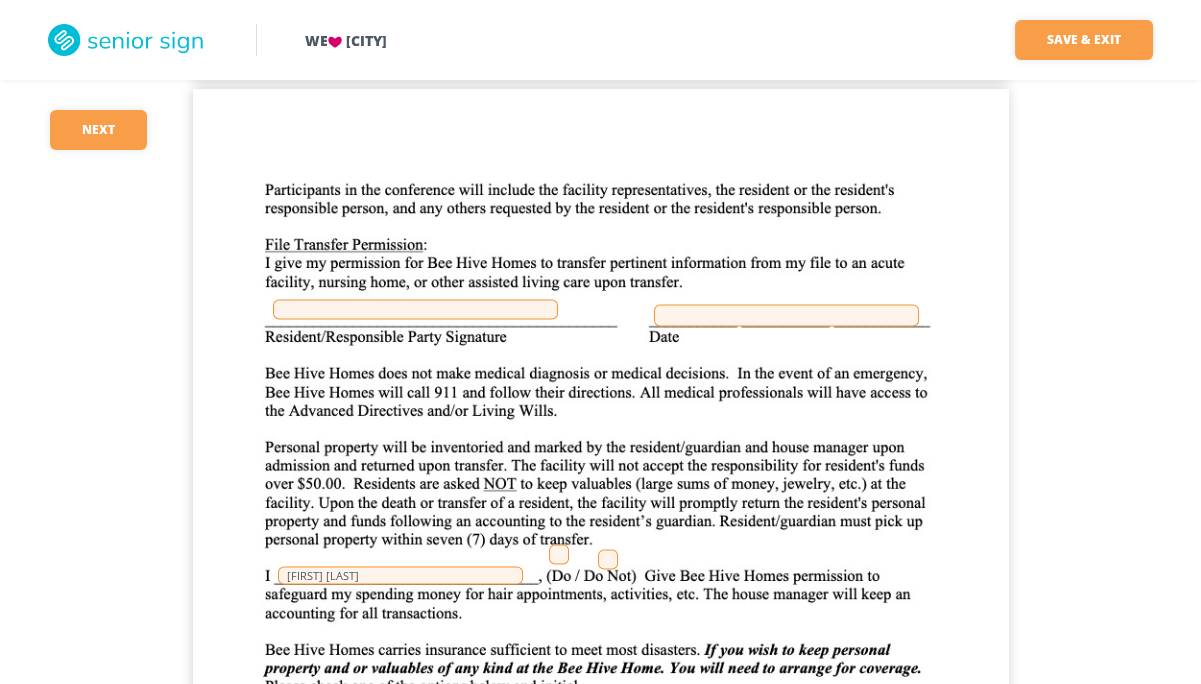 click at bounding box center [415, 309] 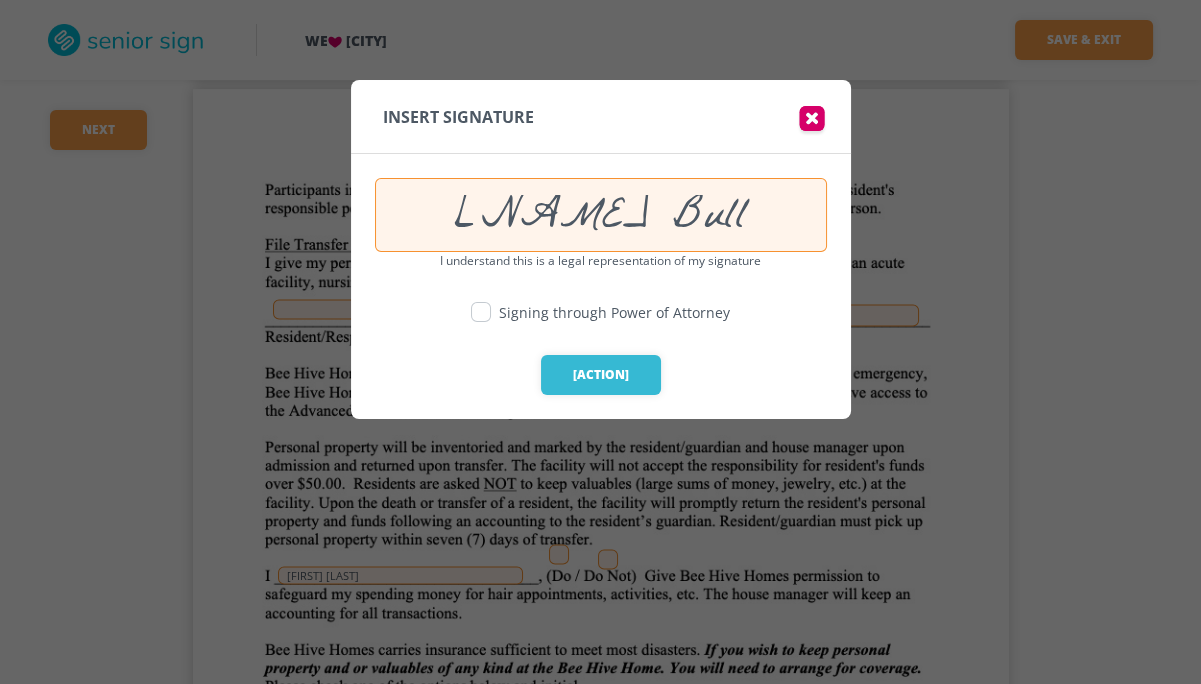 type on "[NAME] Bull" 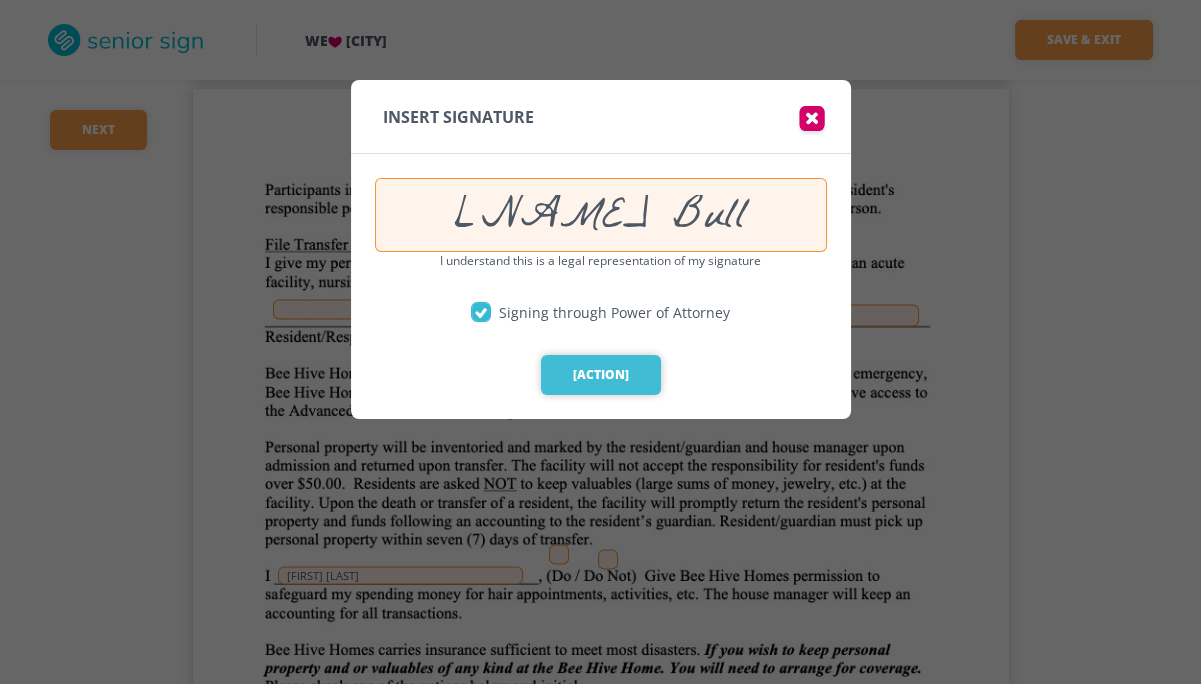 click on "[ACTION]" at bounding box center (601, 375) 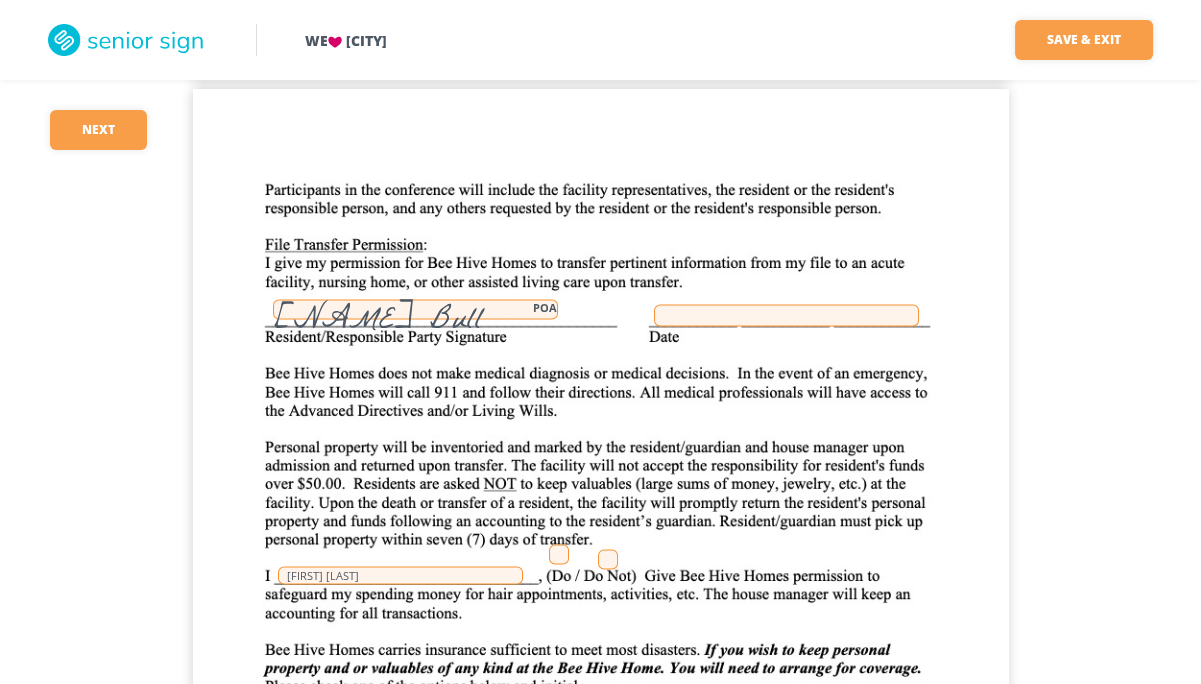 click at bounding box center [786, 315] 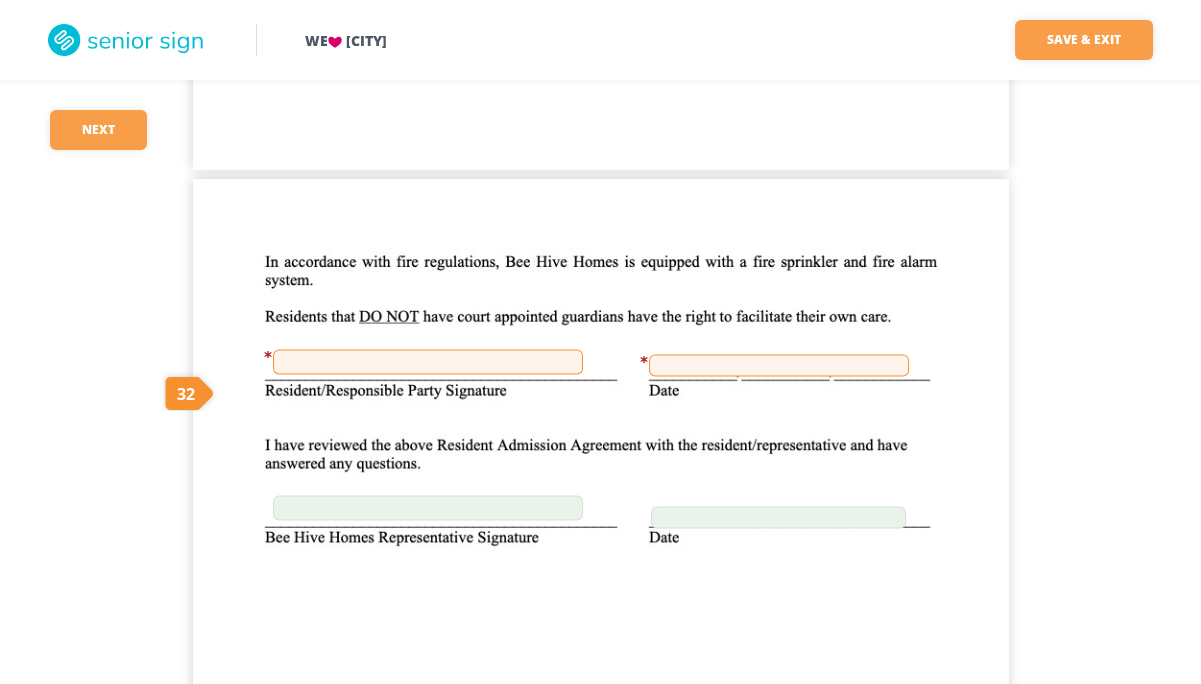 scroll, scrollTop: 15987, scrollLeft: 0, axis: vertical 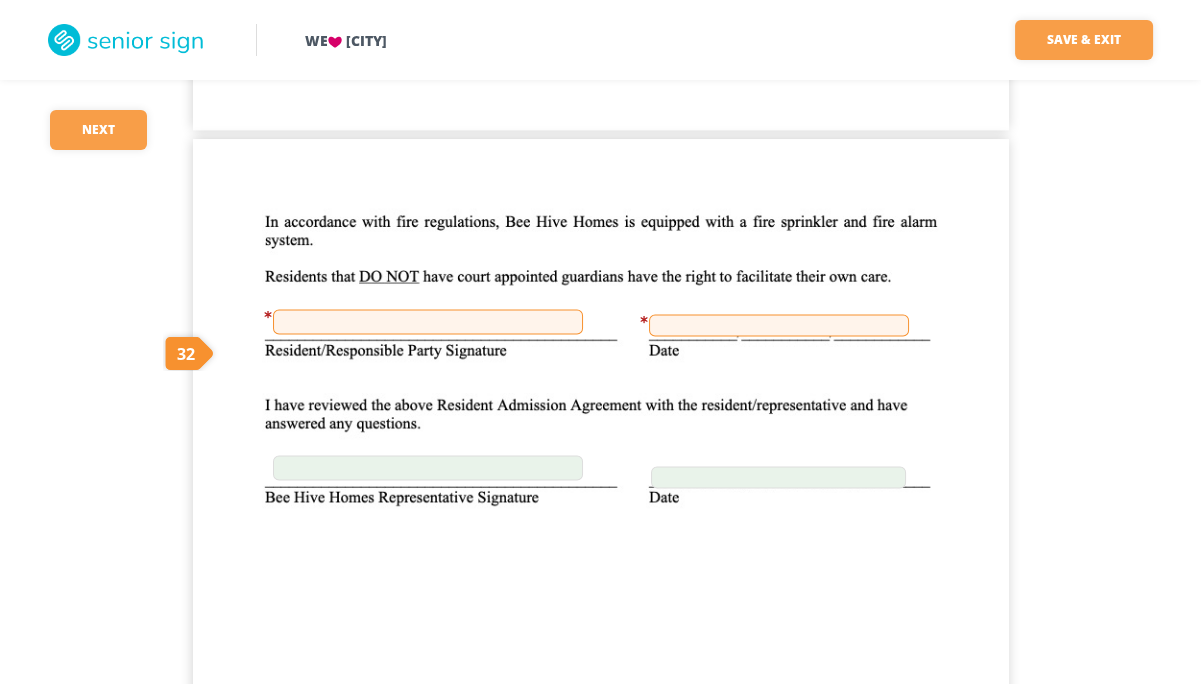 click at bounding box center (428, 321) 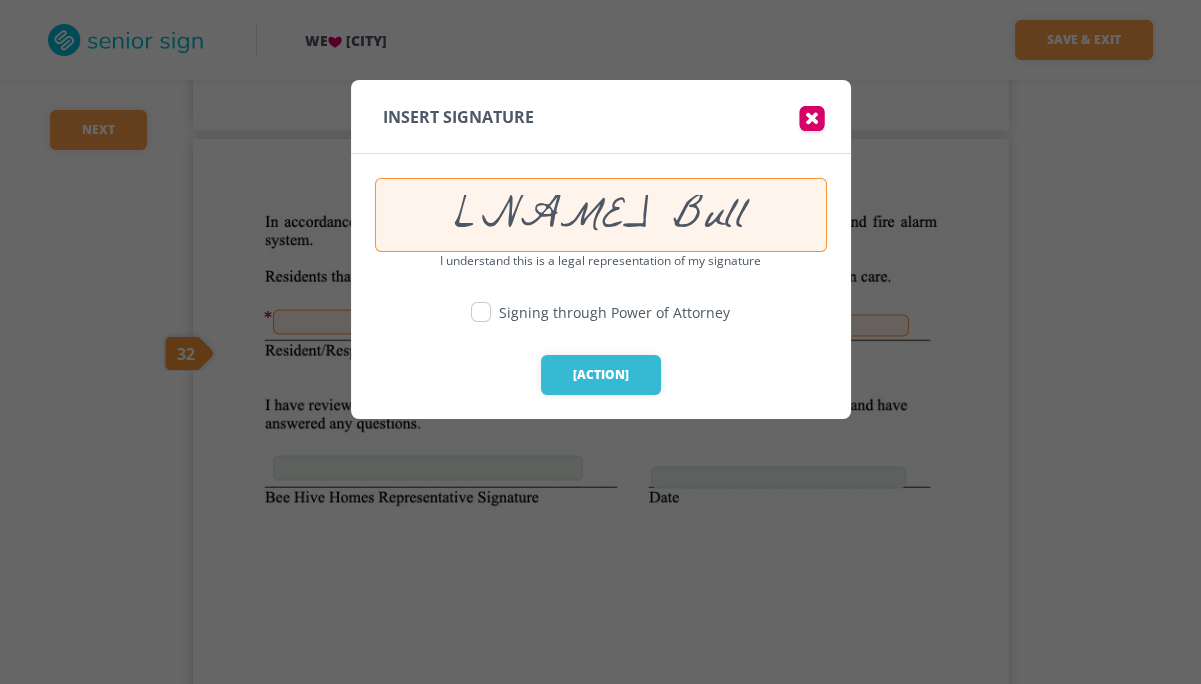 type on "[NAME] Bull" 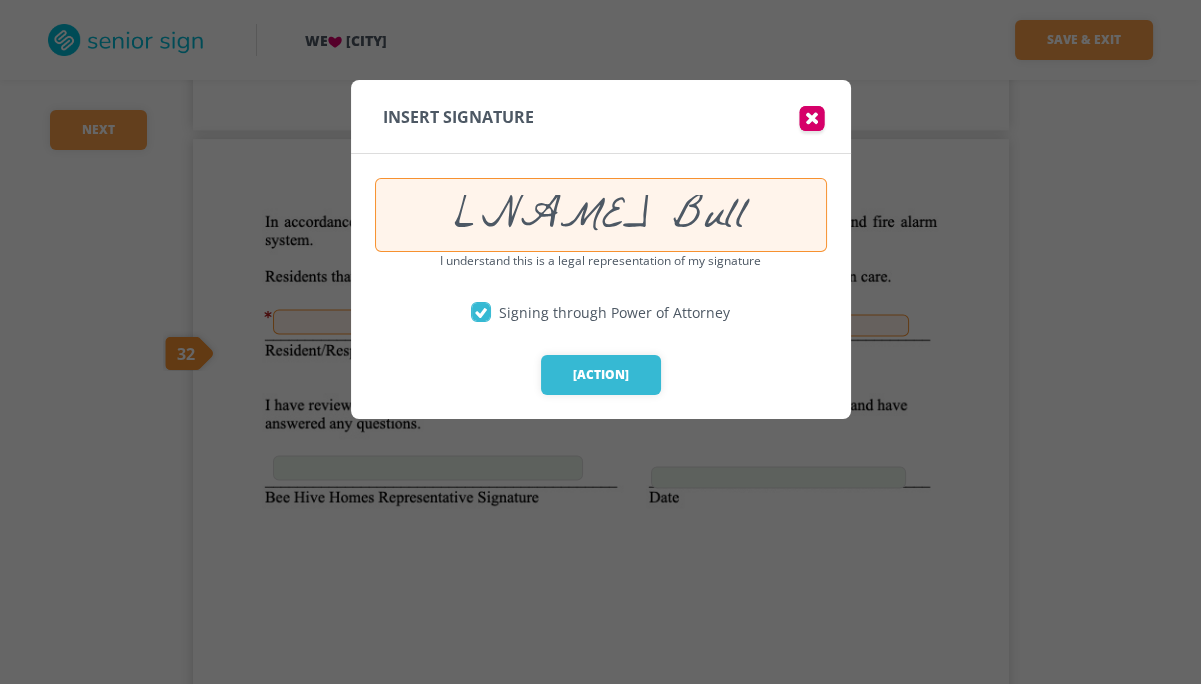 click on "I understand this is a legal representation of my signature   Signing through Power of Attorney Sign" at bounding box center [601, 335] 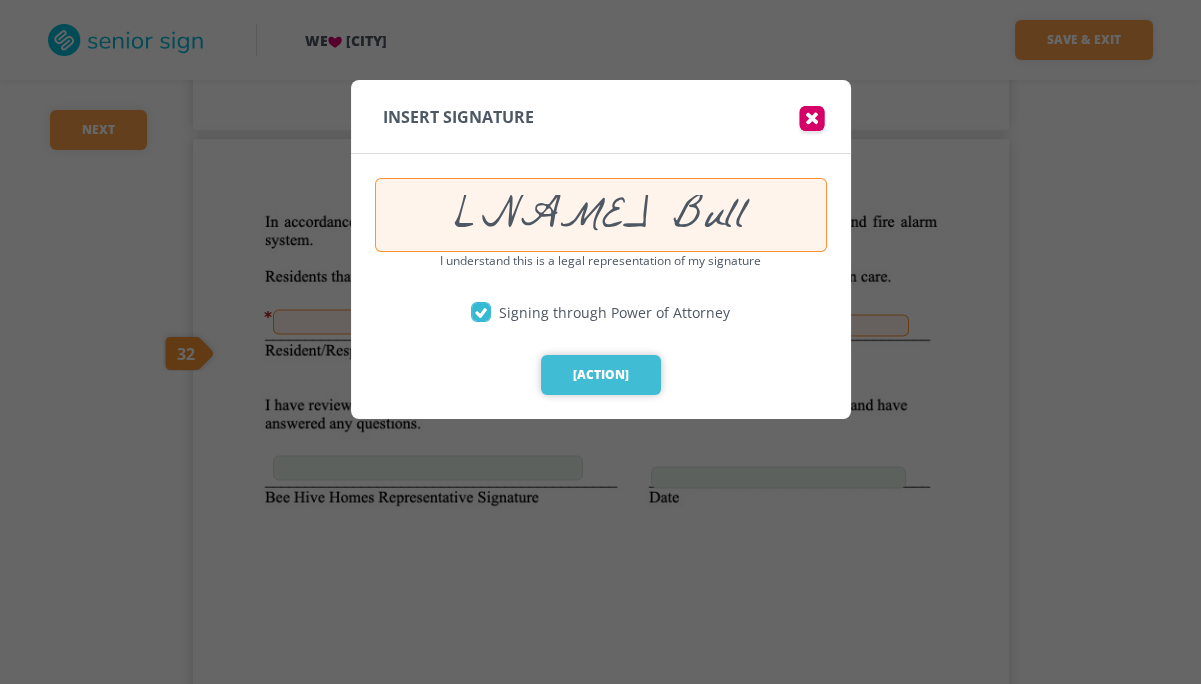 click on "[ACTION]" at bounding box center (601, 375) 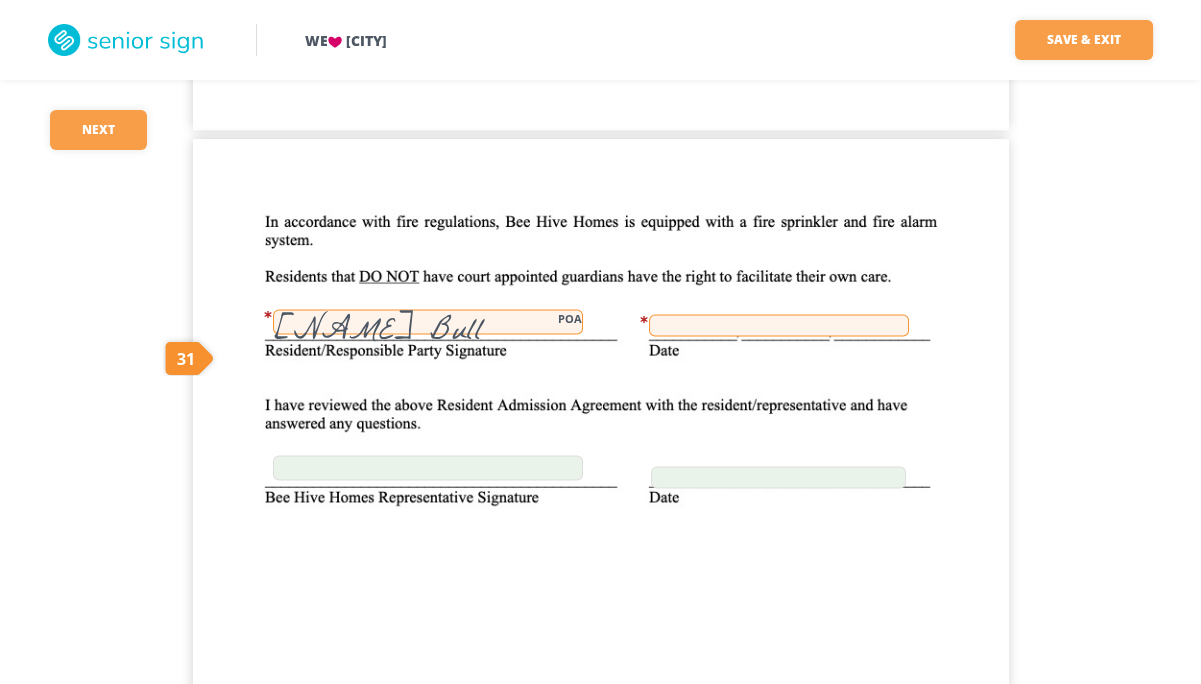 click at bounding box center (779, 325) 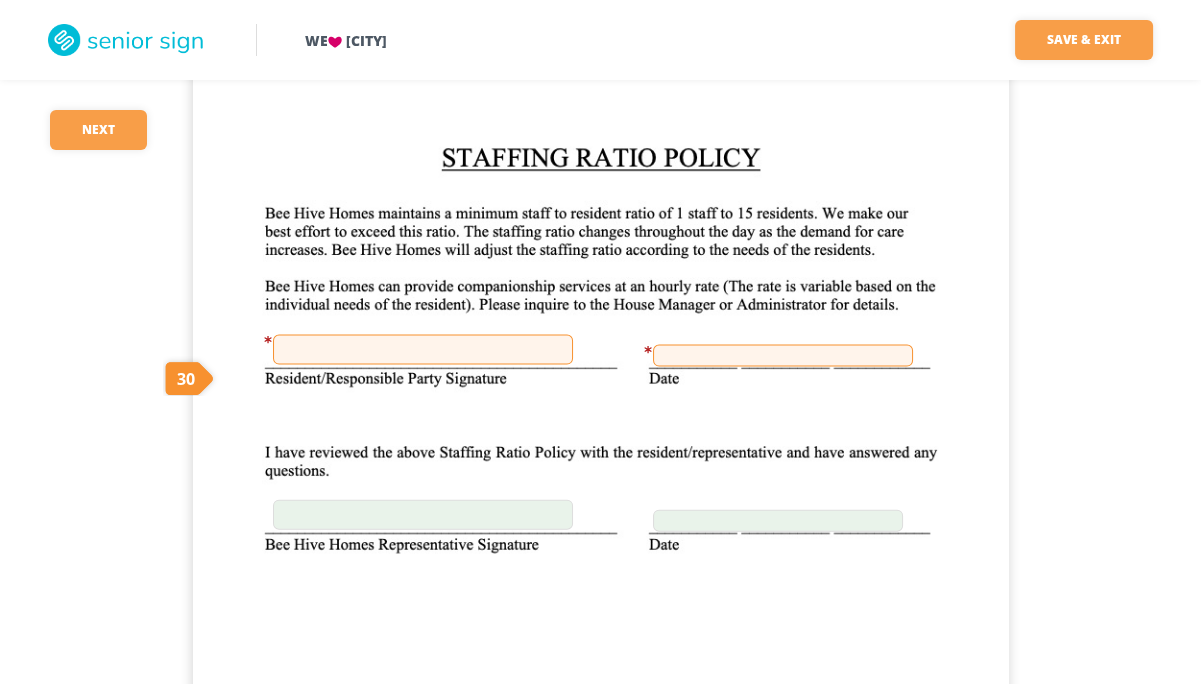 scroll, scrollTop: 17175, scrollLeft: 0, axis: vertical 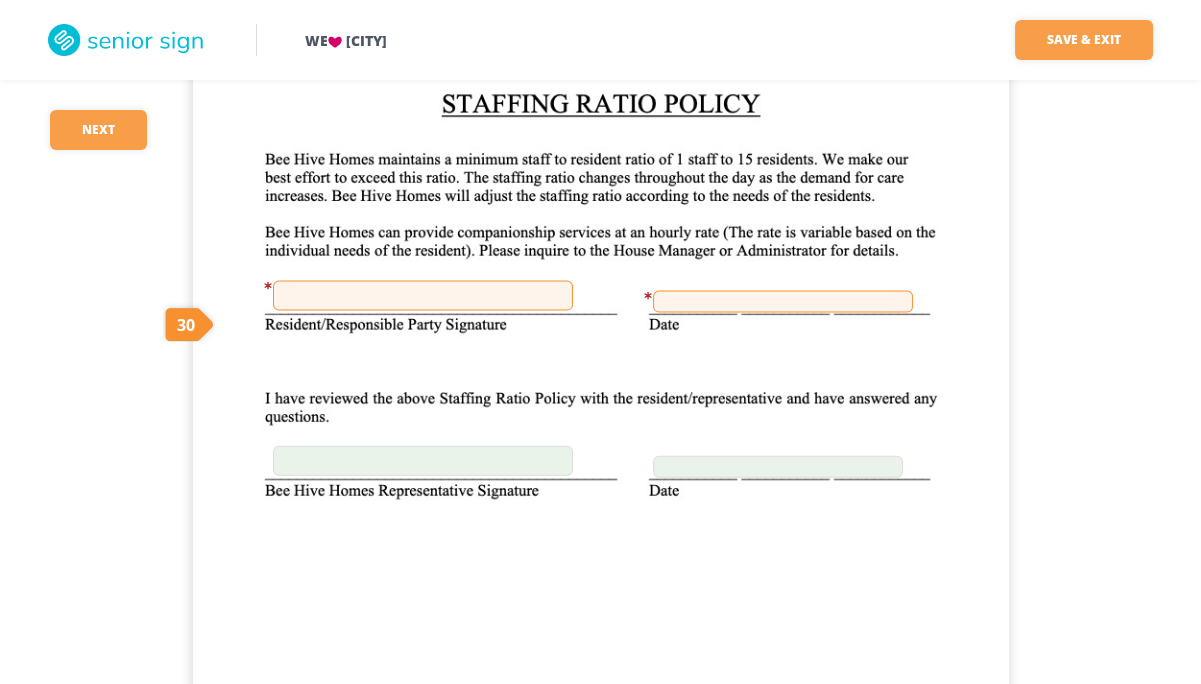 click at bounding box center (601, 544) 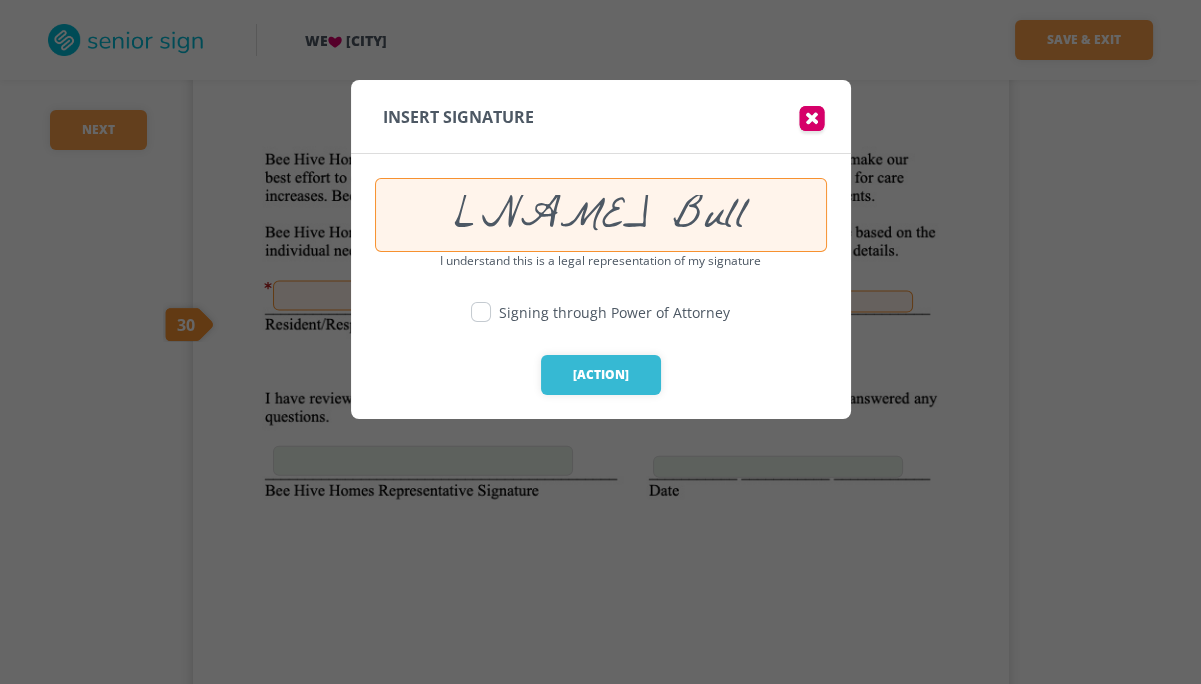 type on "[NAME] Bull" 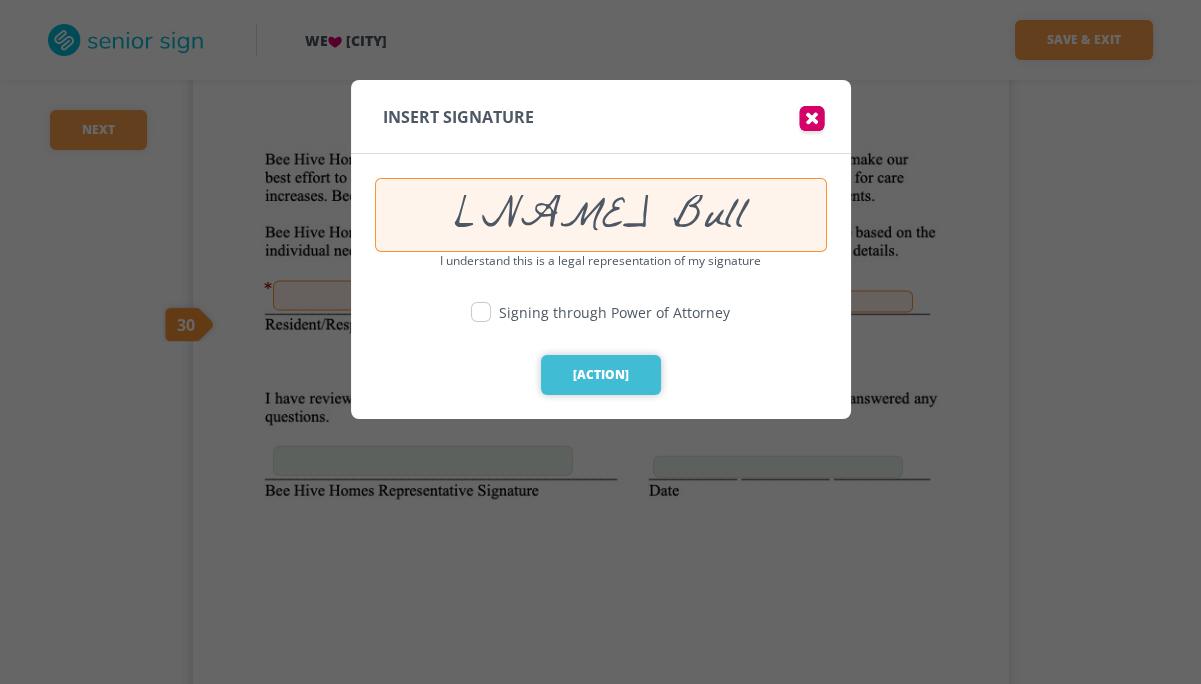 type 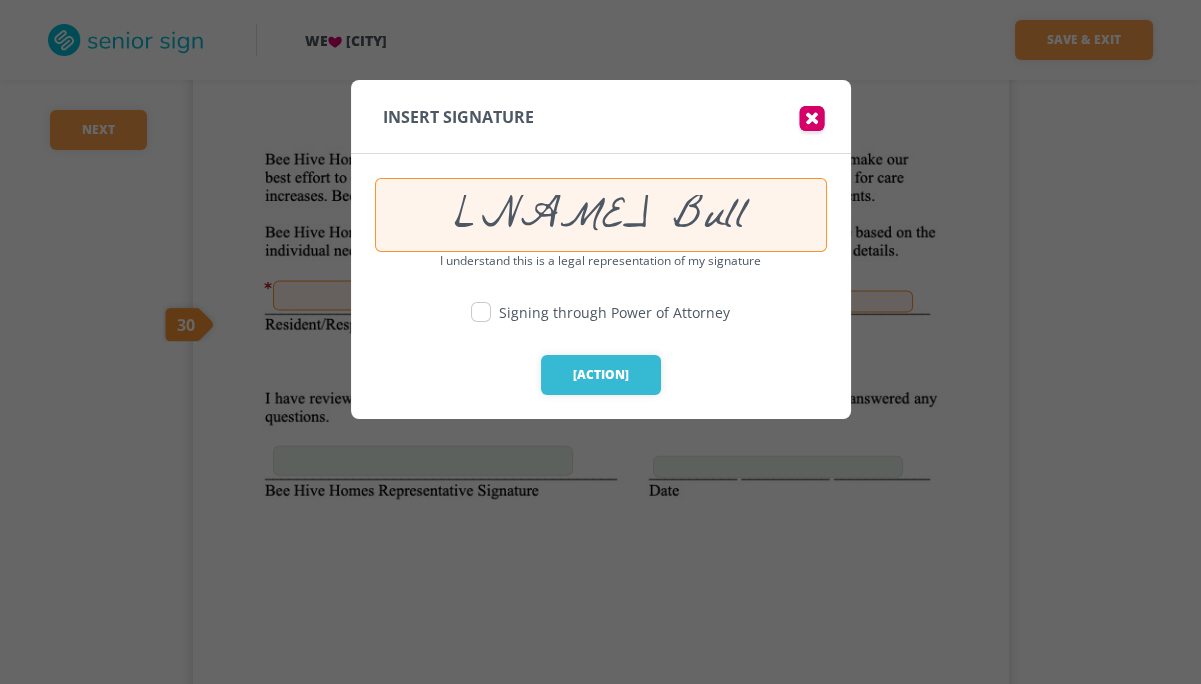 click at bounding box center (481, 312) 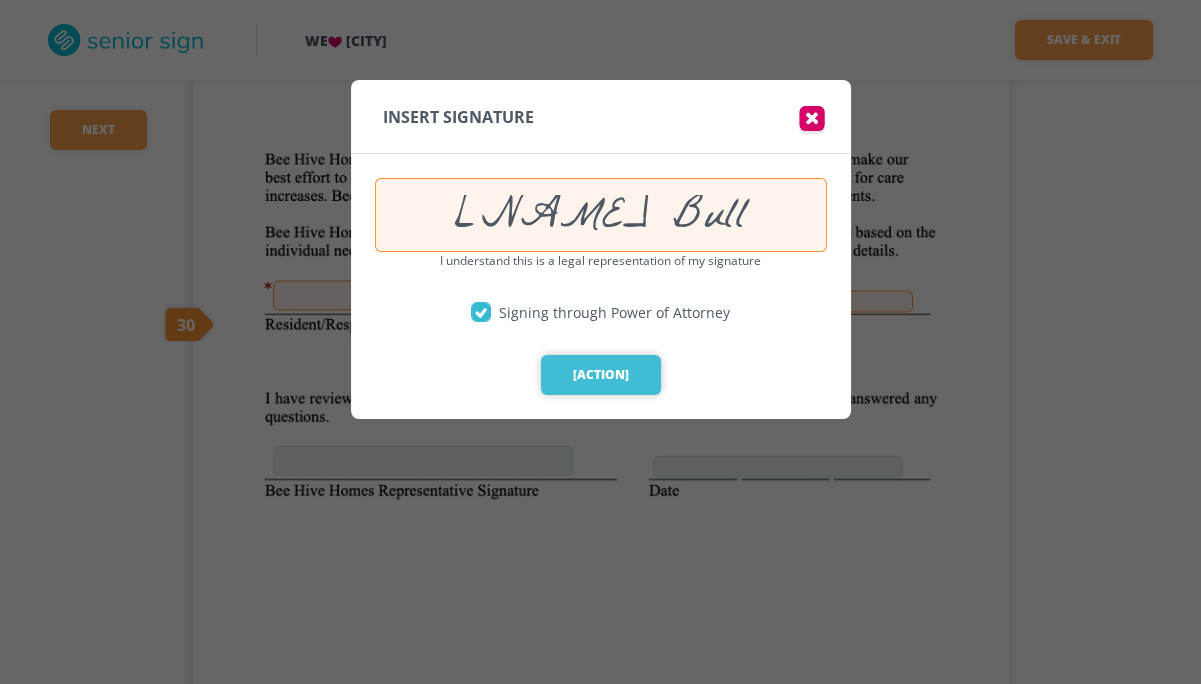 click on "[ACTION]" at bounding box center [601, 375] 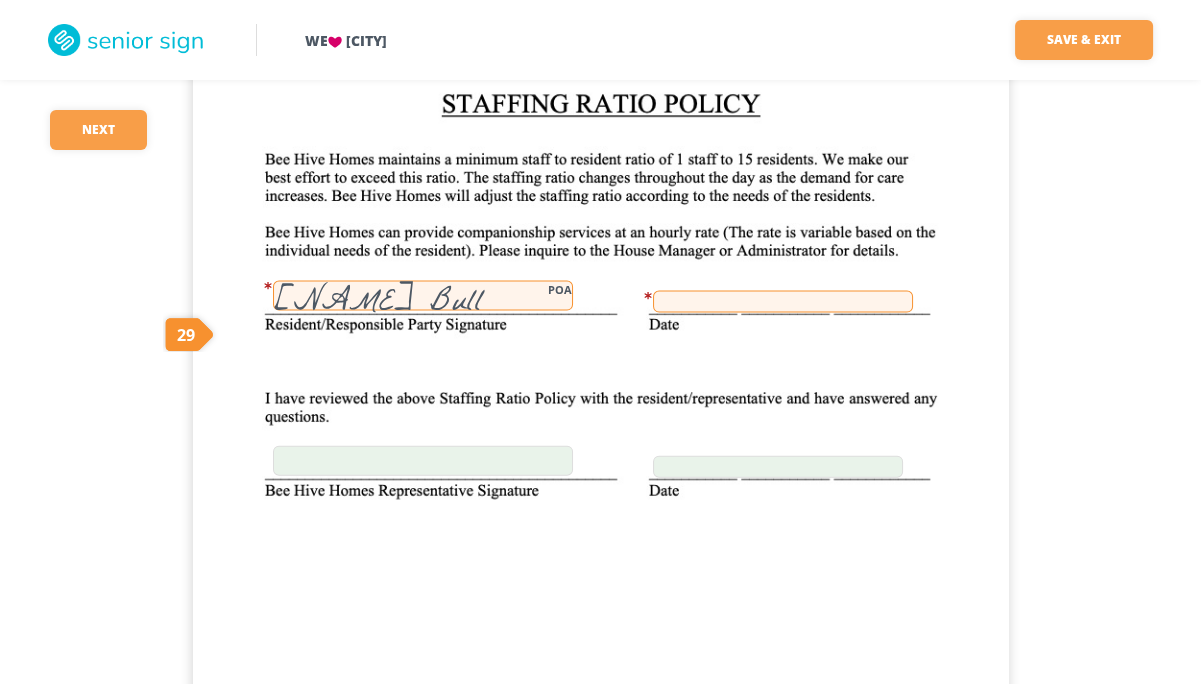 click at bounding box center [783, 302] 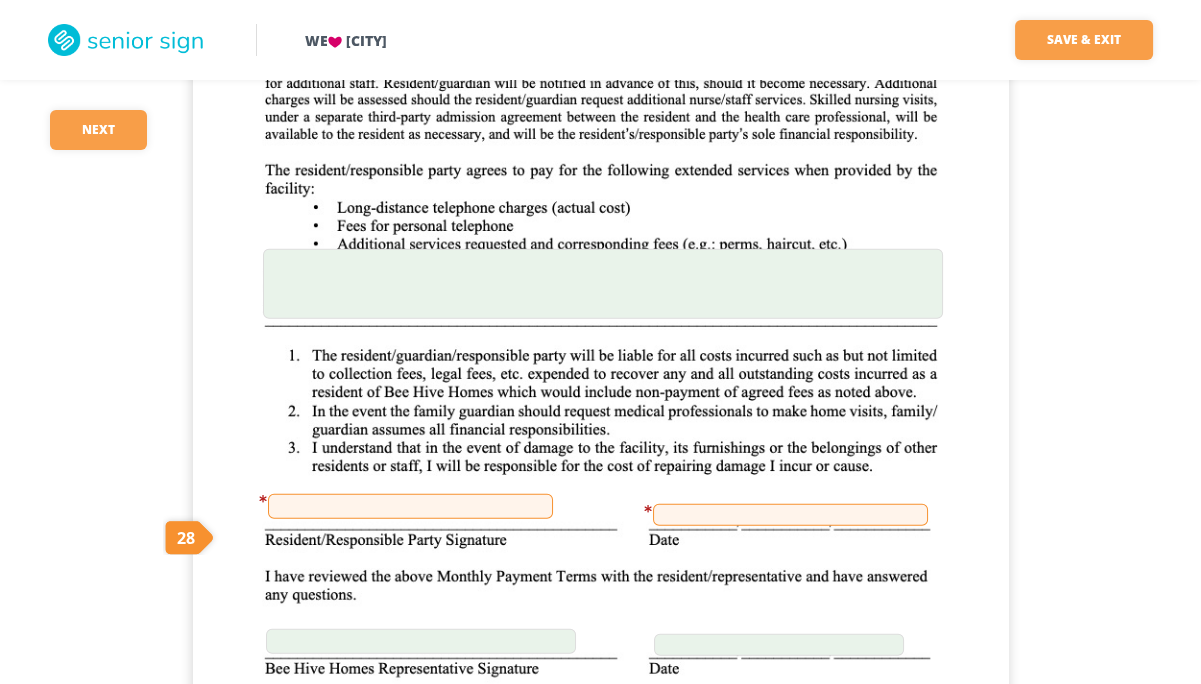 scroll, scrollTop: 18522, scrollLeft: 0, axis: vertical 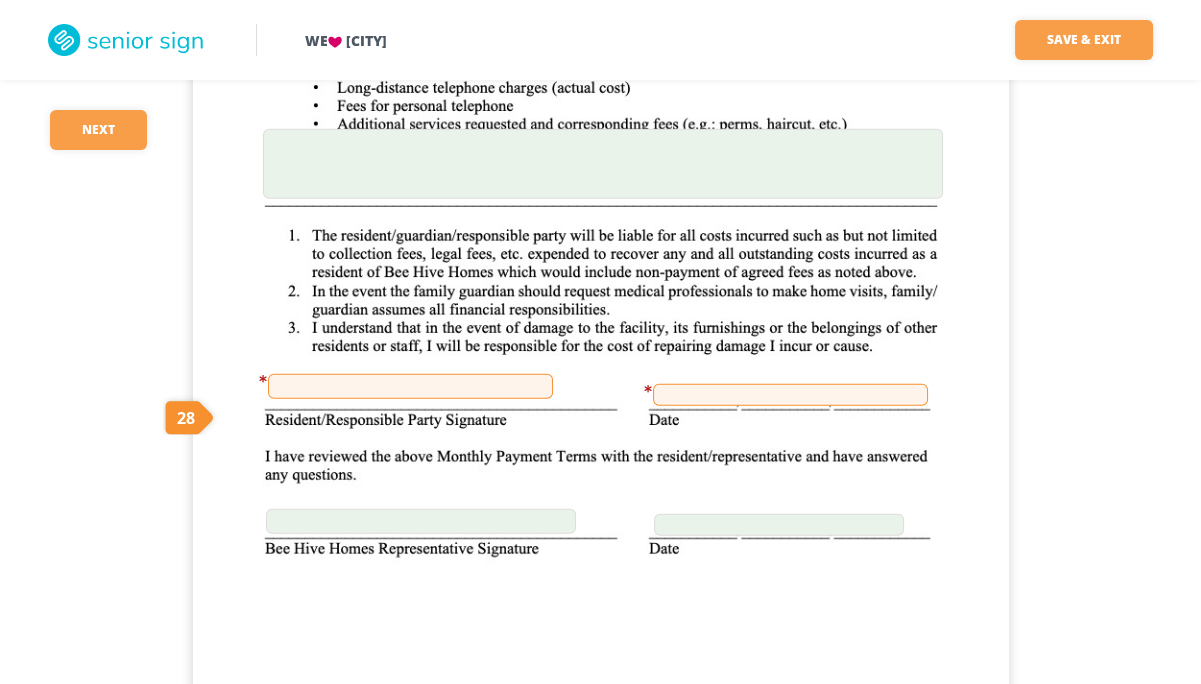 click at bounding box center (410, 386) 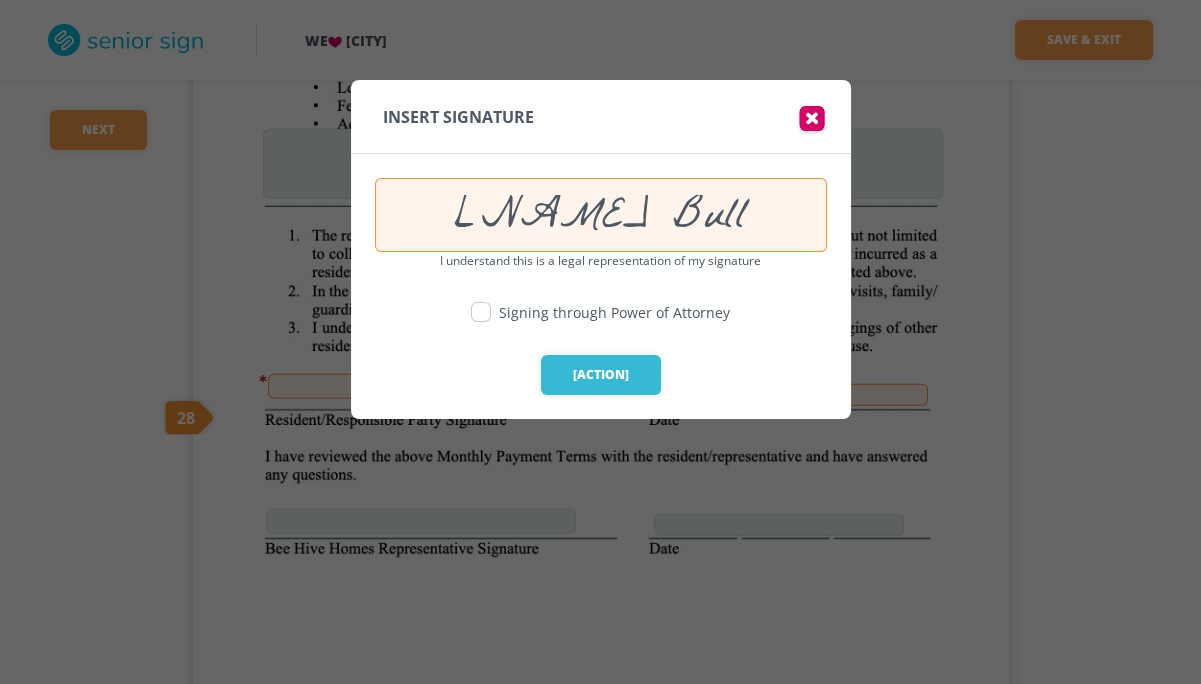 type on "[NAME] Bull" 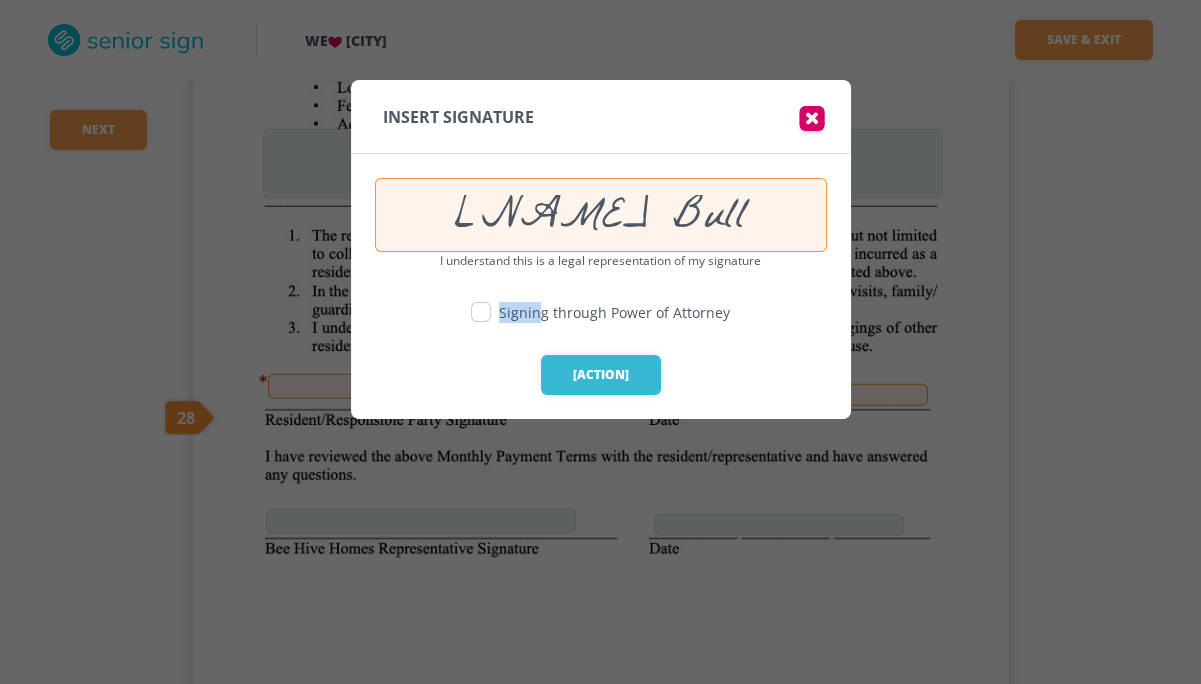 drag, startPoint x: 474, startPoint y: 317, endPoint x: 536, endPoint y: 353, distance: 71.693794 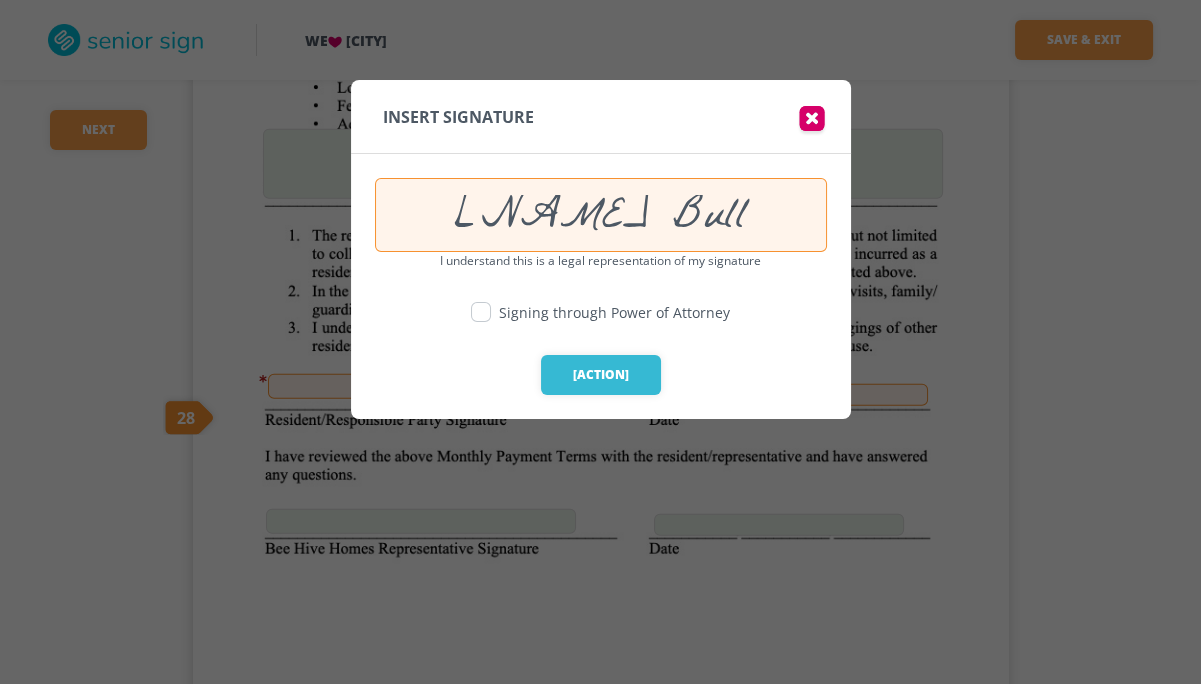 click on "I understand this is a legal representation of my signature" at bounding box center (601, 277) 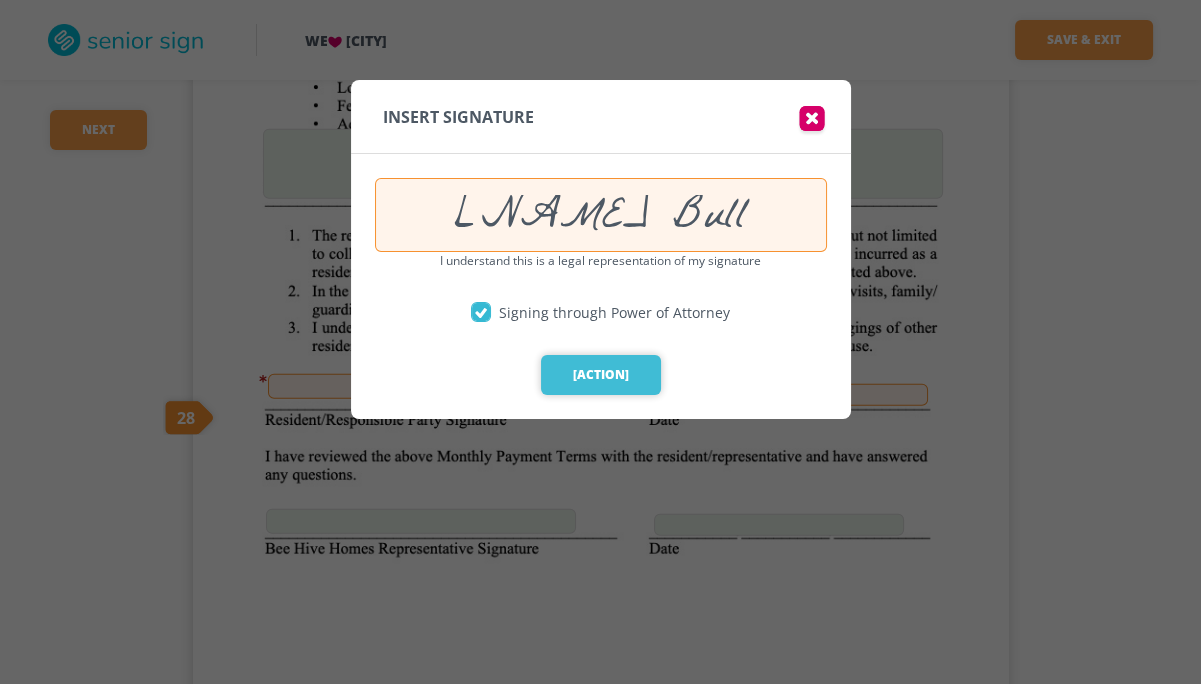 click on "[ACTION]" at bounding box center [601, 375] 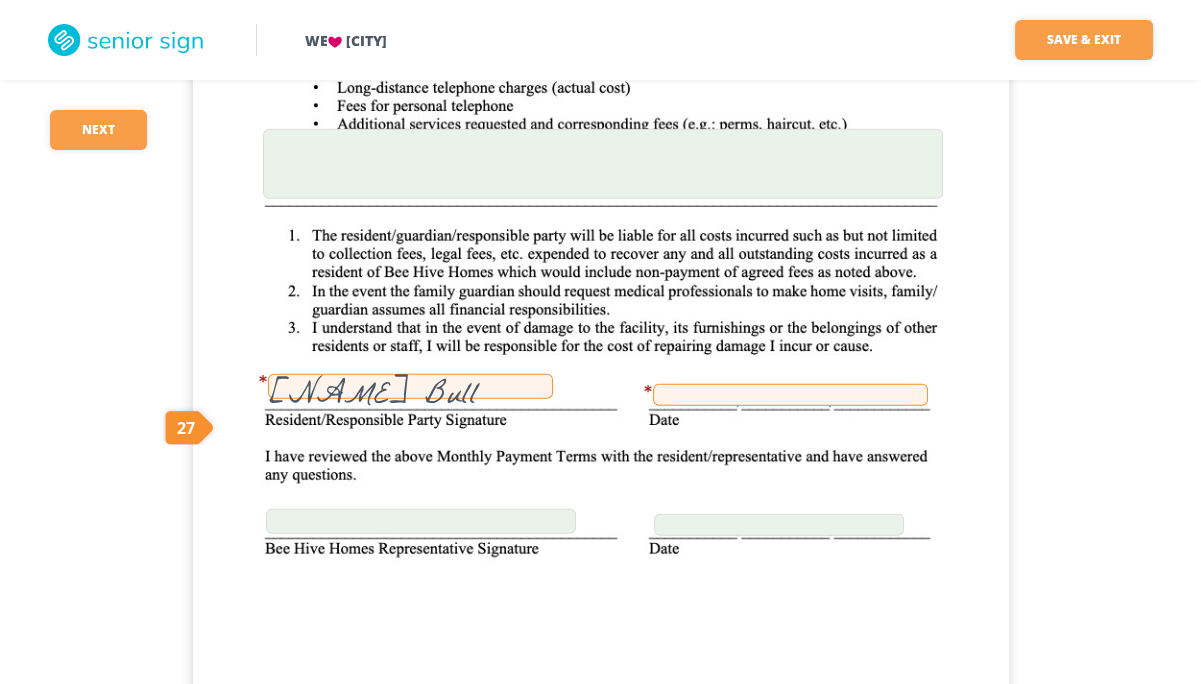 click at bounding box center [790, 395] 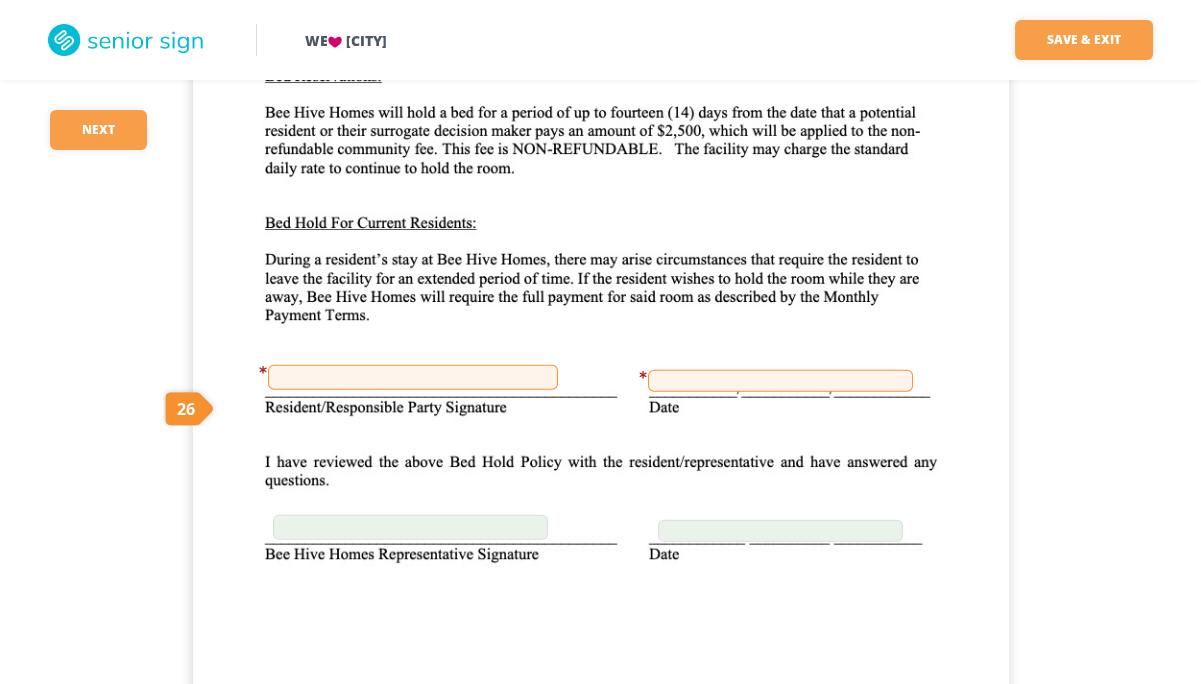scroll, scrollTop: 19435, scrollLeft: 0, axis: vertical 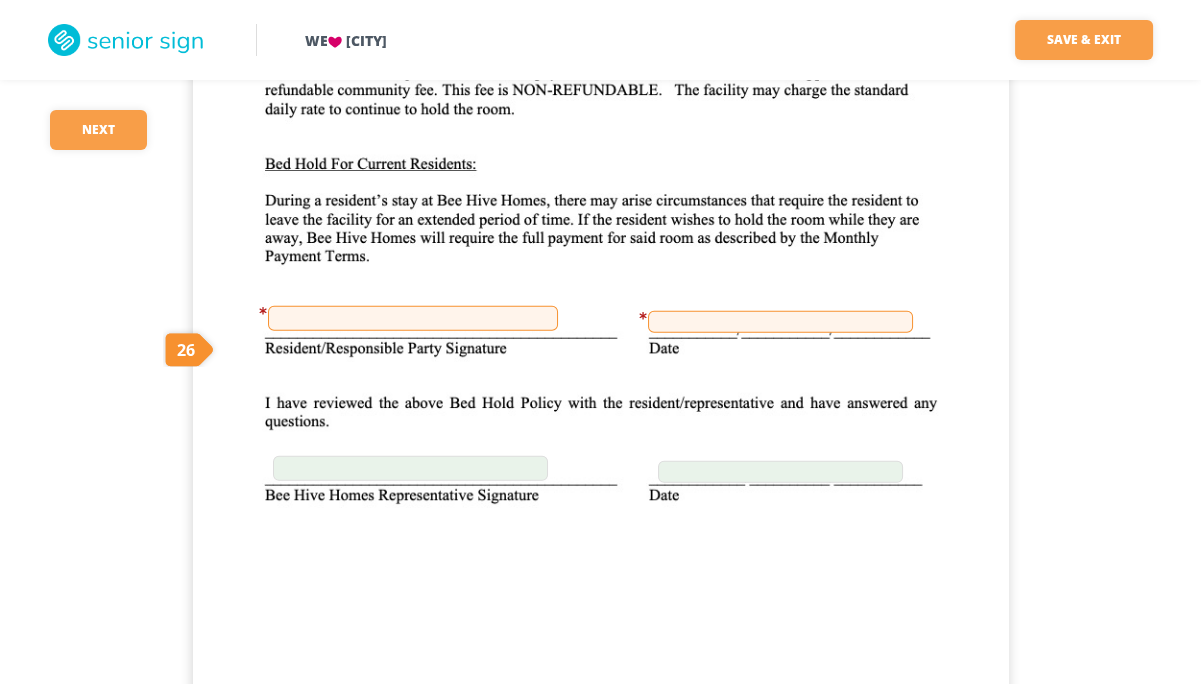 click at bounding box center (601, 414) 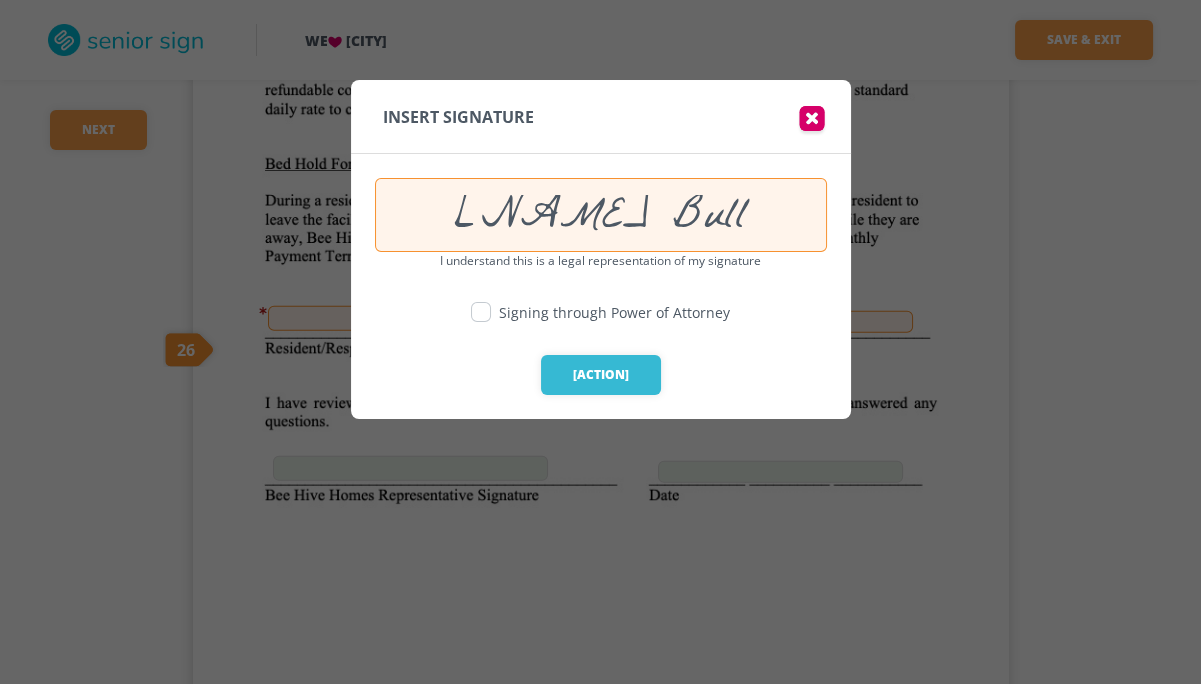 type on "[NAME] Bull" 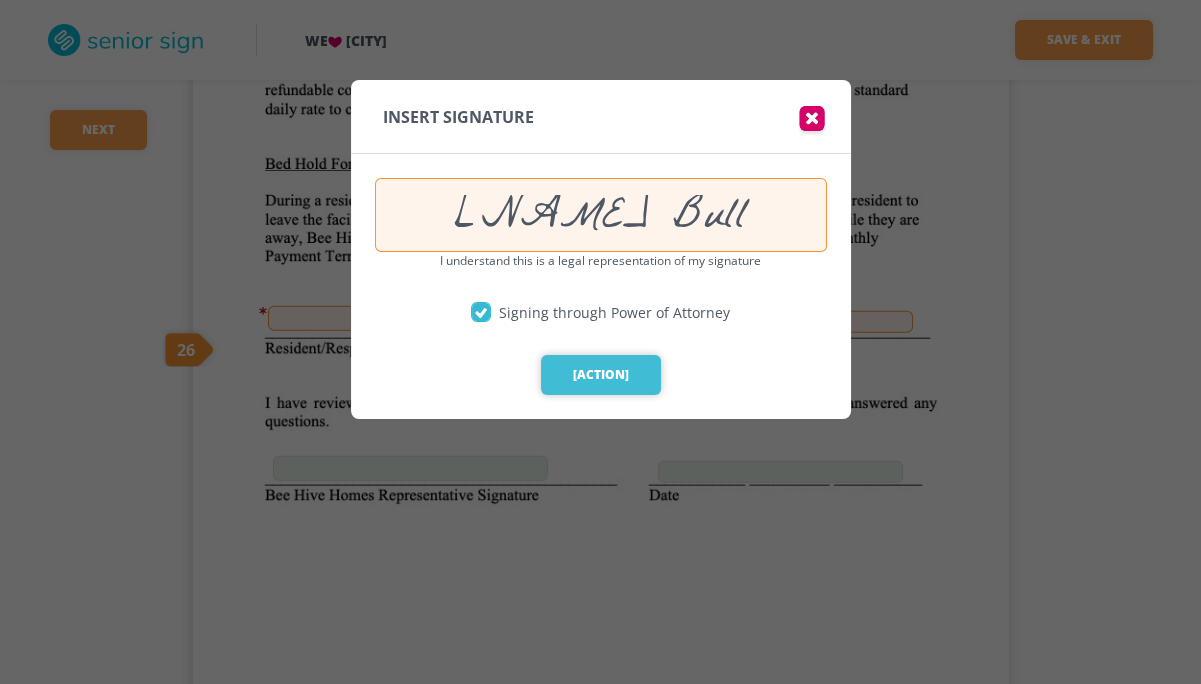 click on "[ACTION]" at bounding box center (601, 375) 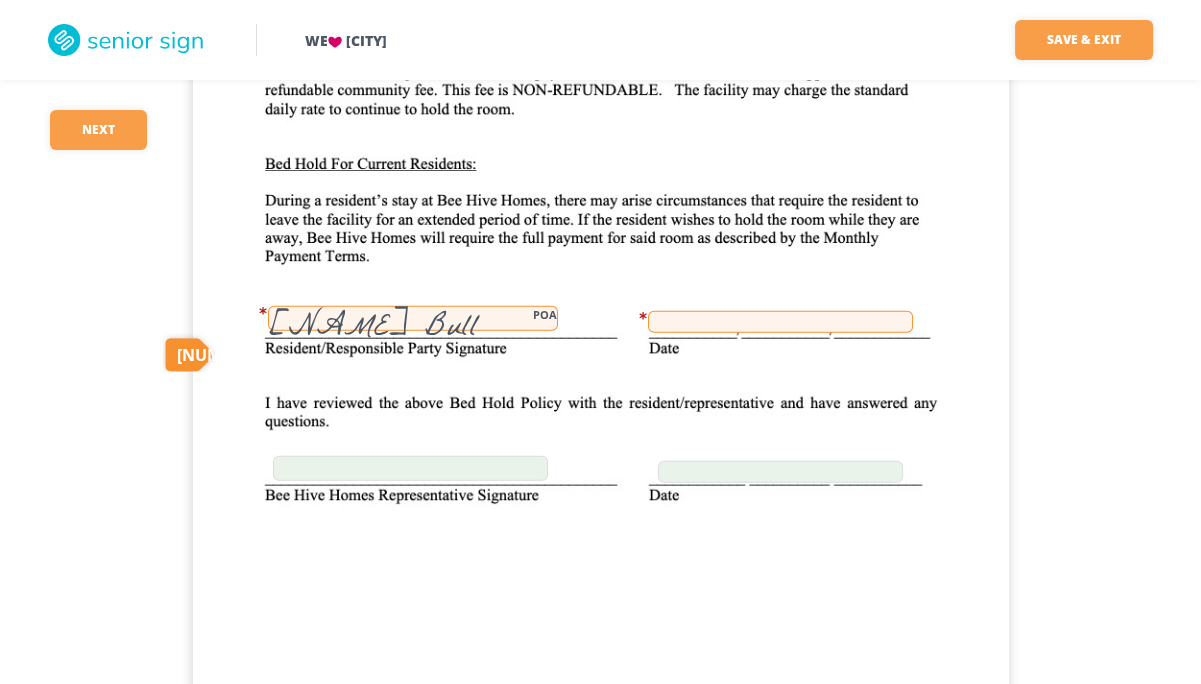 click at bounding box center [780, 322] 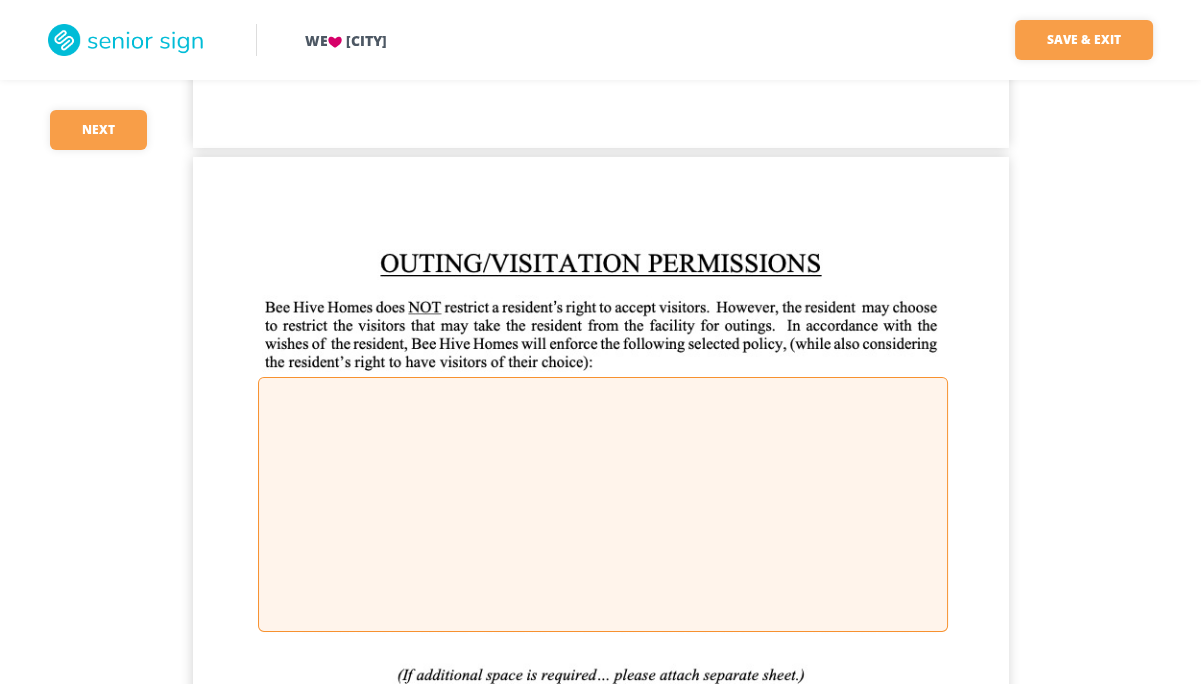 scroll, scrollTop: 20526, scrollLeft: 0, axis: vertical 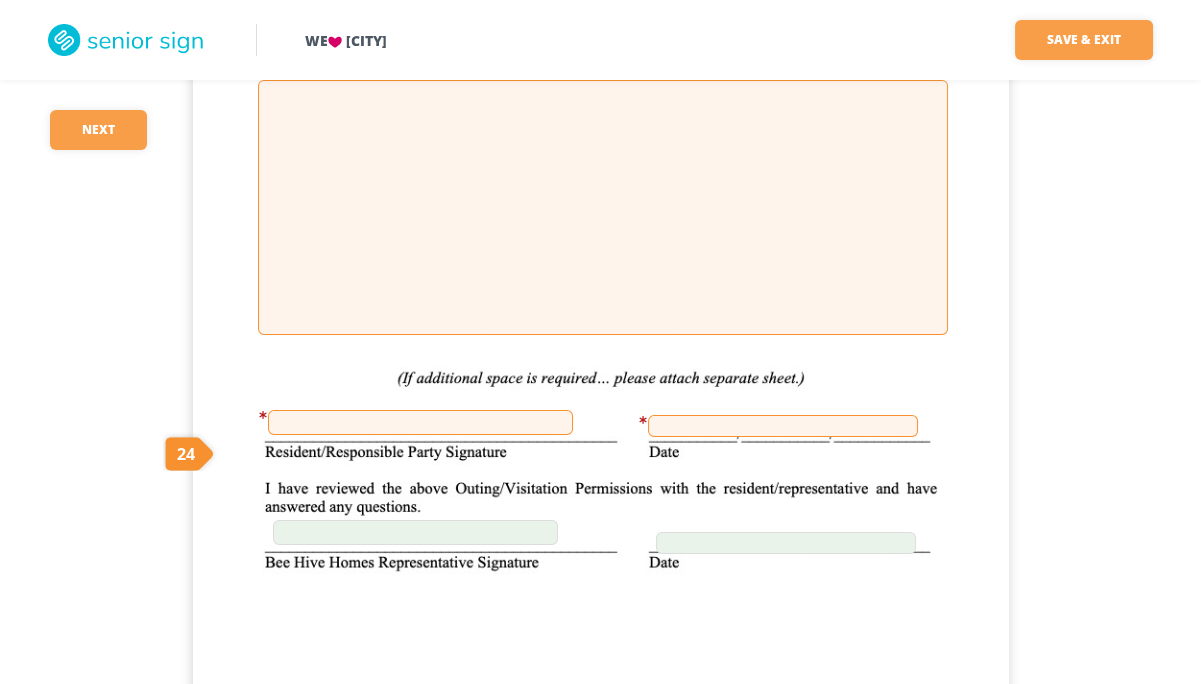 click at bounding box center [420, 422] 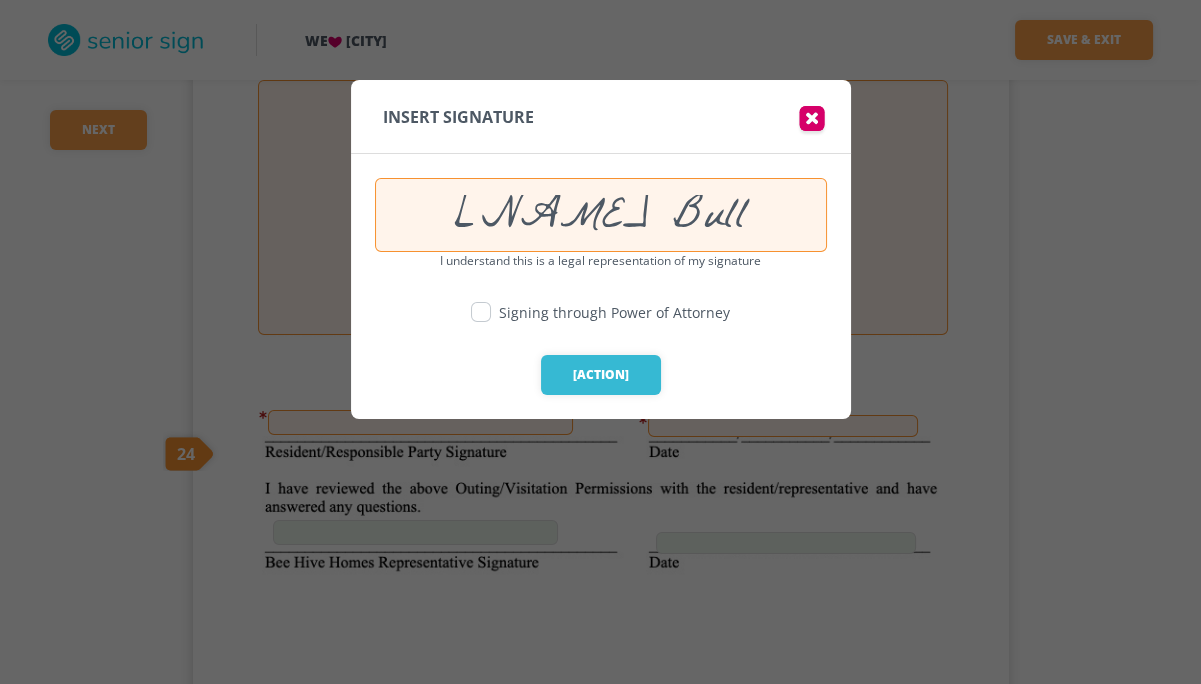 type on "[NAME] Bull" 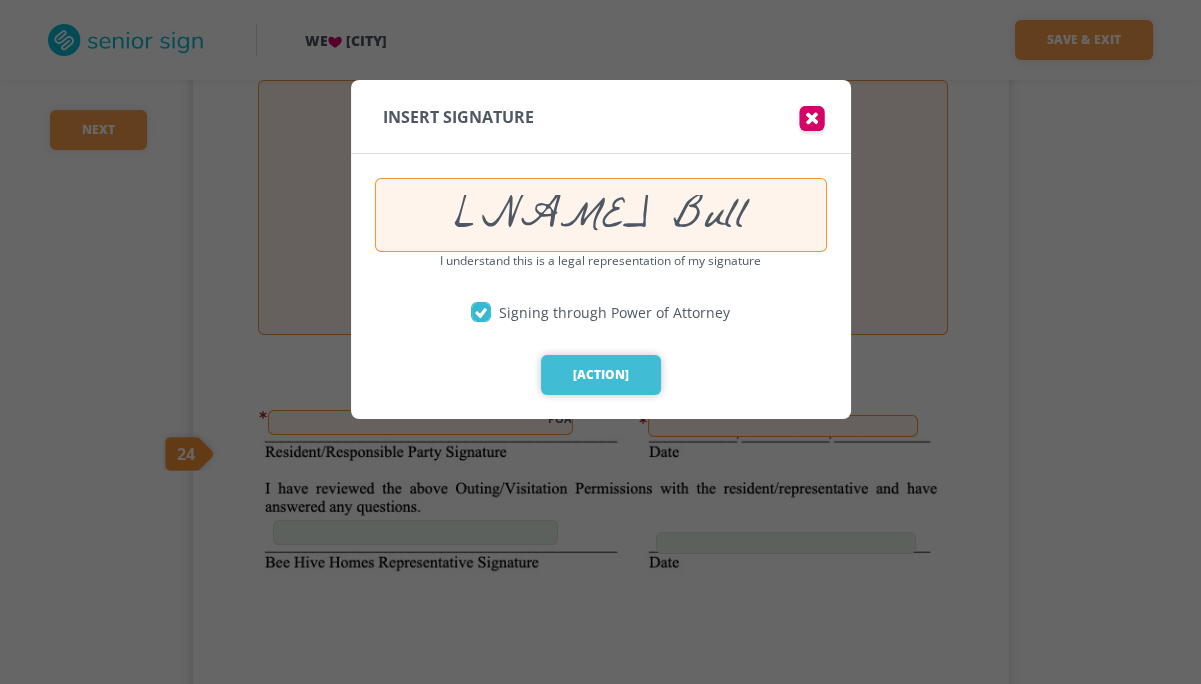 click on "[ACTION]" at bounding box center (601, 375) 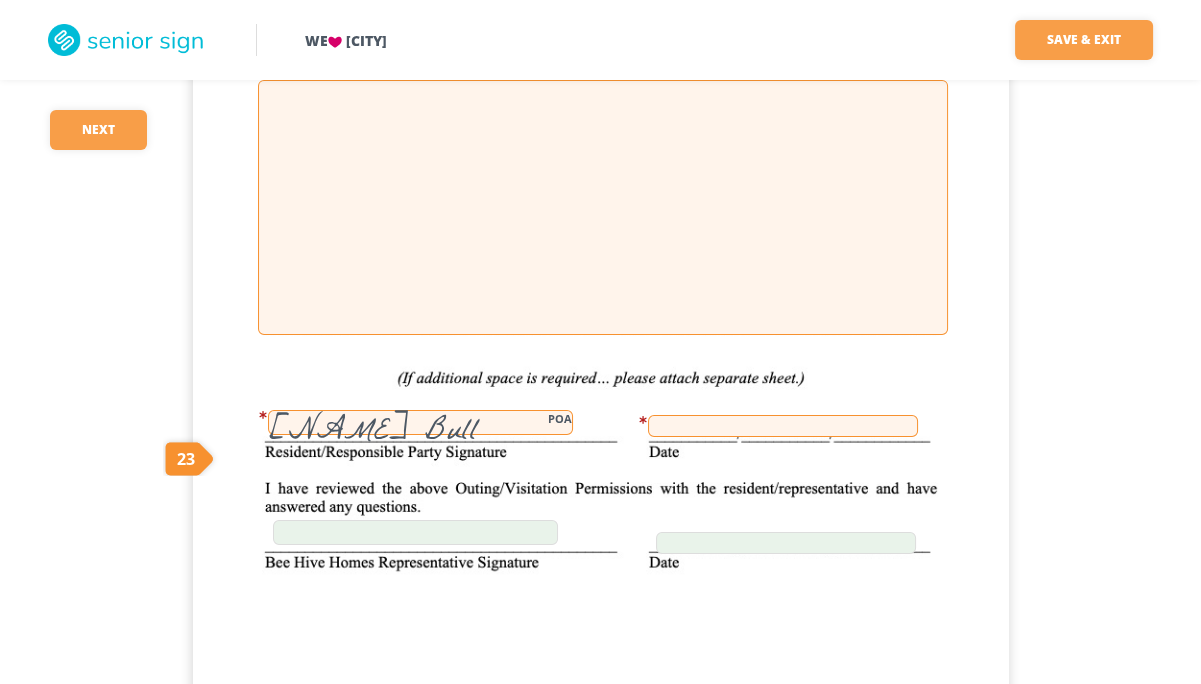 click at bounding box center (783, 426) 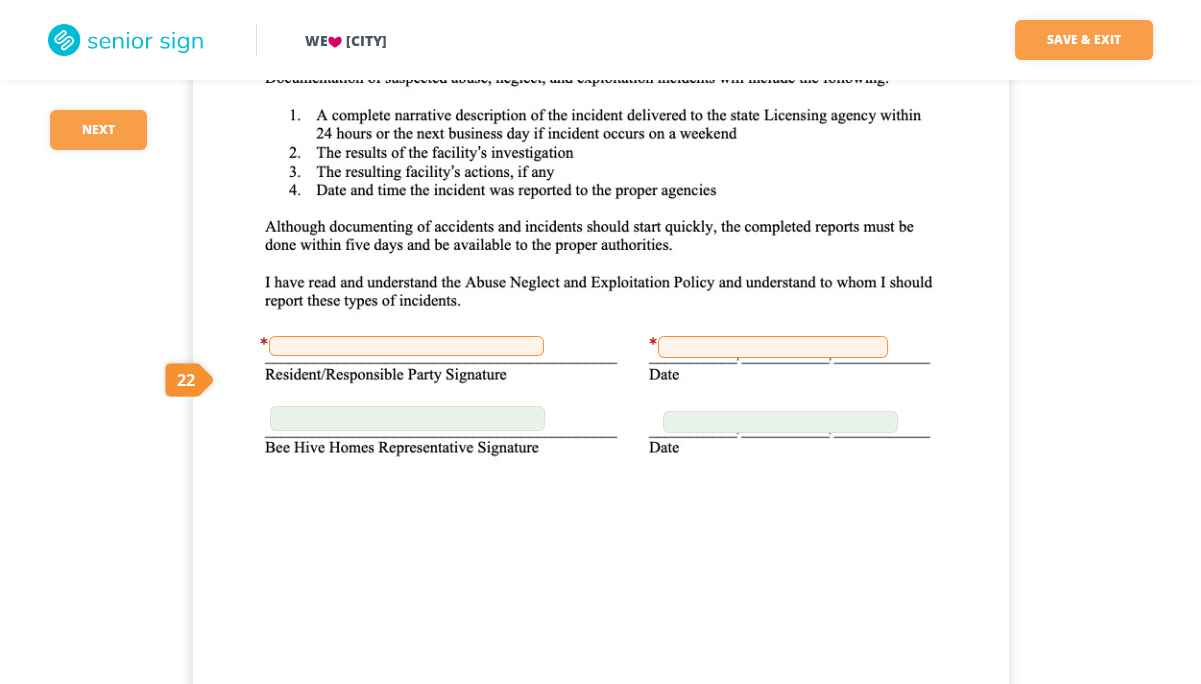 scroll, scrollTop: 21807, scrollLeft: 0, axis: vertical 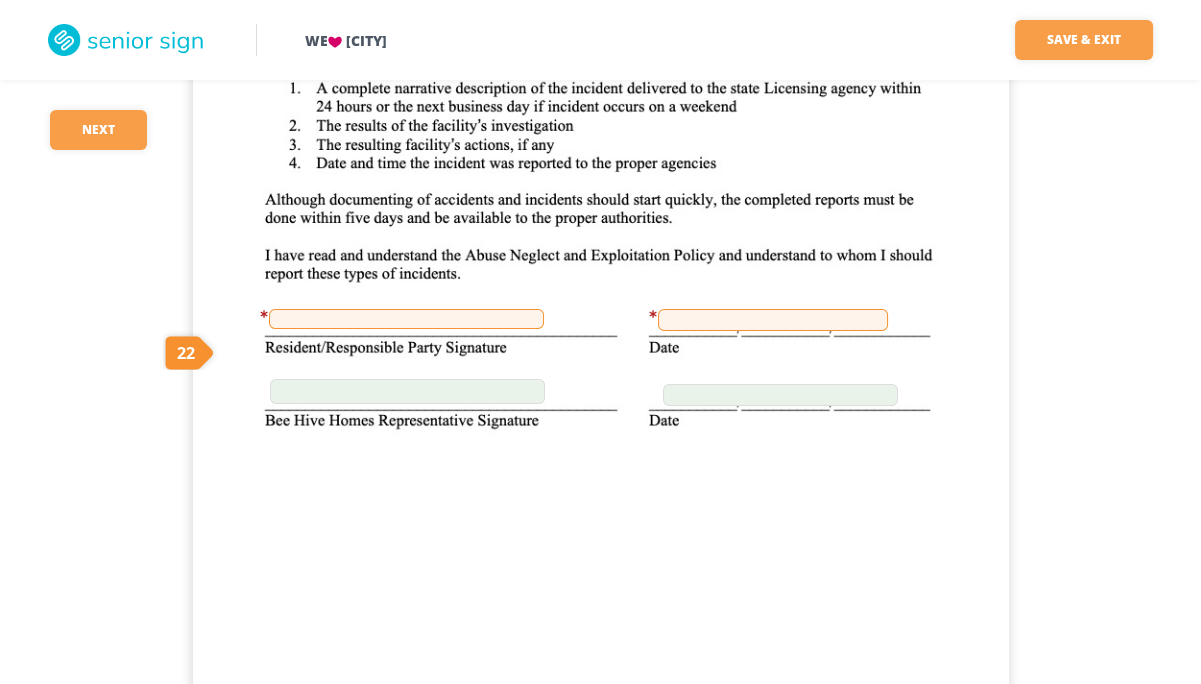 click at bounding box center [406, 319] 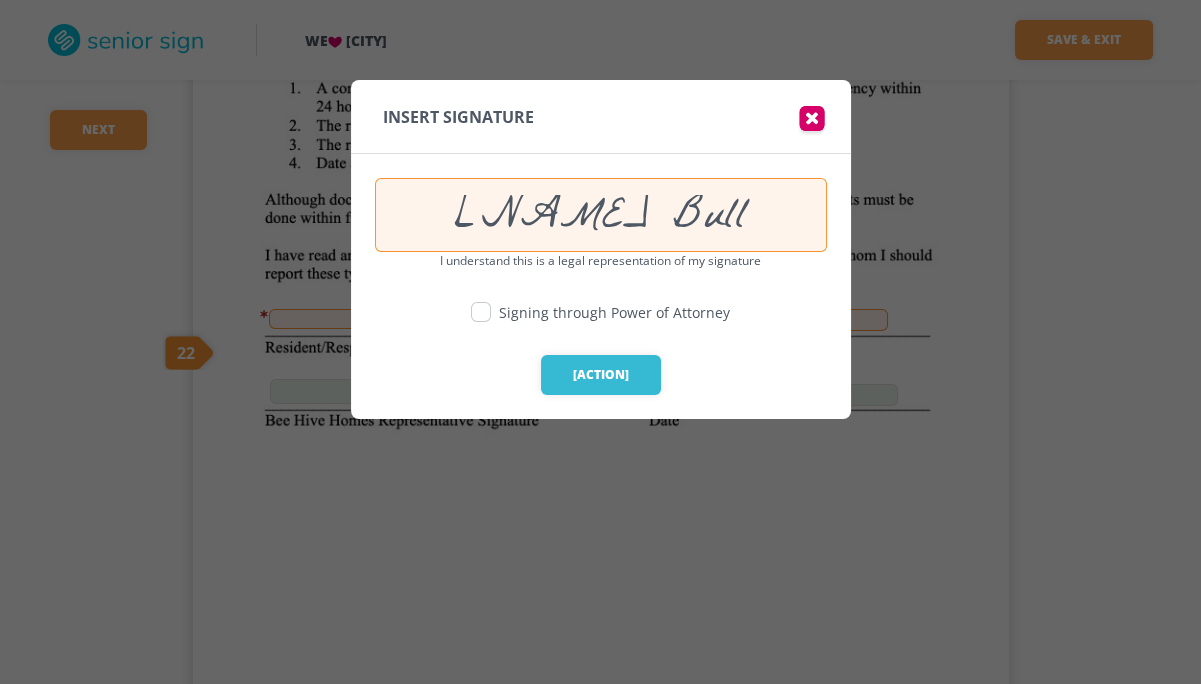 type on "[NAME] Bull" 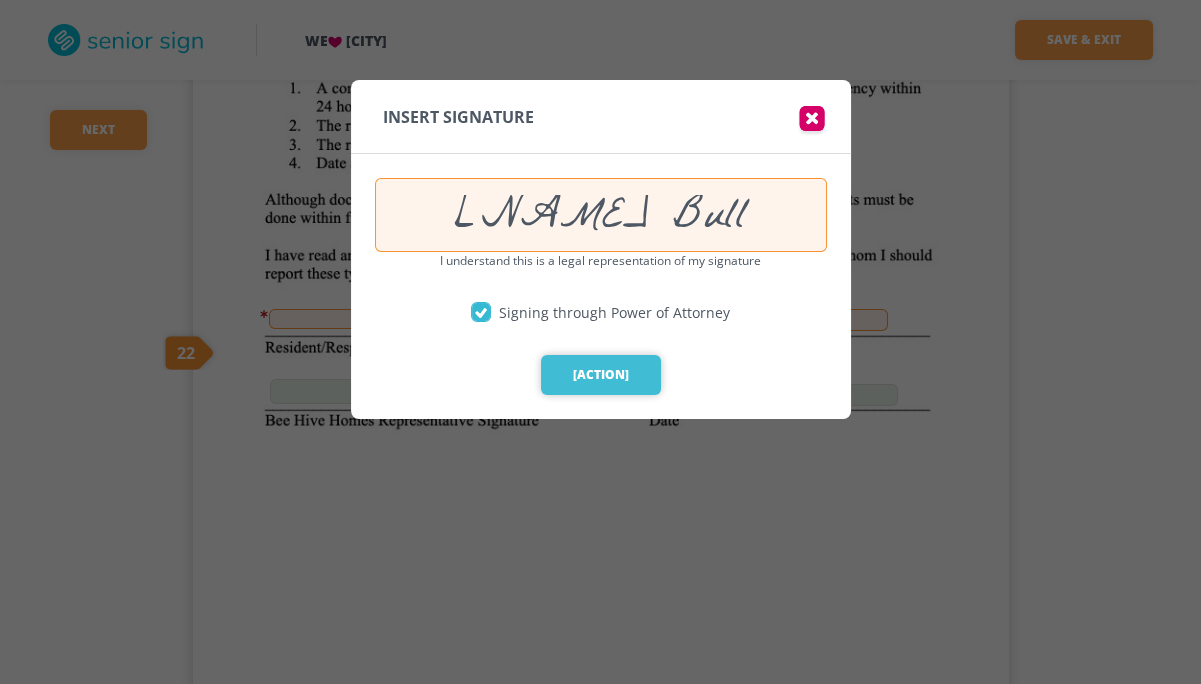 click on "[ACTION]" at bounding box center [601, 375] 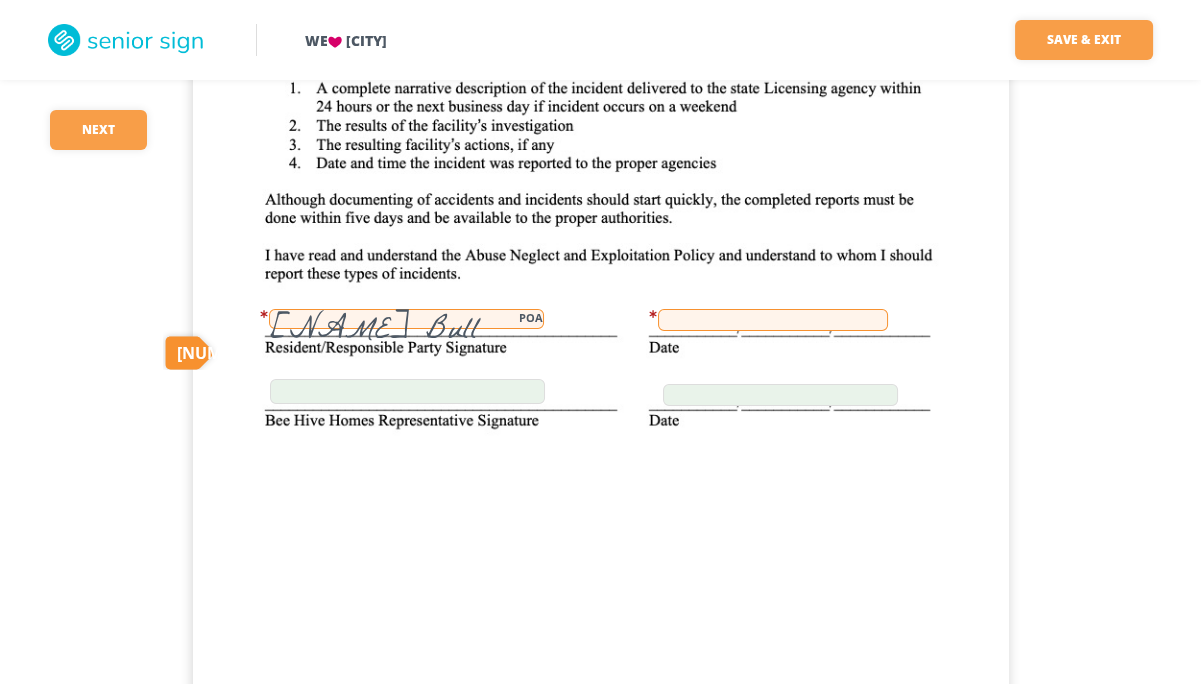click at bounding box center [773, 320] 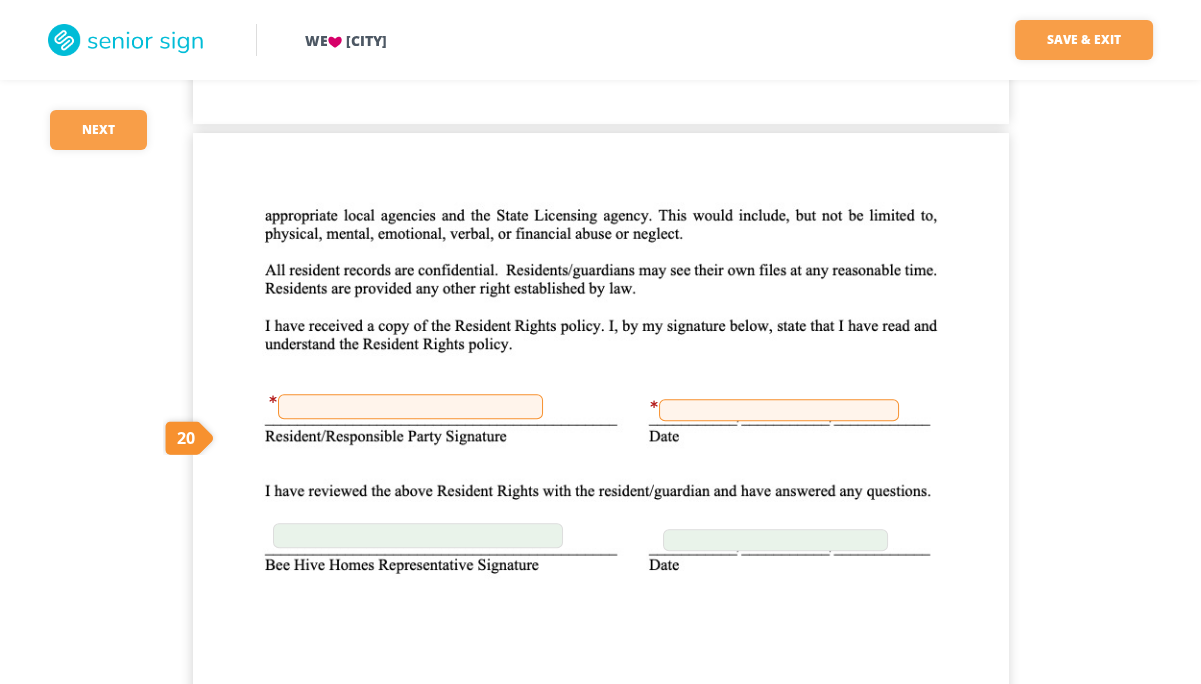 scroll, scrollTop: 23475, scrollLeft: 0, axis: vertical 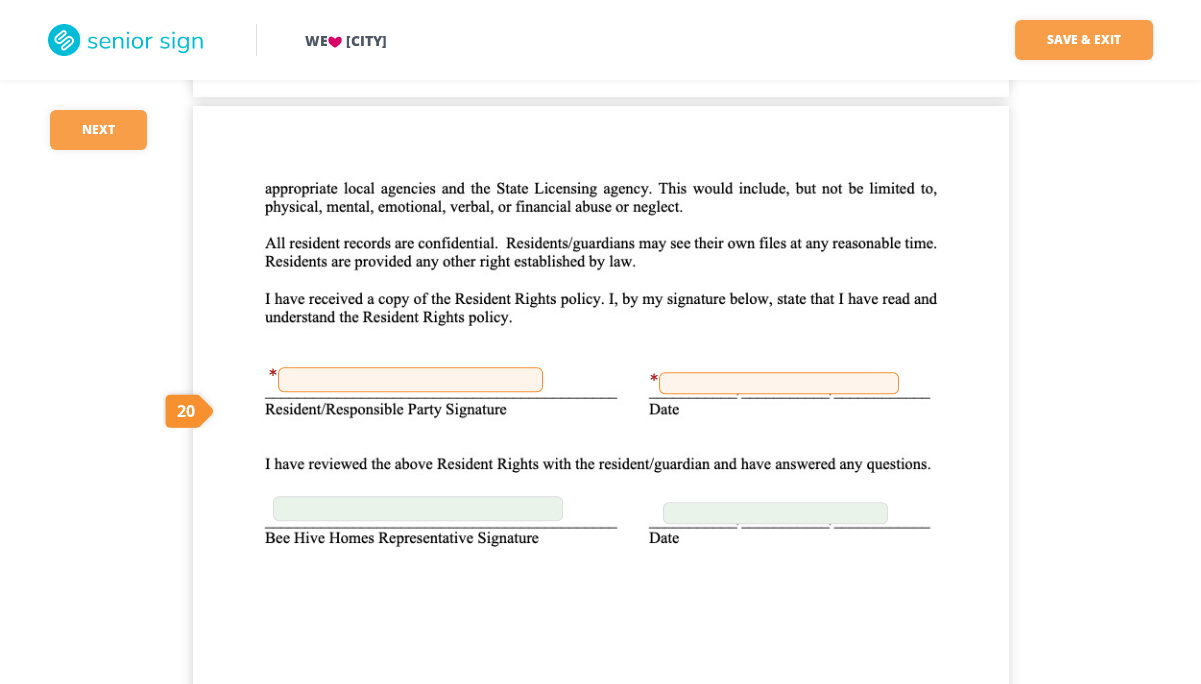 click at bounding box center [410, 379] 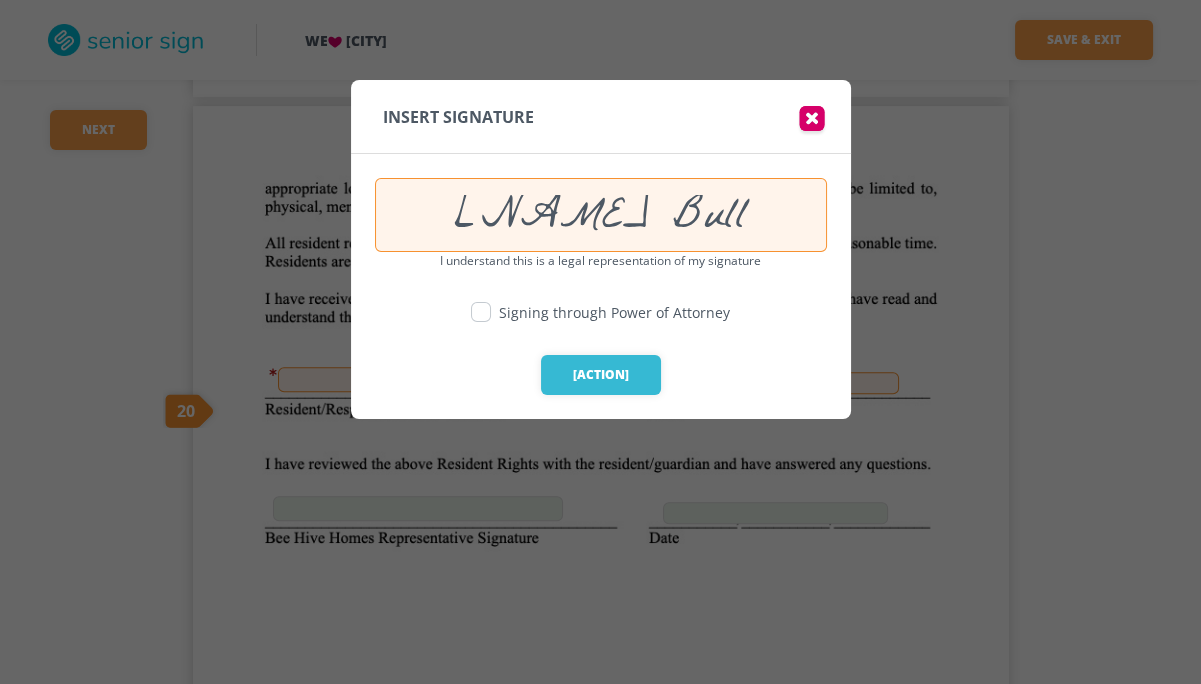 type on "[NAME] Bull" 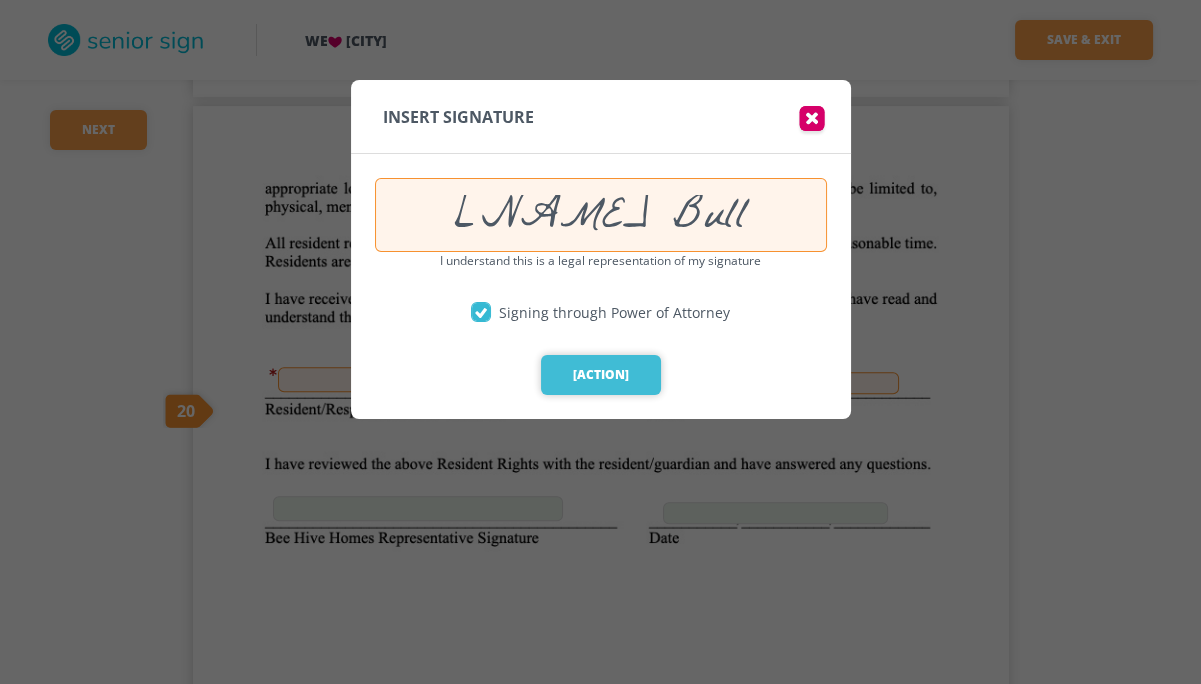 click on "[ACTION]" at bounding box center (601, 375) 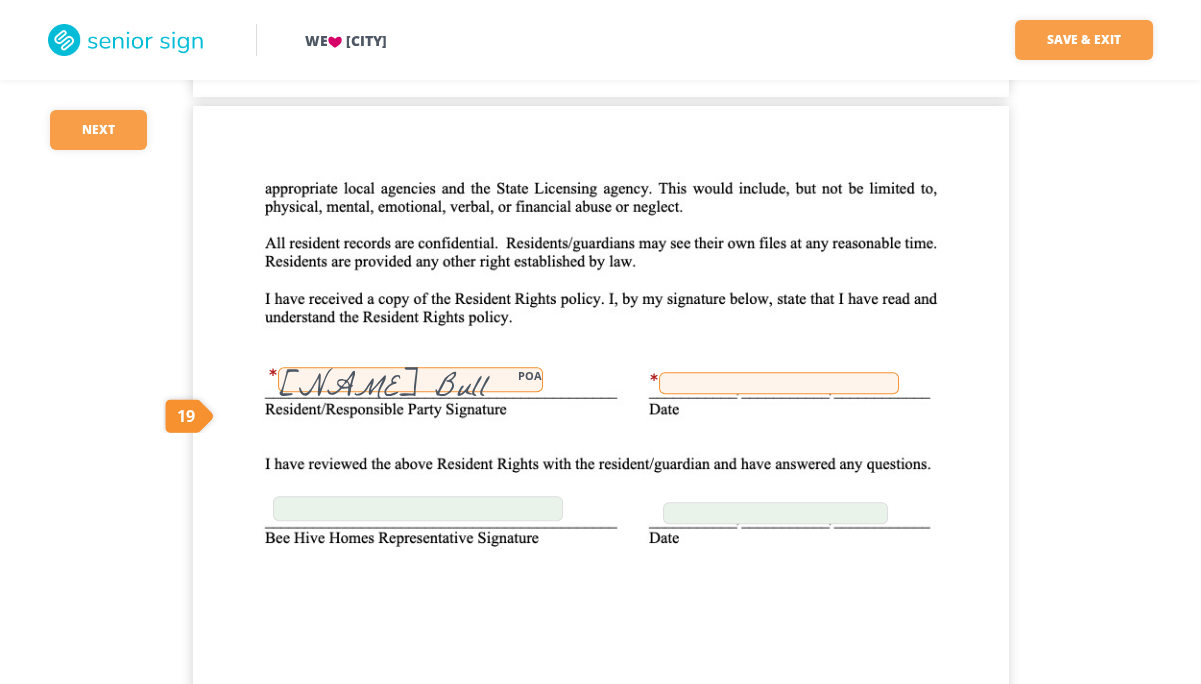 click at bounding box center [779, 383] 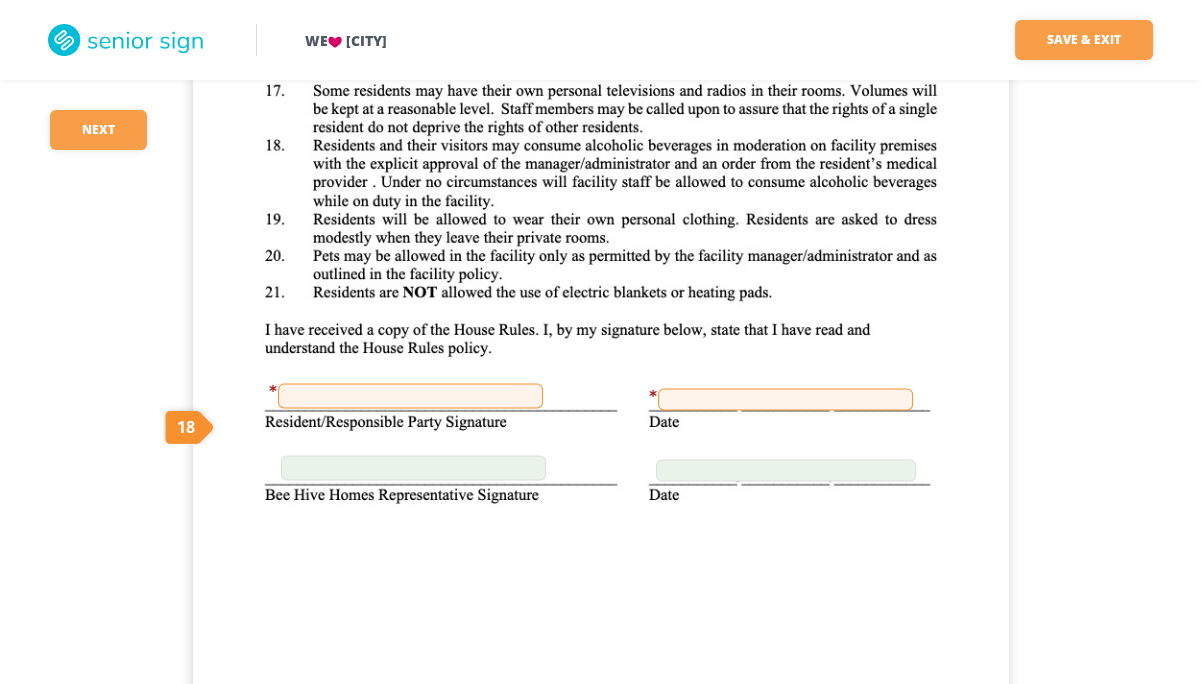 scroll, scrollTop: 25783, scrollLeft: 0, axis: vertical 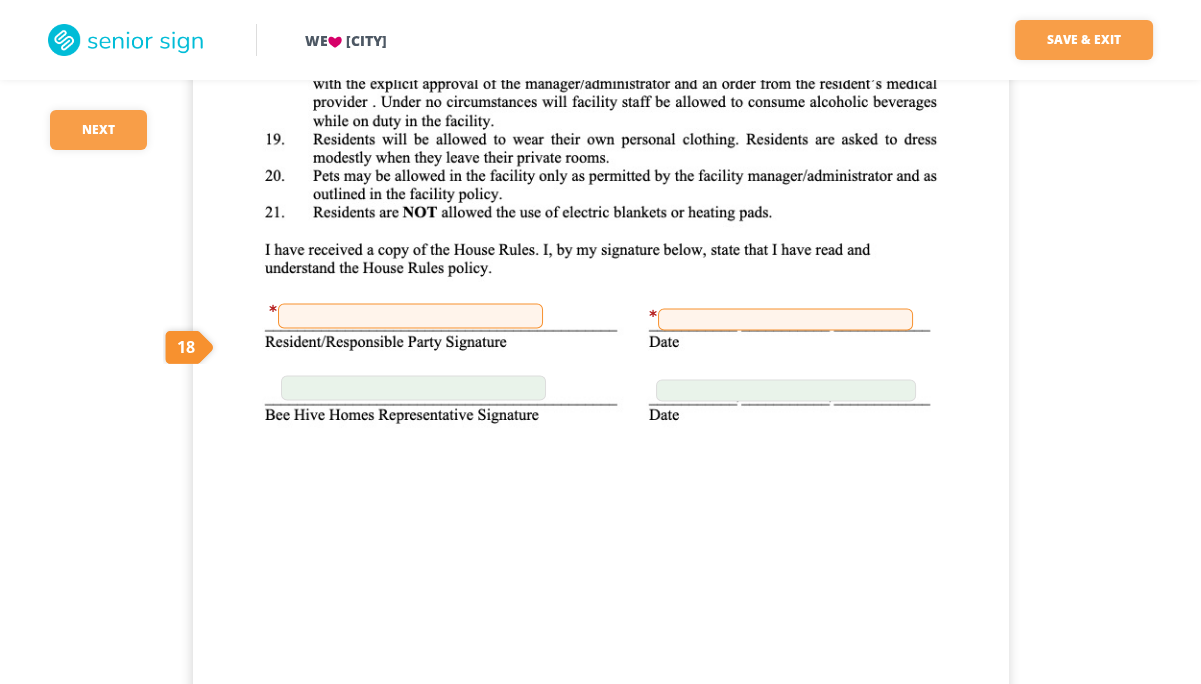 click at bounding box center [410, 315] 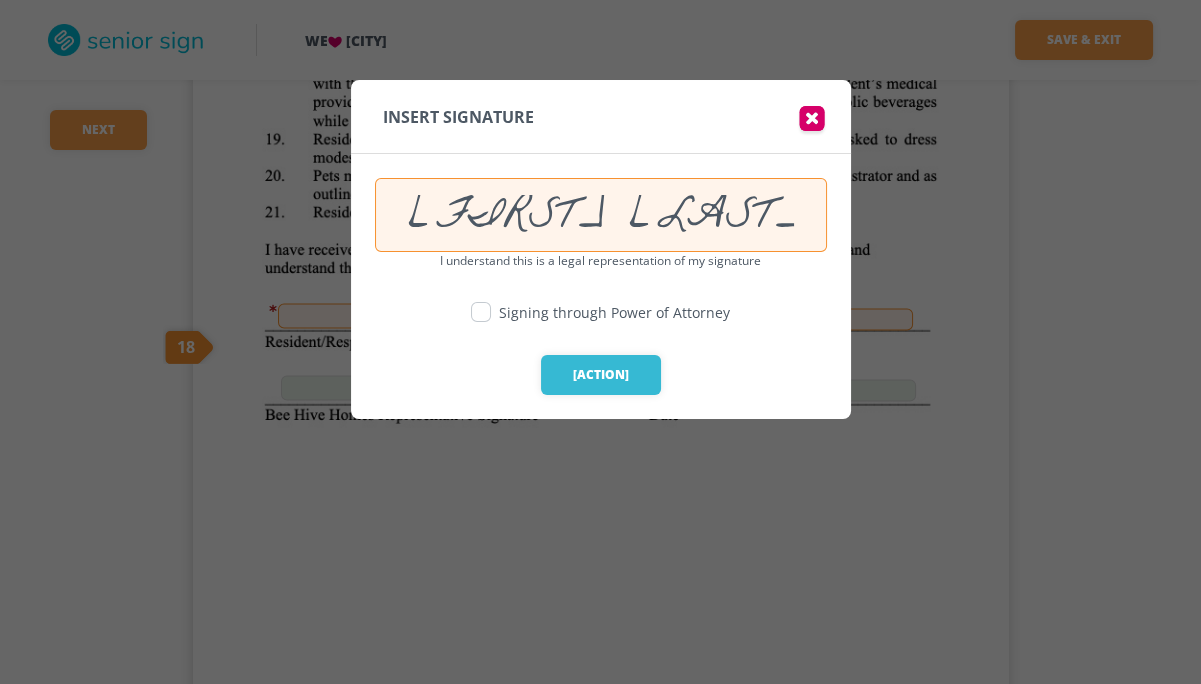 scroll, scrollTop: 16, scrollLeft: 0, axis: vertical 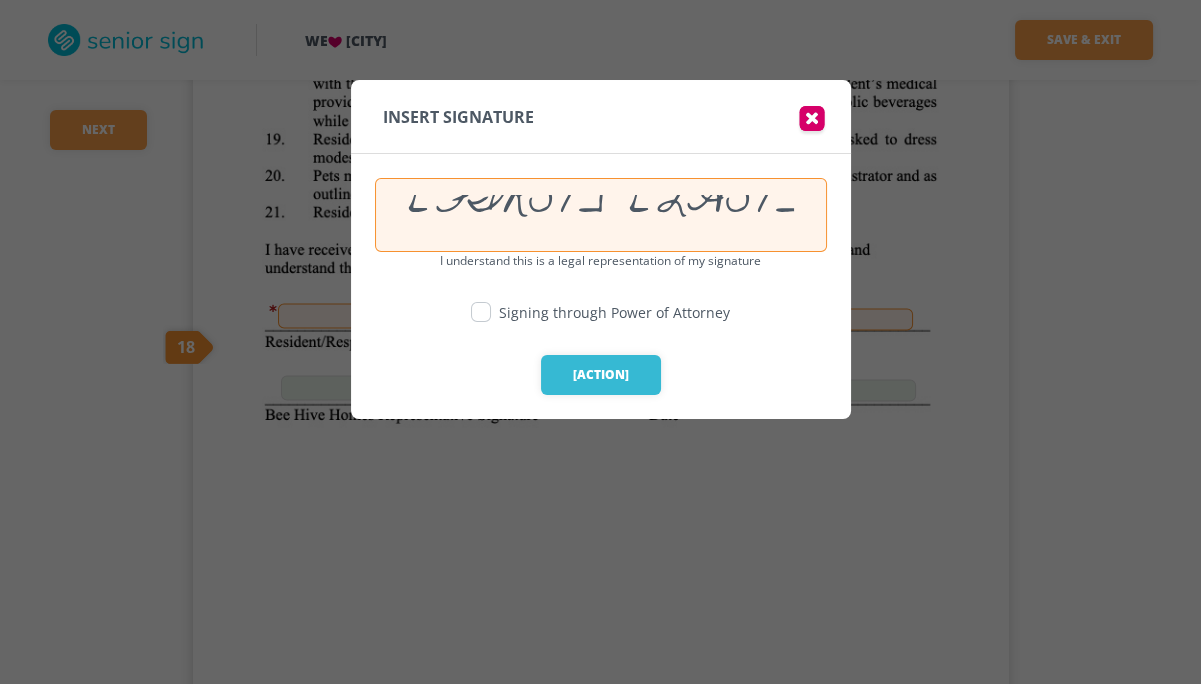 drag, startPoint x: 704, startPoint y: 223, endPoint x: 441, endPoint y: 256, distance: 265.06226 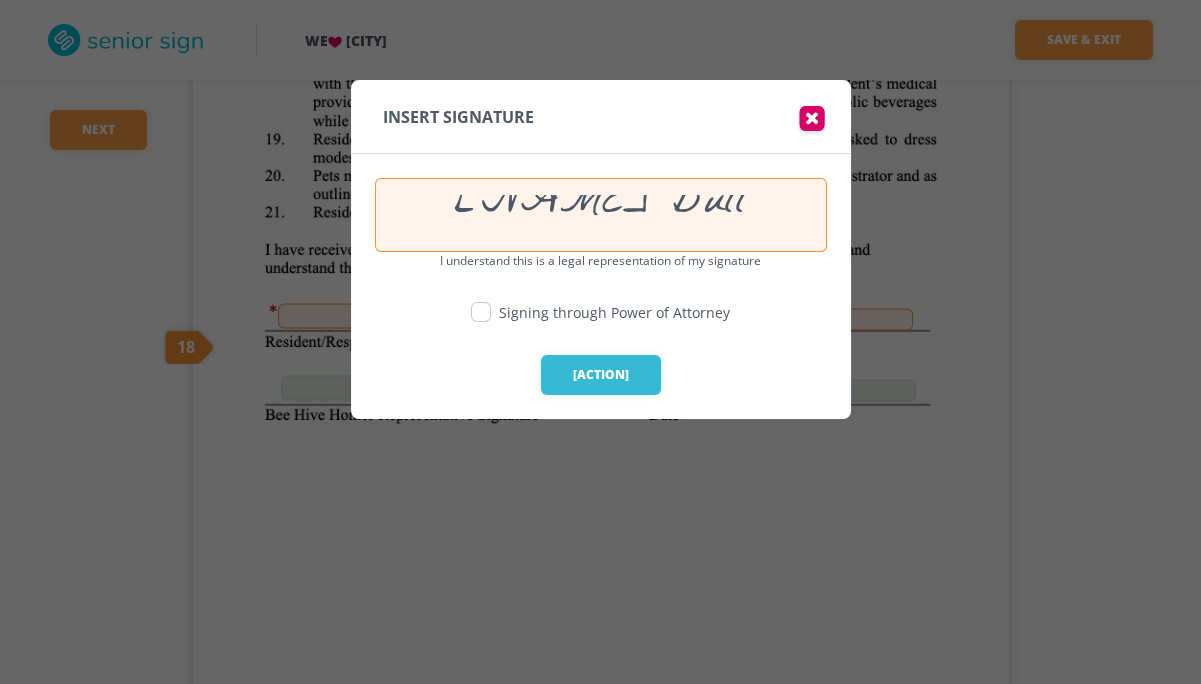 type on "[NAME] Bull" 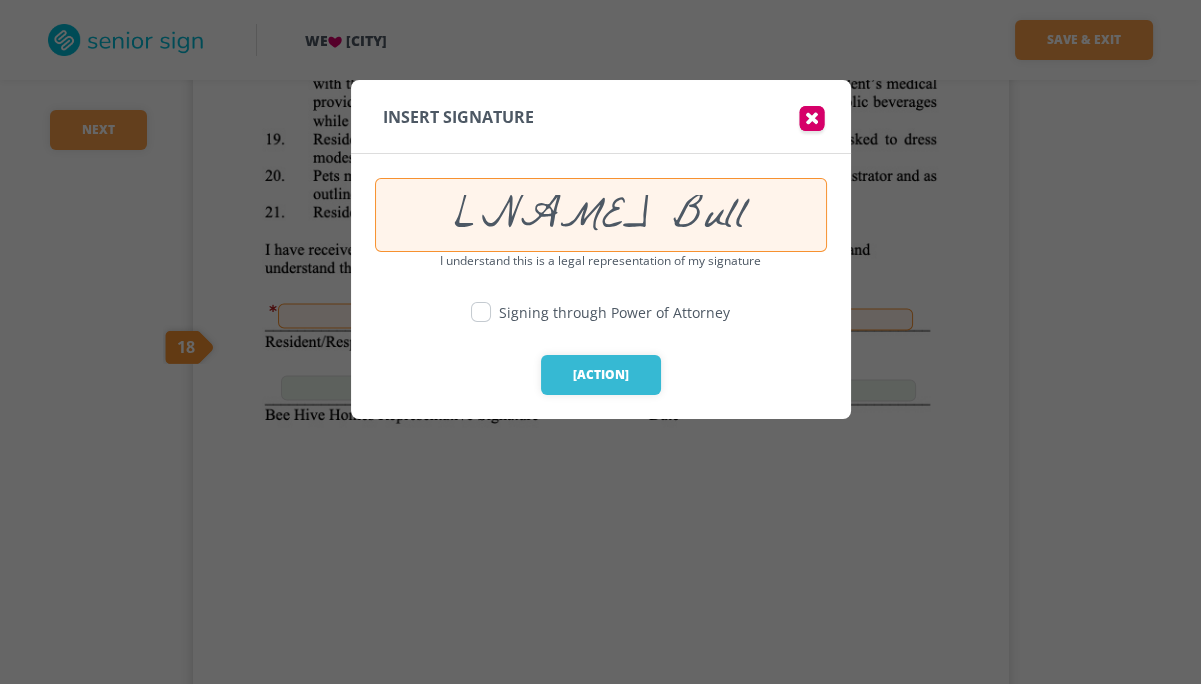 click at bounding box center (481, 312) 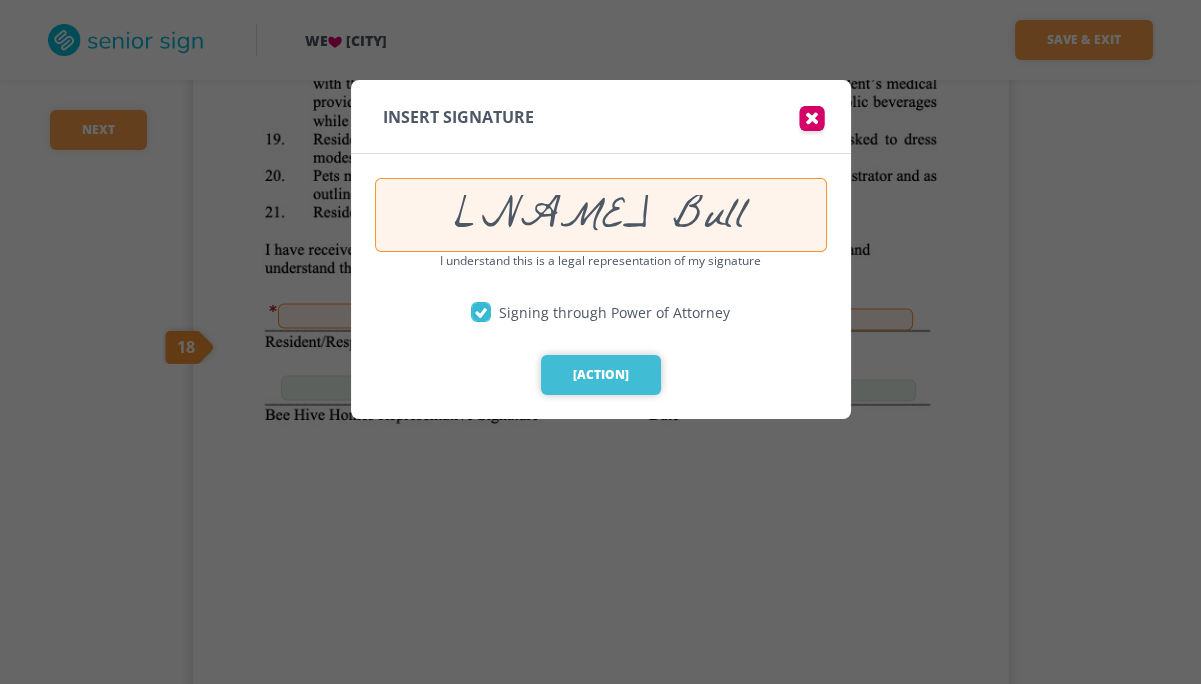 click on "[ACTION]" at bounding box center (601, 375) 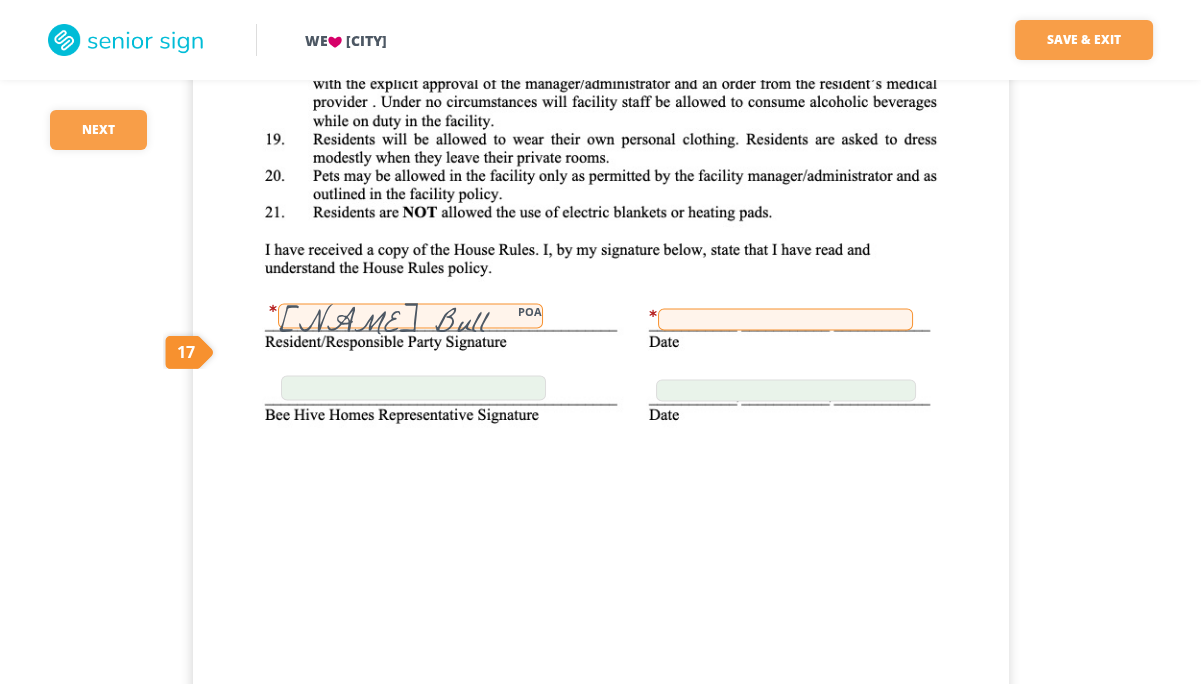 click at bounding box center [785, 319] 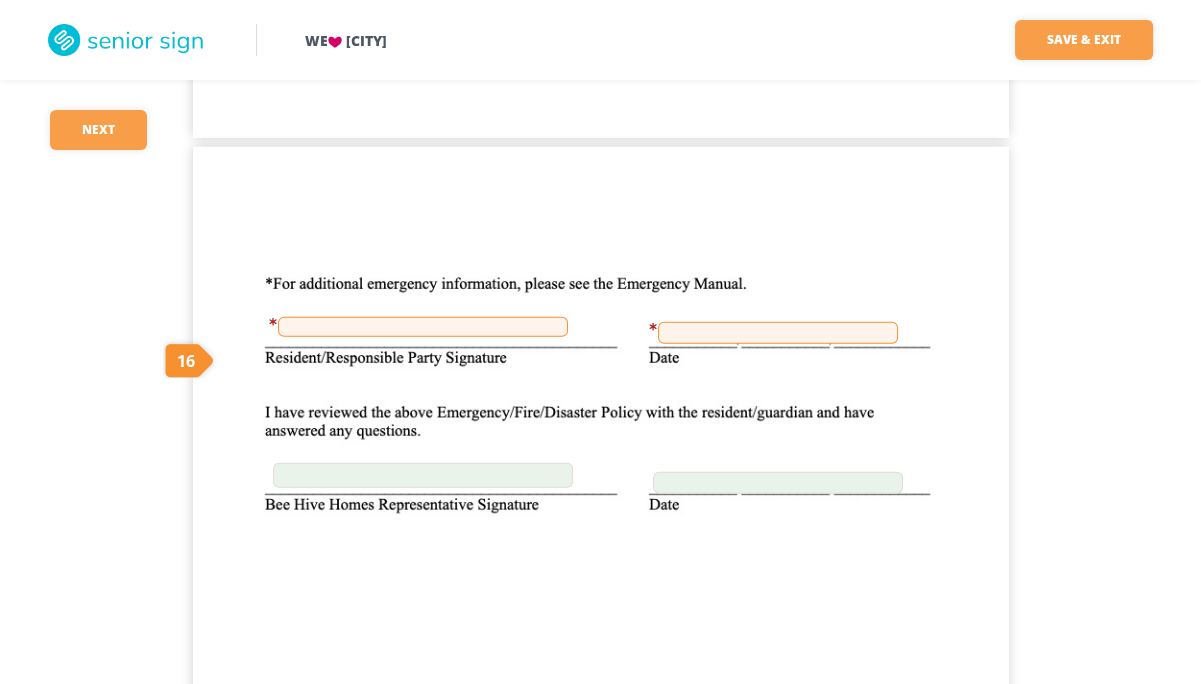 scroll, scrollTop: 28772, scrollLeft: 0, axis: vertical 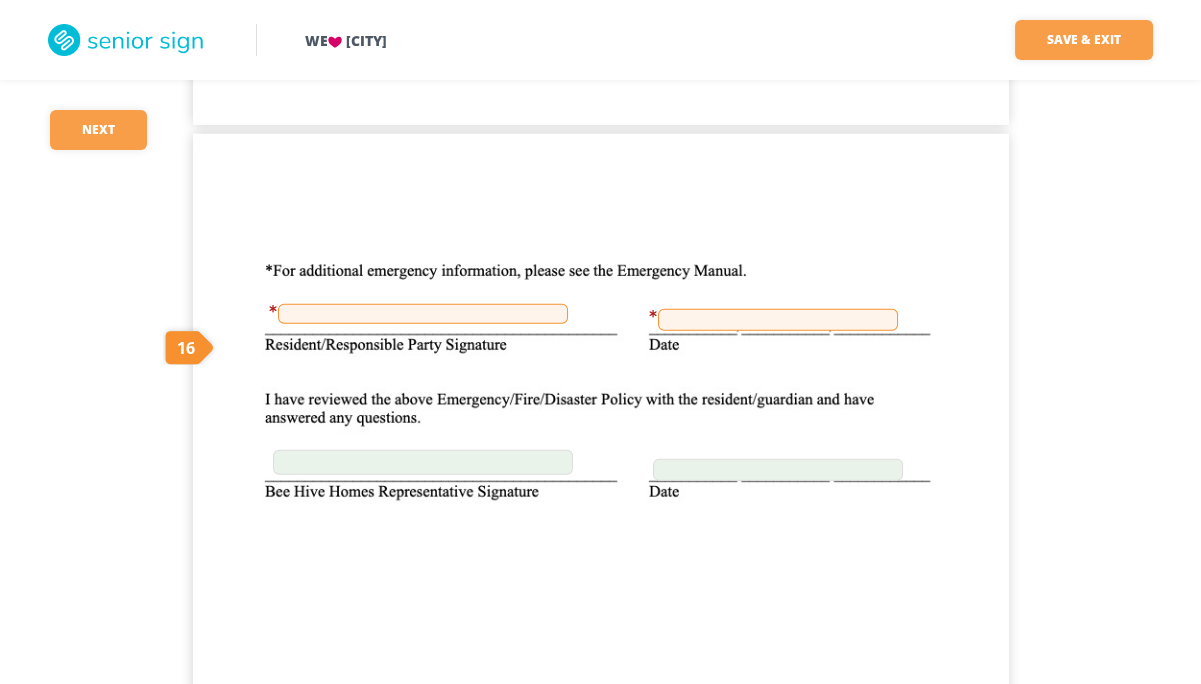 click at bounding box center (423, 314) 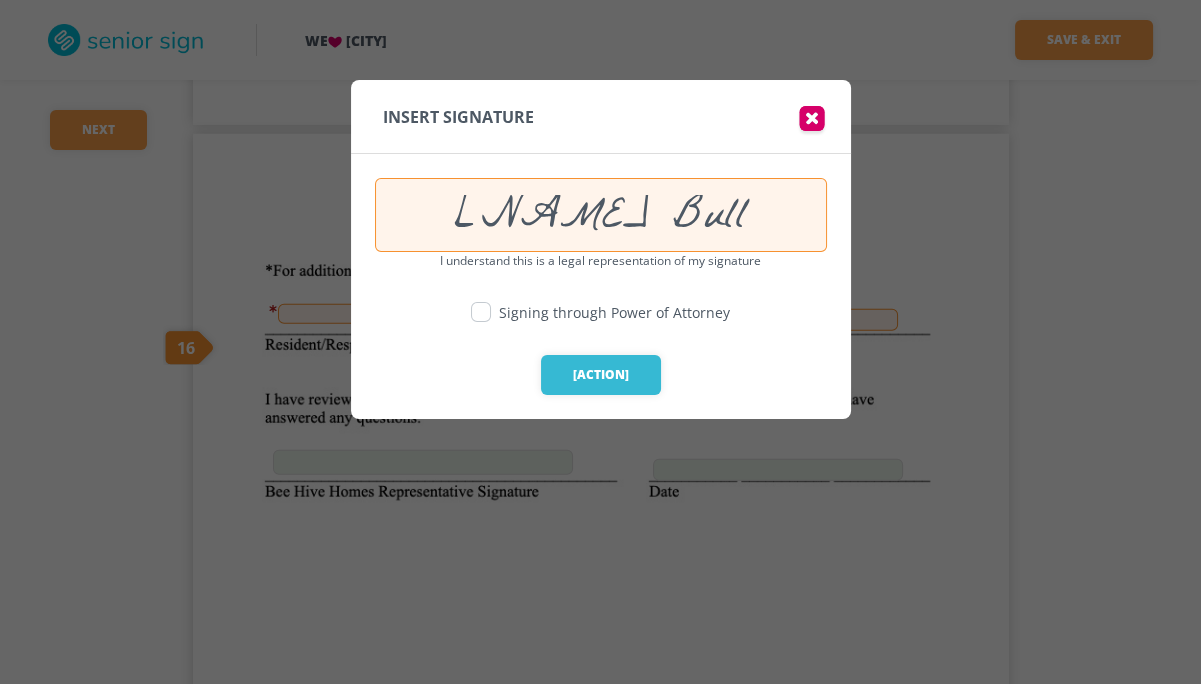 type on "[NAME] Bull" 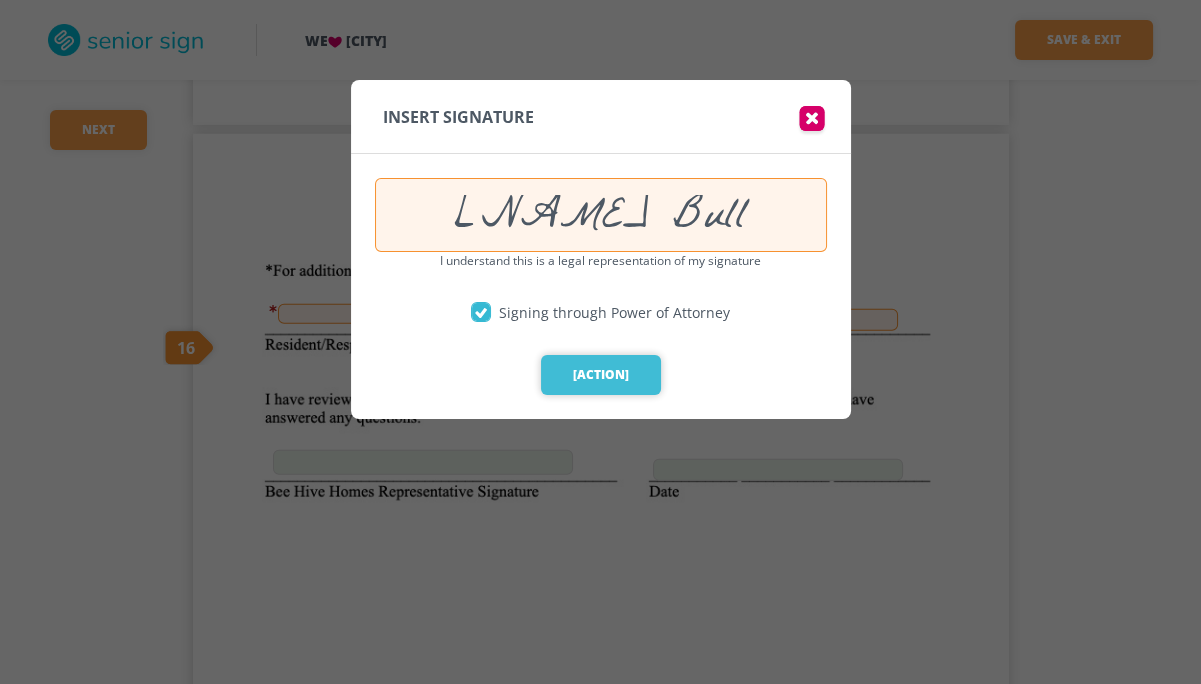 click on "[ACTION]" at bounding box center [601, 375] 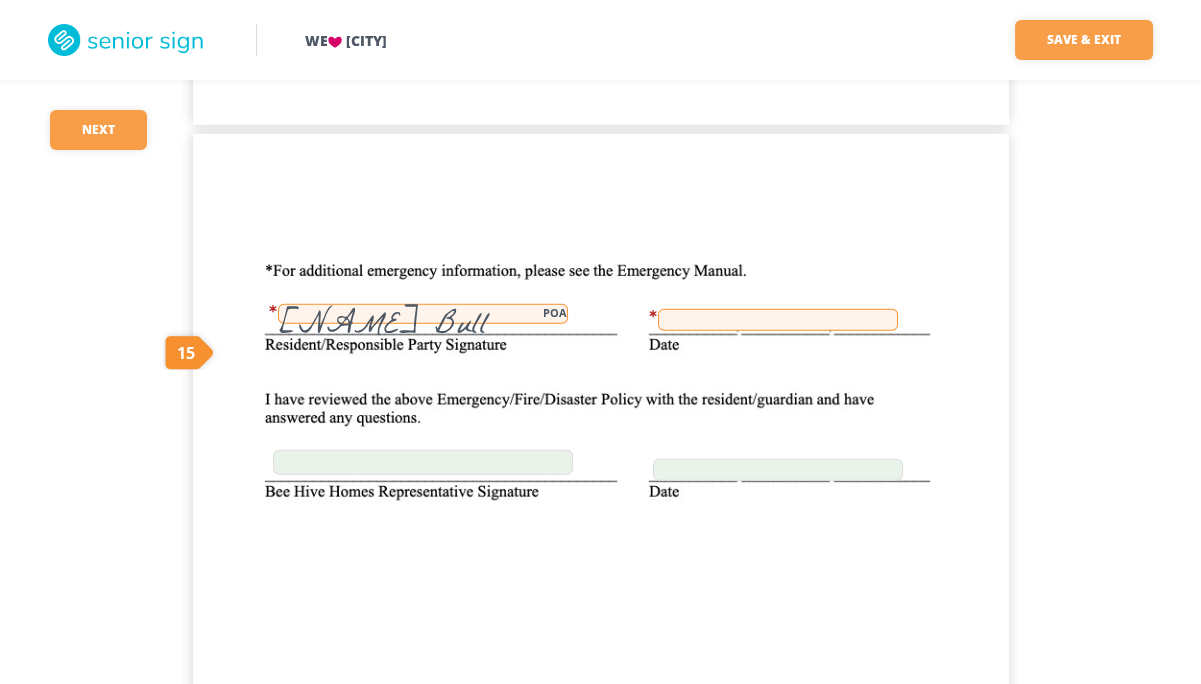 click at bounding box center (778, 320) 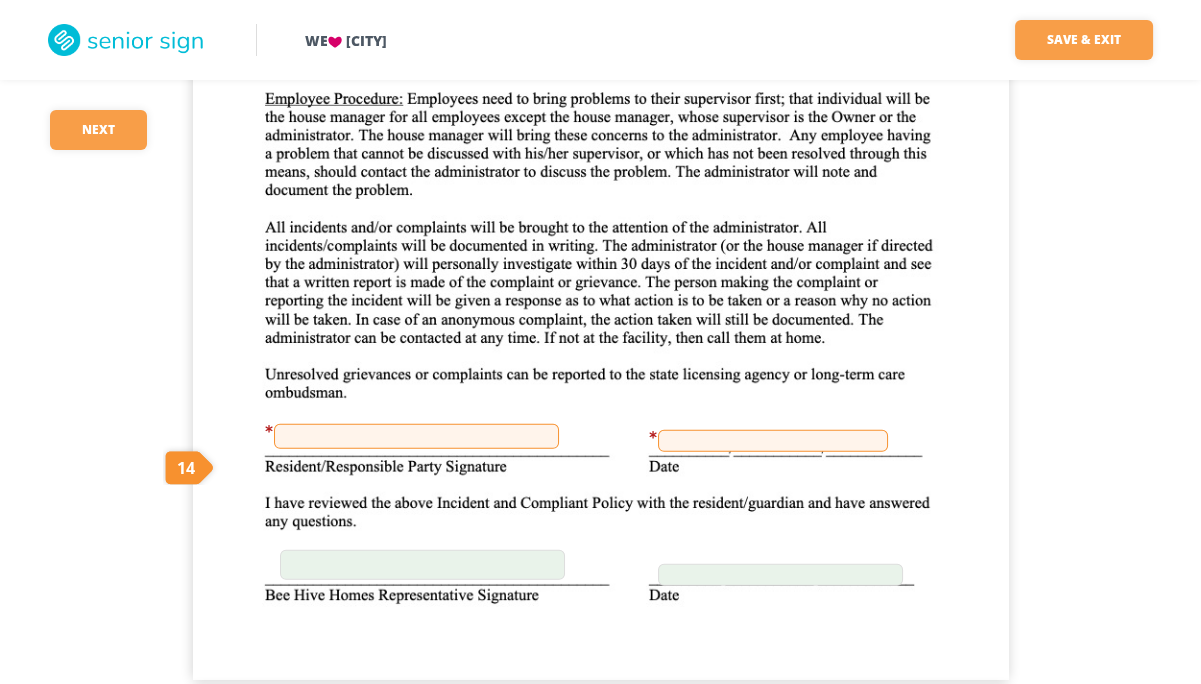 scroll, scrollTop: 30453, scrollLeft: 0, axis: vertical 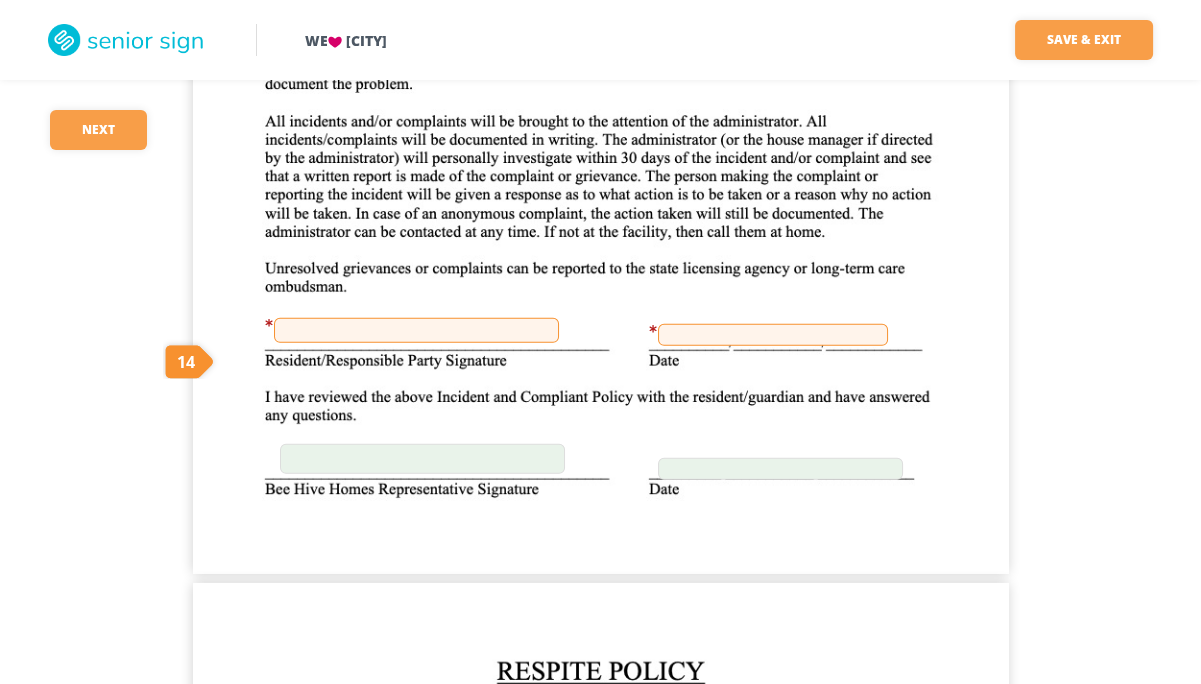 click at bounding box center [416, 330] 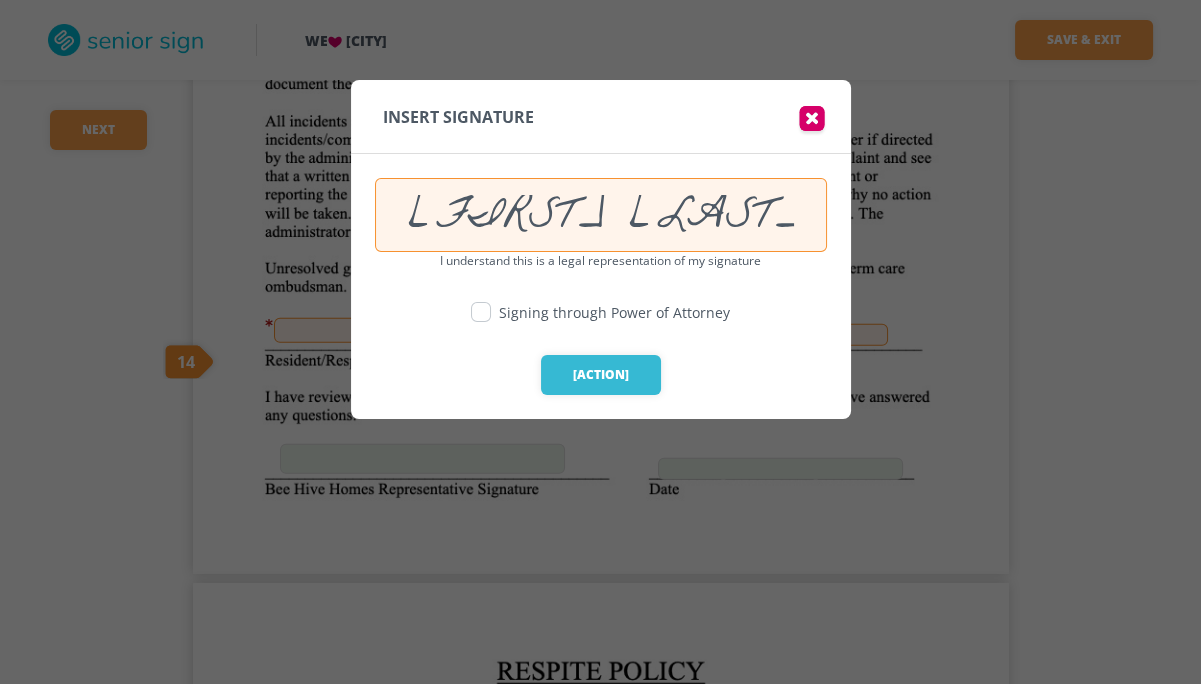 click at bounding box center [481, 312] 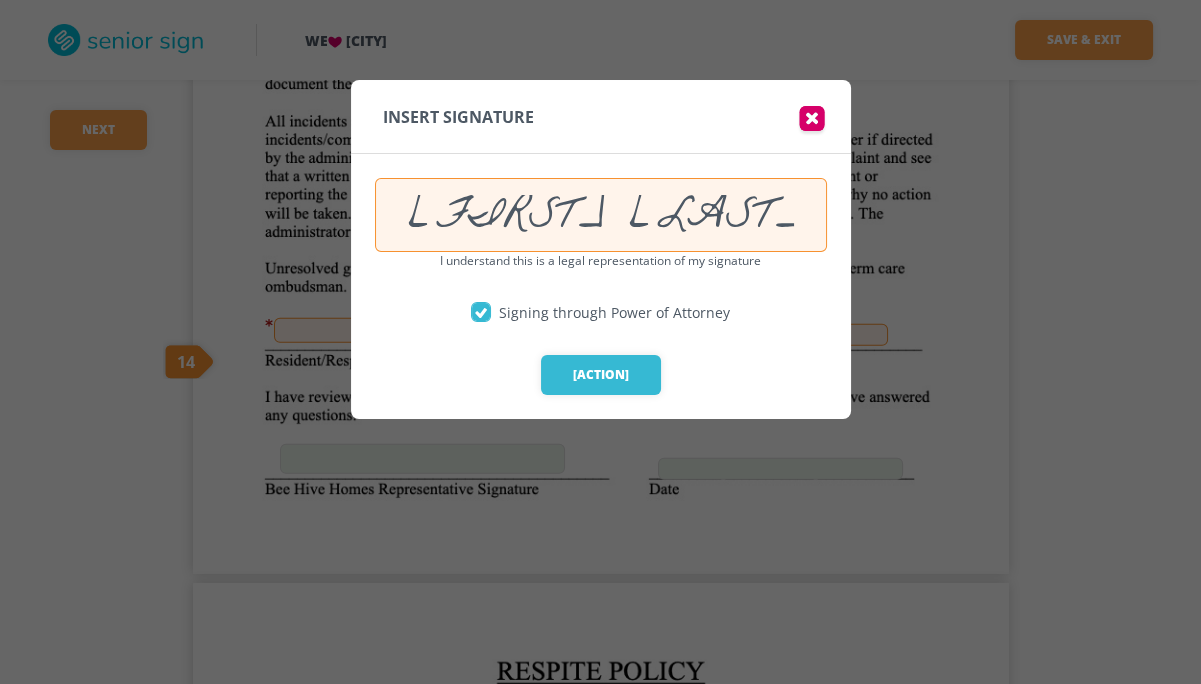drag, startPoint x: 496, startPoint y: 221, endPoint x: 473, endPoint y: 209, distance: 25.942244 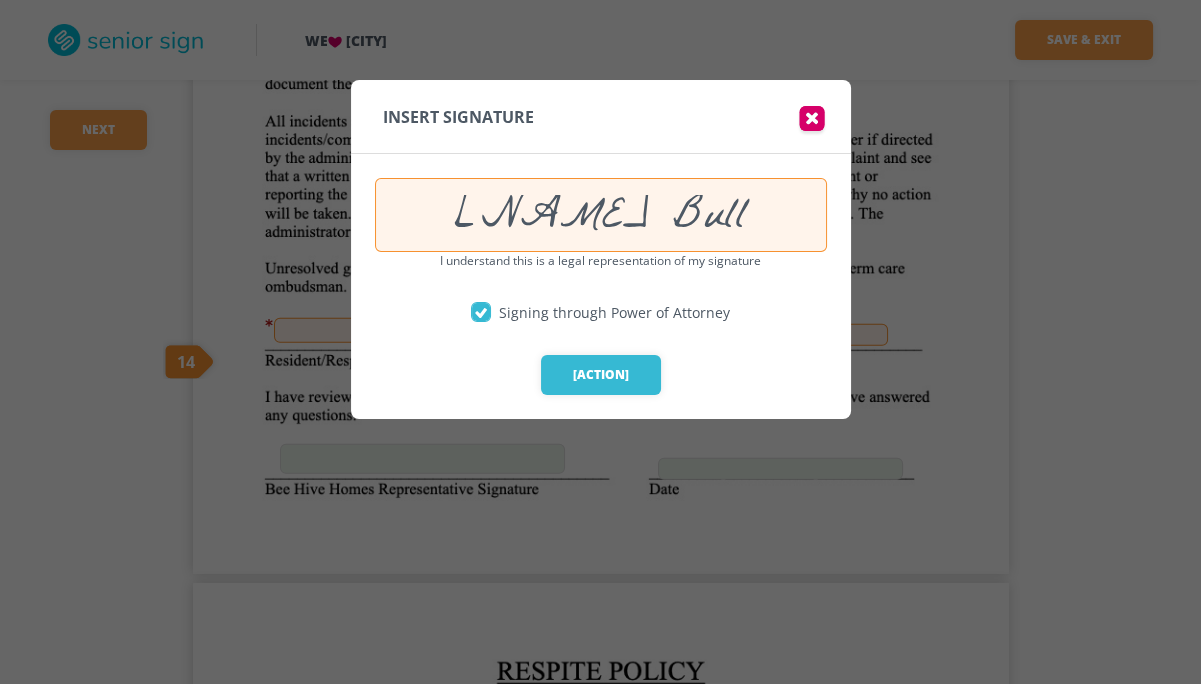type on "[NAME] Bull" 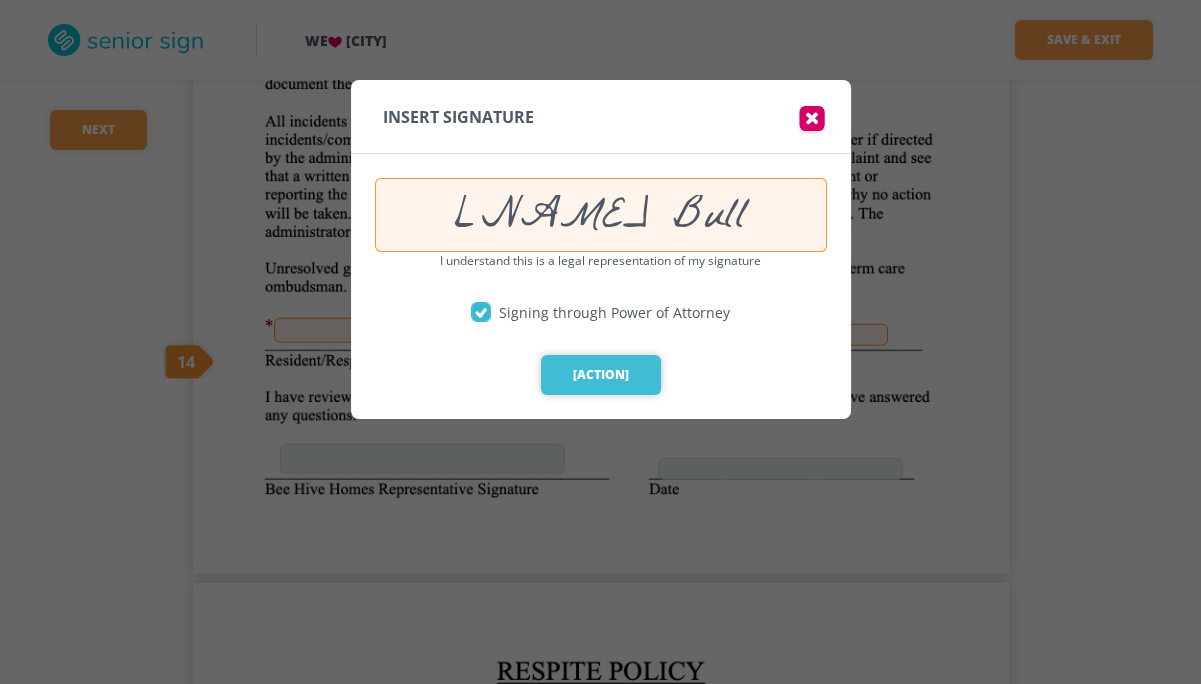 click on "[ACTION]" at bounding box center (601, 375) 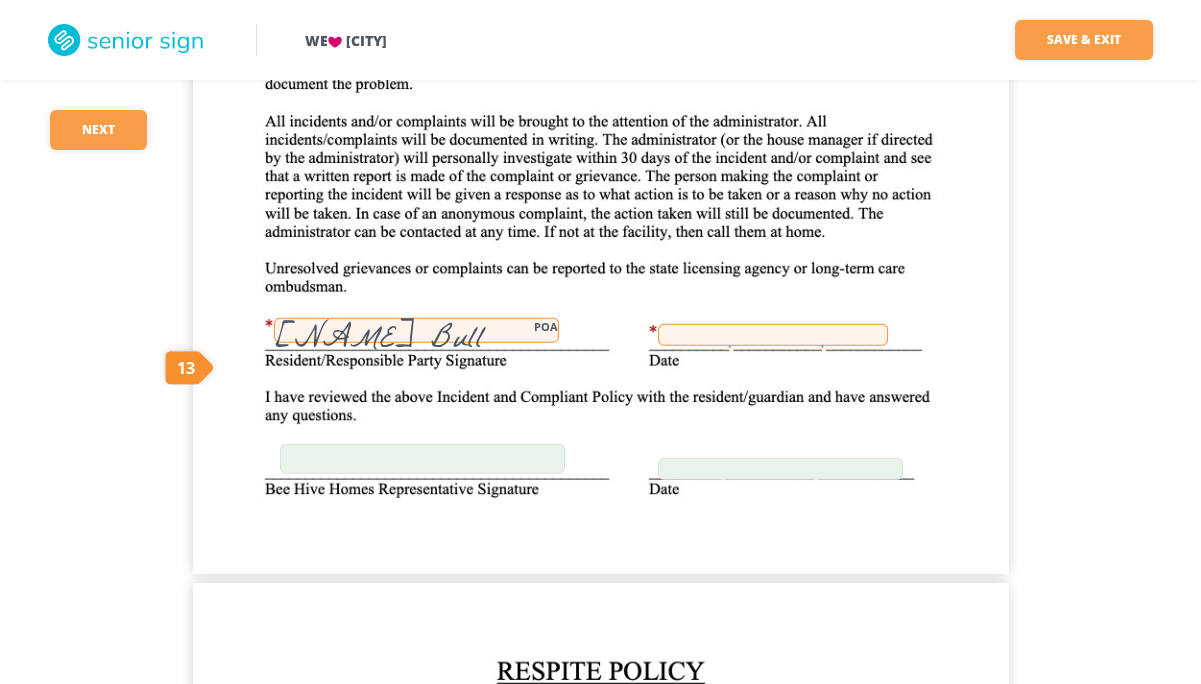 click on "[NAME] Bulloch POA" at bounding box center [601, 46] 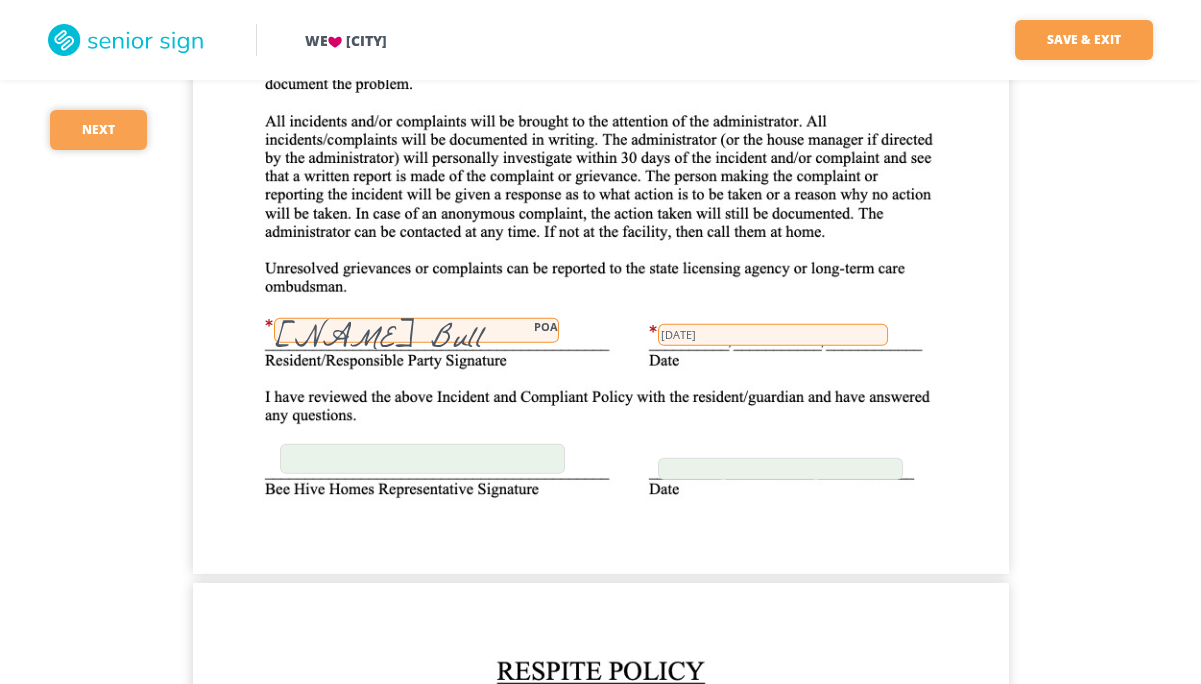 click on "Next" at bounding box center (98, 130) 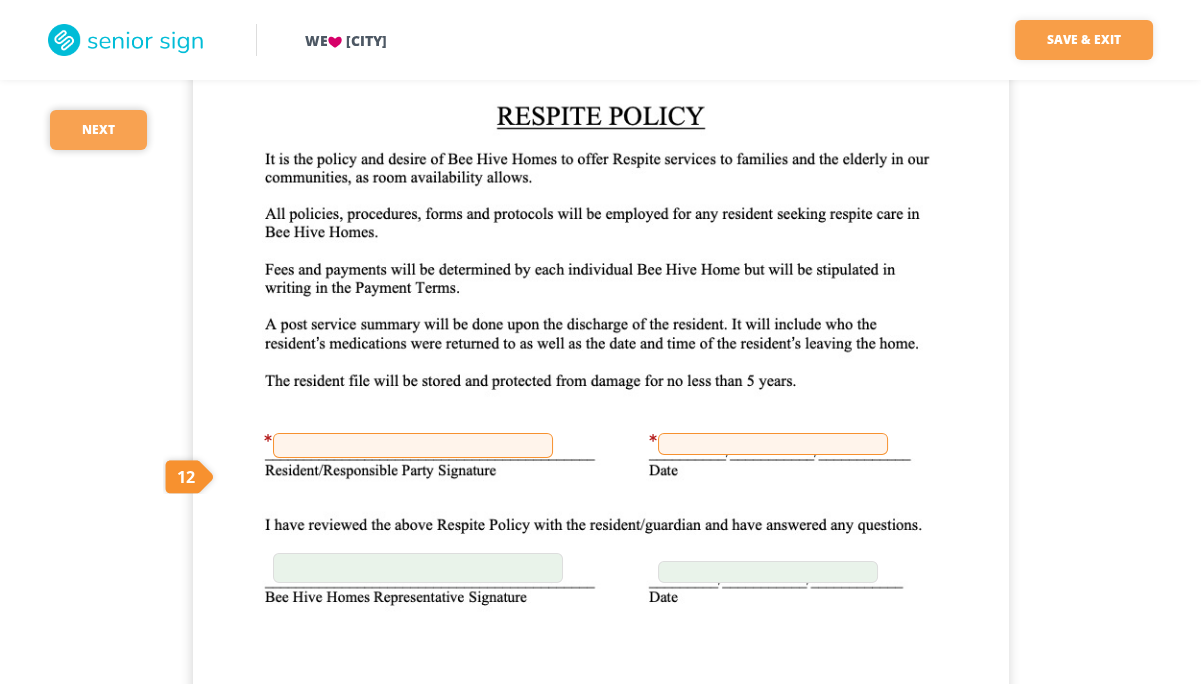 scroll, scrollTop: 31011, scrollLeft: 0, axis: vertical 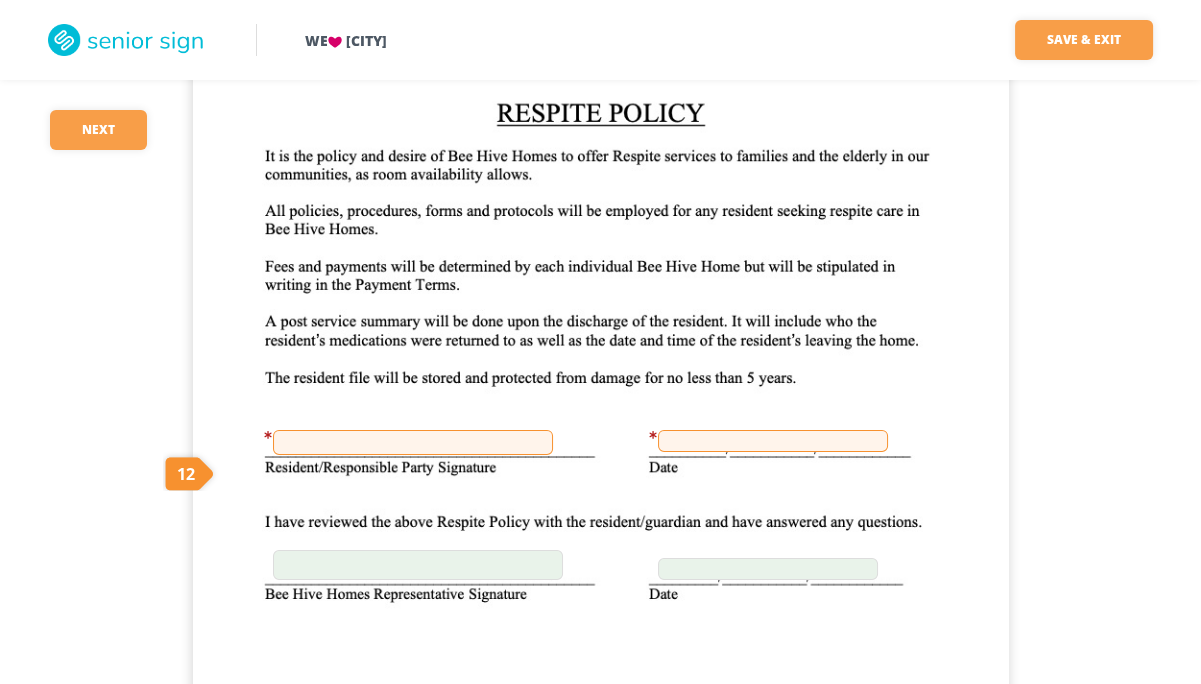 click at bounding box center [413, 442] 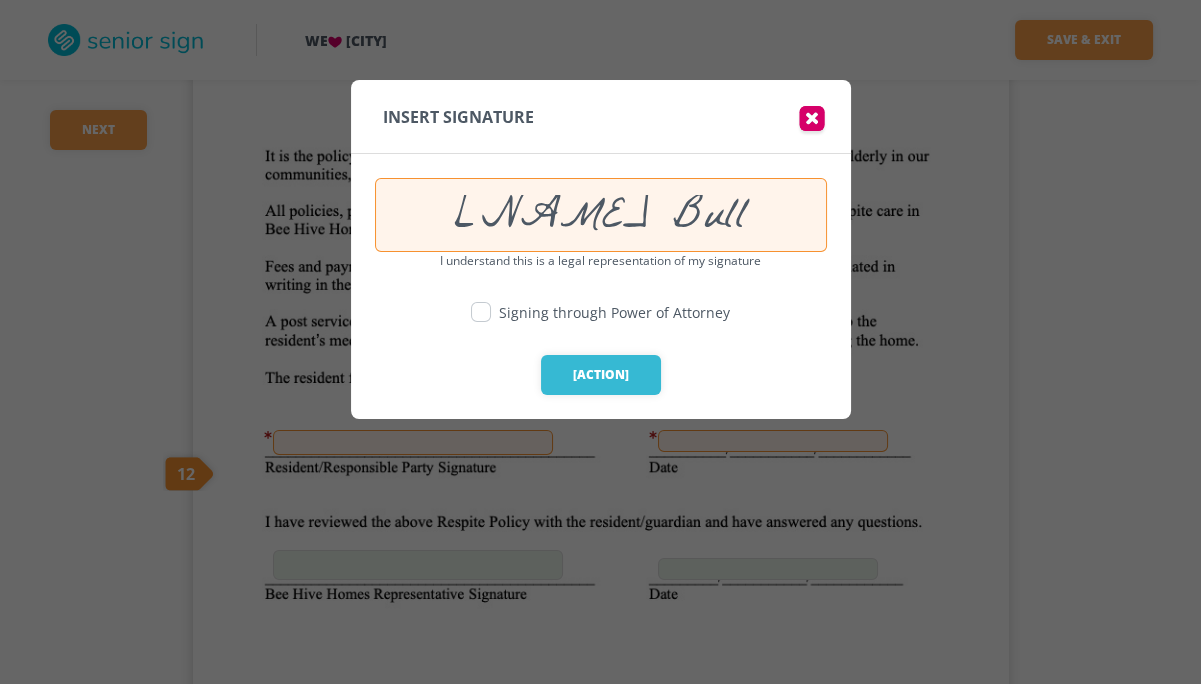 type on "[NAME] Bull" 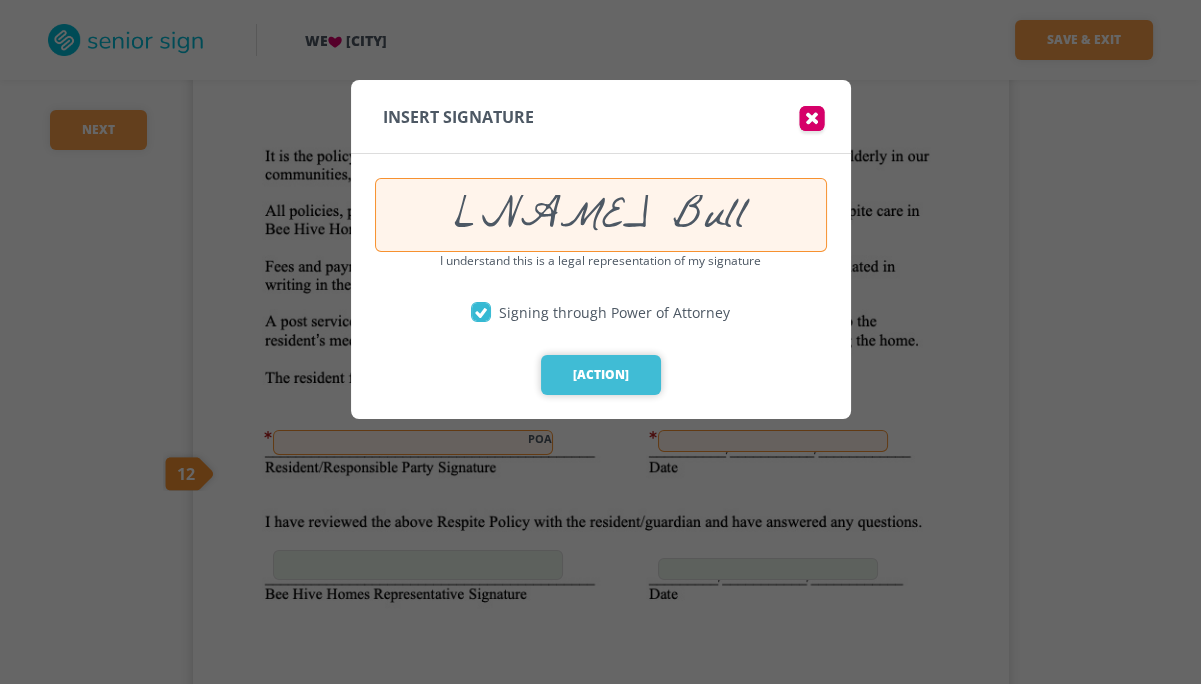 click on "[ACTION]" at bounding box center [601, 375] 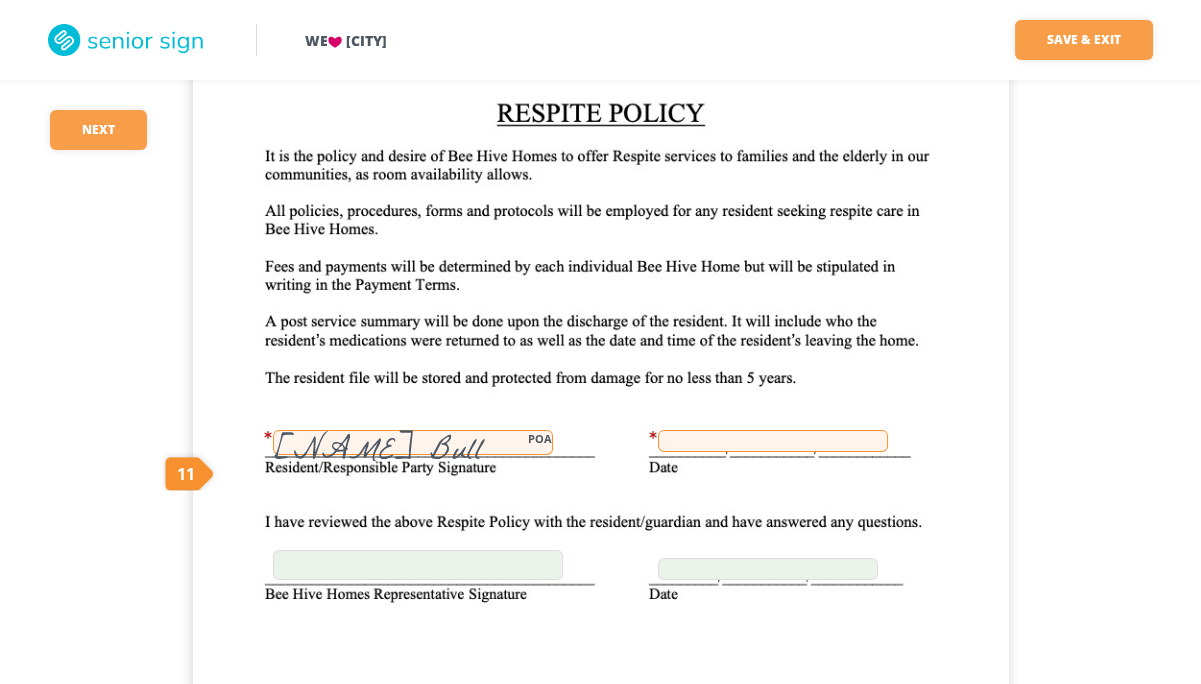 click at bounding box center [773, 441] 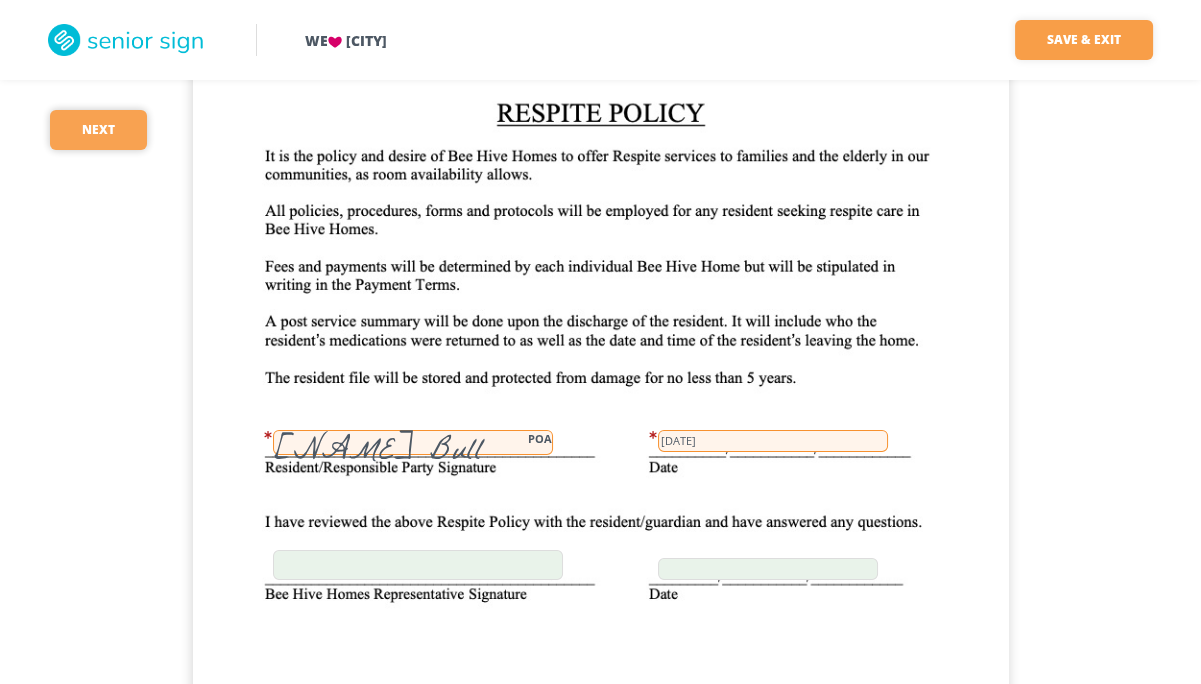 click on "Next" at bounding box center [98, 130] 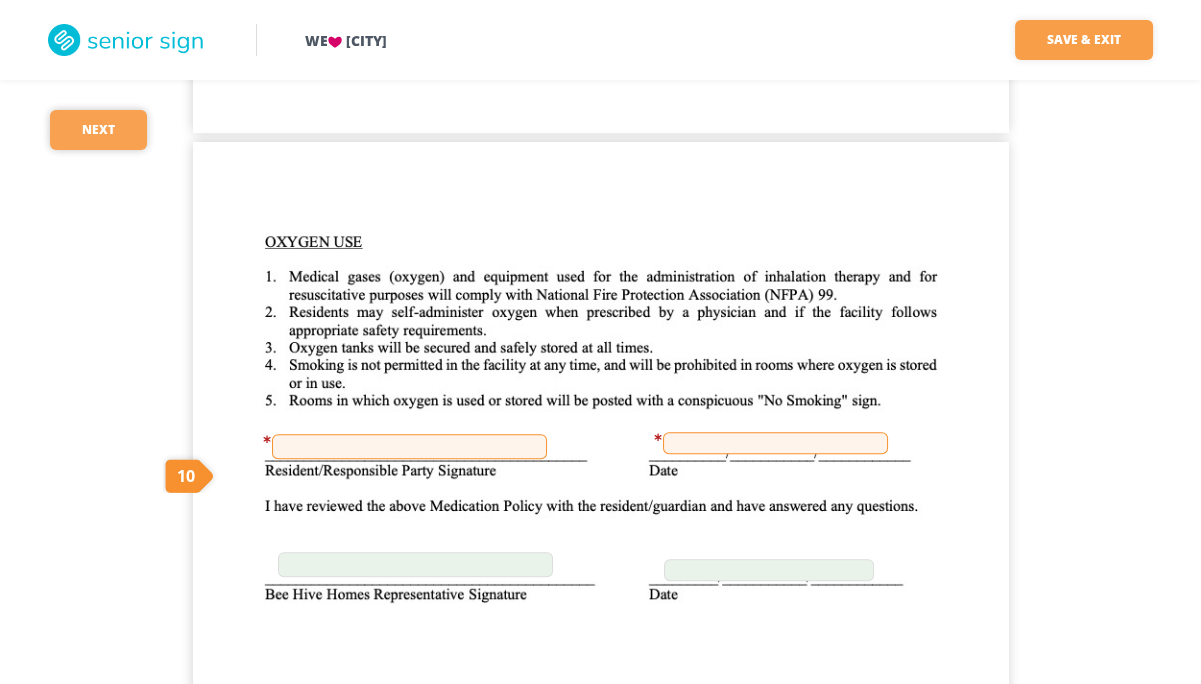 scroll, scrollTop: 35156, scrollLeft: 0, axis: vertical 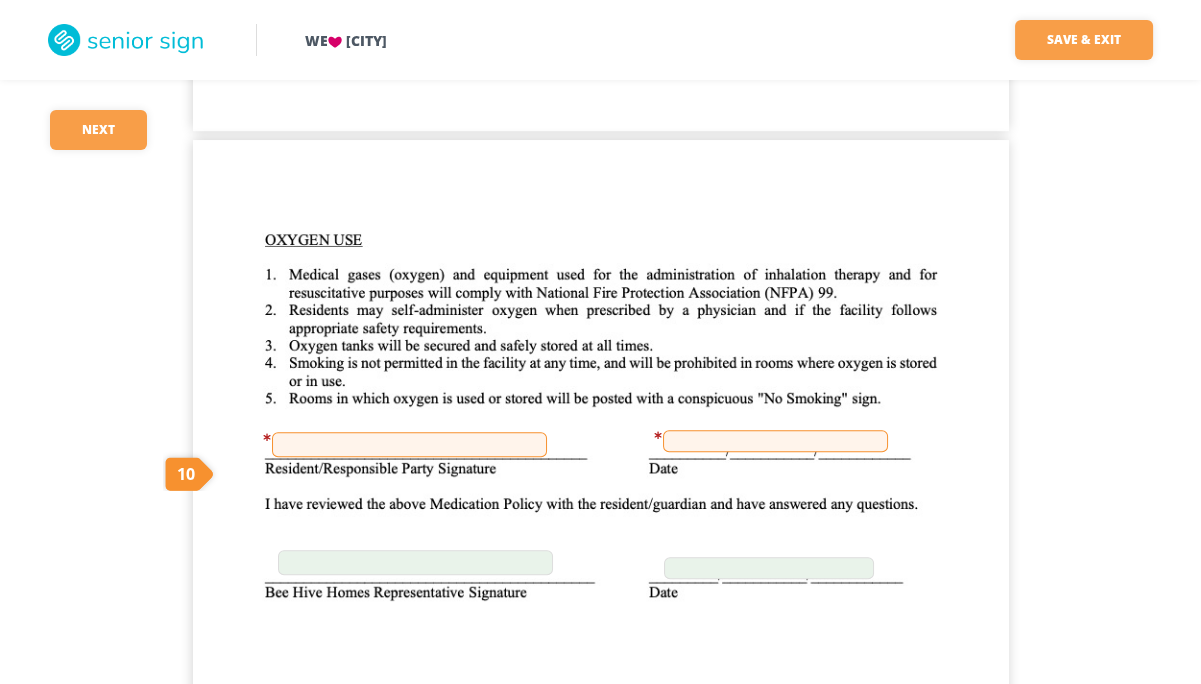 click at bounding box center (409, 444) 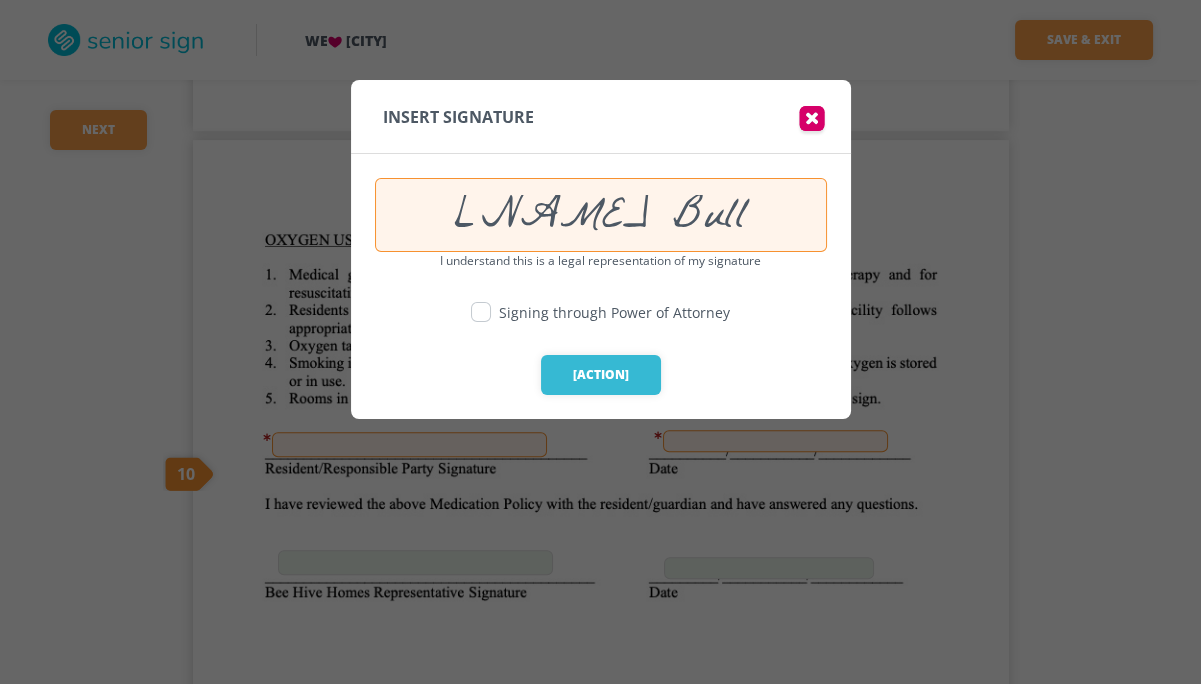 type on "[NAME] Bull" 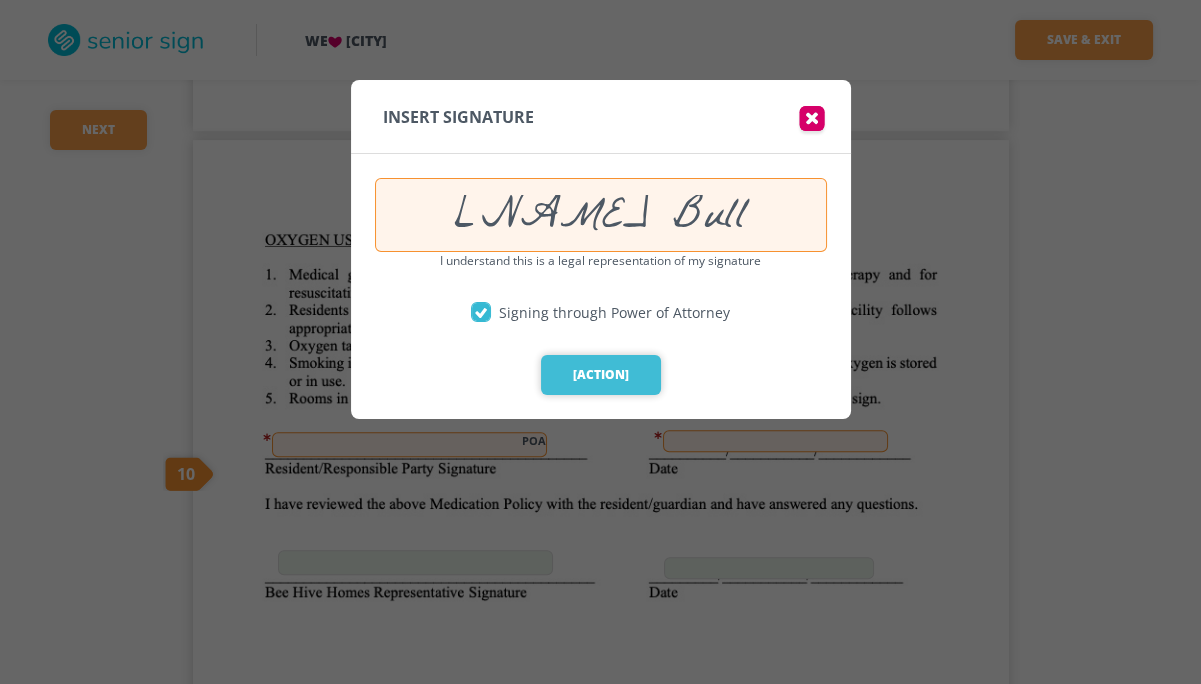 click on "[ACTION]" at bounding box center (601, 375) 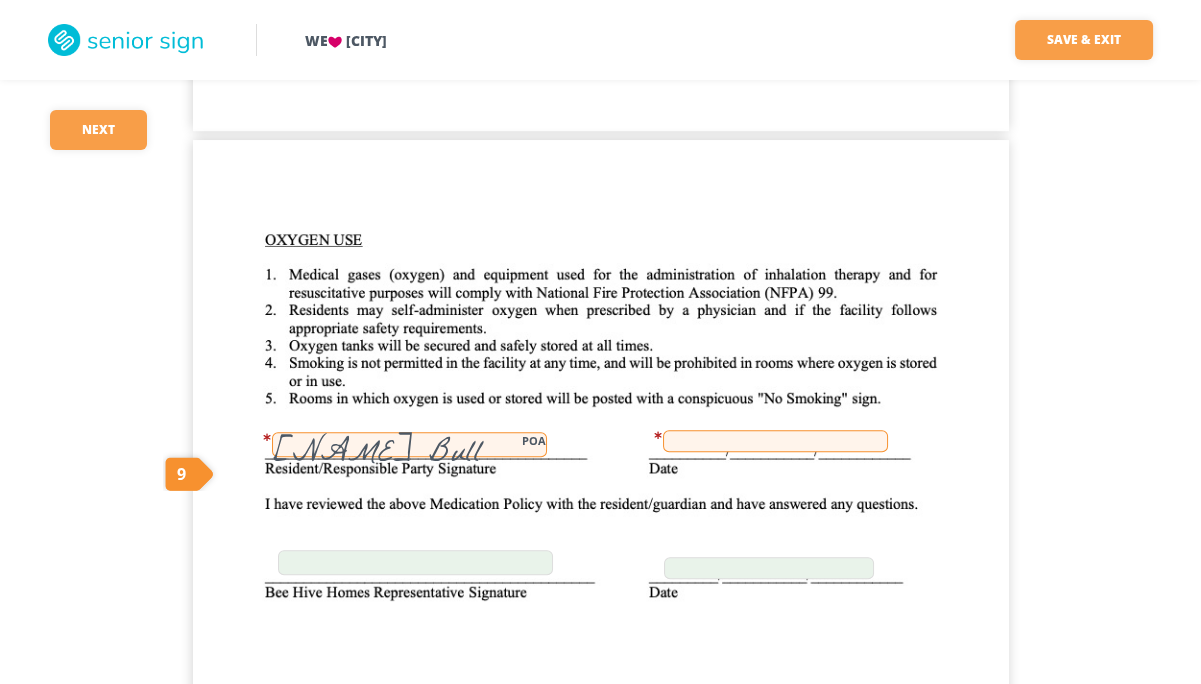 click at bounding box center [775, 441] 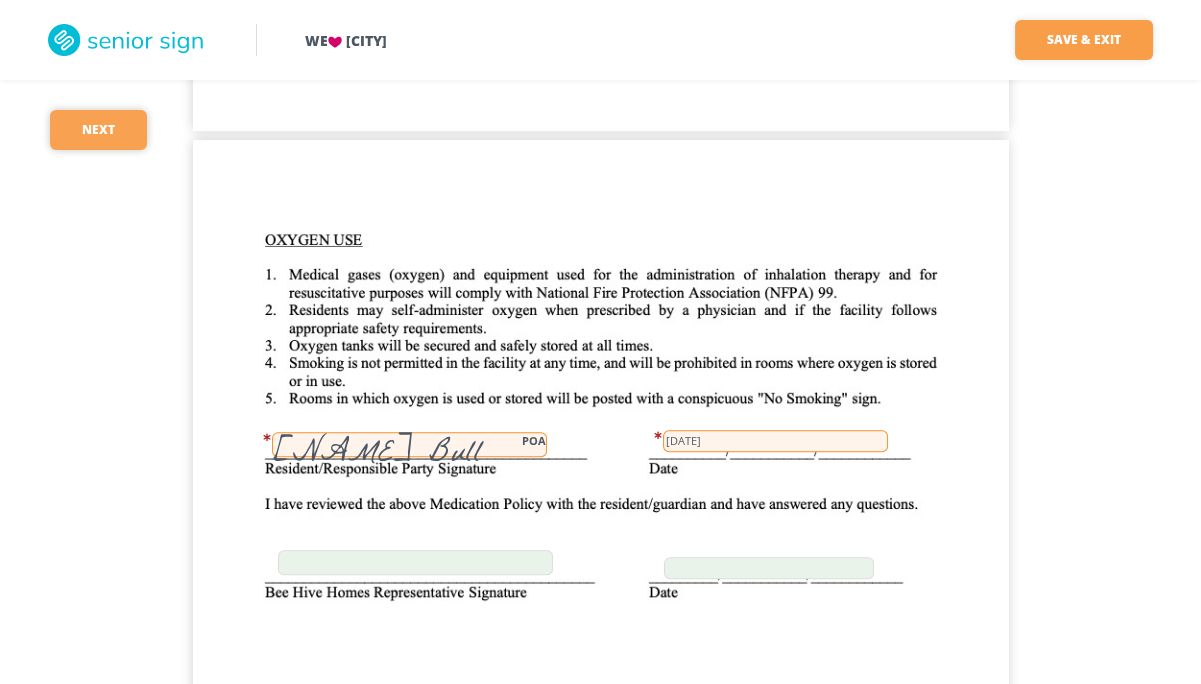 click on "Next" at bounding box center [98, 130] 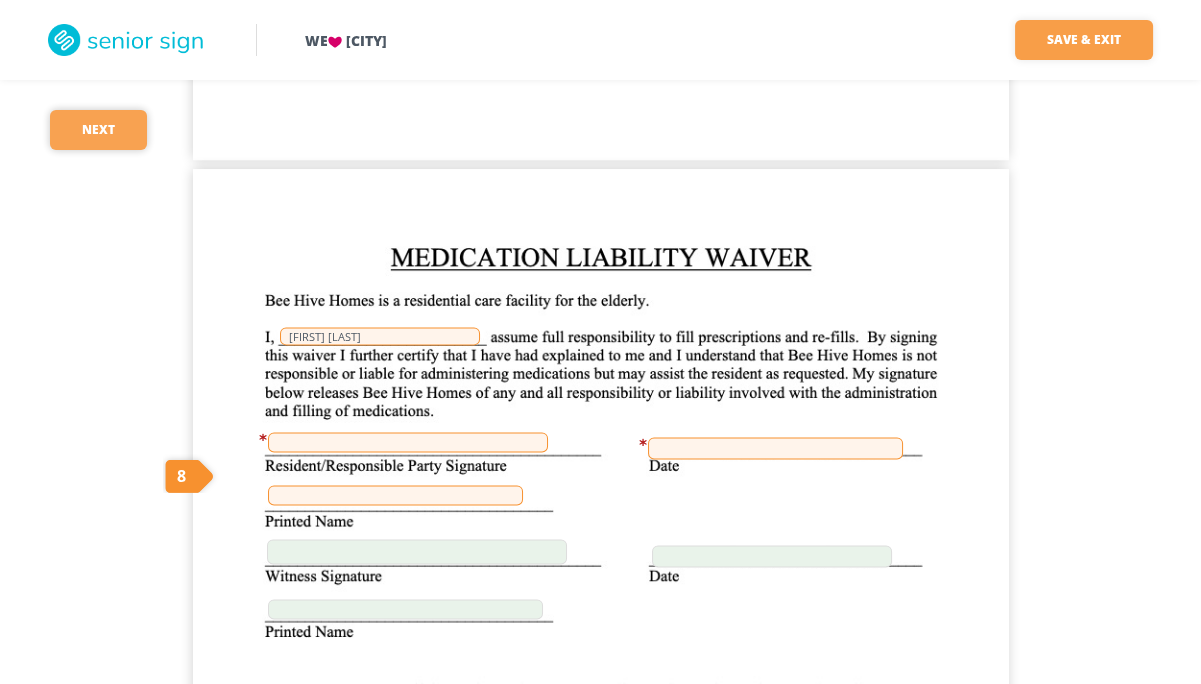 scroll, scrollTop: 36194, scrollLeft: 0, axis: vertical 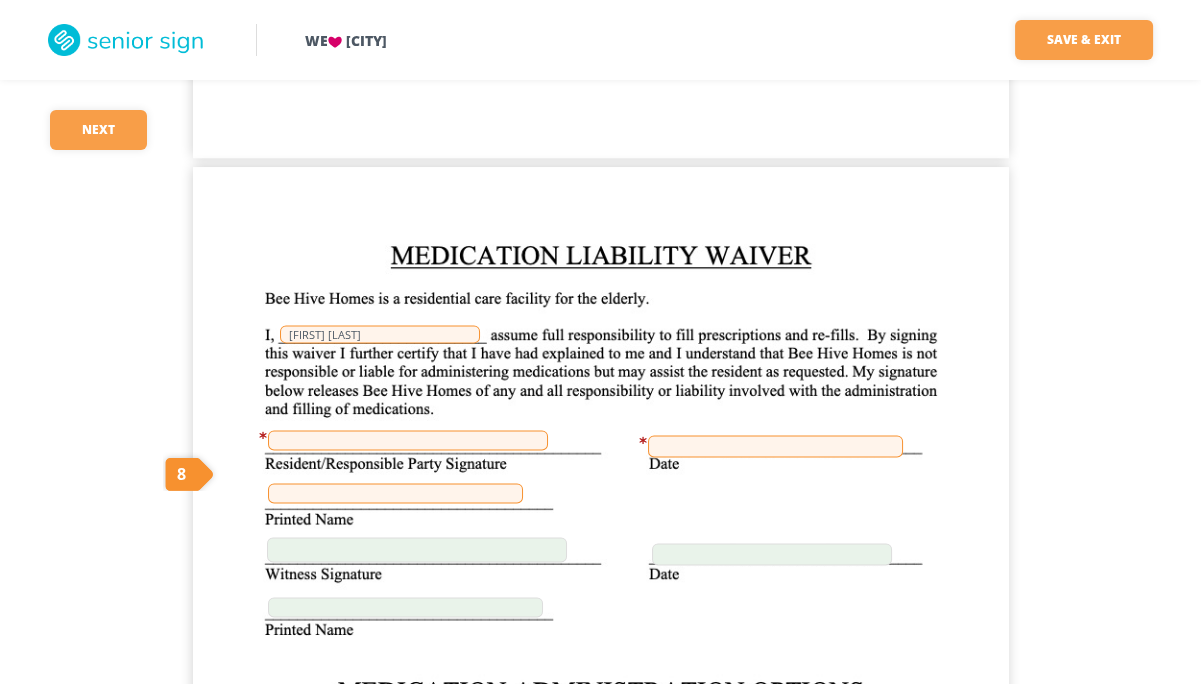 click at bounding box center [408, 440] 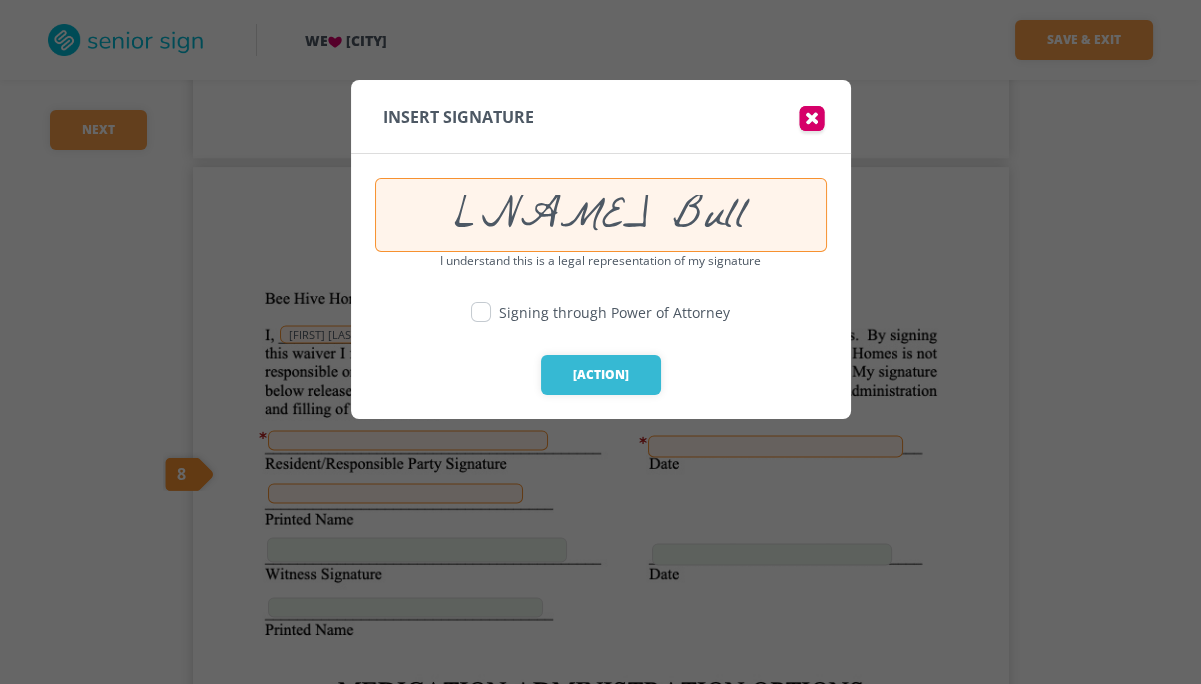 type on "[NAME] Bull" 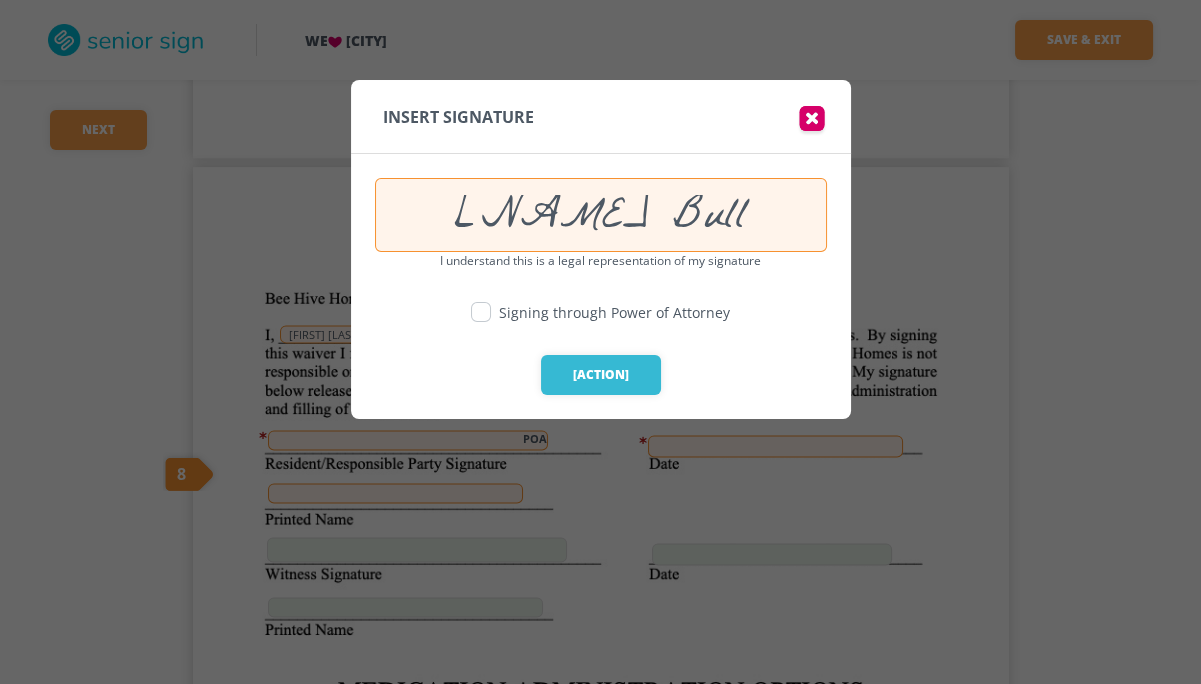 click at bounding box center [481, 312] 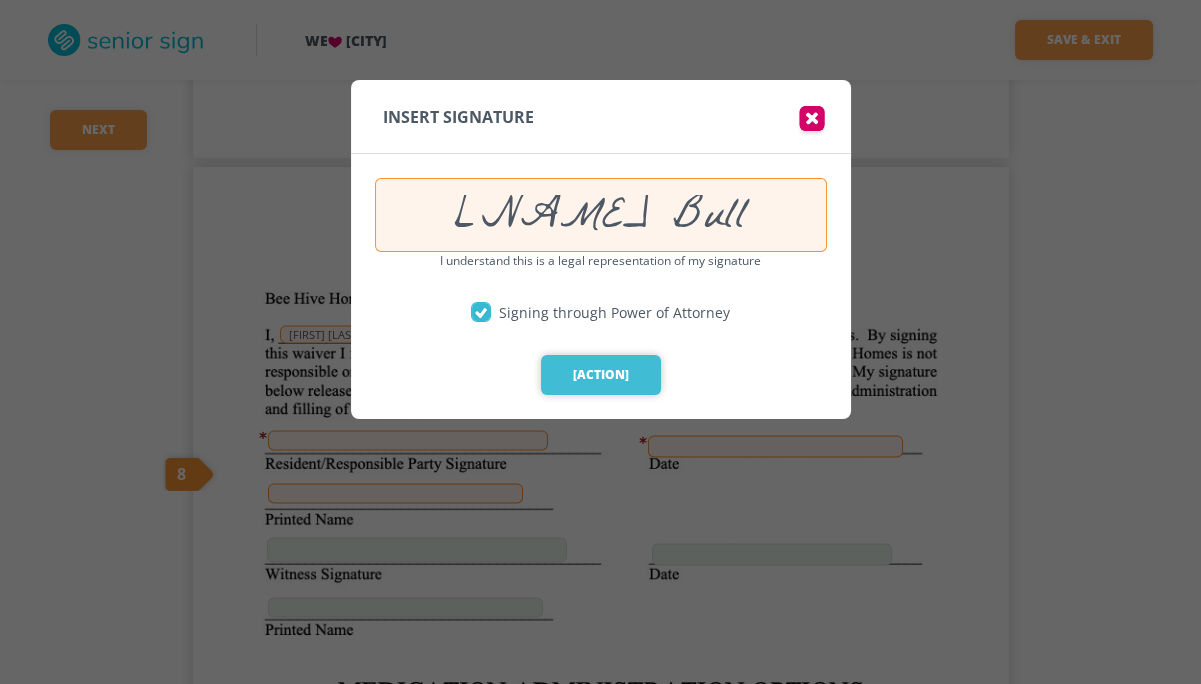 click on "[ACTION]" at bounding box center (601, 375) 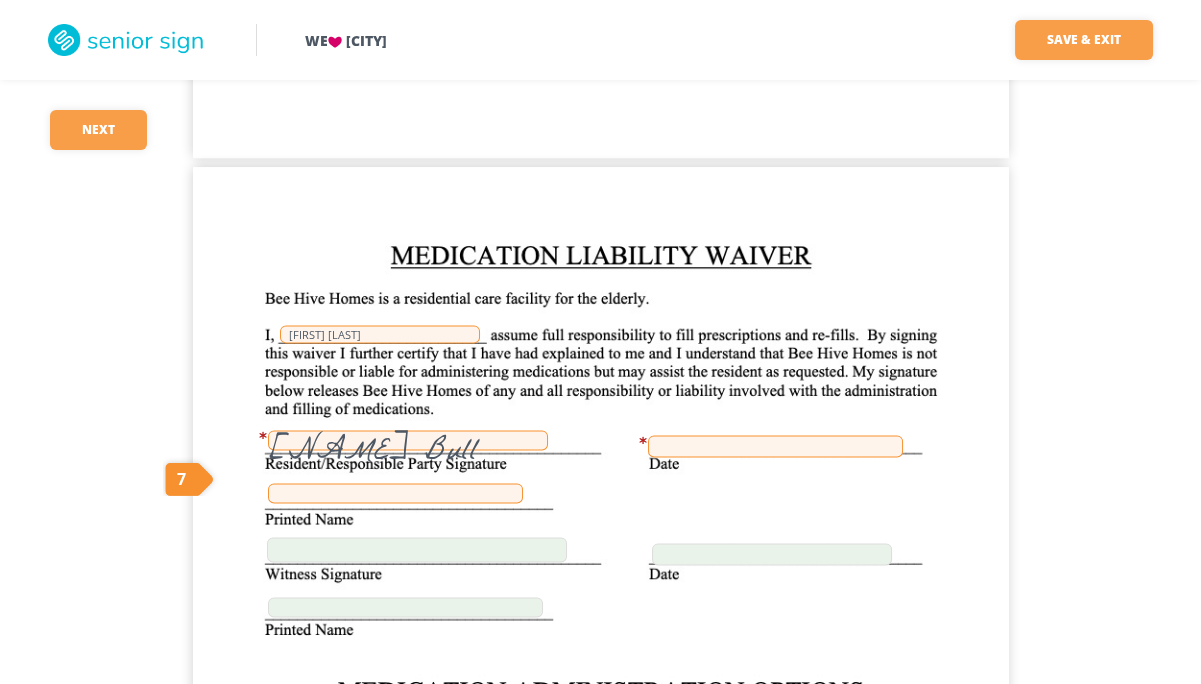 click on "[NAME] Bull" at bounding box center [408, 440] 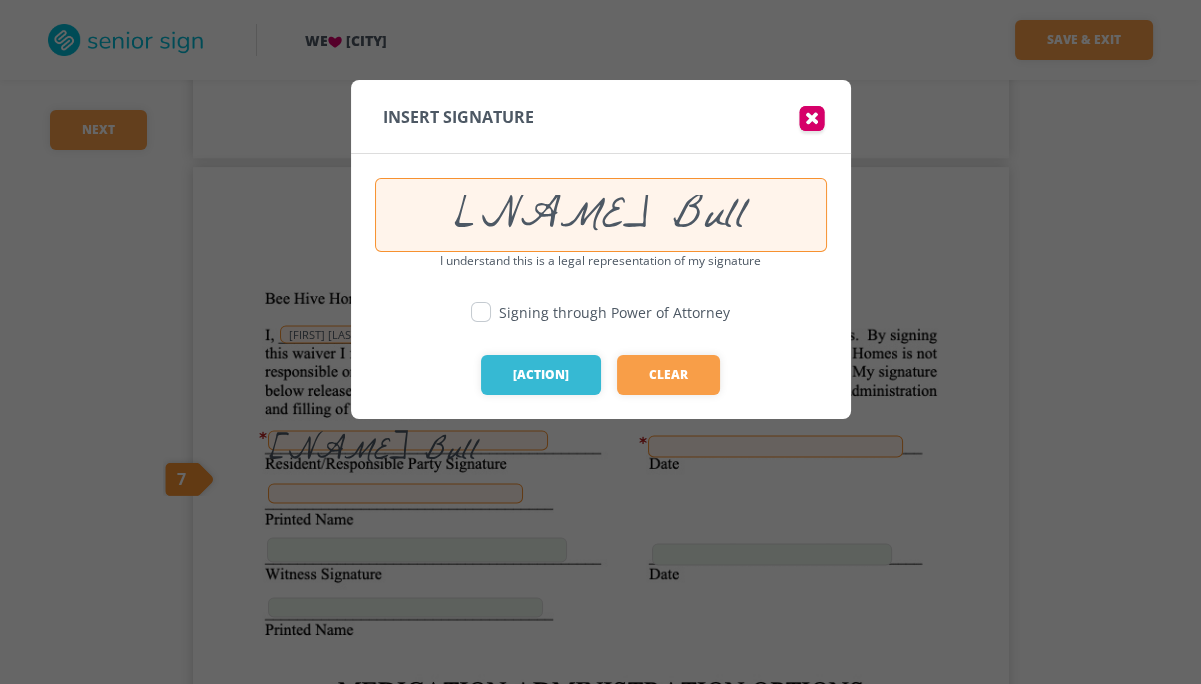 click at bounding box center (485, 312) 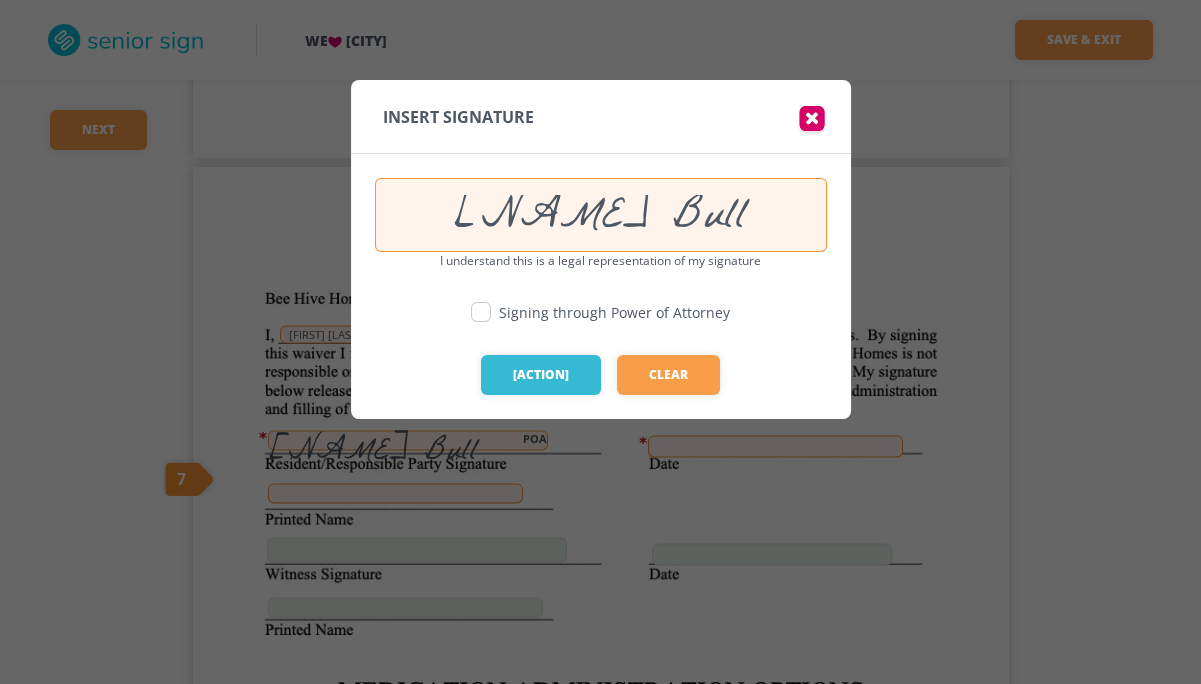 click at bounding box center (481, 312) 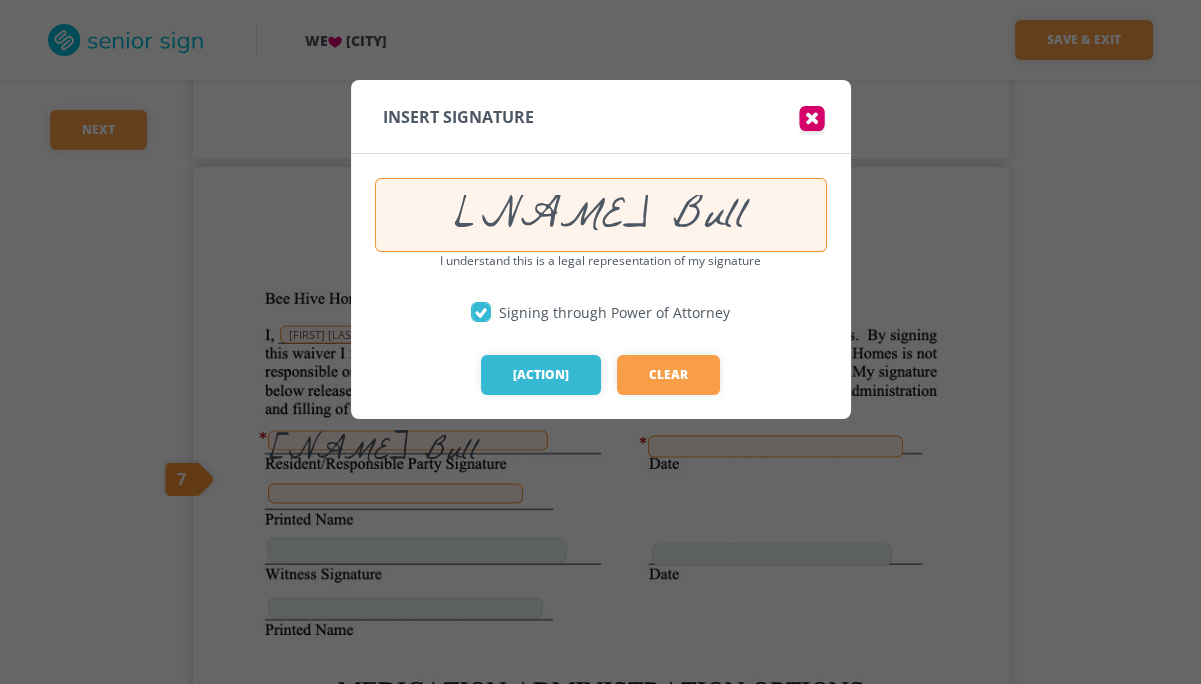 click at bounding box center (481, 313) 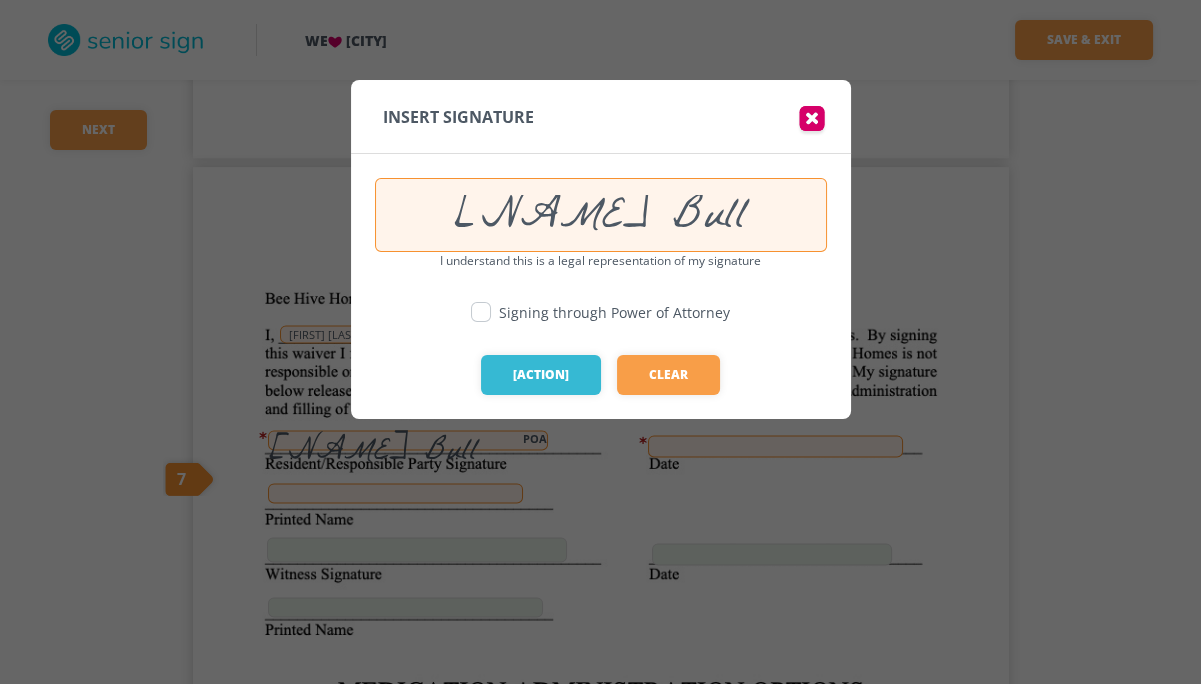 click at bounding box center (481, 312) 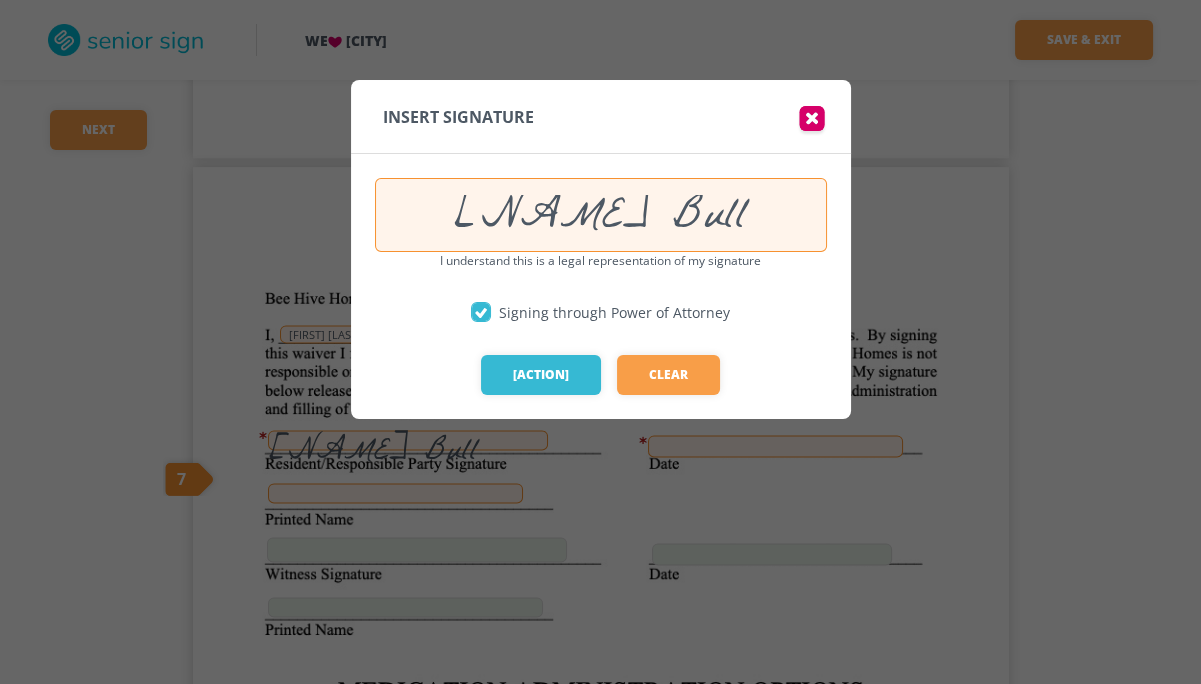 click at bounding box center (481, 313) 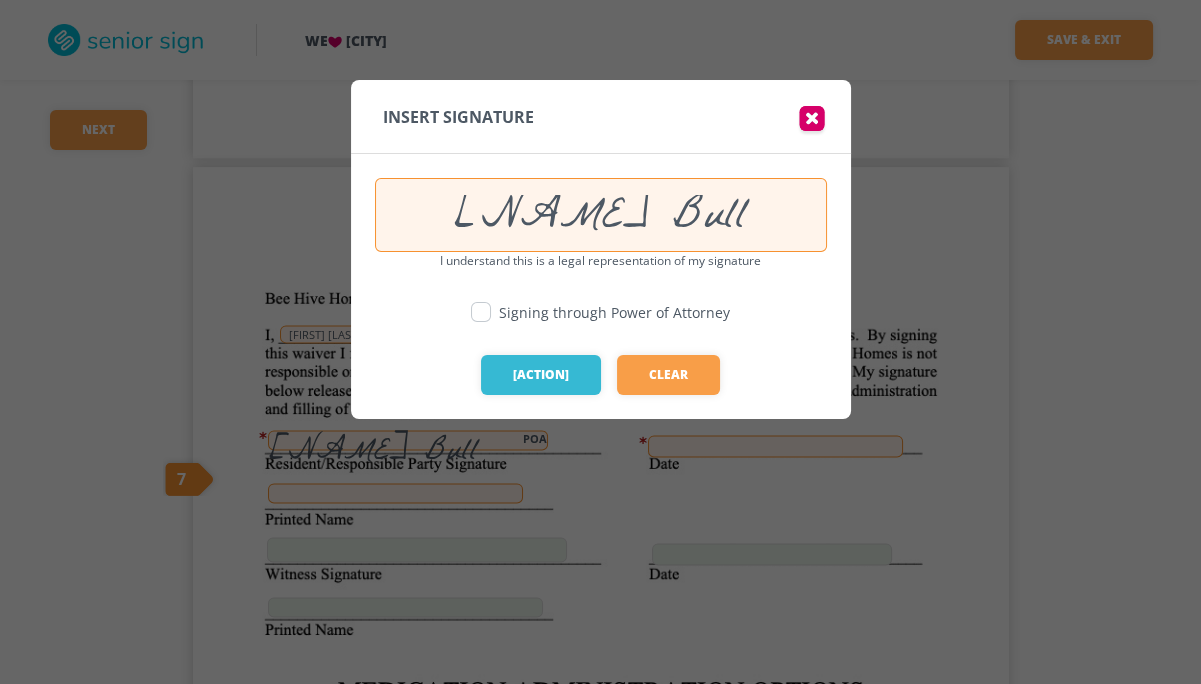 click on "Signing through Power of Attorney" at bounding box center (614, 312) 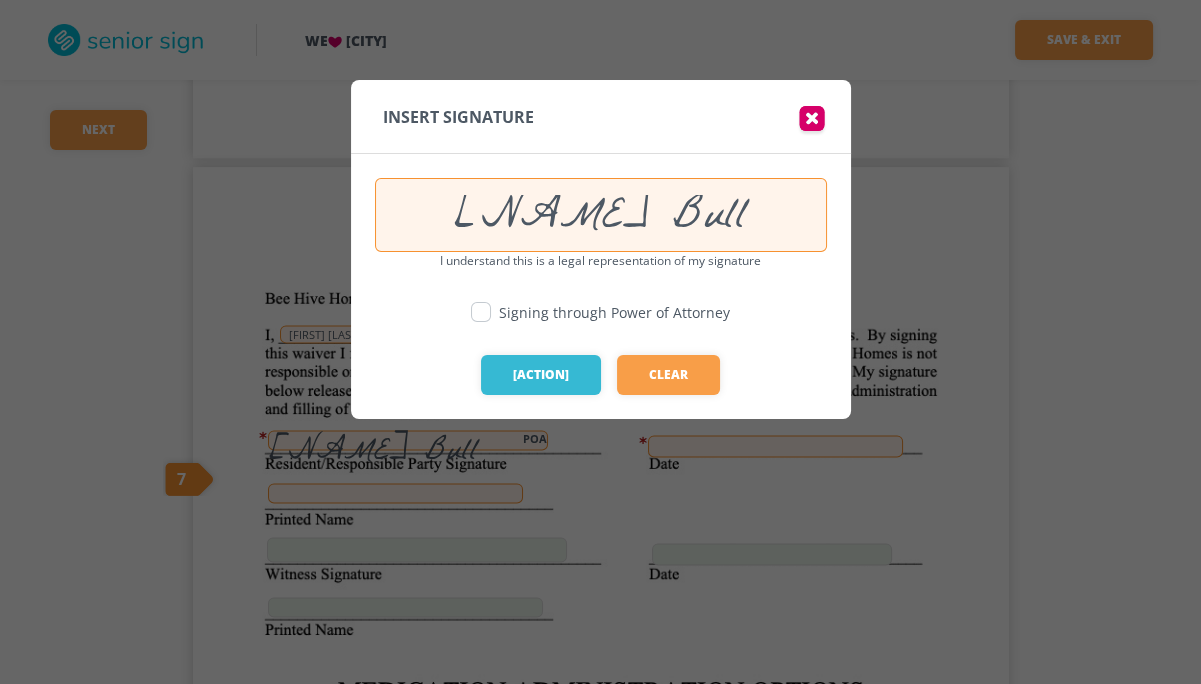 click on "Signing through Power of Attorney" at bounding box center [614, 312] 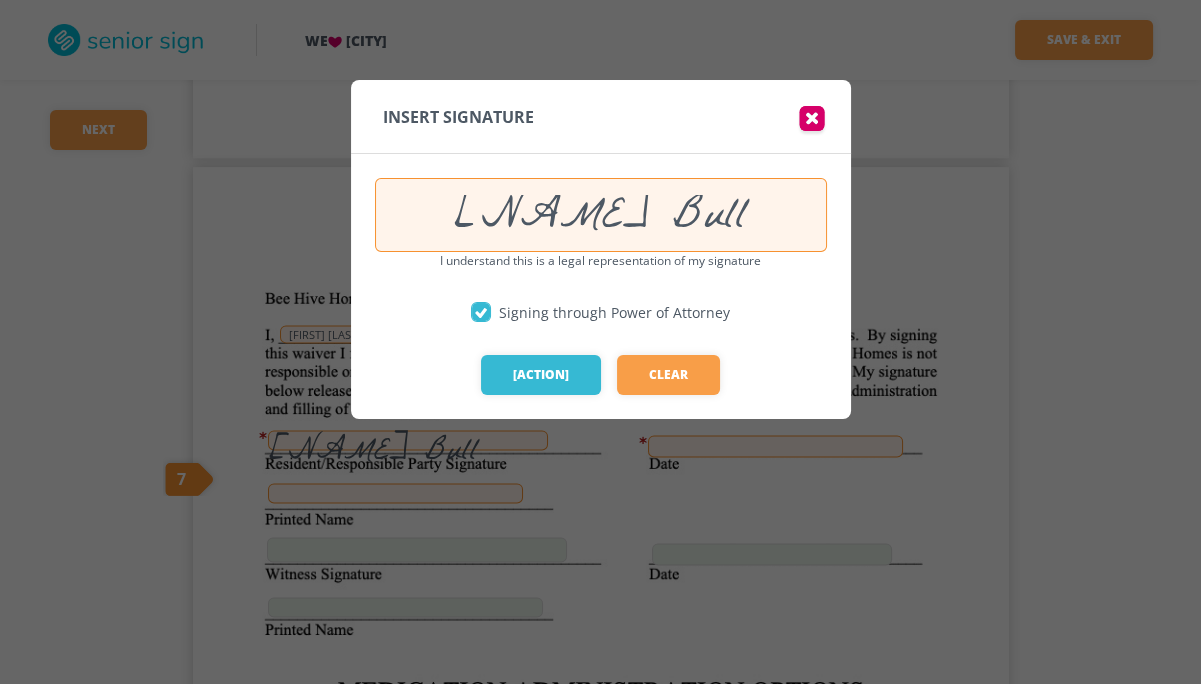 click at bounding box center [481, 313] 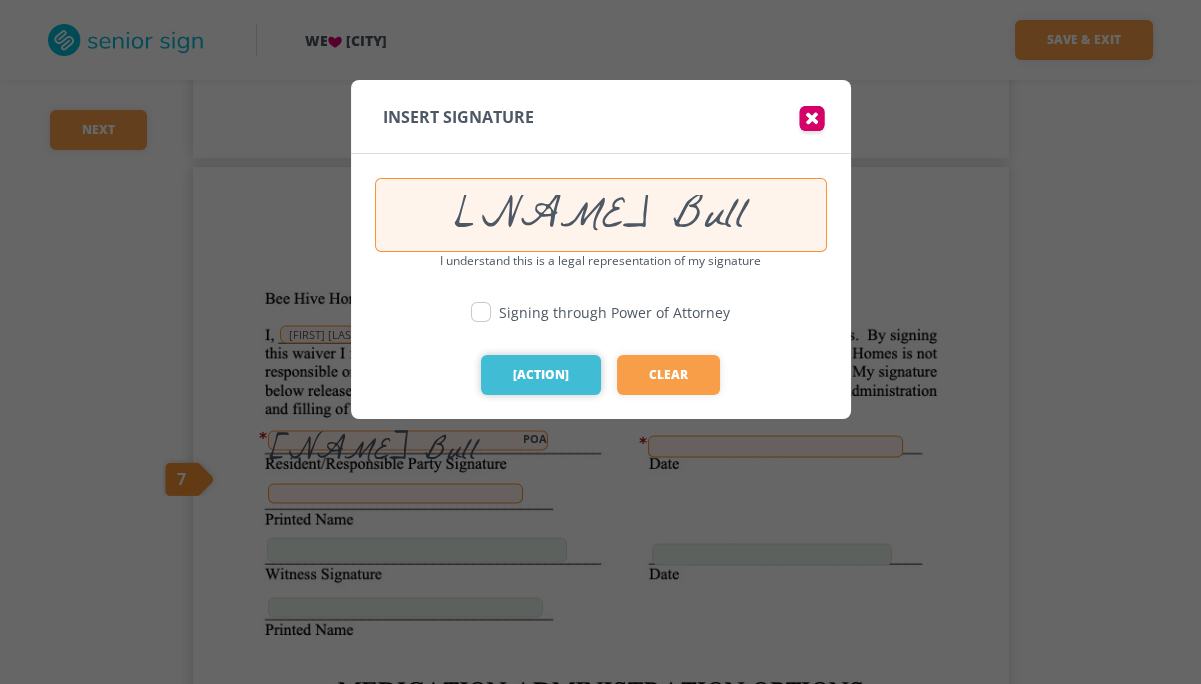 click on "[ACTION]" at bounding box center (541, 375) 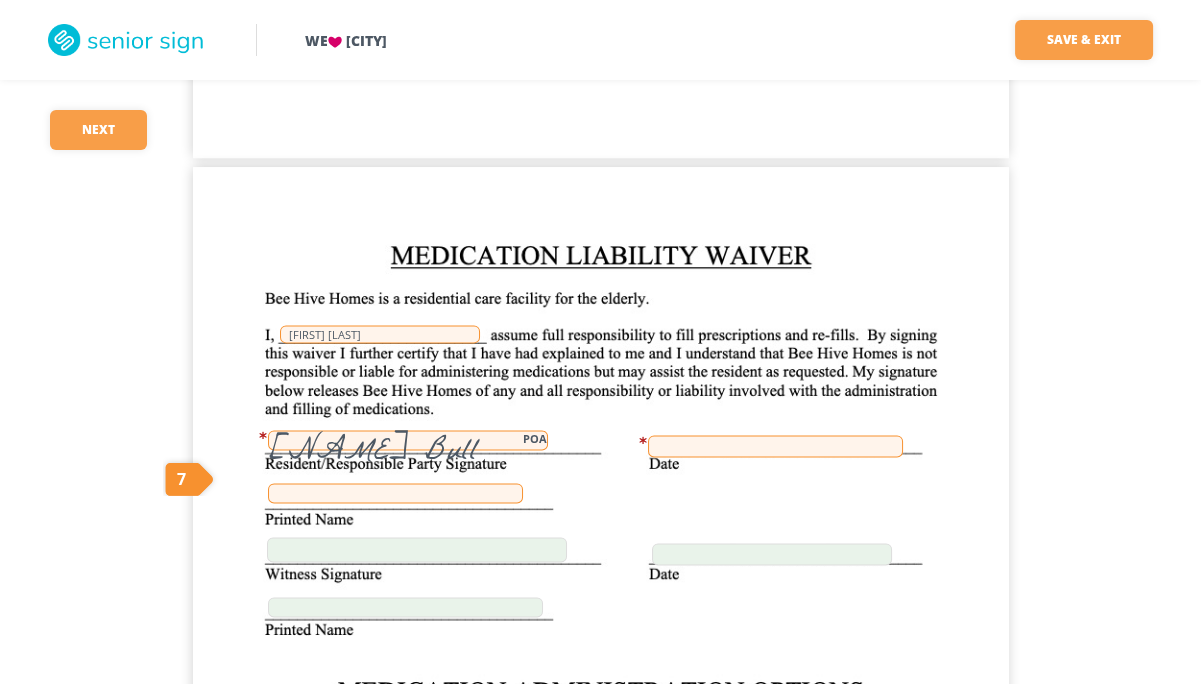 click at bounding box center [775, 446] 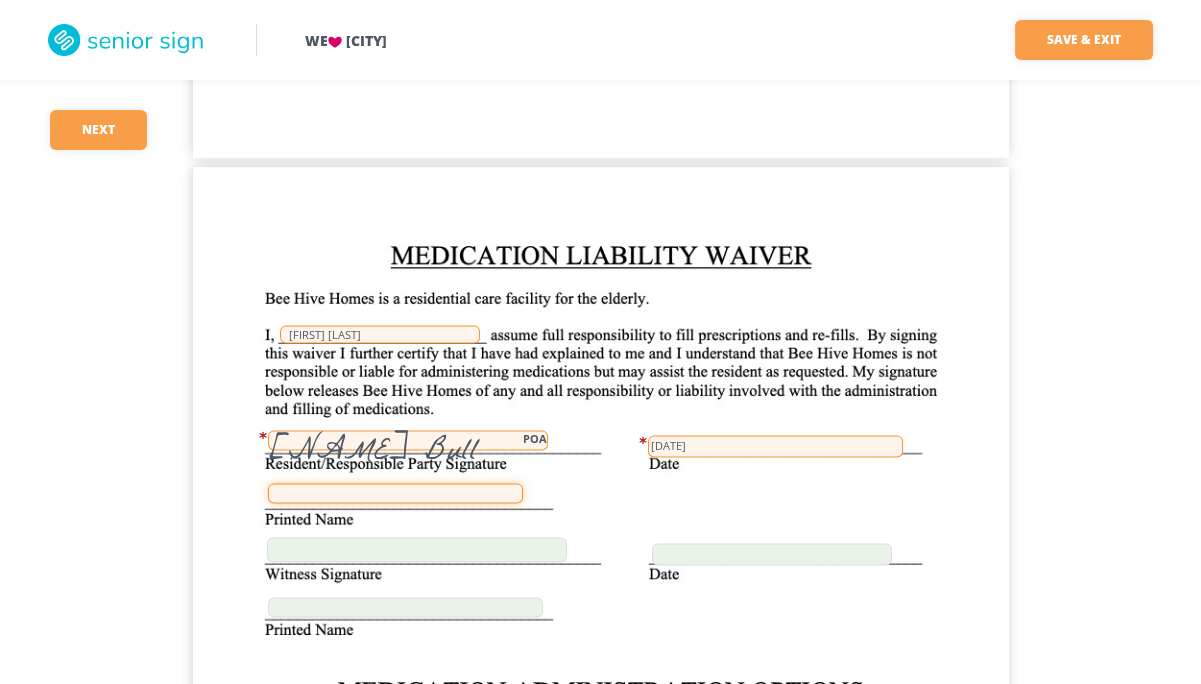 click at bounding box center [395, 493] 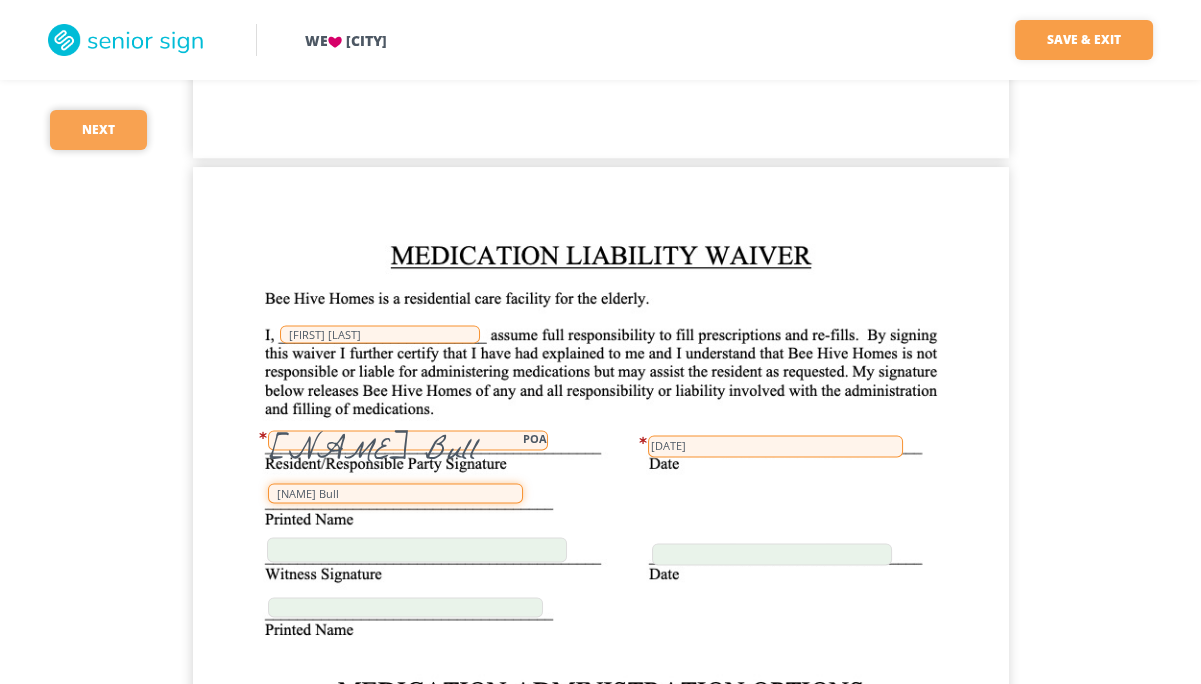 type on "[NAME] Bull" 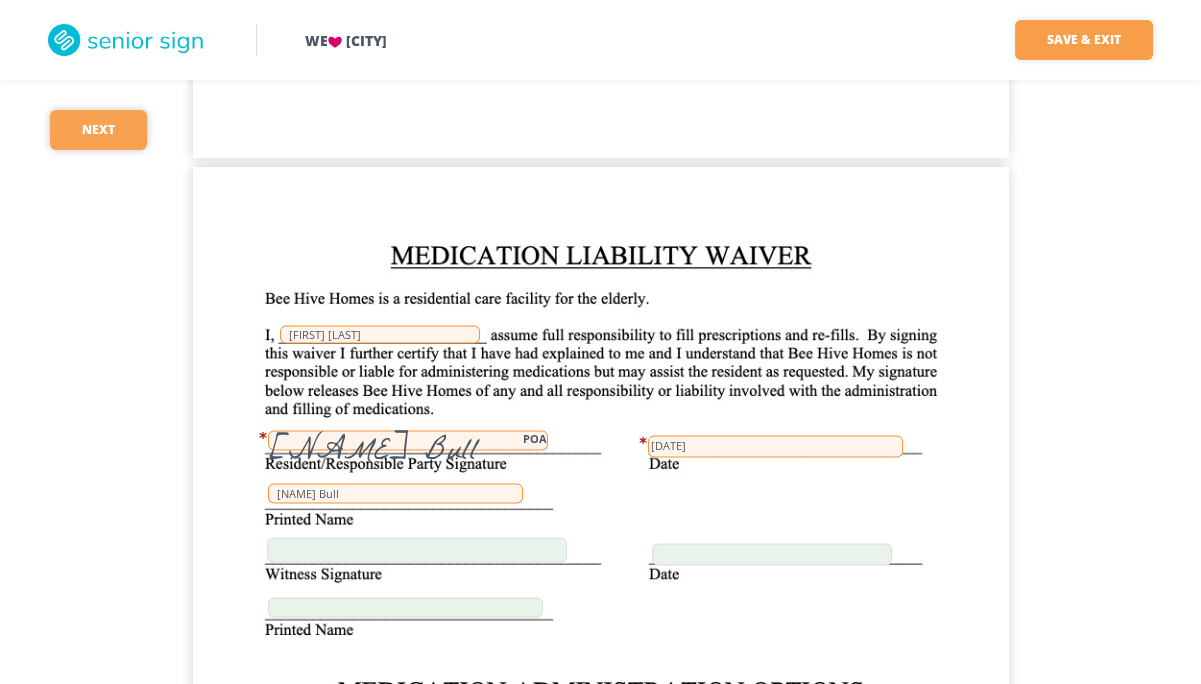 click on "Next" at bounding box center (98, 130) 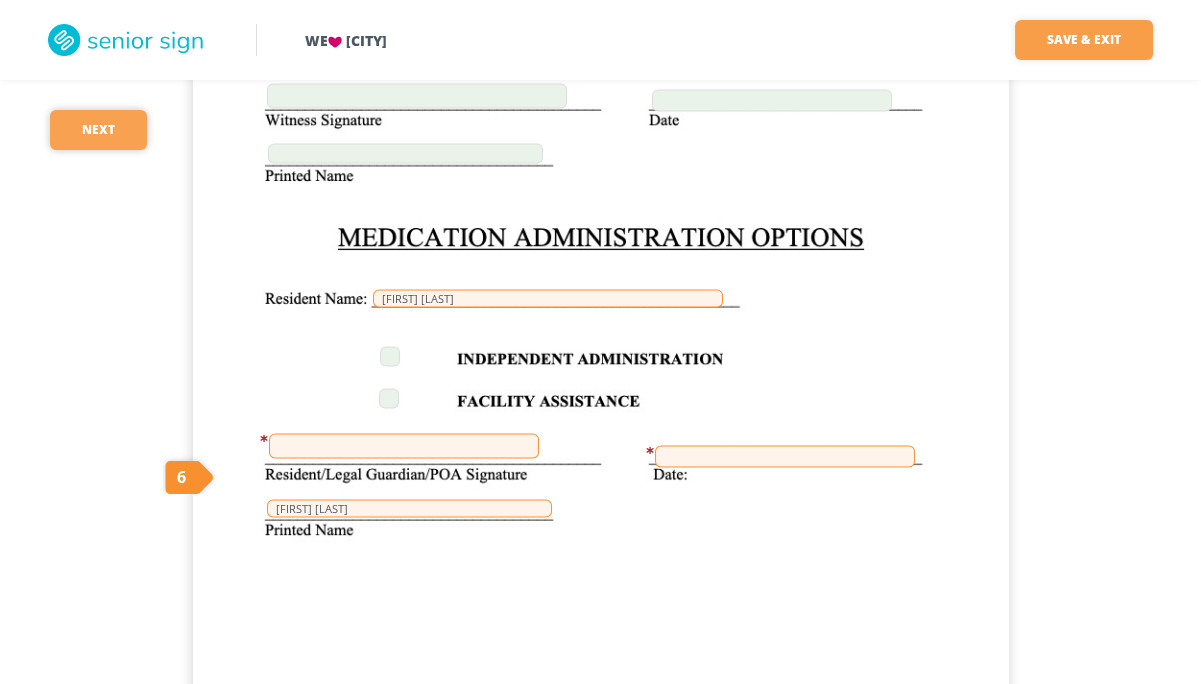 scroll, scrollTop: 36651, scrollLeft: 0, axis: vertical 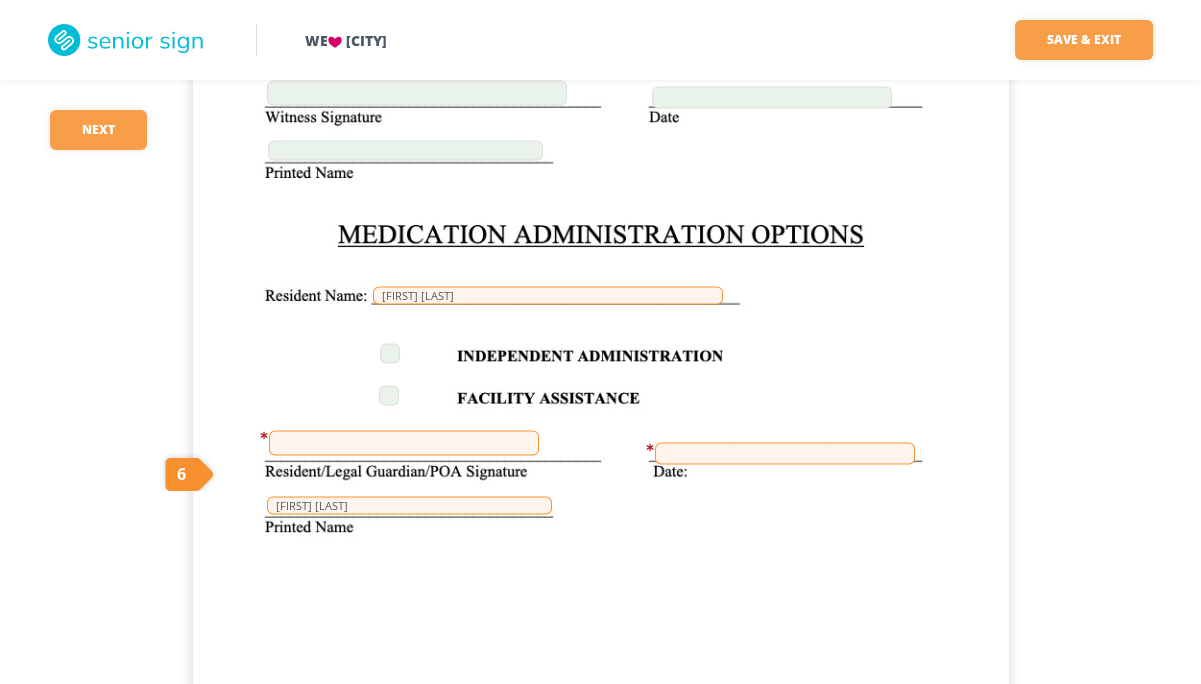 click at bounding box center [404, 442] 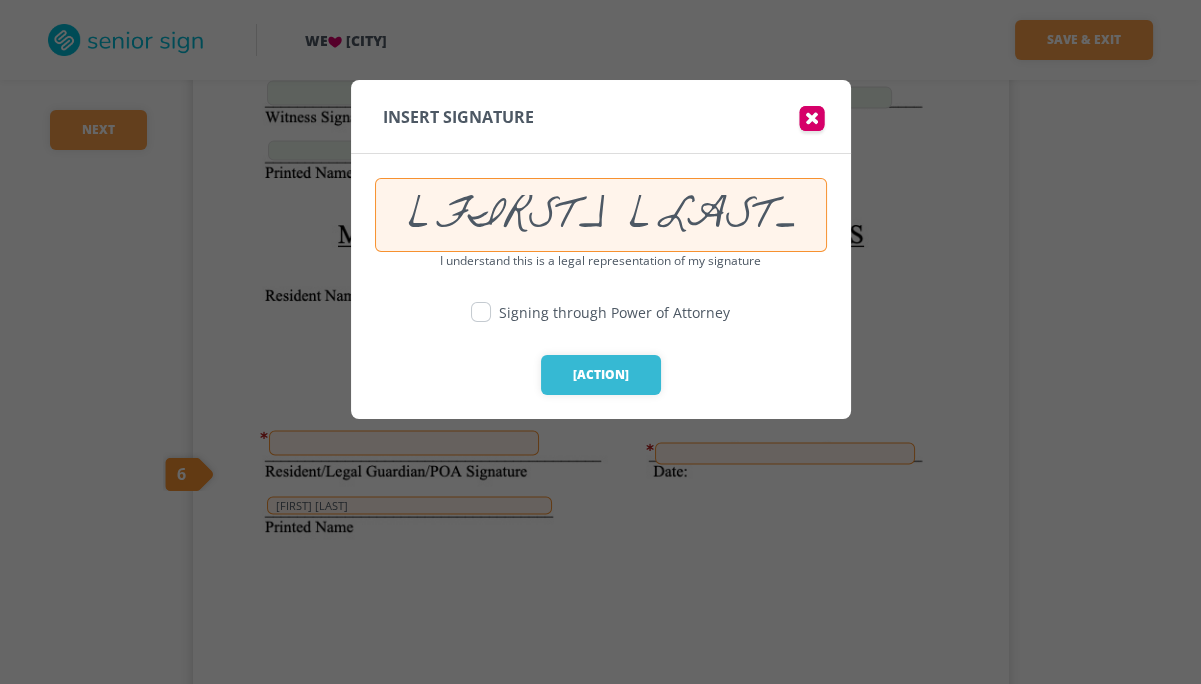 drag, startPoint x: 744, startPoint y: 209, endPoint x: 505, endPoint y: 185, distance: 240.202 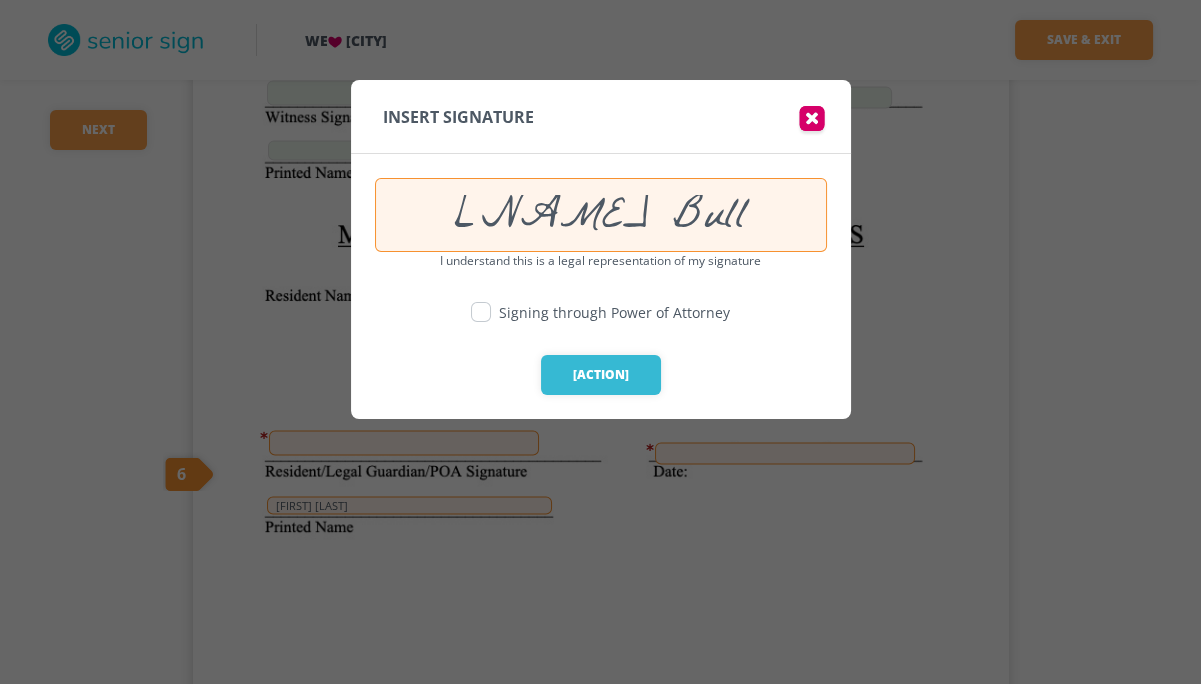 type on "[NAME] Bull" 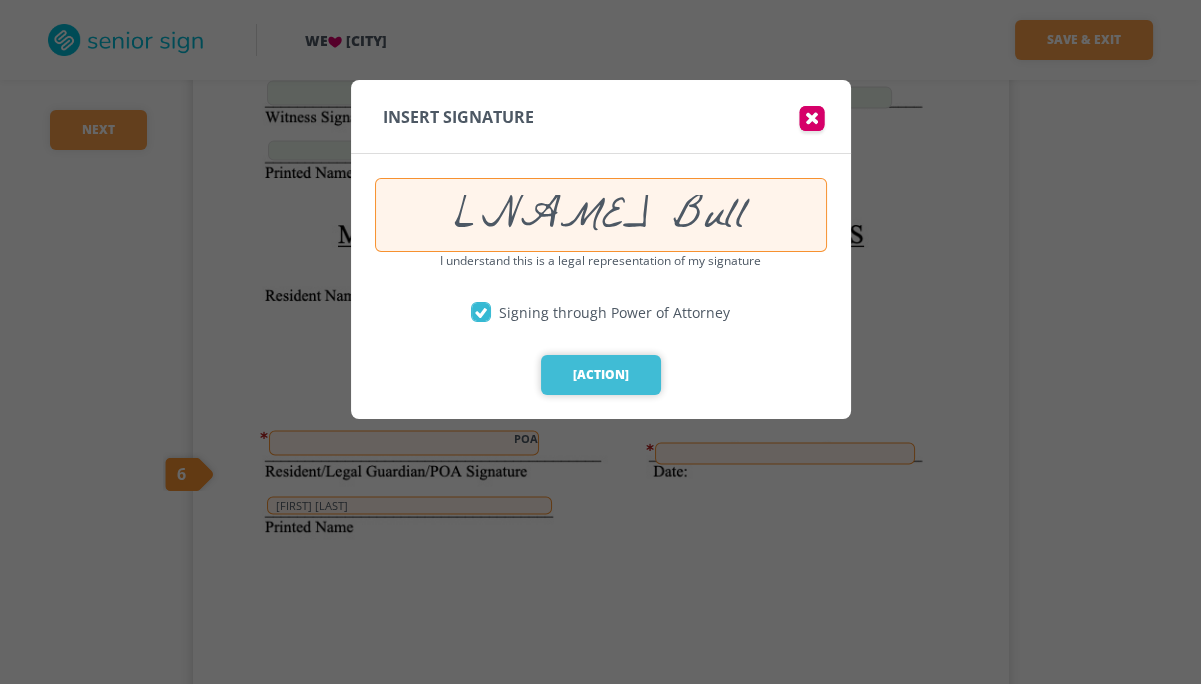 click on "[ACTION]" at bounding box center (601, 375) 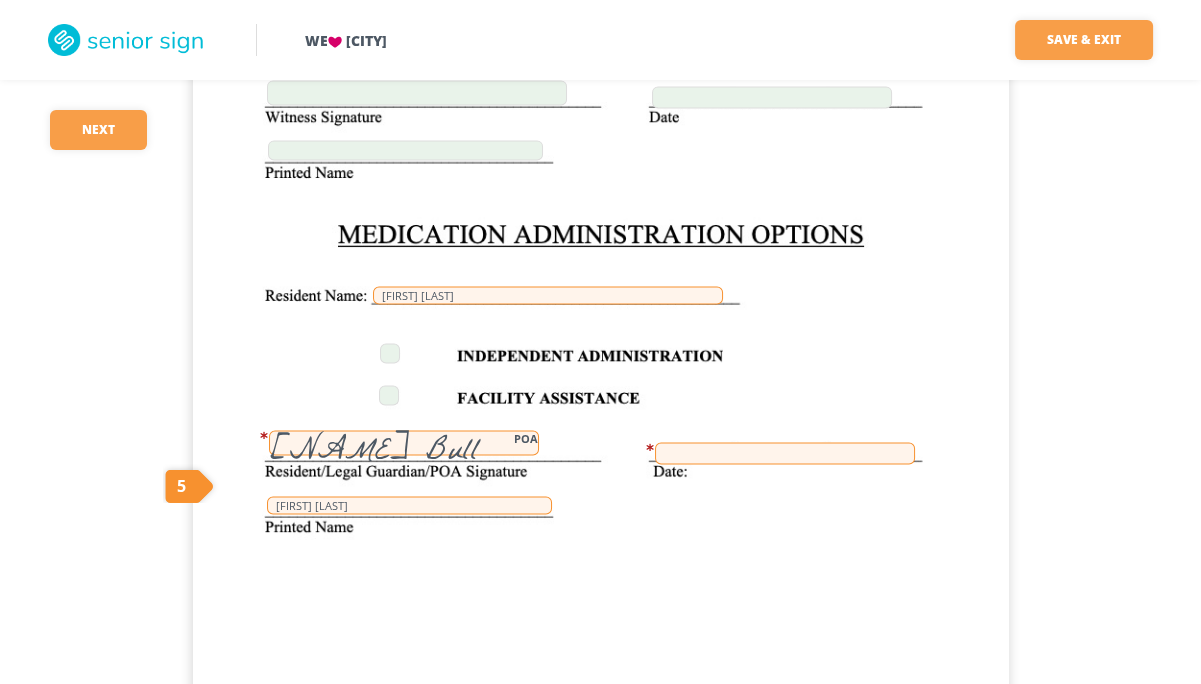 click at bounding box center [785, 453] 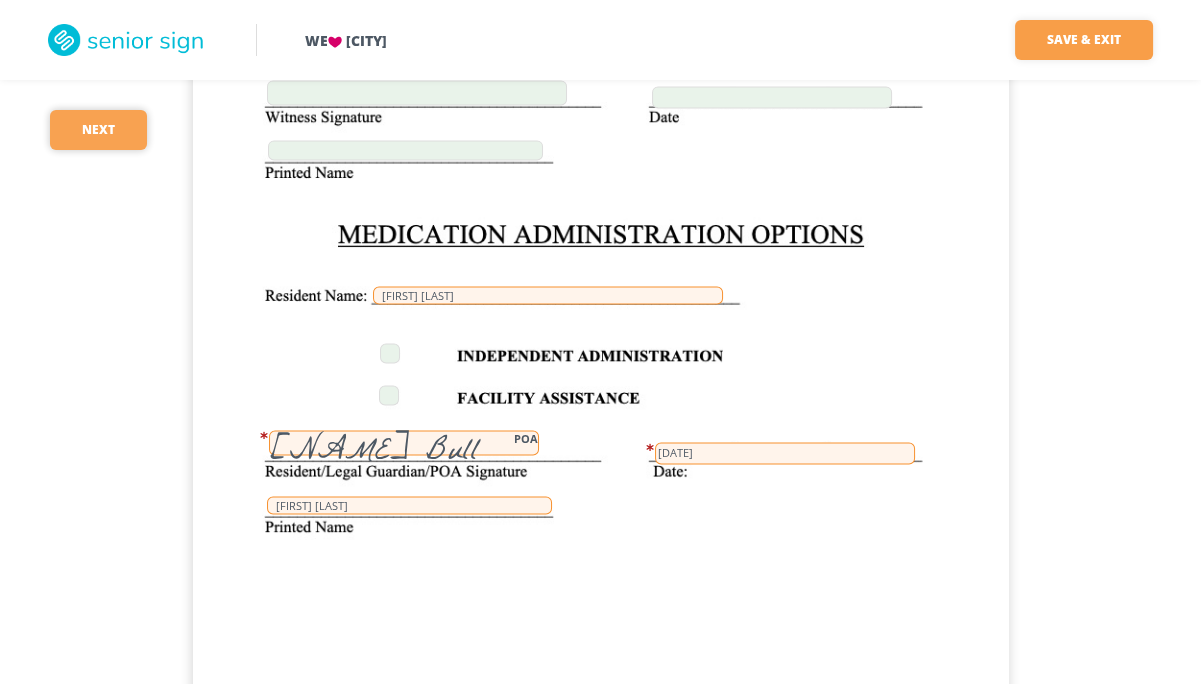 click on "Next" at bounding box center [98, 130] 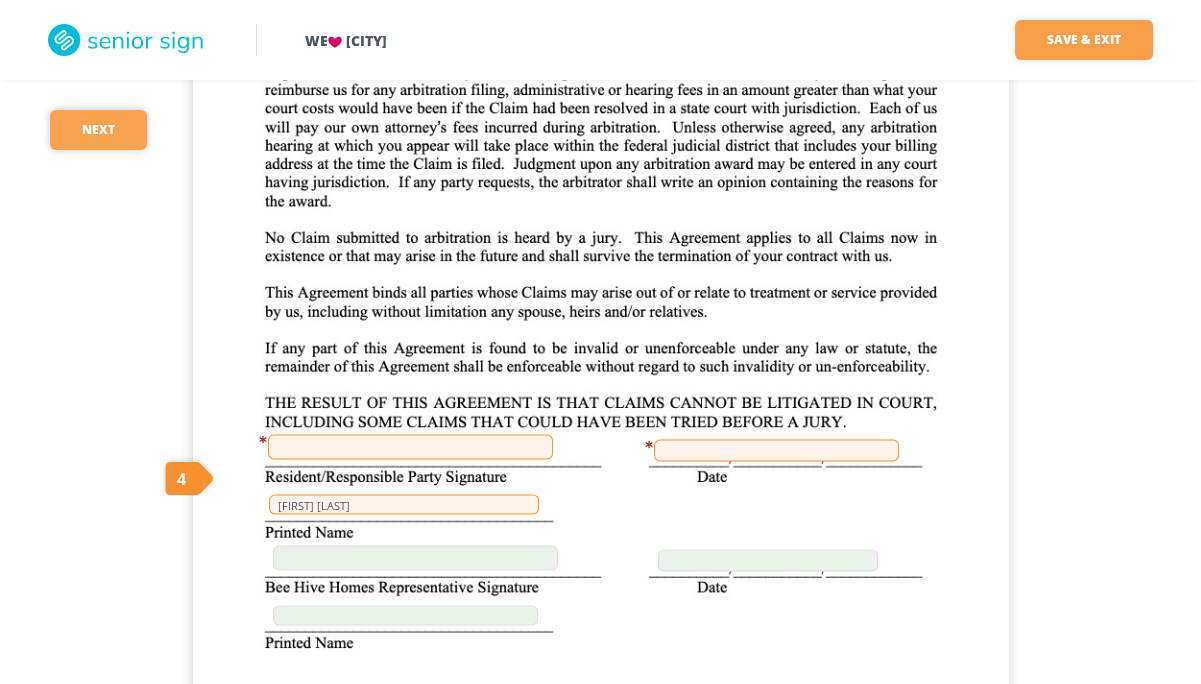 scroll, scrollTop: 37731, scrollLeft: 0, axis: vertical 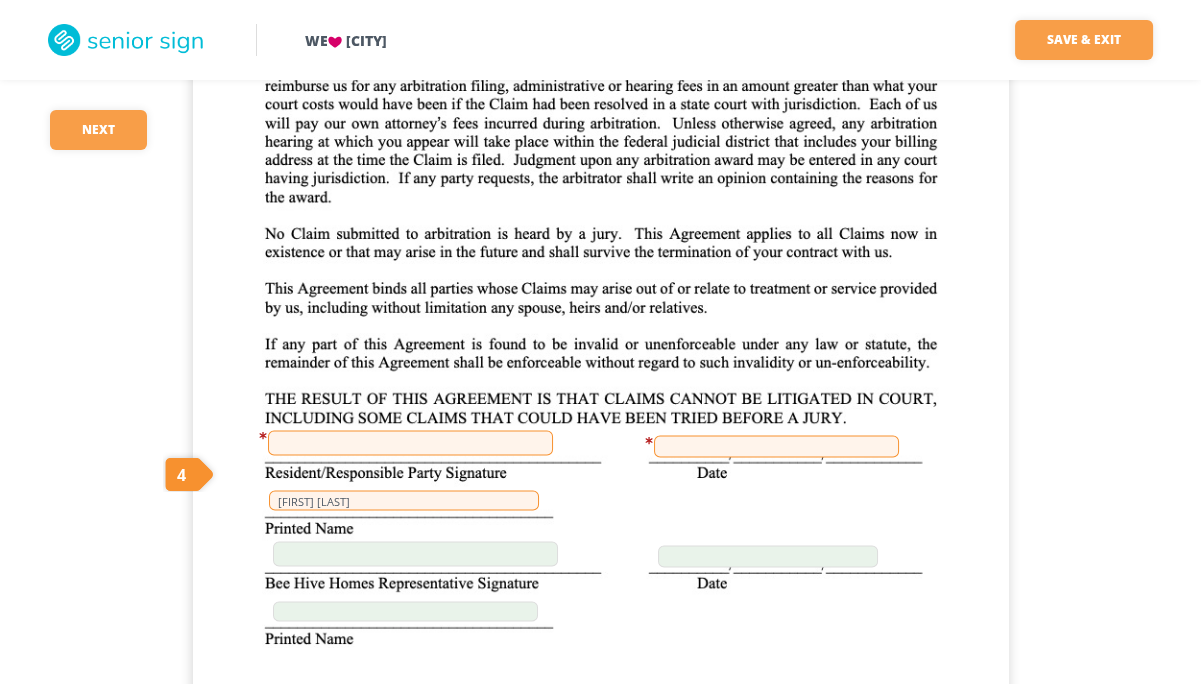 click at bounding box center (410, 442) 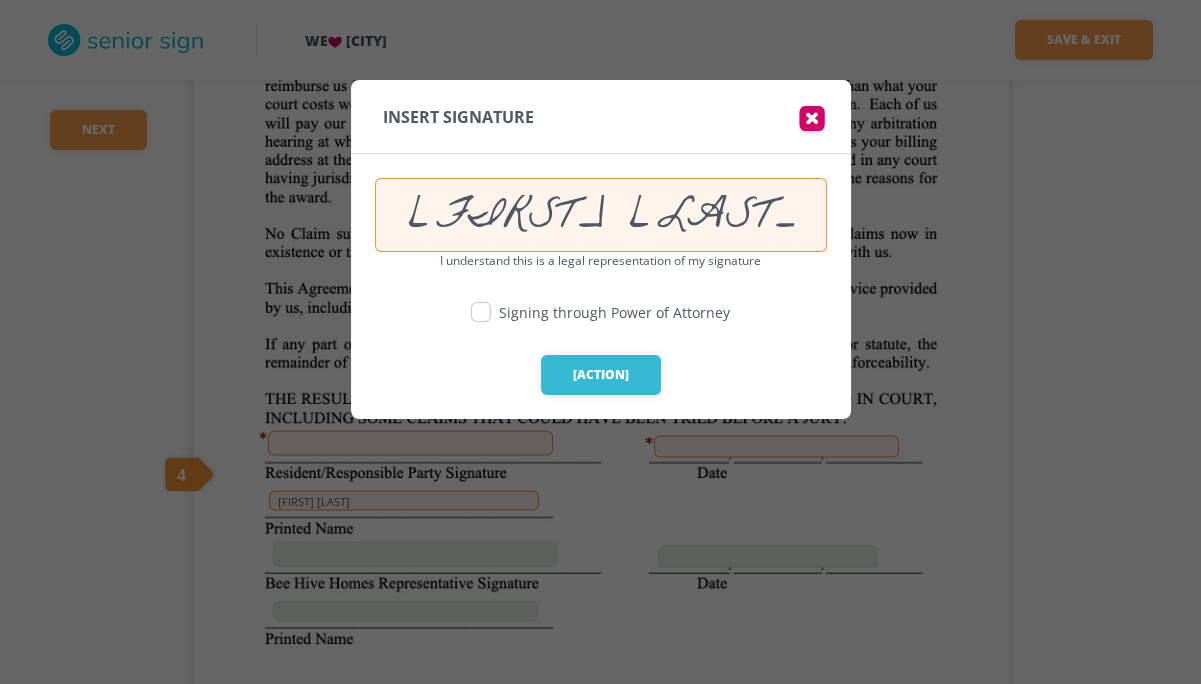drag, startPoint x: 713, startPoint y: 199, endPoint x: 486, endPoint y: 189, distance: 227.22015 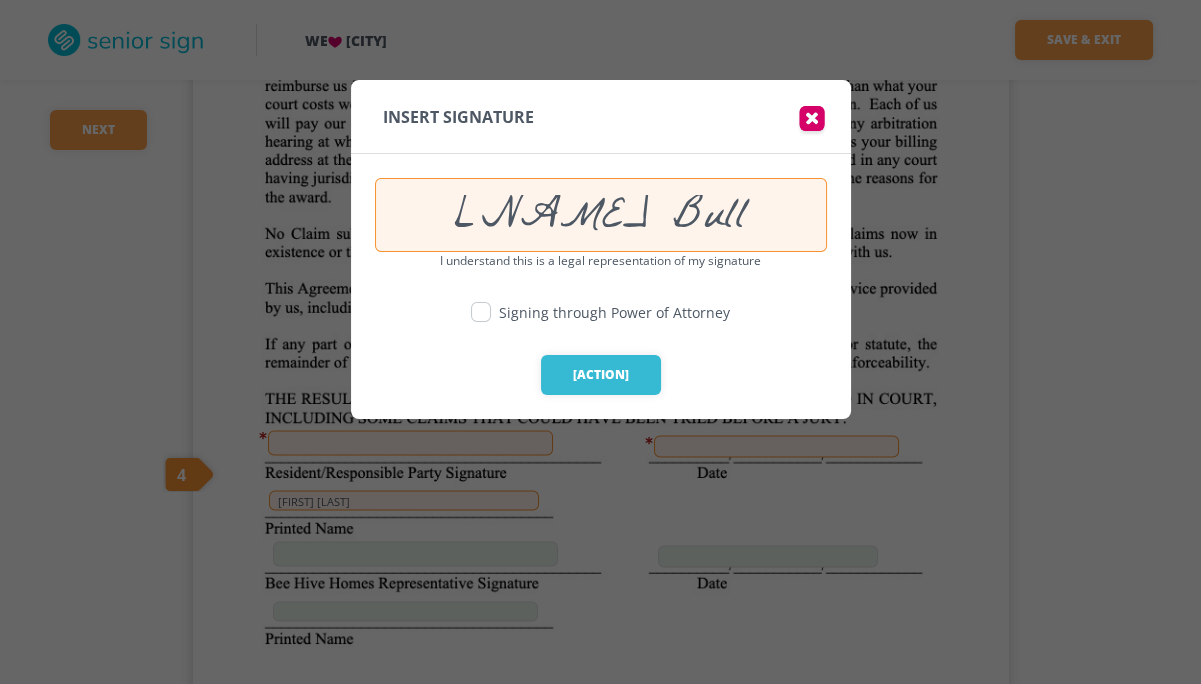 type on "[NAME] Bull" 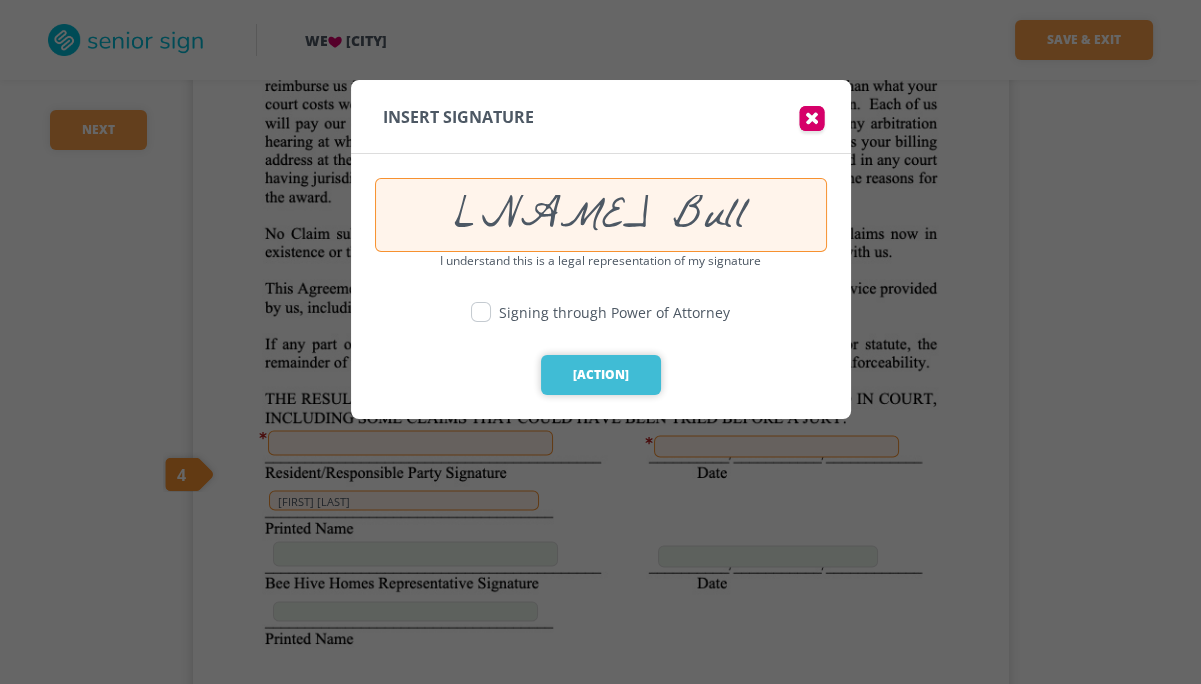 type 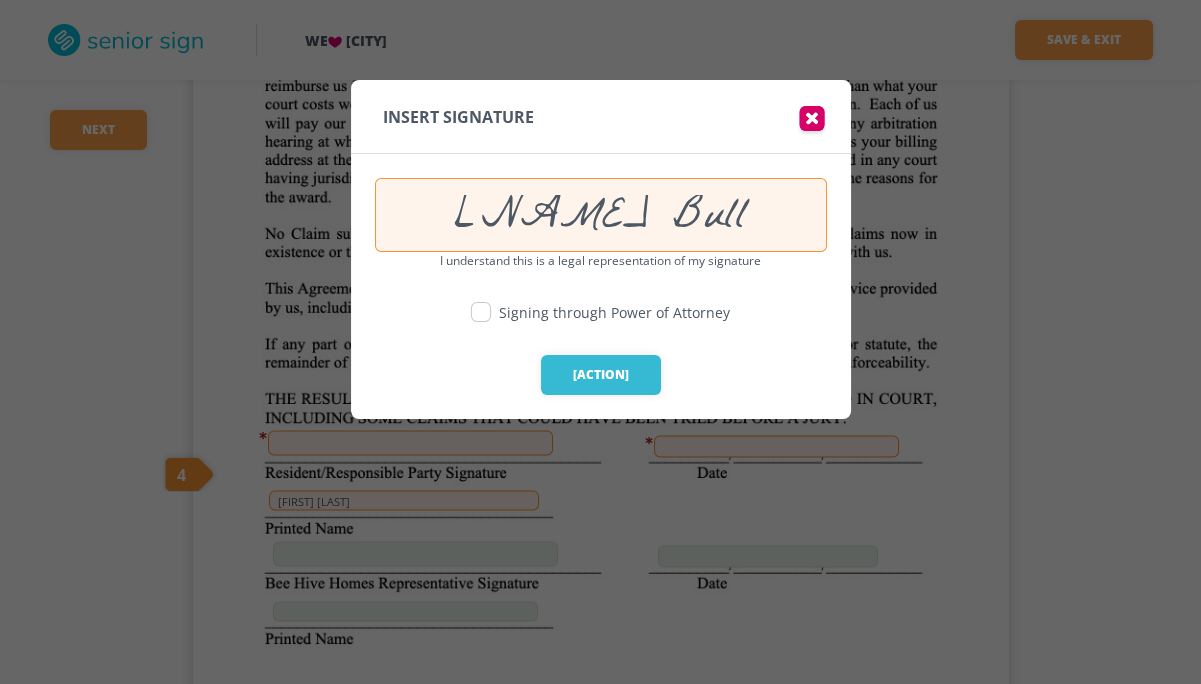 click at bounding box center (481, 312) 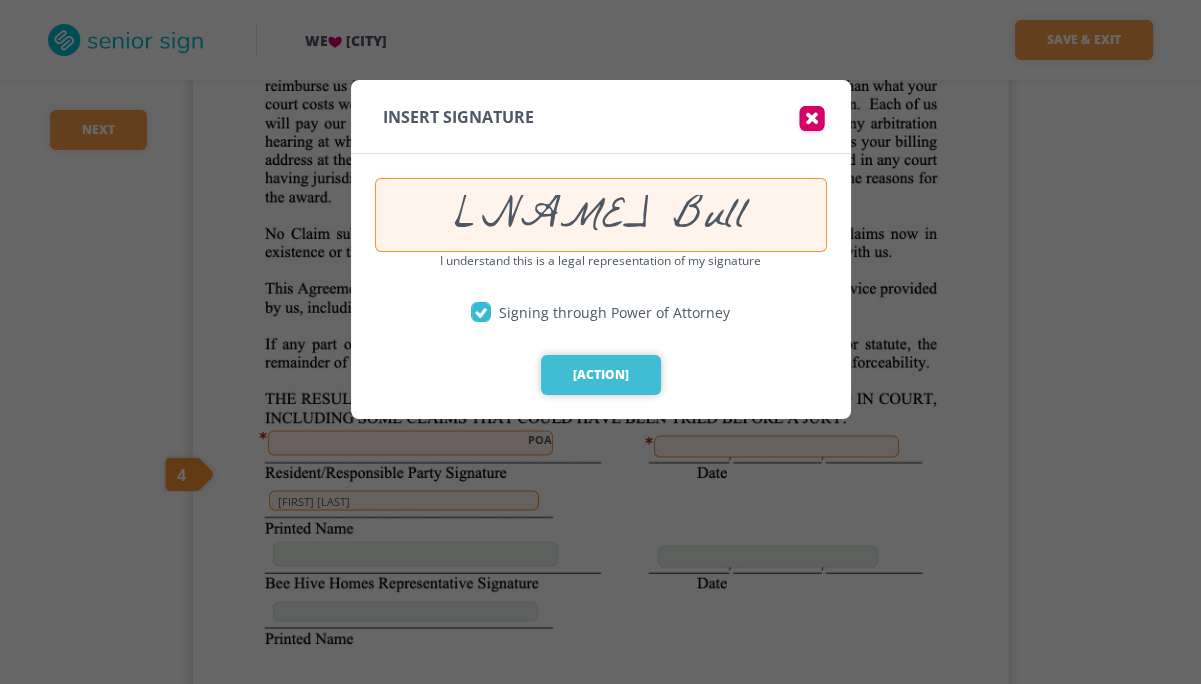click on "[ACTION]" at bounding box center [601, 375] 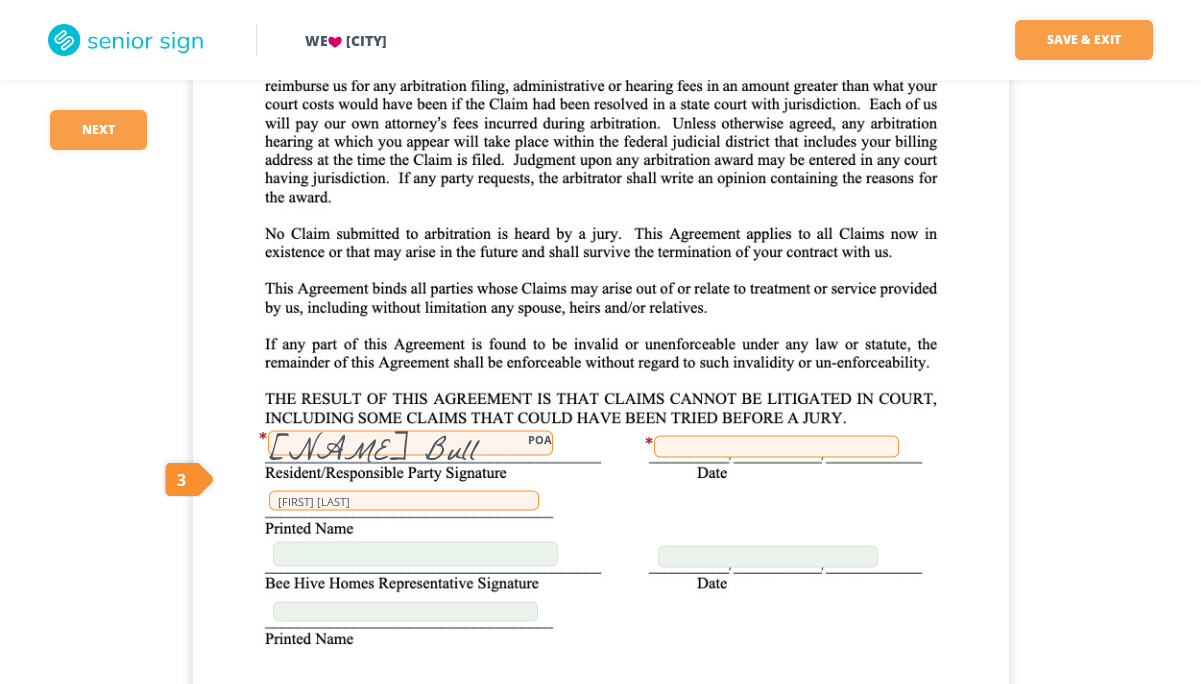 click at bounding box center (776, 446) 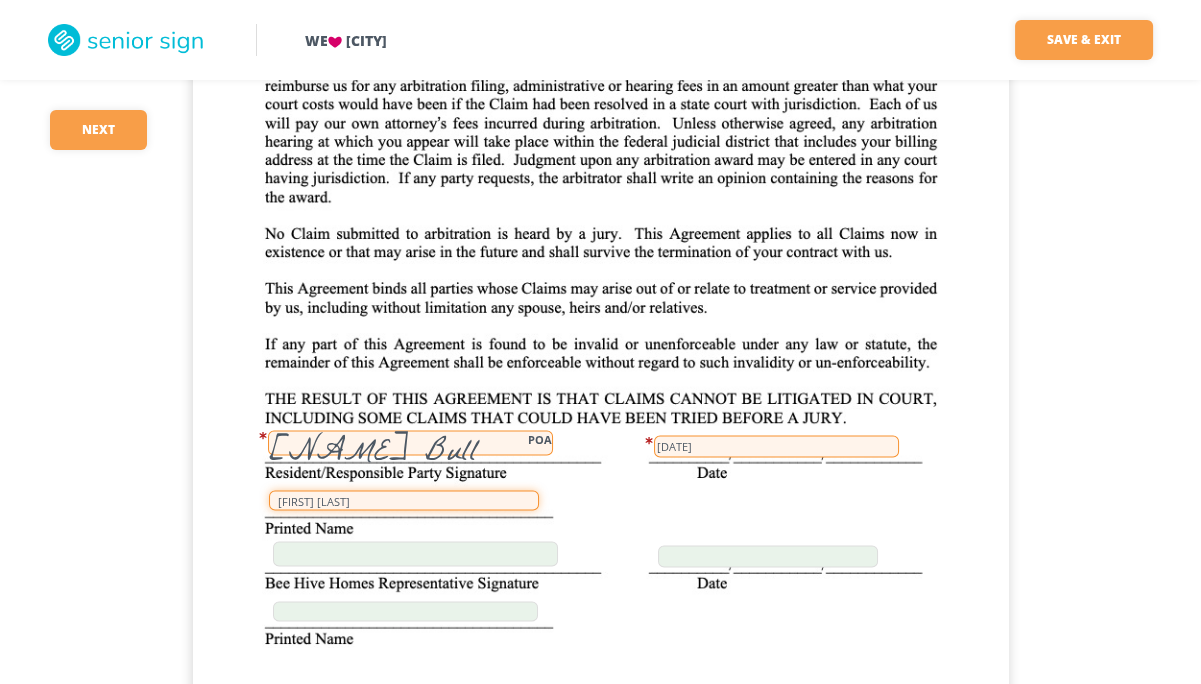 click on "[FIRST] [LAST]" at bounding box center [404, 500] 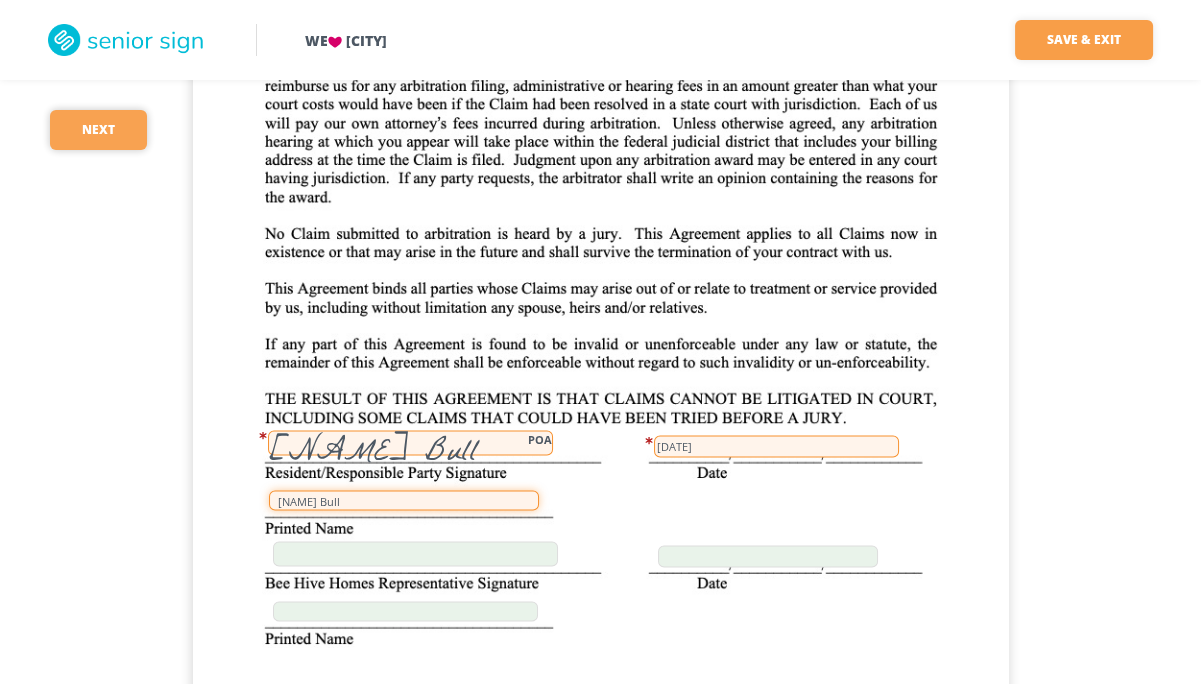 type on "[NAME] Bull" 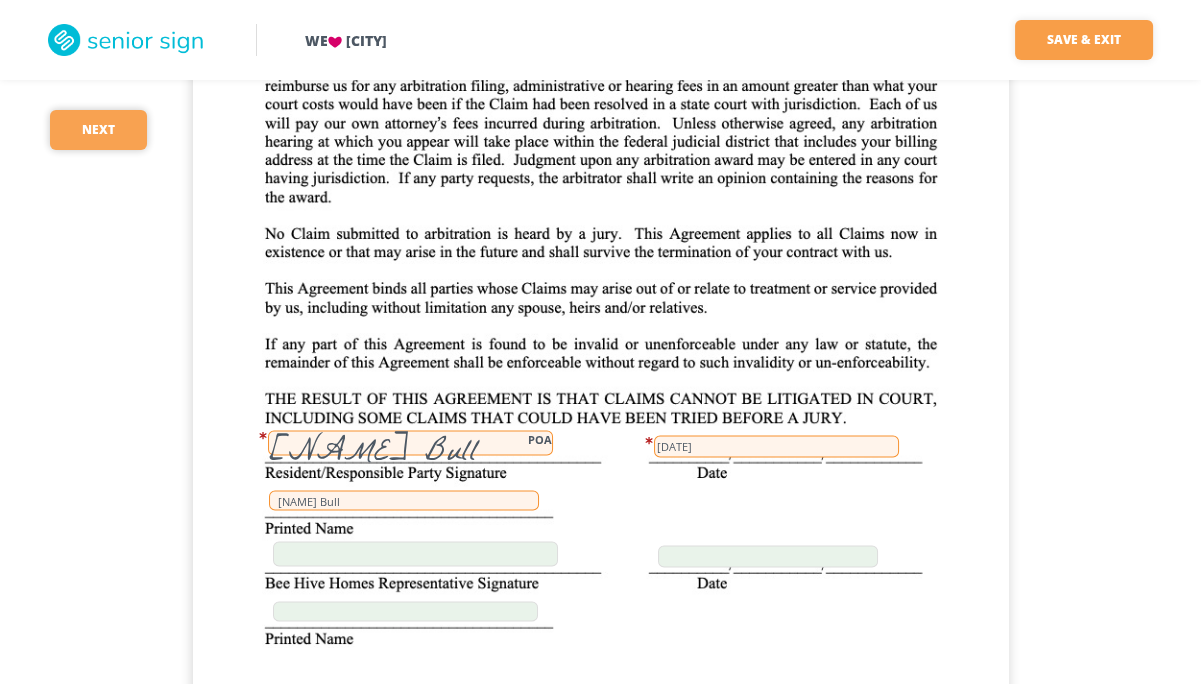 click on "Next" at bounding box center (98, 130) 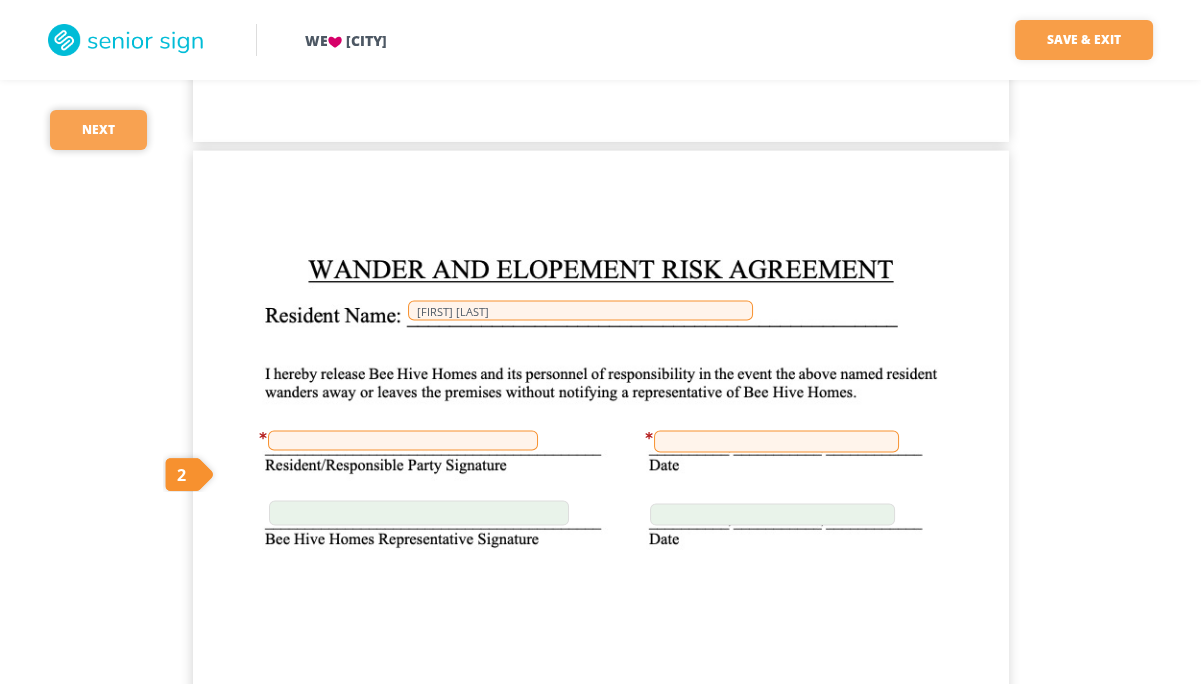 scroll, scrollTop: 38340, scrollLeft: 0, axis: vertical 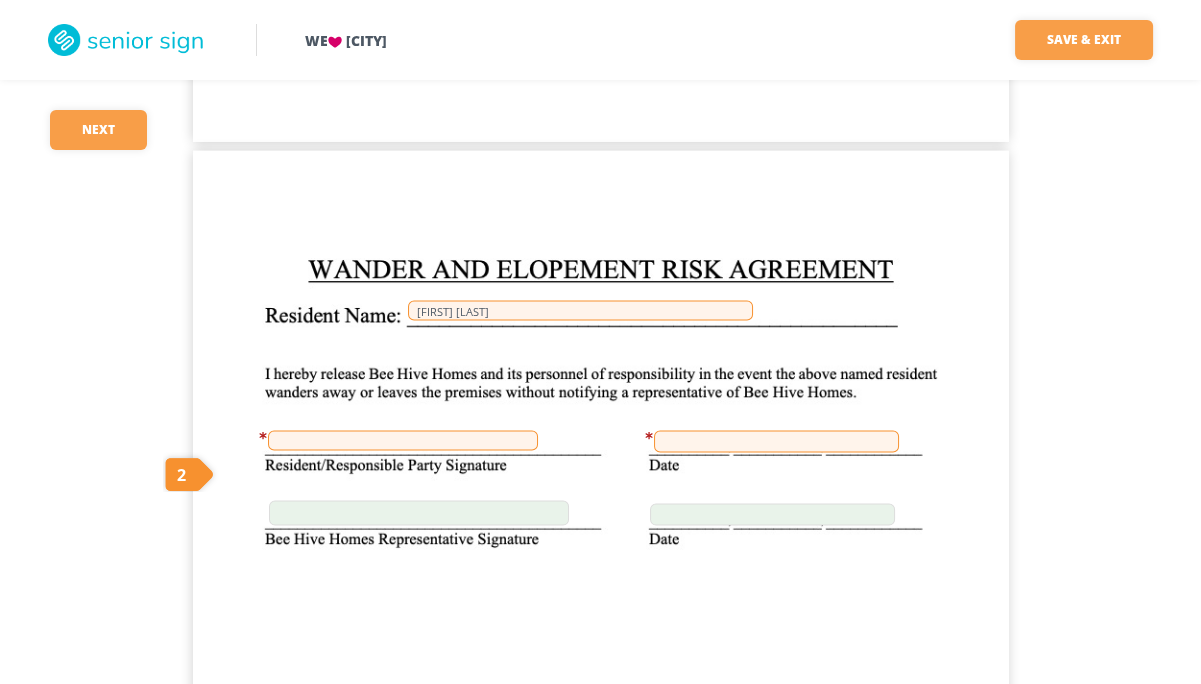 click at bounding box center [403, 441] 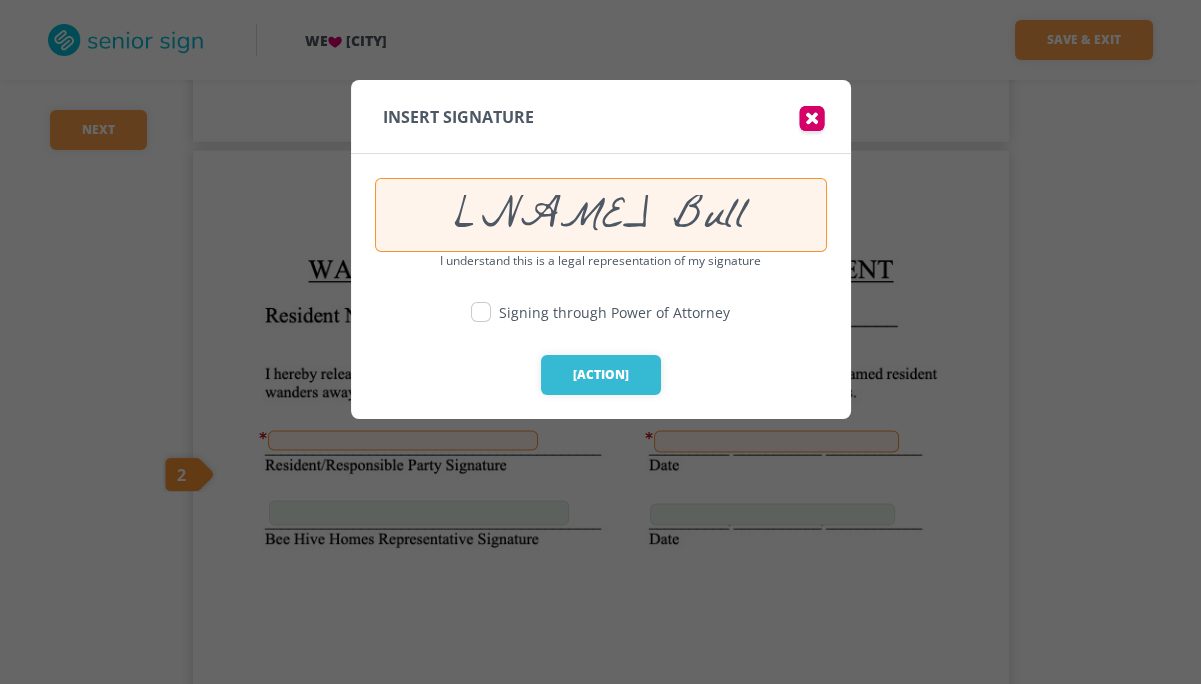 type on "[NAME] Bull" 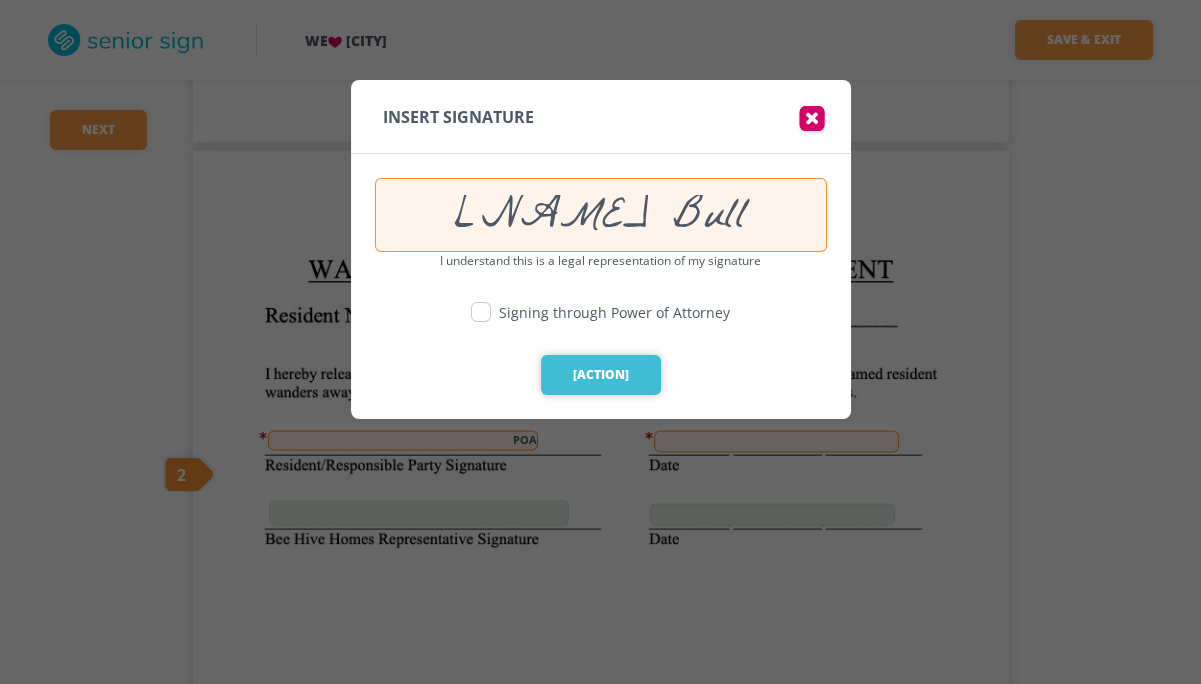 click on "[ACTION]" at bounding box center [601, 375] 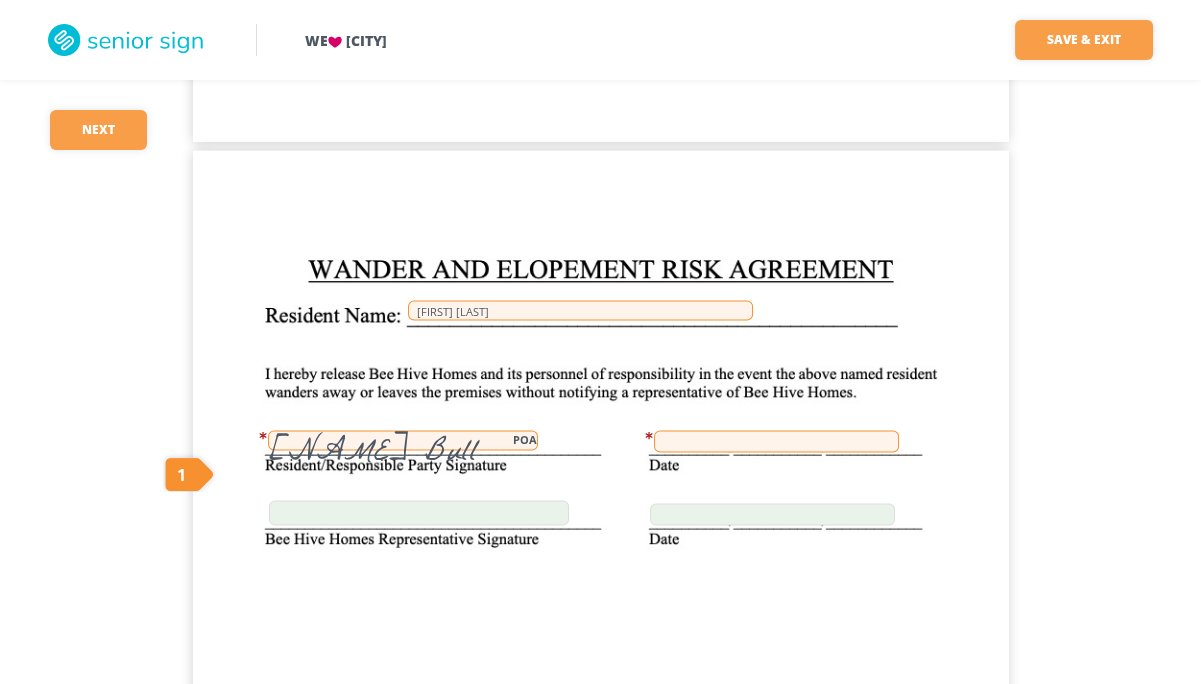 click at bounding box center [776, 442] 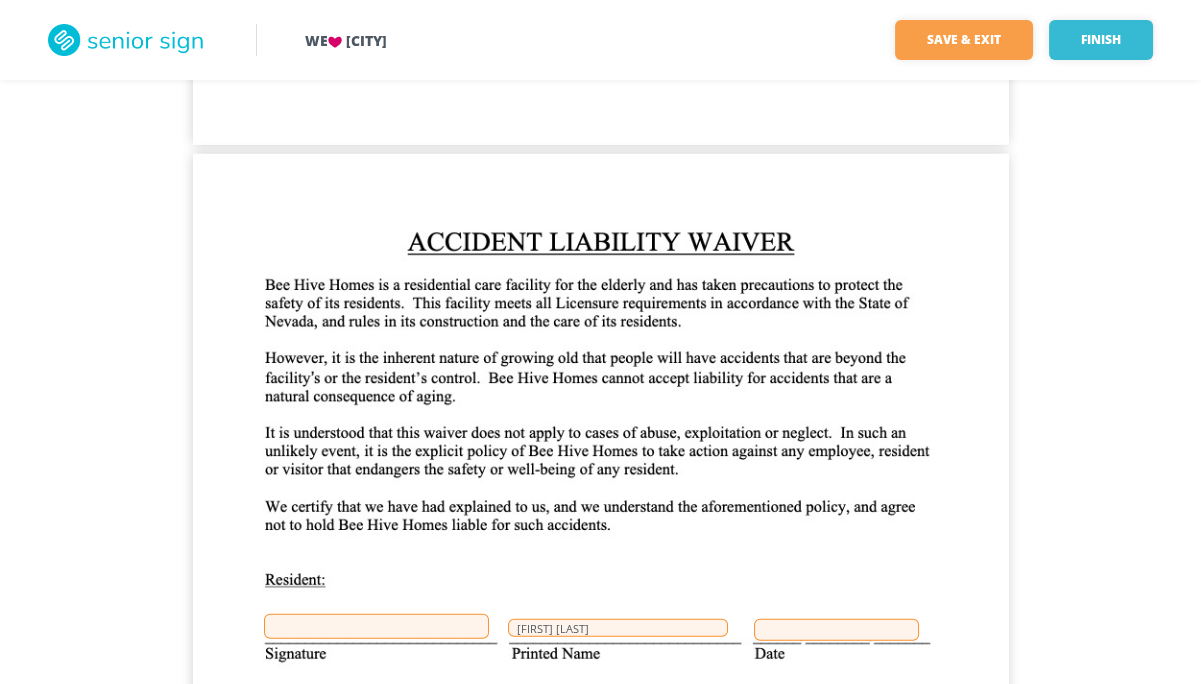scroll, scrollTop: 39491, scrollLeft: 0, axis: vertical 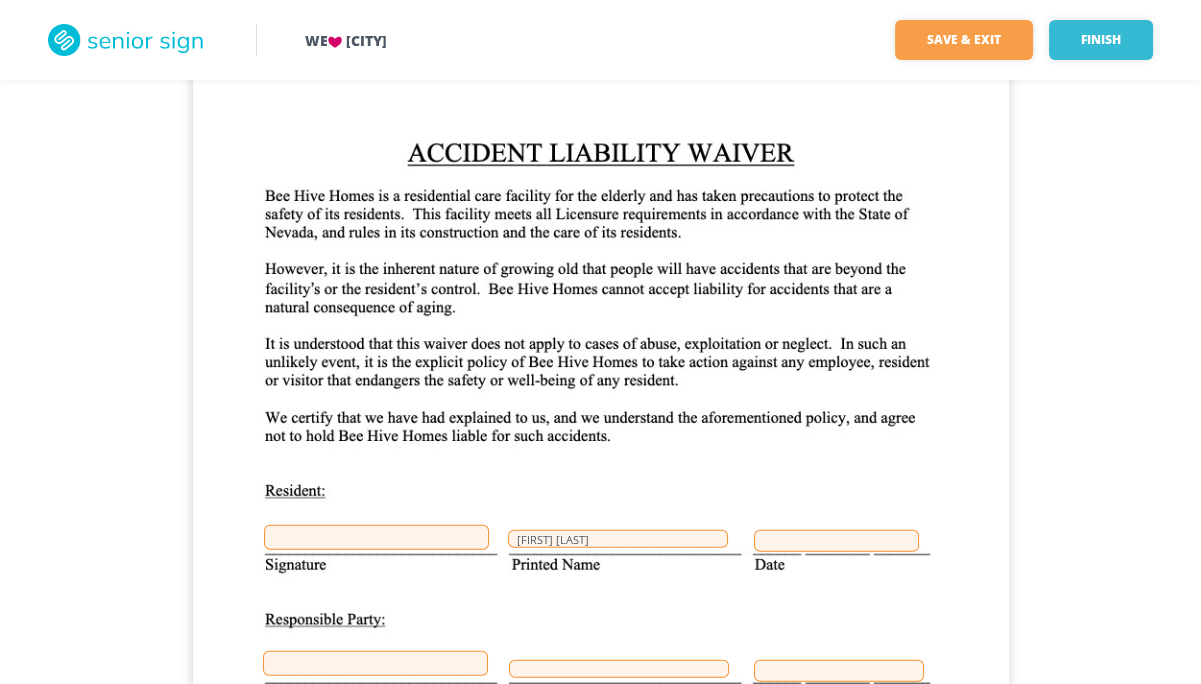 click at bounding box center [376, 537] 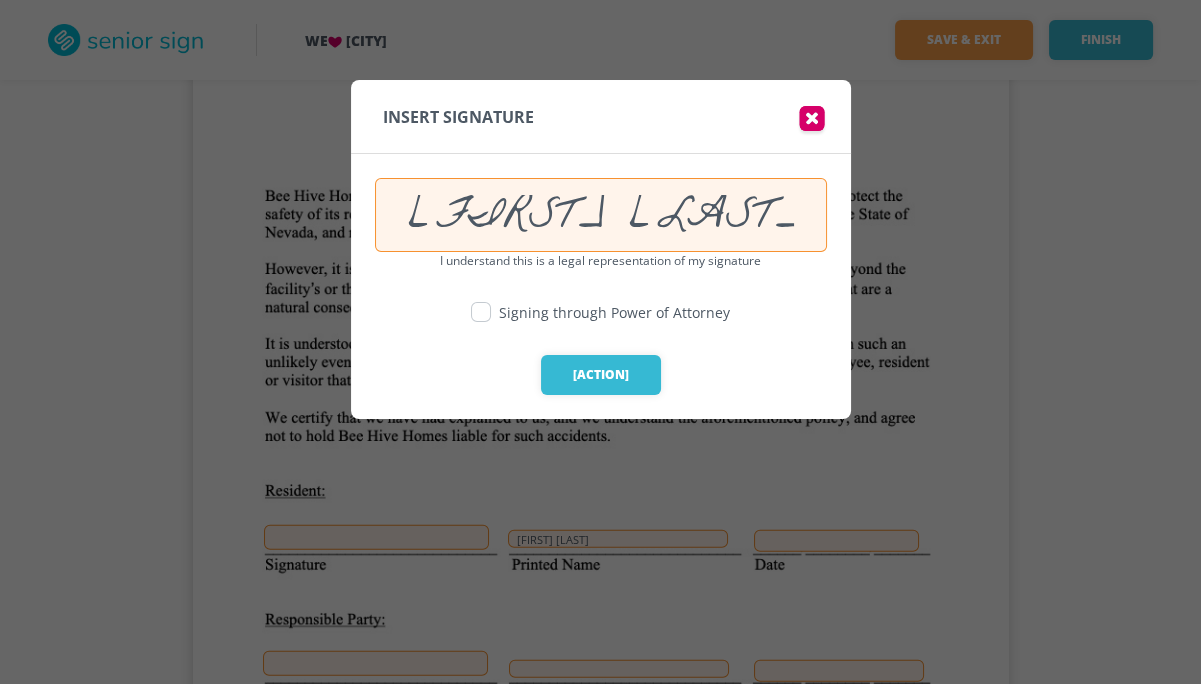 click at bounding box center [481, 312] 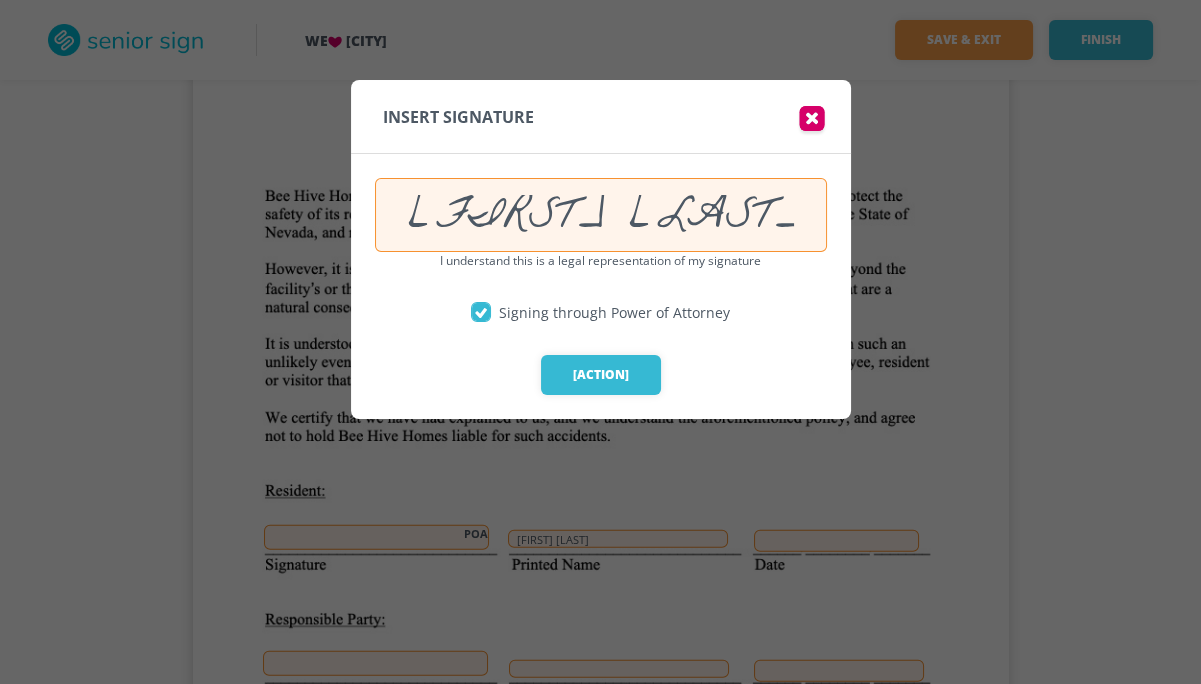 drag, startPoint x: 720, startPoint y: 213, endPoint x: 449, endPoint y: 197, distance: 271.47192 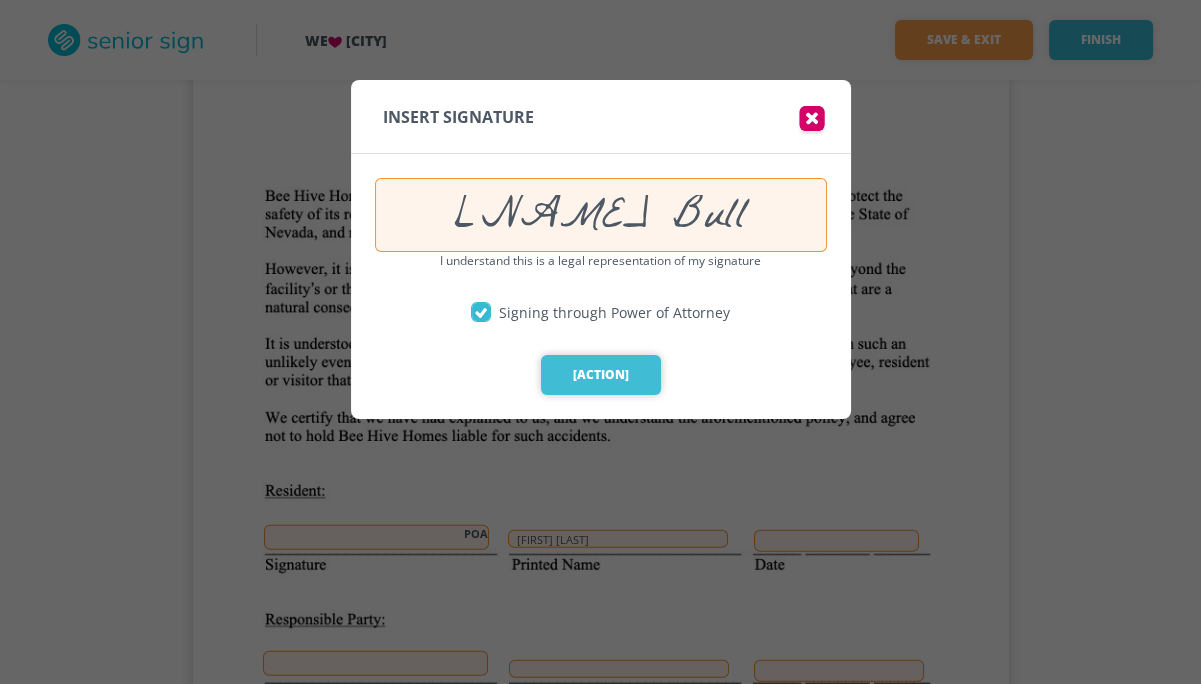 type on "[NAME] Bull" 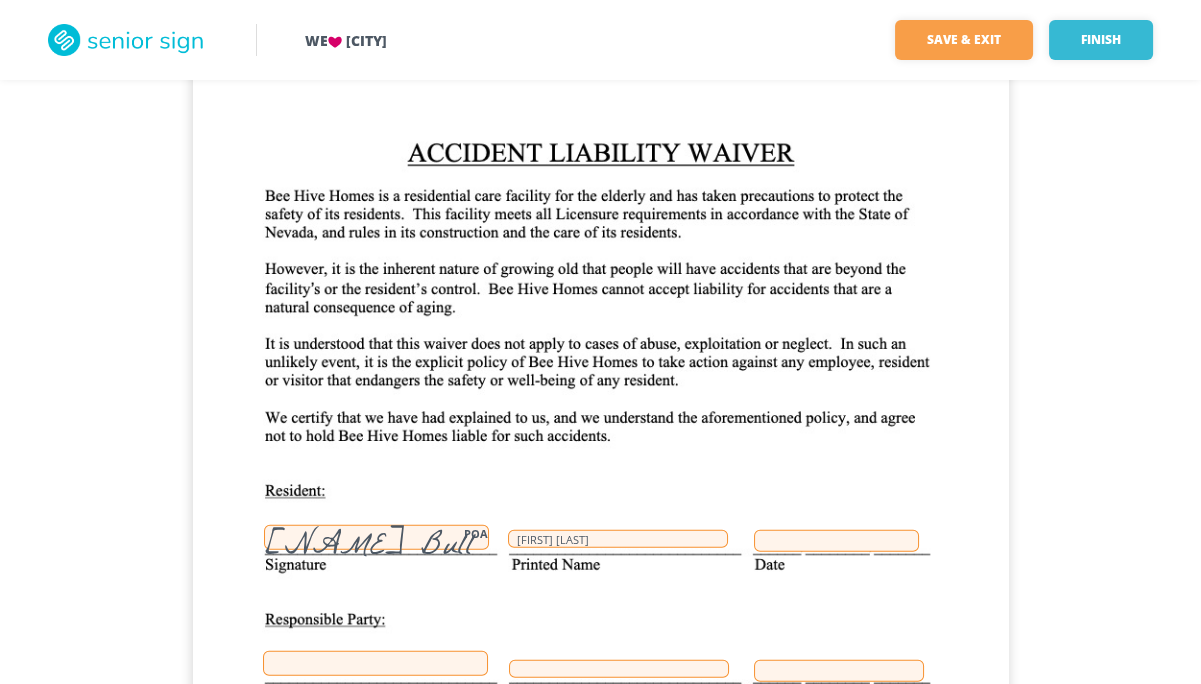 click at bounding box center (836, 541) 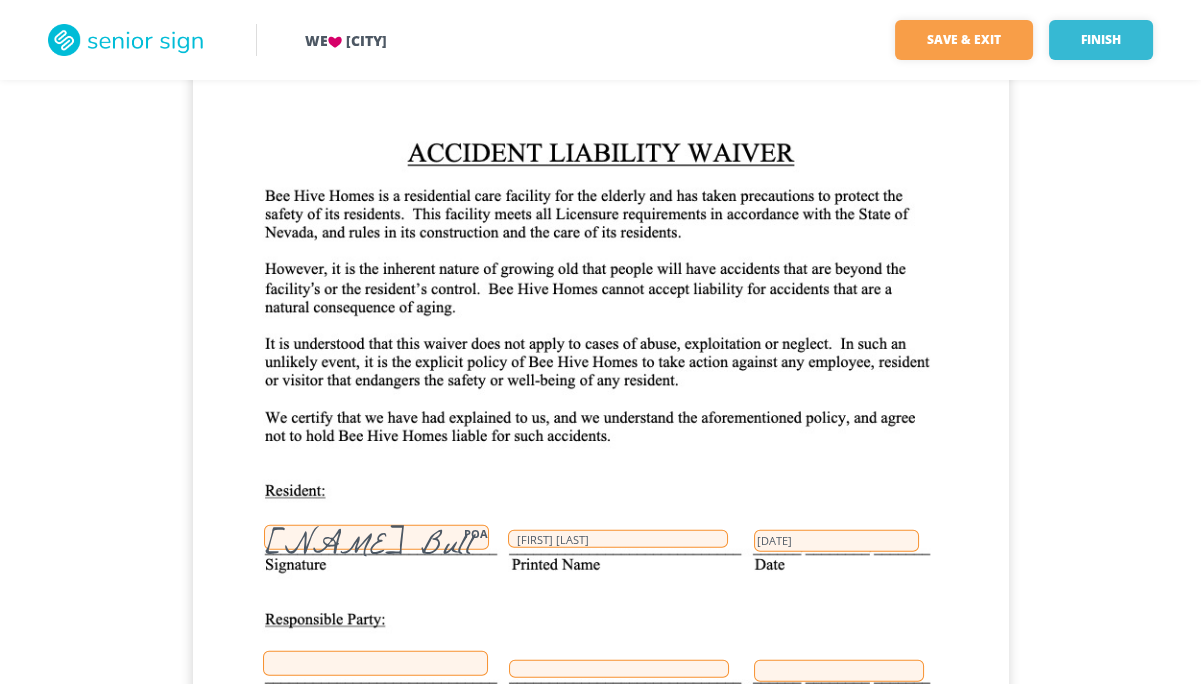 click at bounding box center (375, 663) 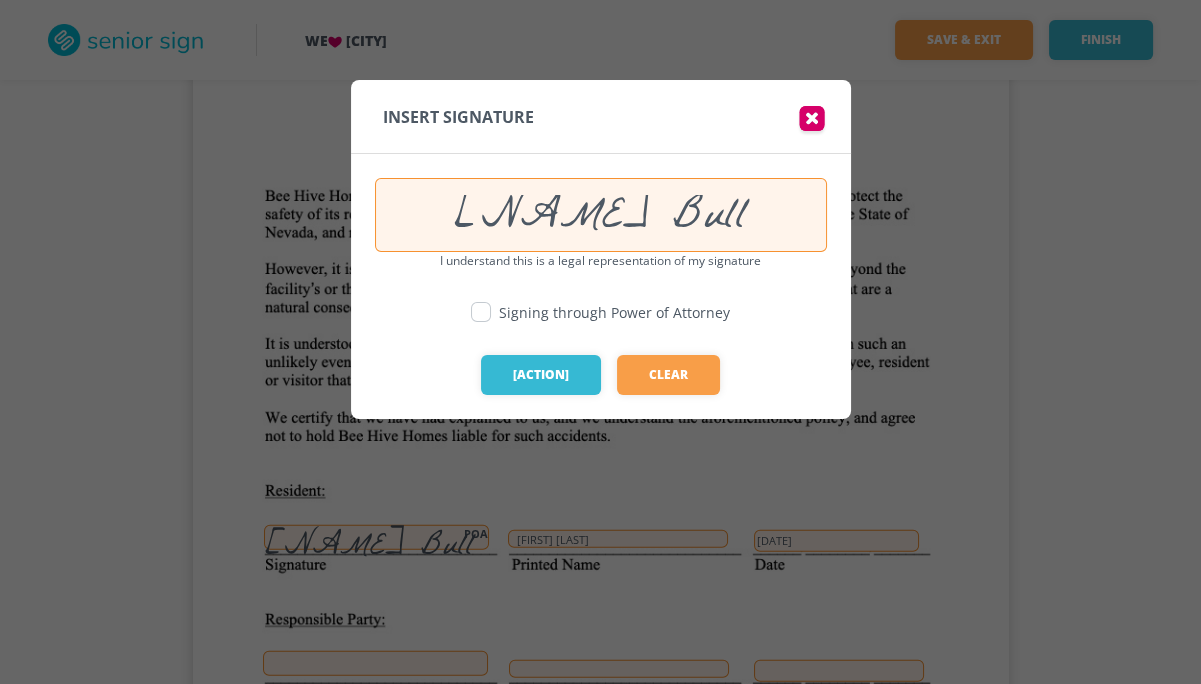 type on "[FIRST] [LAST]" 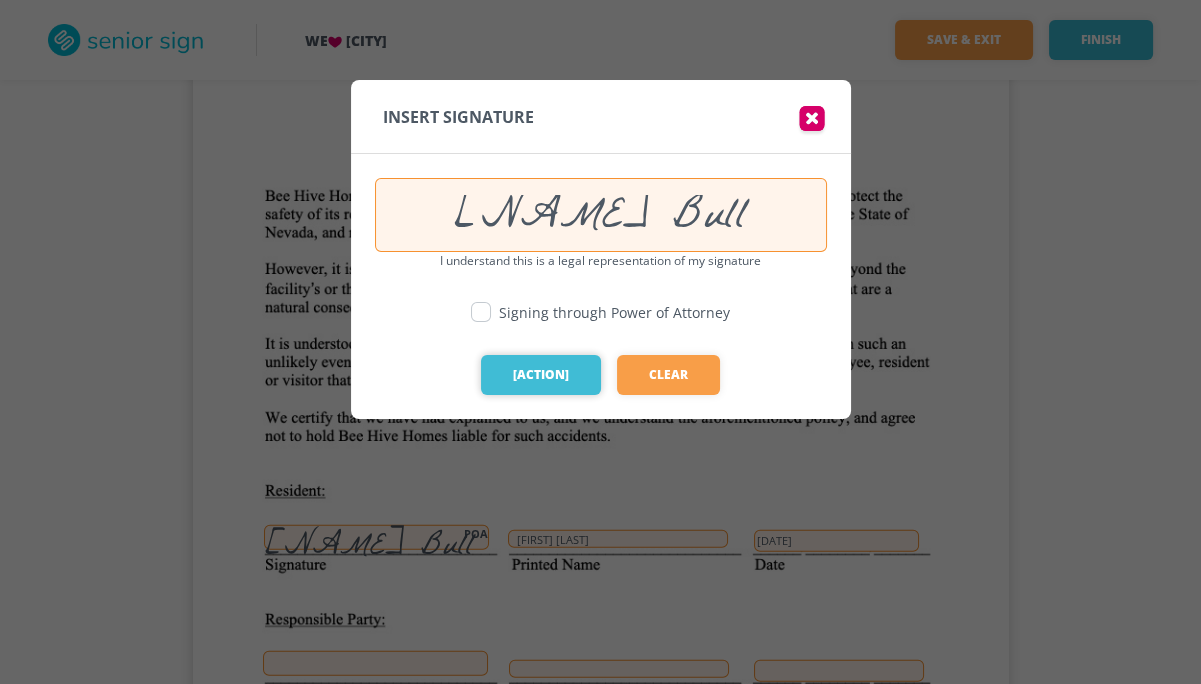 click on "[ACTION]" at bounding box center (541, 375) 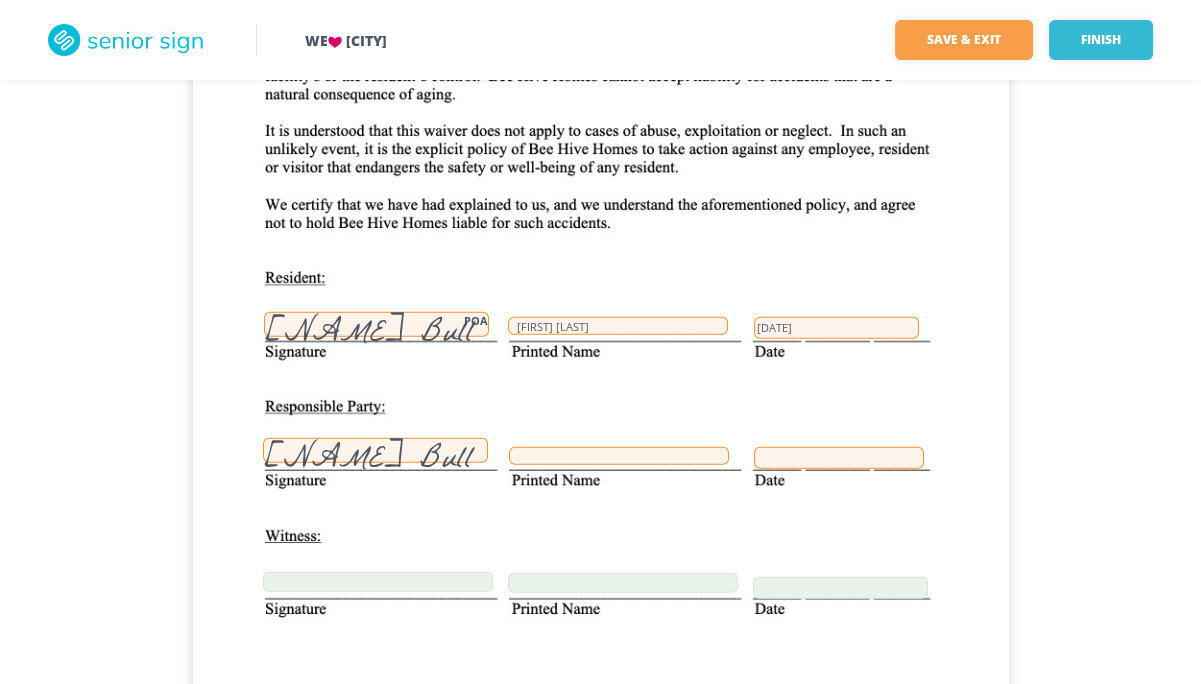 scroll, scrollTop: 39771, scrollLeft: 0, axis: vertical 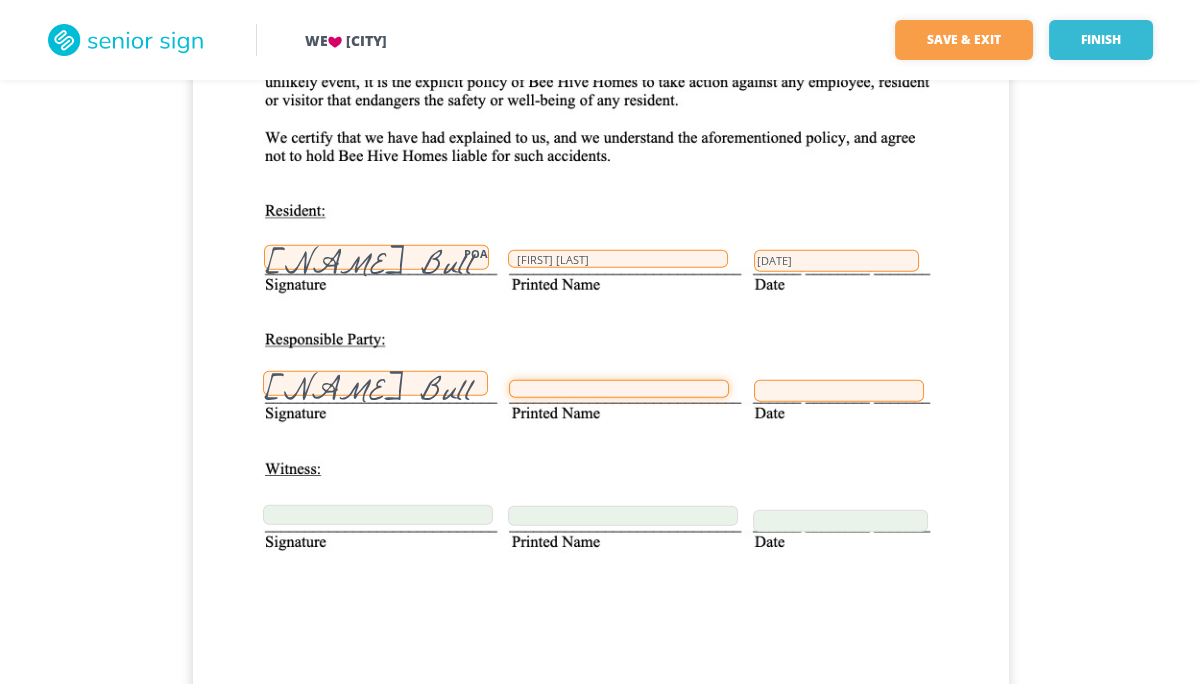 click at bounding box center (619, 389) 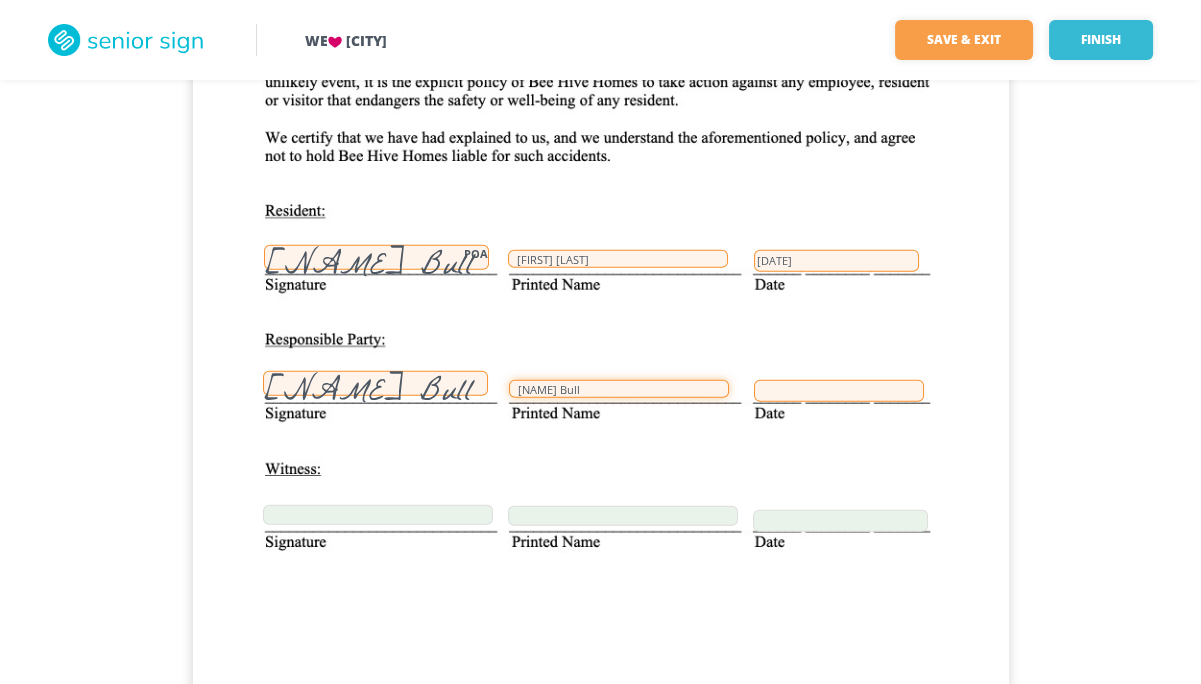type on "[NAME] Bull" 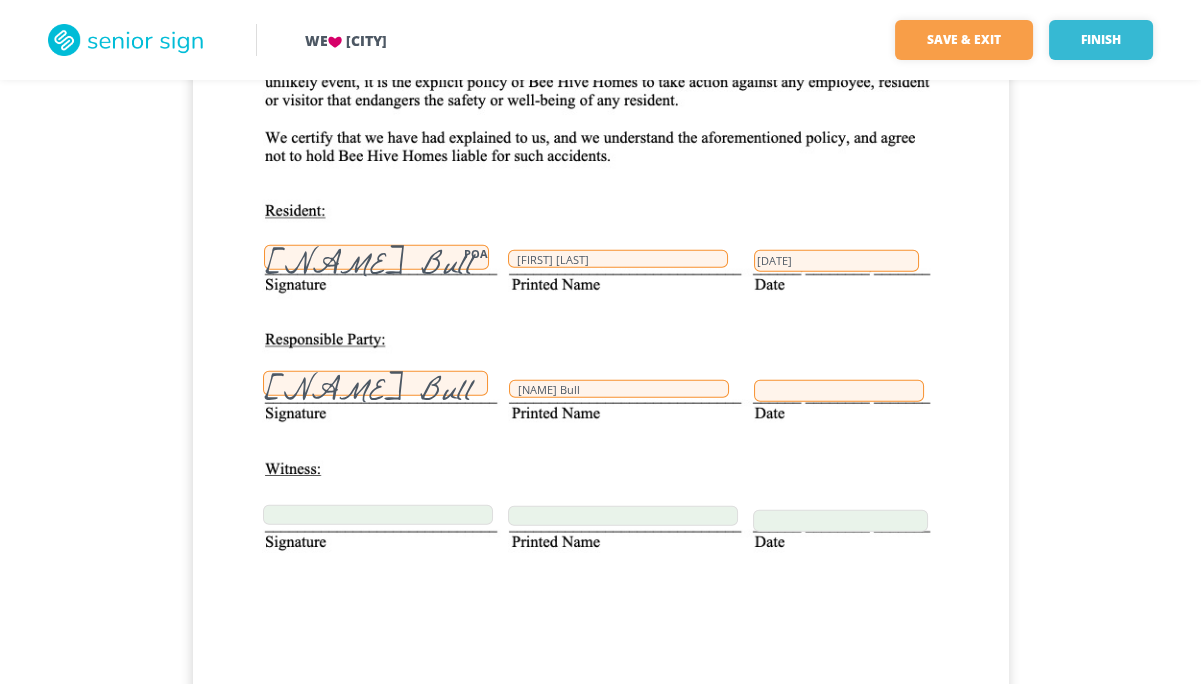 click at bounding box center (839, 391) 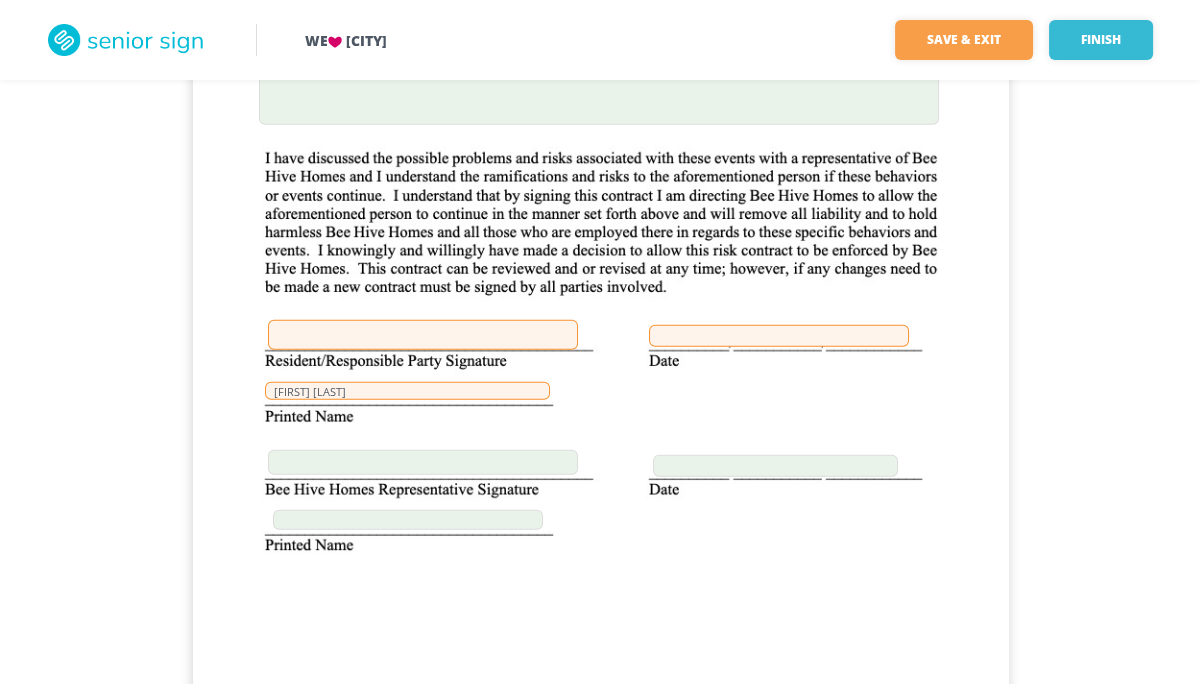 scroll, scrollTop: 41010, scrollLeft: 0, axis: vertical 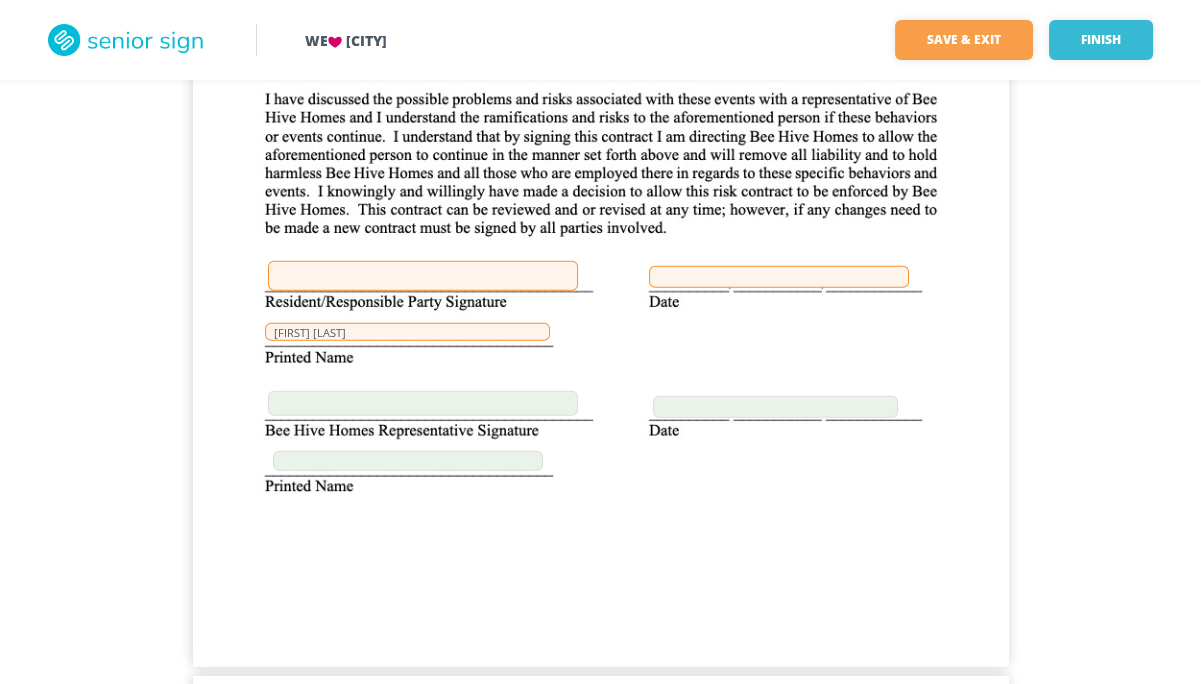 click at bounding box center (423, 276) 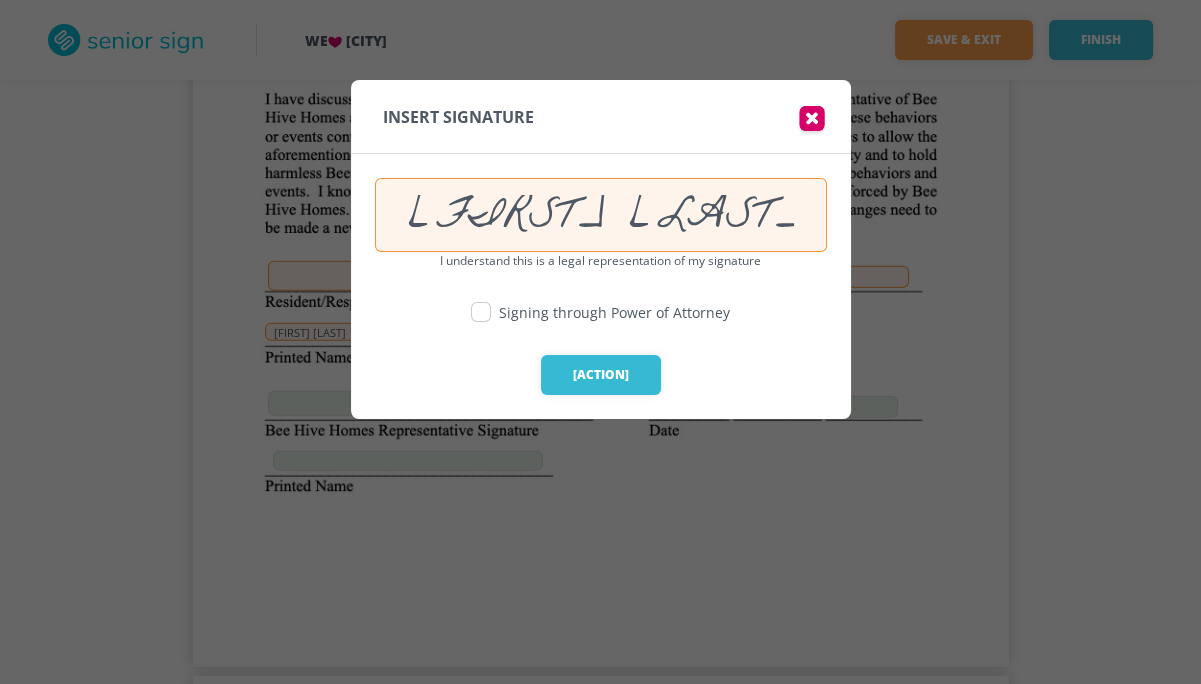 scroll, scrollTop: 16, scrollLeft: 0, axis: vertical 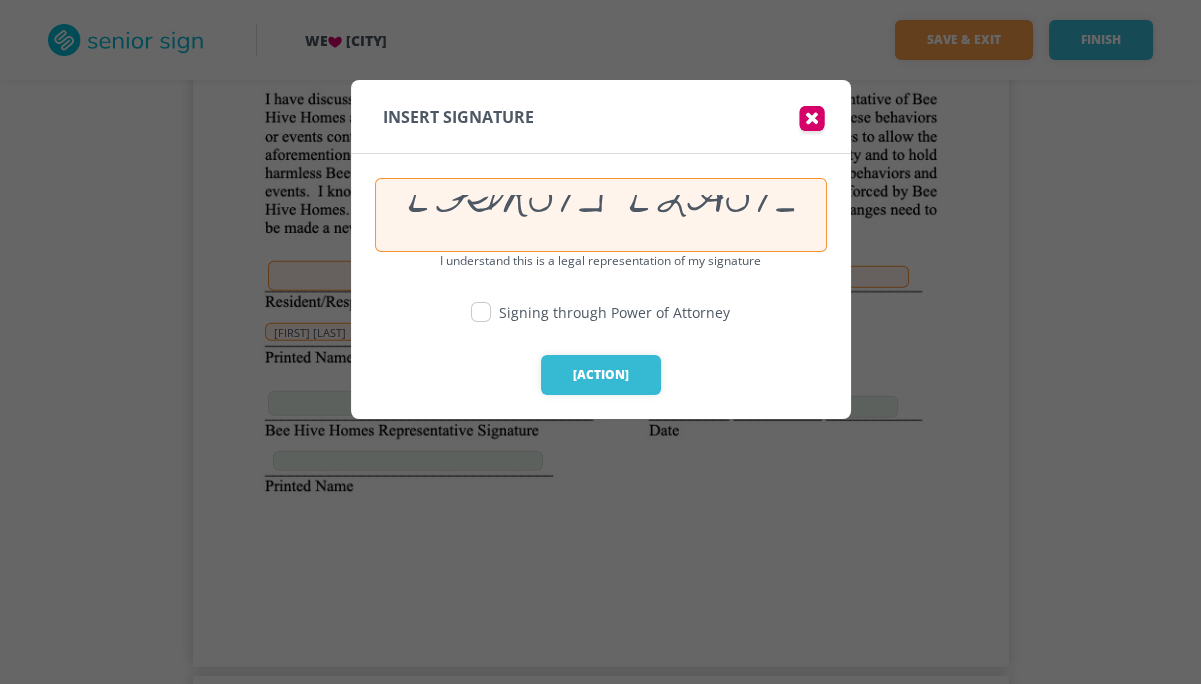 drag, startPoint x: 745, startPoint y: 223, endPoint x: 133, endPoint y: 246, distance: 612.432 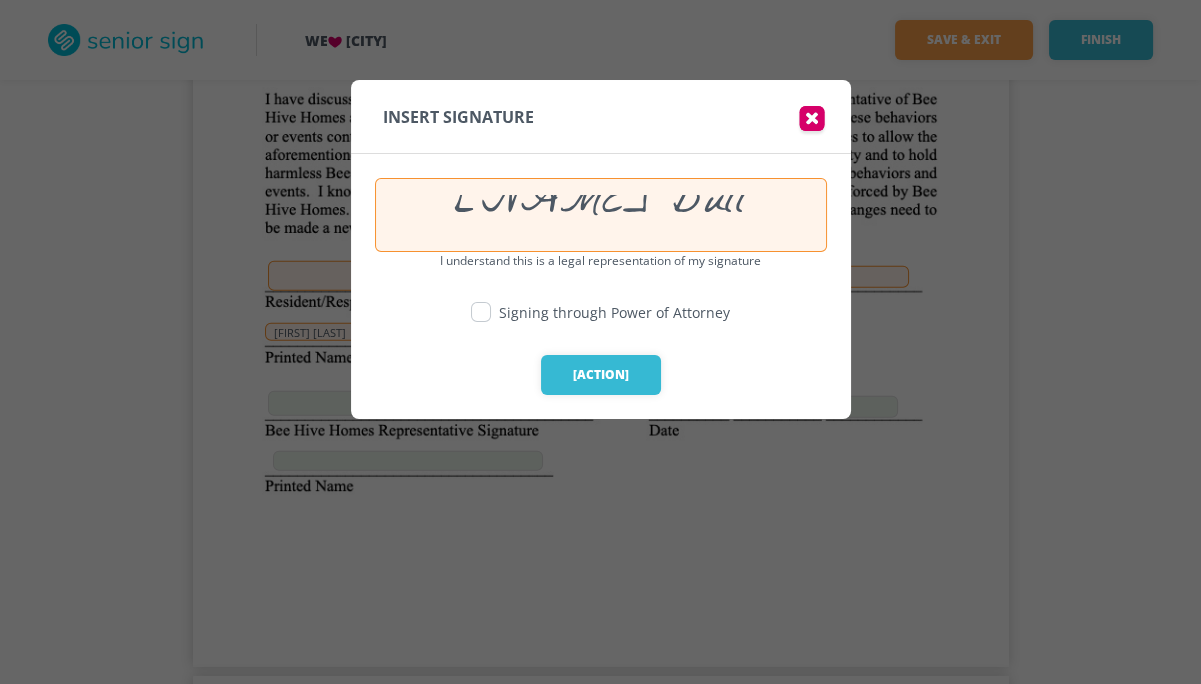 type on "[NAME] Bull" 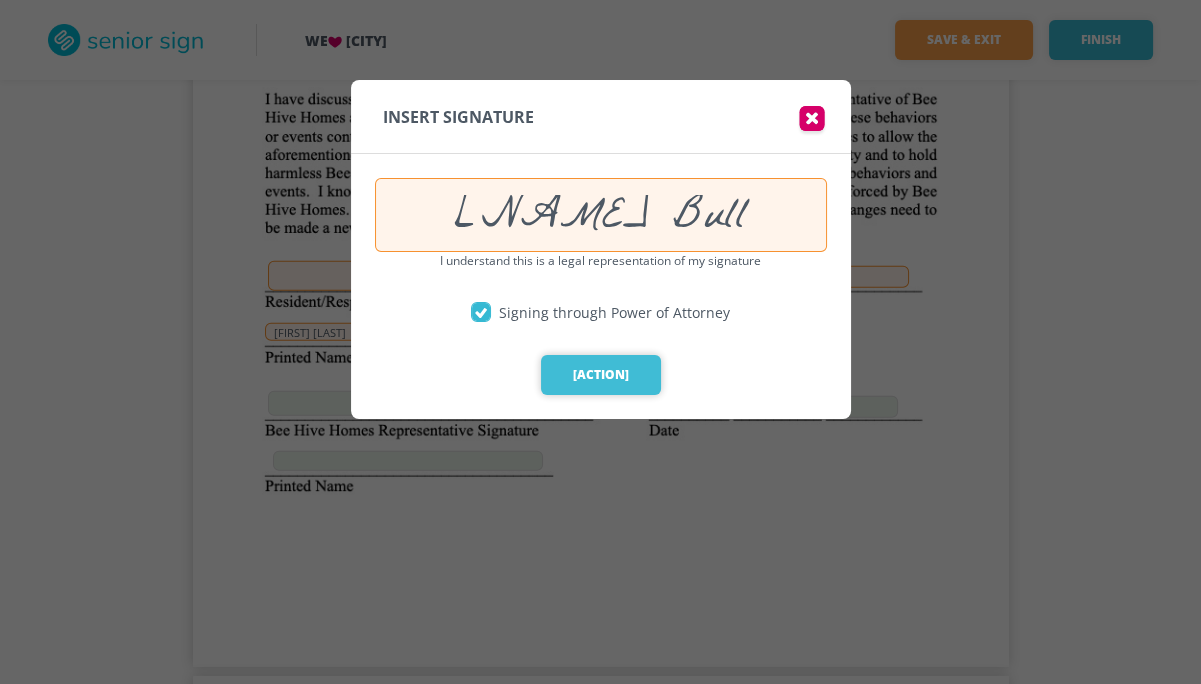 click on "[ACTION]" at bounding box center (601, 375) 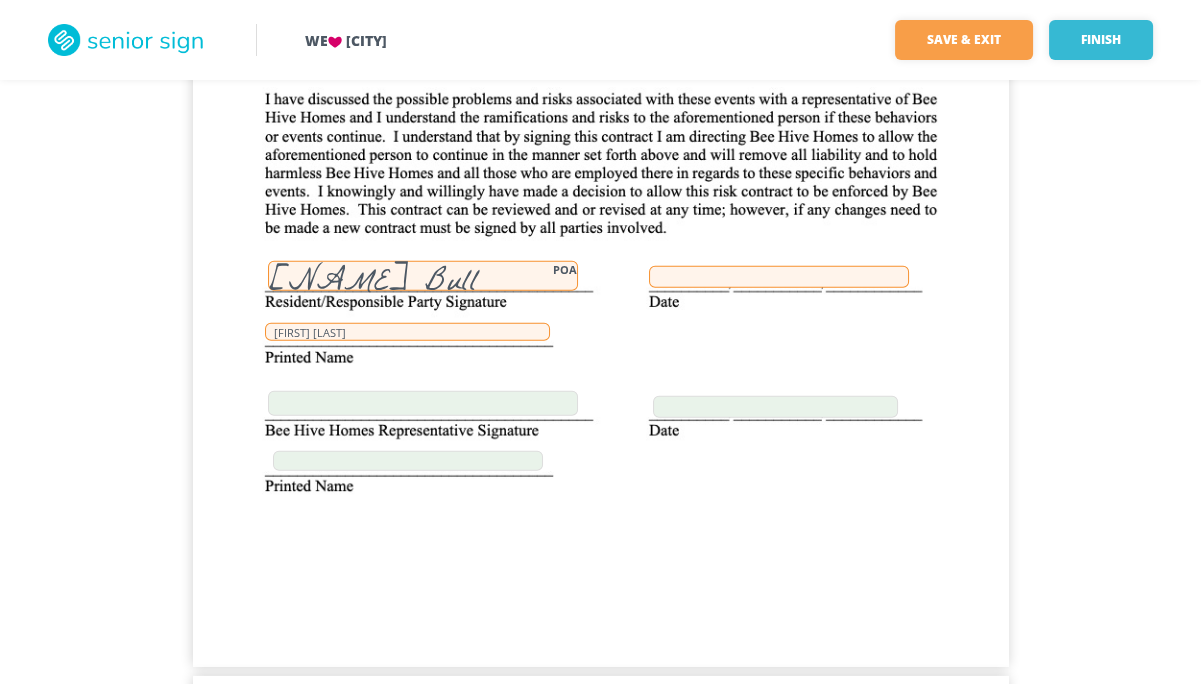 click at bounding box center (779, 277) 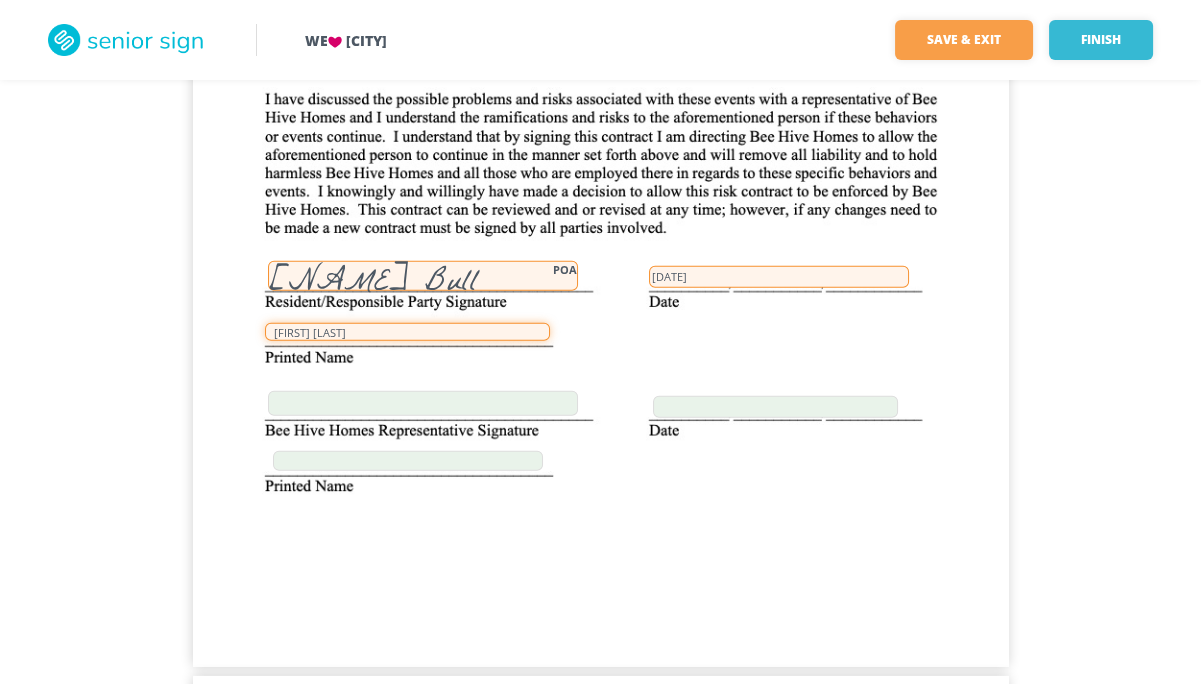 click on "[FIRST] [LAST]" at bounding box center (407, 332) 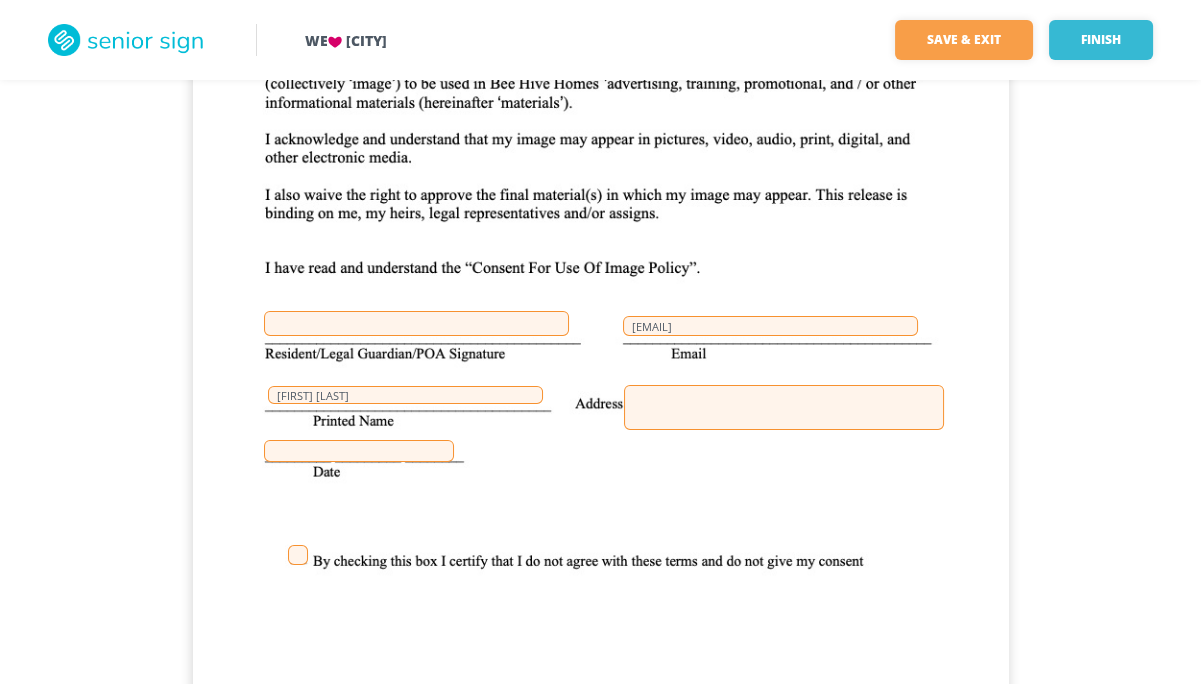 scroll, scrollTop: 41797, scrollLeft: 0, axis: vertical 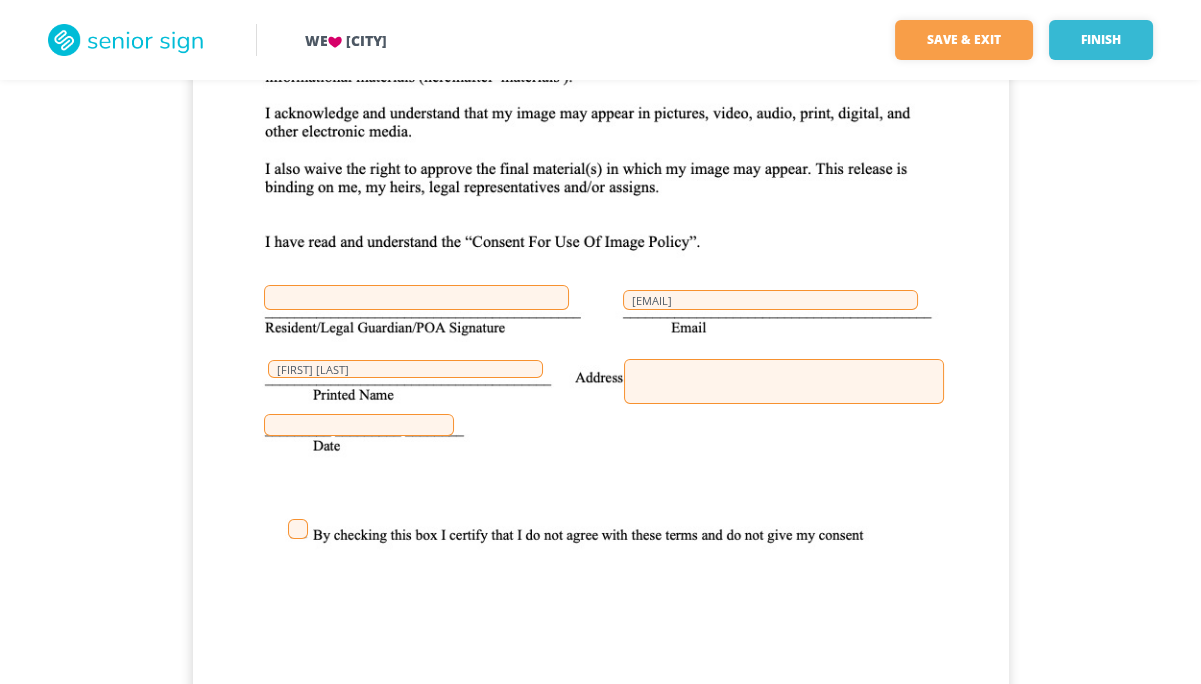 type on "[NAME] Bull" 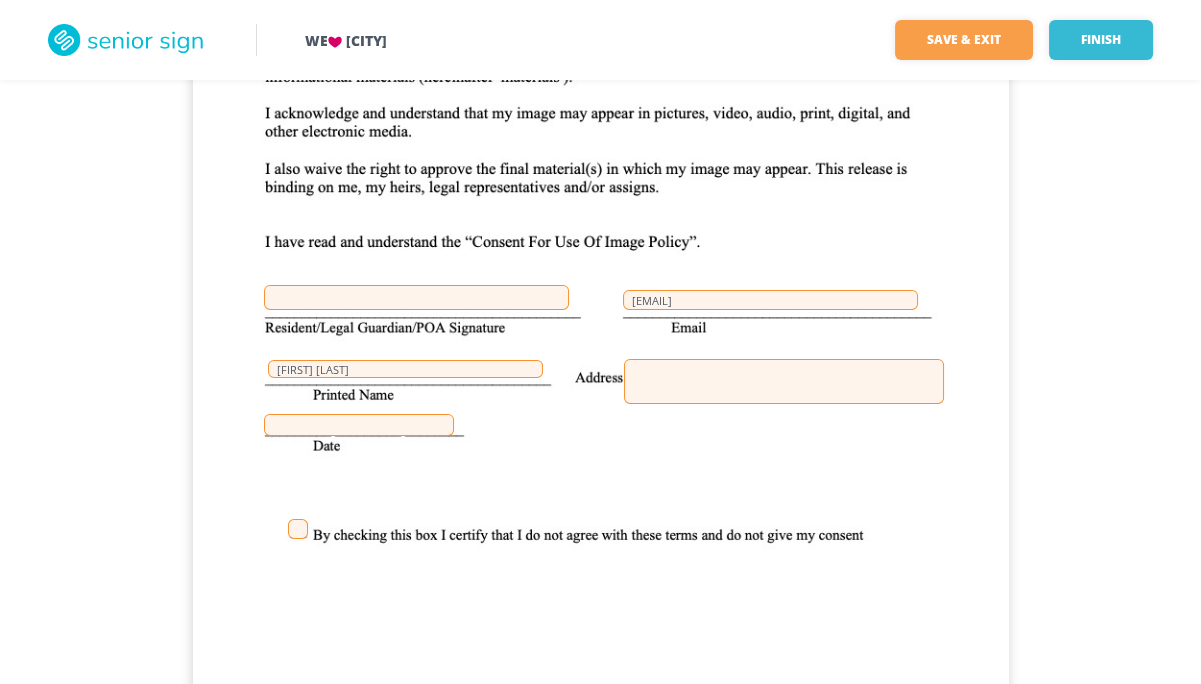 click at bounding box center (416, 297) 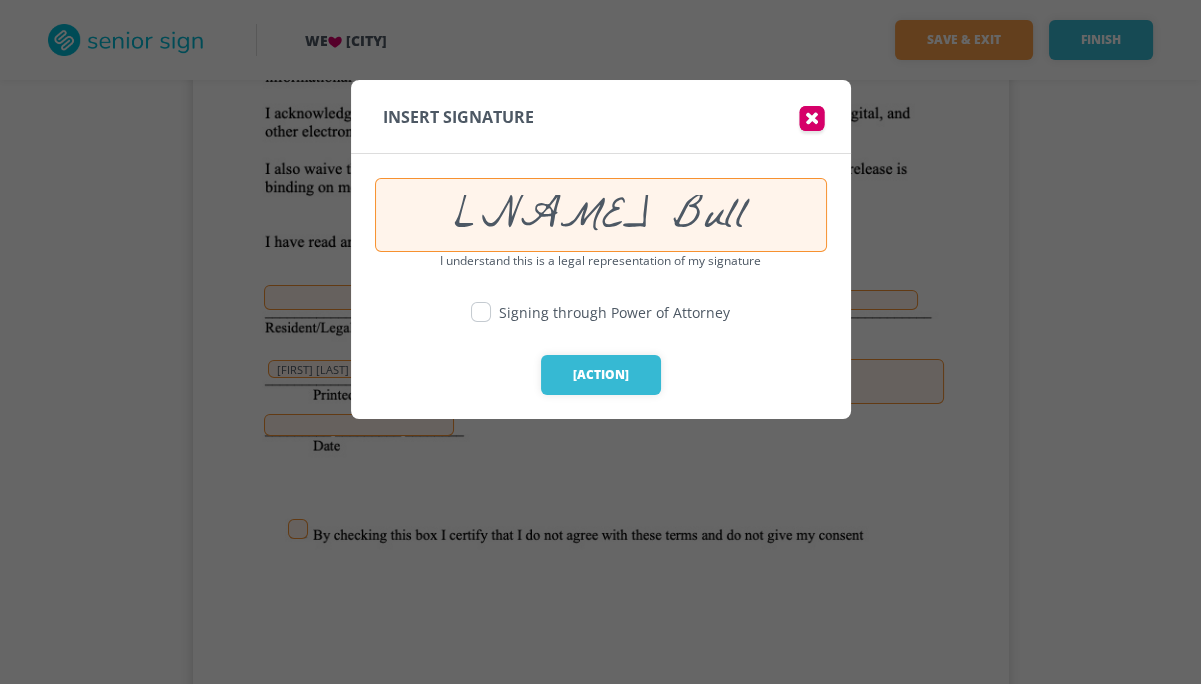 type on "[NAME] Bull" 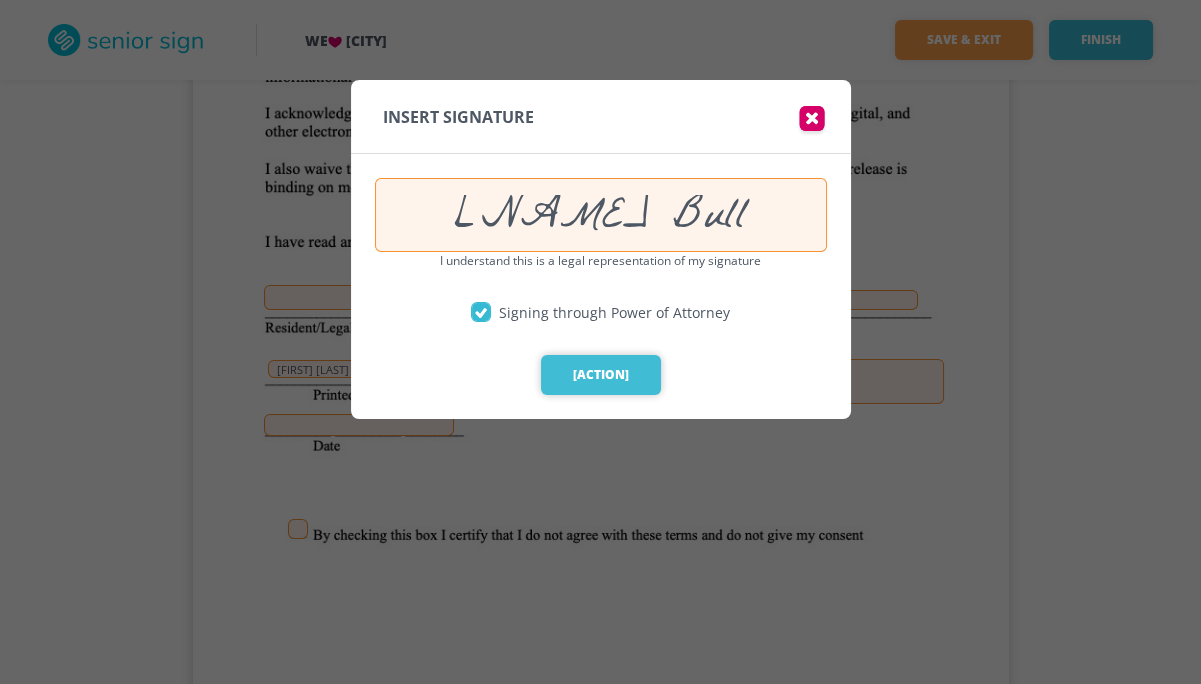 click on "[ACTION]" at bounding box center (601, 375) 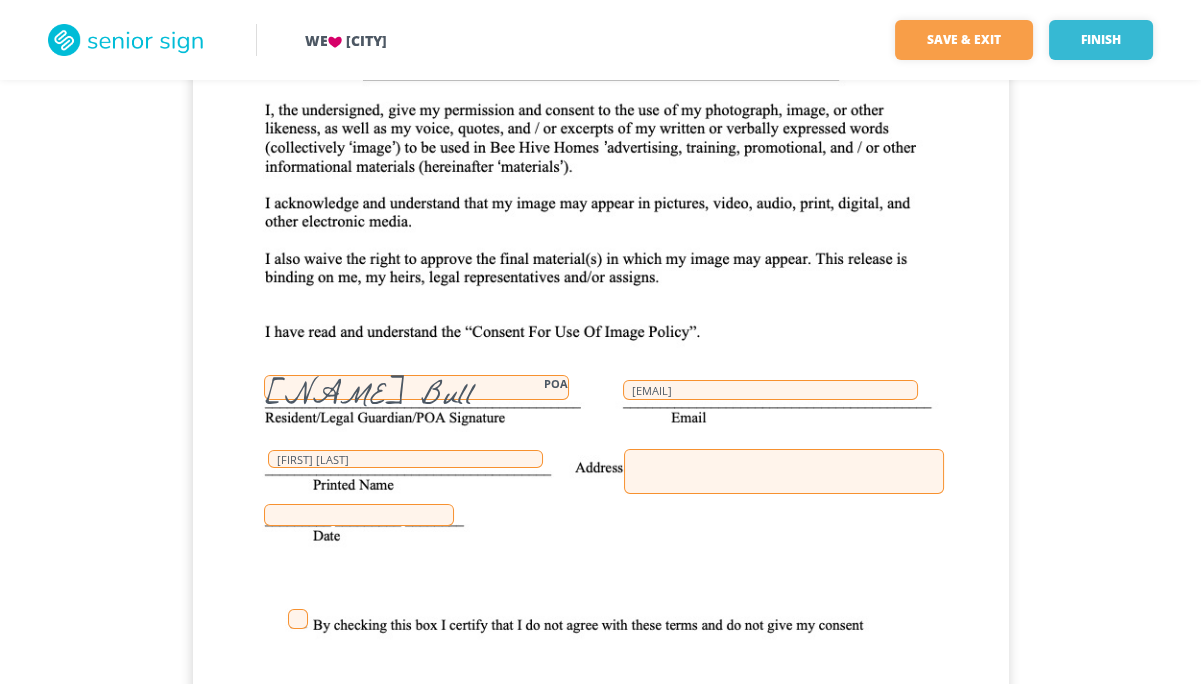 scroll, scrollTop: 41744, scrollLeft: 0, axis: vertical 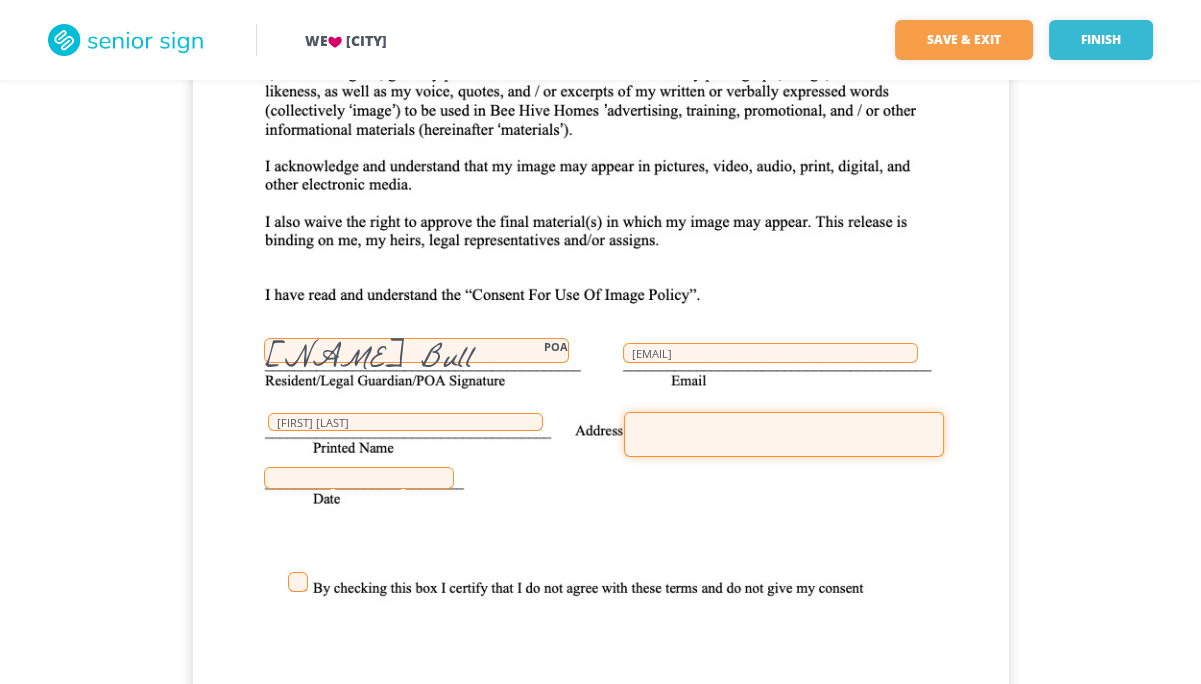 click at bounding box center (784, 434) 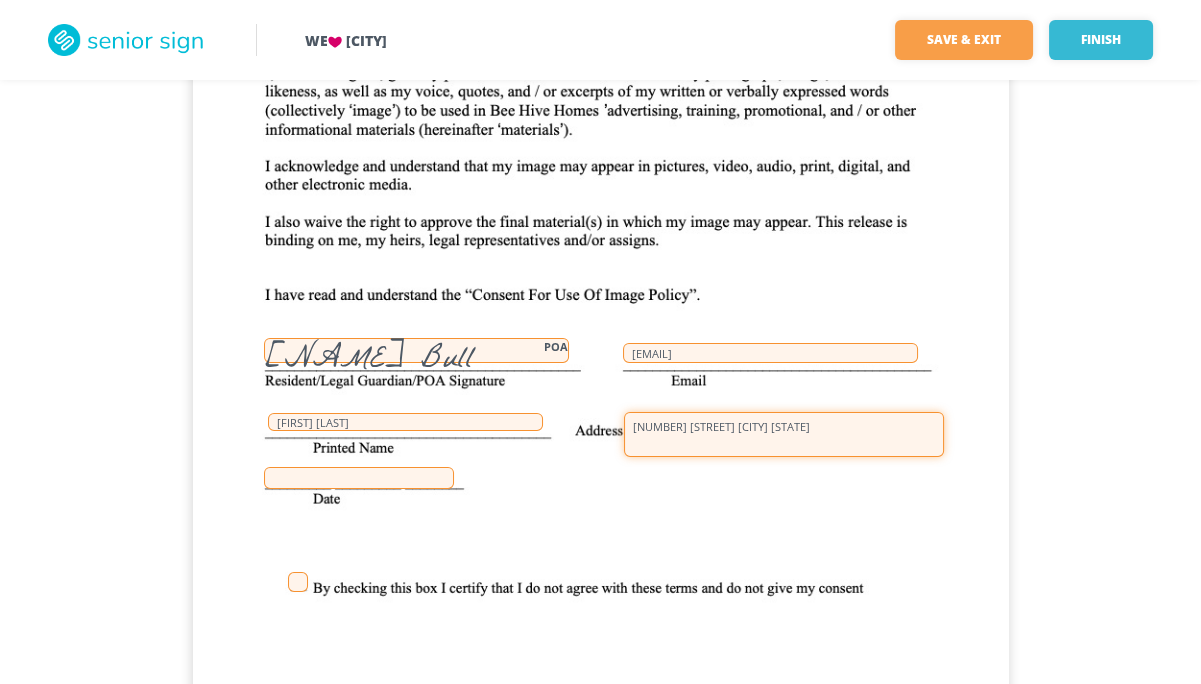 type on "[NUMBER] [STREET] [CITY] [STATE]" 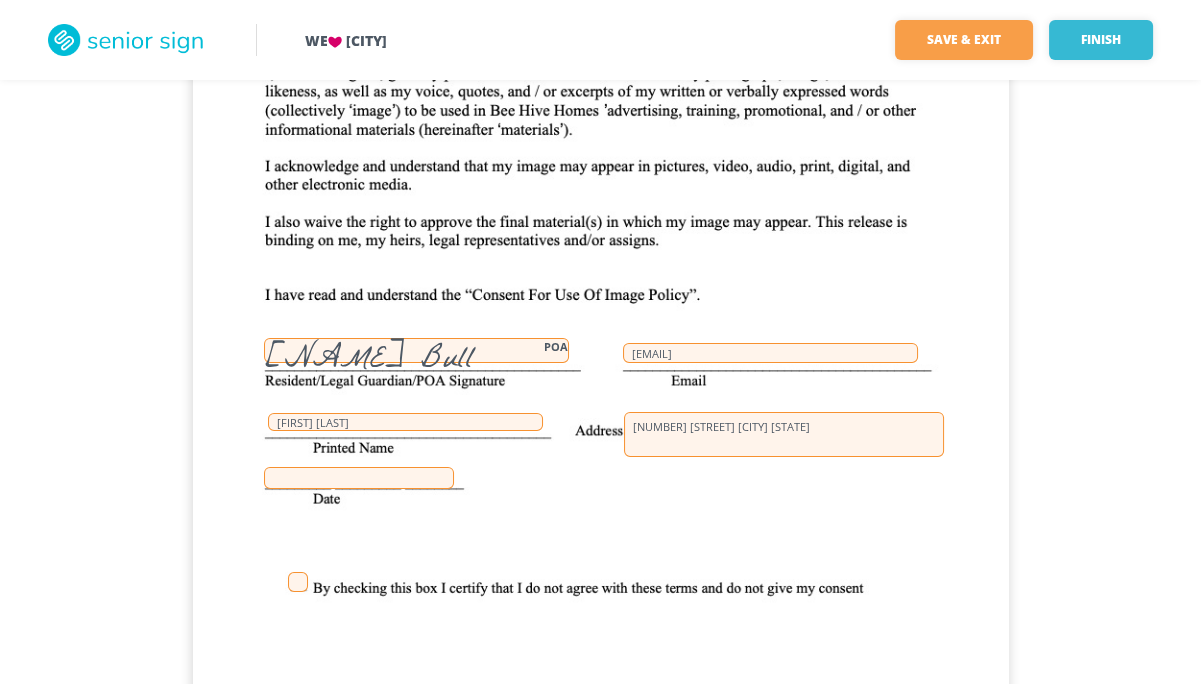 click on "[NAME] Bulloch POA [EMAIL] [NUMBER] [STREET] [CITY] [STATE] [NAME]" at bounding box center [601, 470] 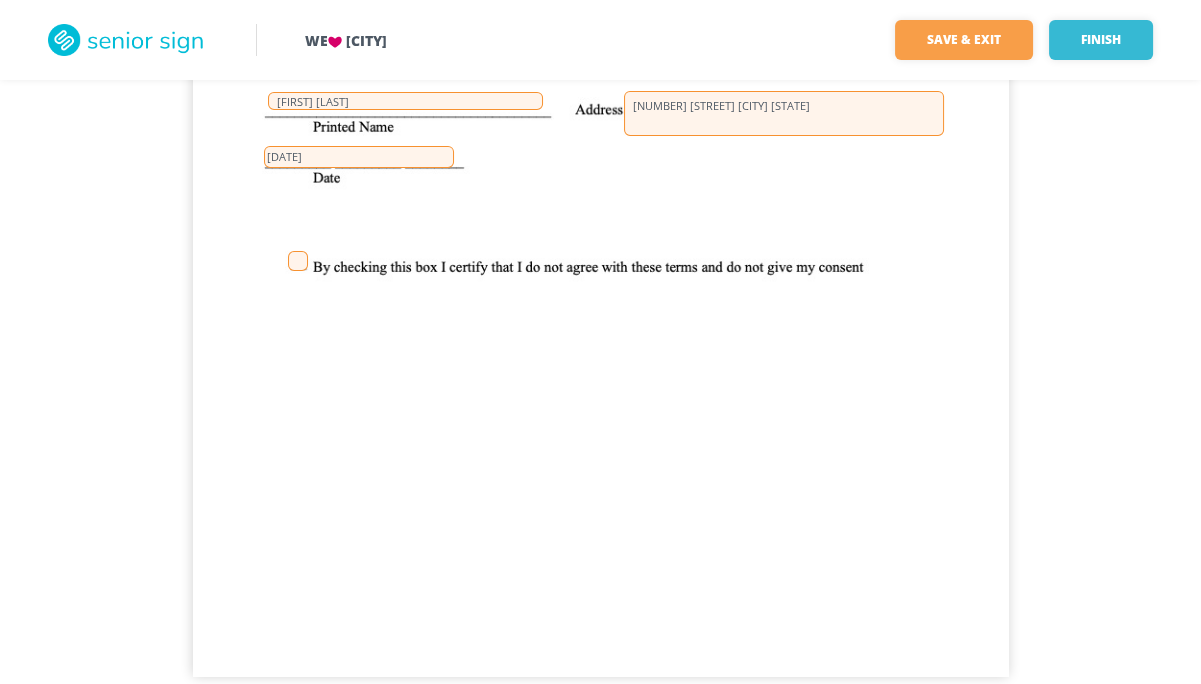 scroll, scrollTop: 42113, scrollLeft: 0, axis: vertical 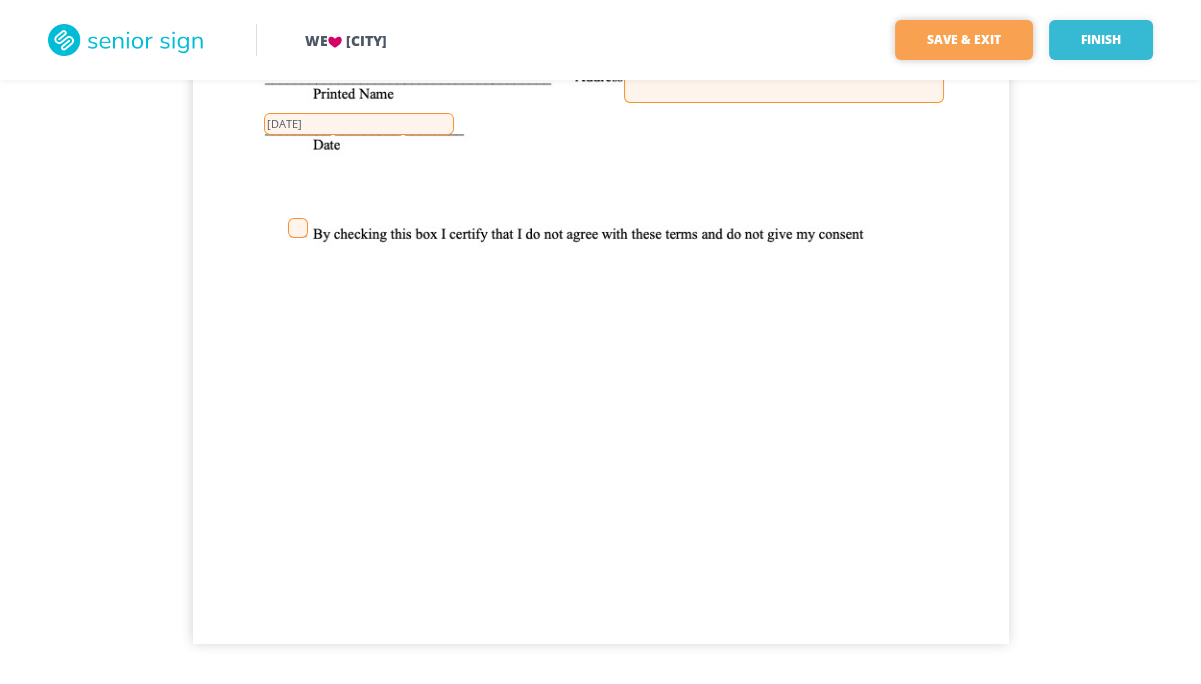 click on "Save & Exit" at bounding box center [964, 40] 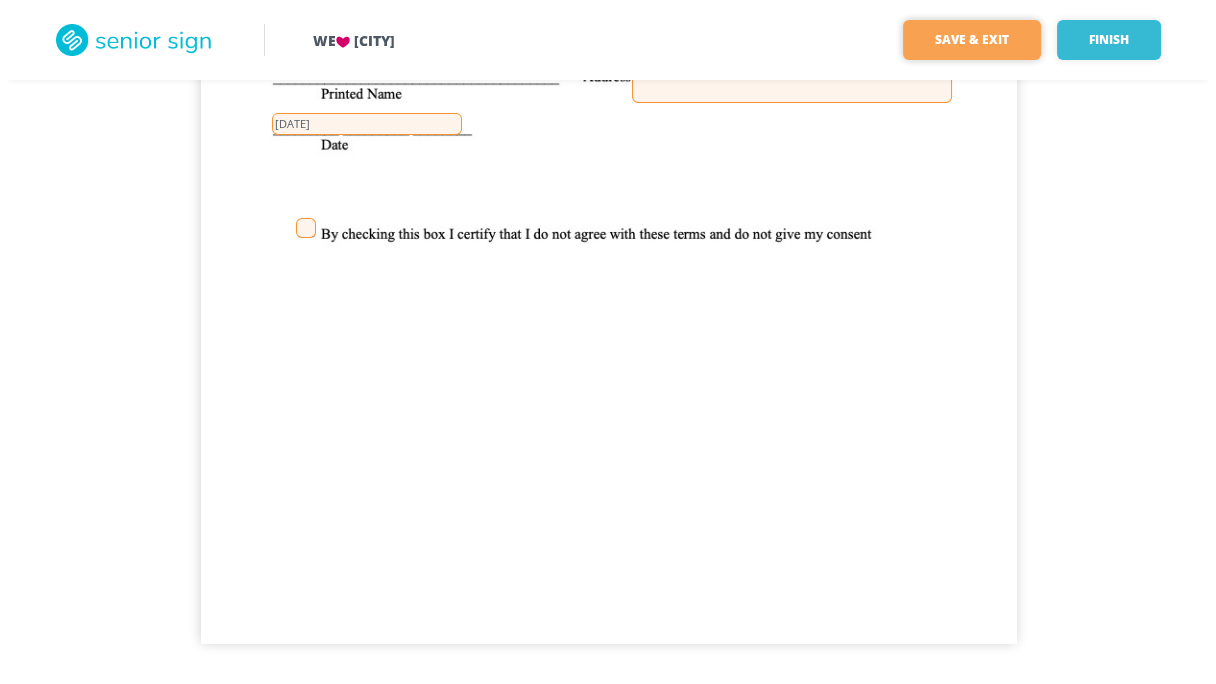 scroll, scrollTop: 0, scrollLeft: 0, axis: both 